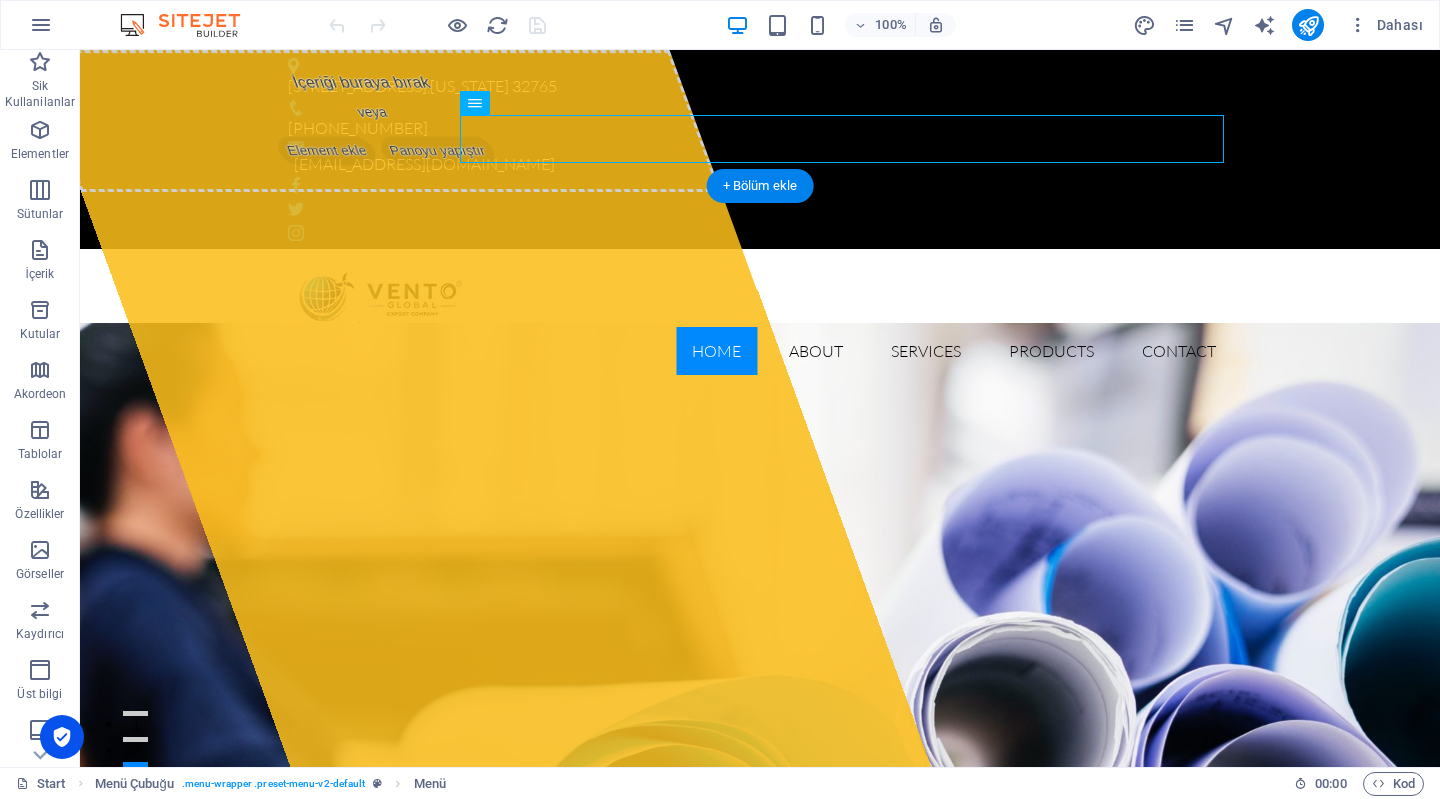 scroll, scrollTop: 0, scrollLeft: 0, axis: both 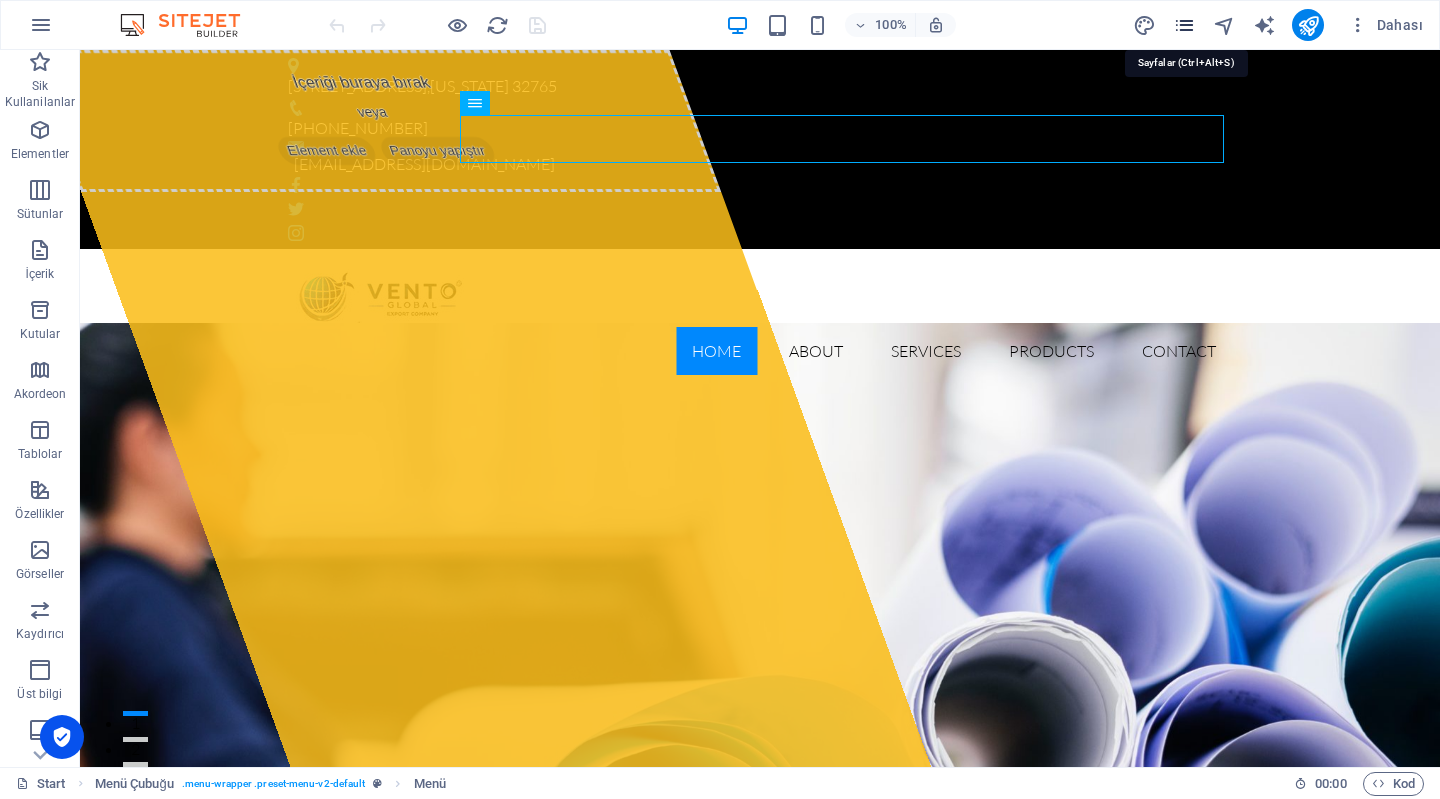 click at bounding box center (1184, 25) 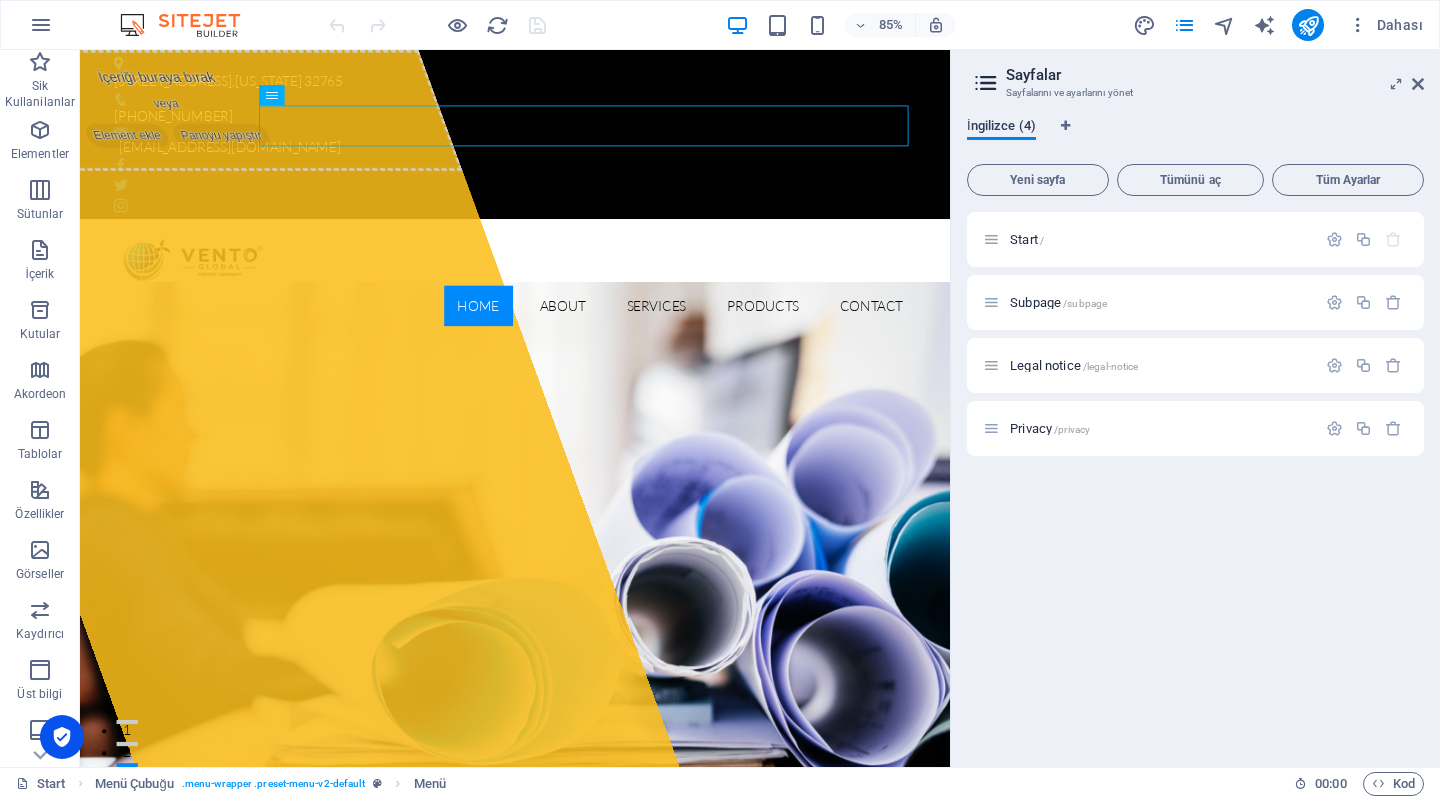 click on "İngilizce (4)" at bounding box center [1001, 128] 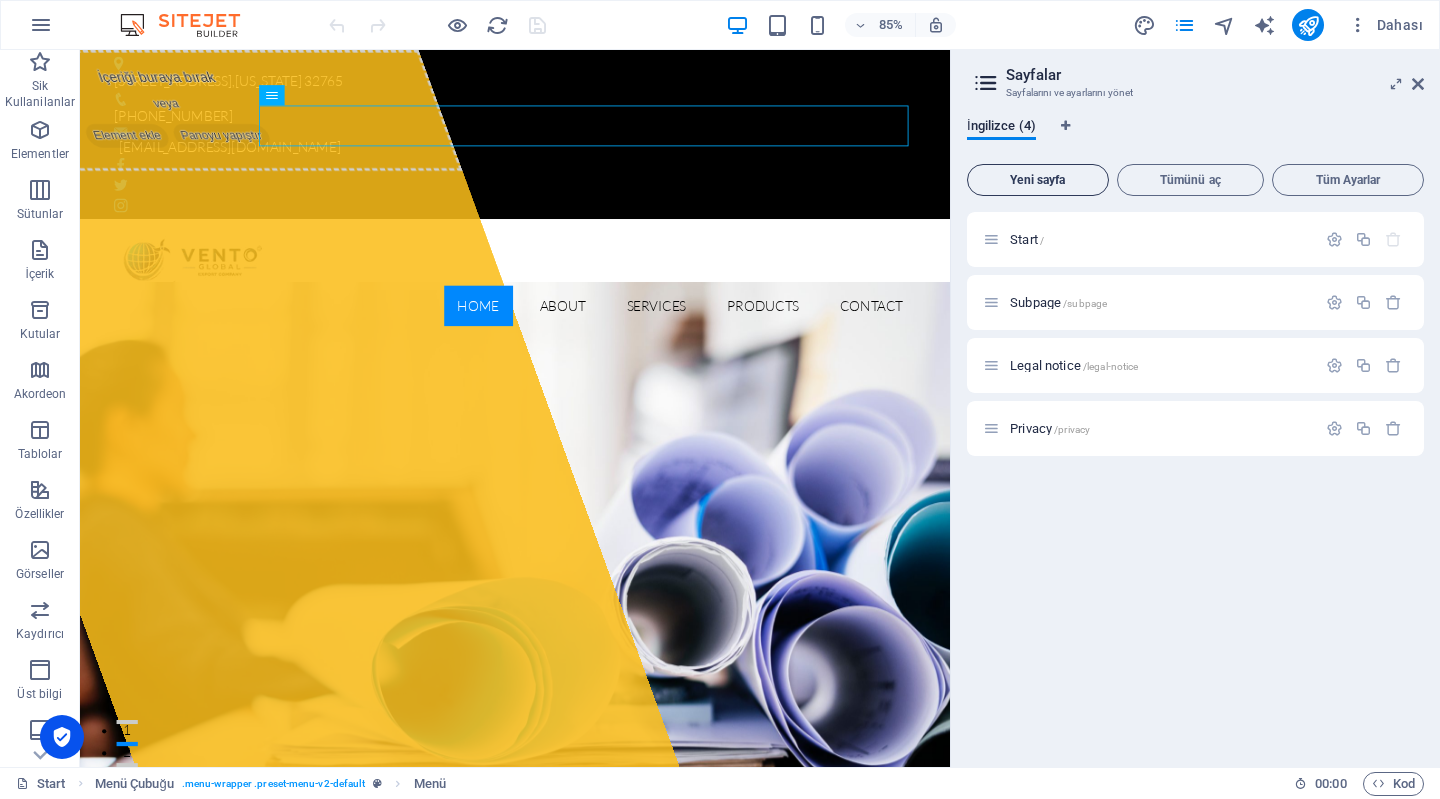 click on "Yeni sayfa" at bounding box center [1038, 180] 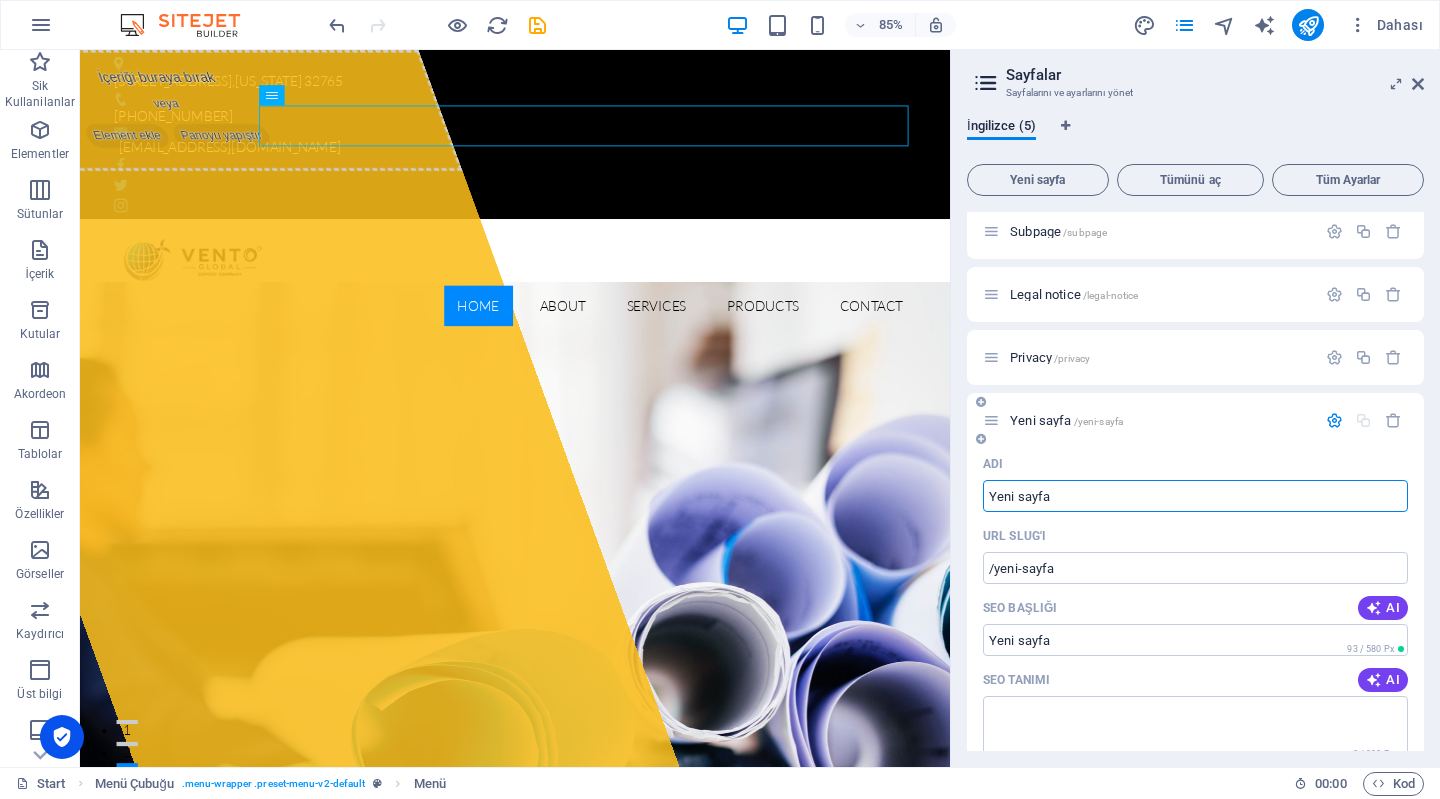 scroll, scrollTop: 100, scrollLeft: 0, axis: vertical 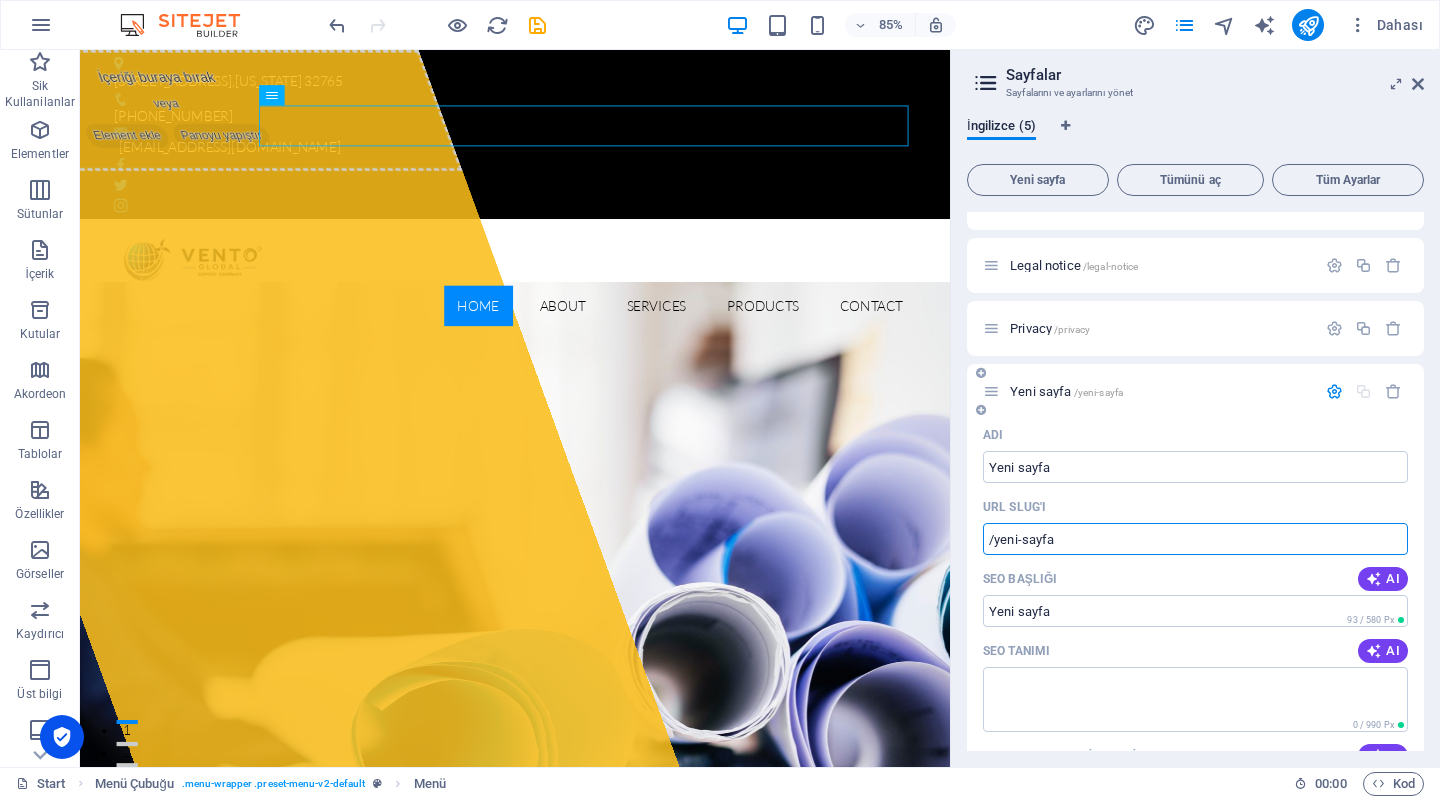 click on "/yeni-sayfa" at bounding box center [1195, 539] 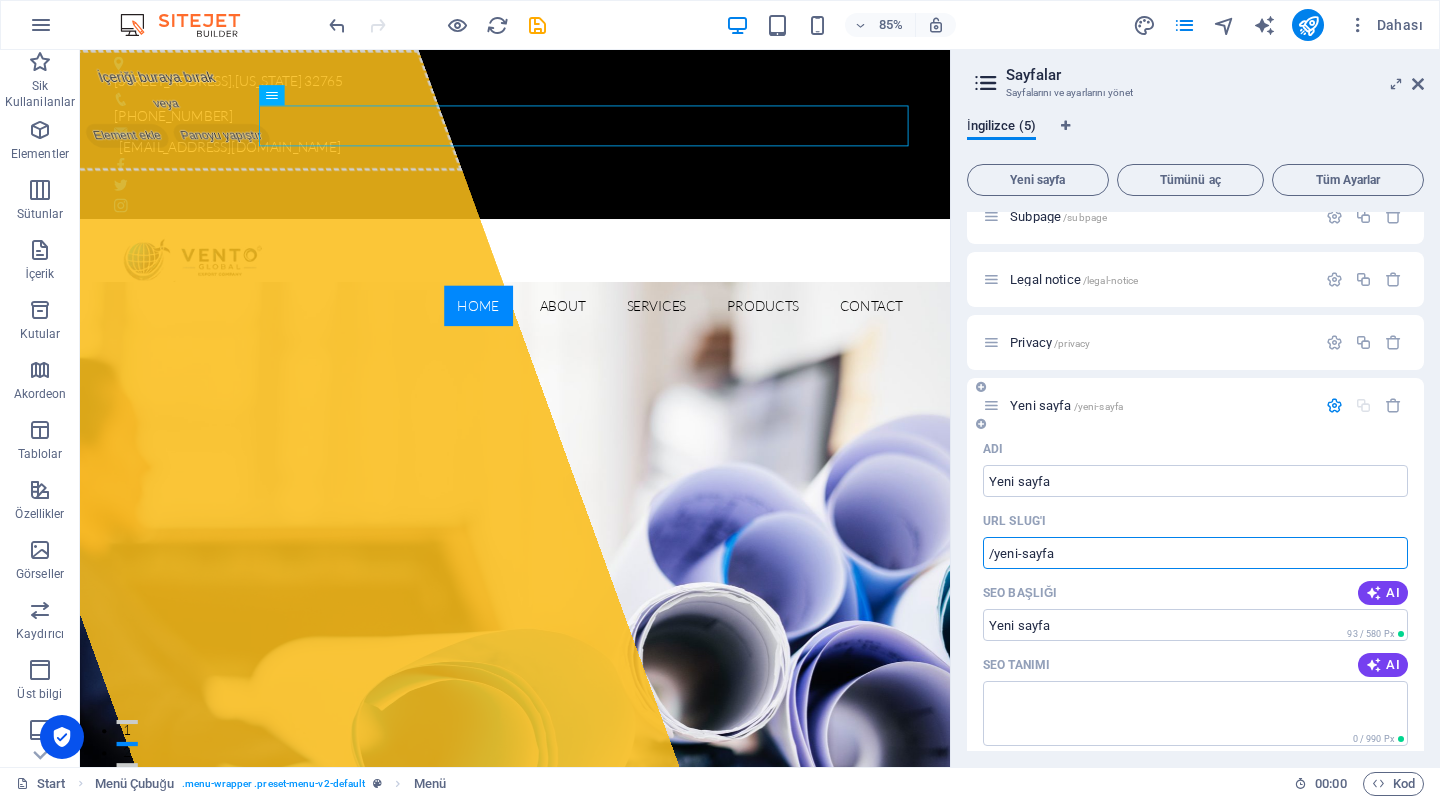 scroll, scrollTop: 72, scrollLeft: 0, axis: vertical 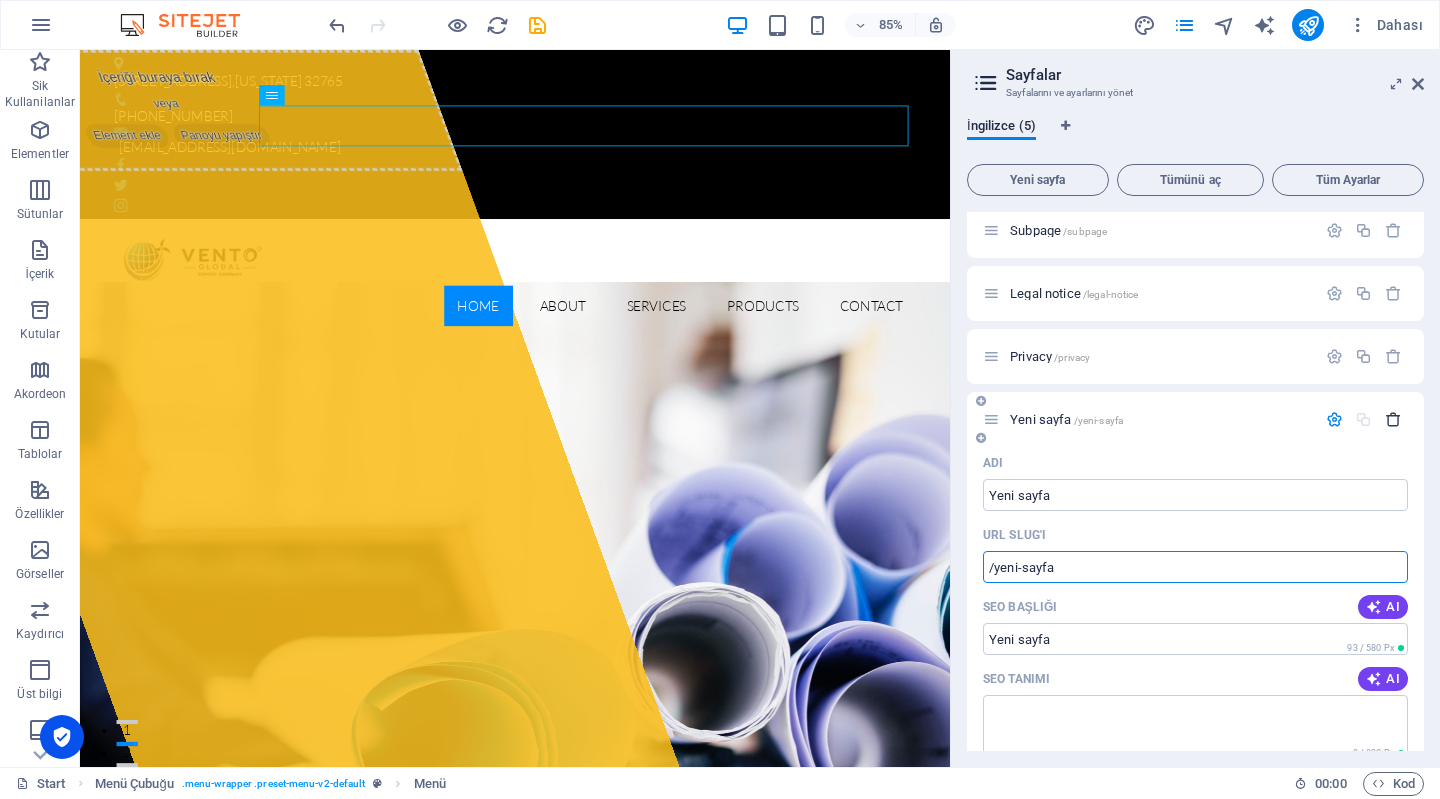 click at bounding box center [1393, 419] 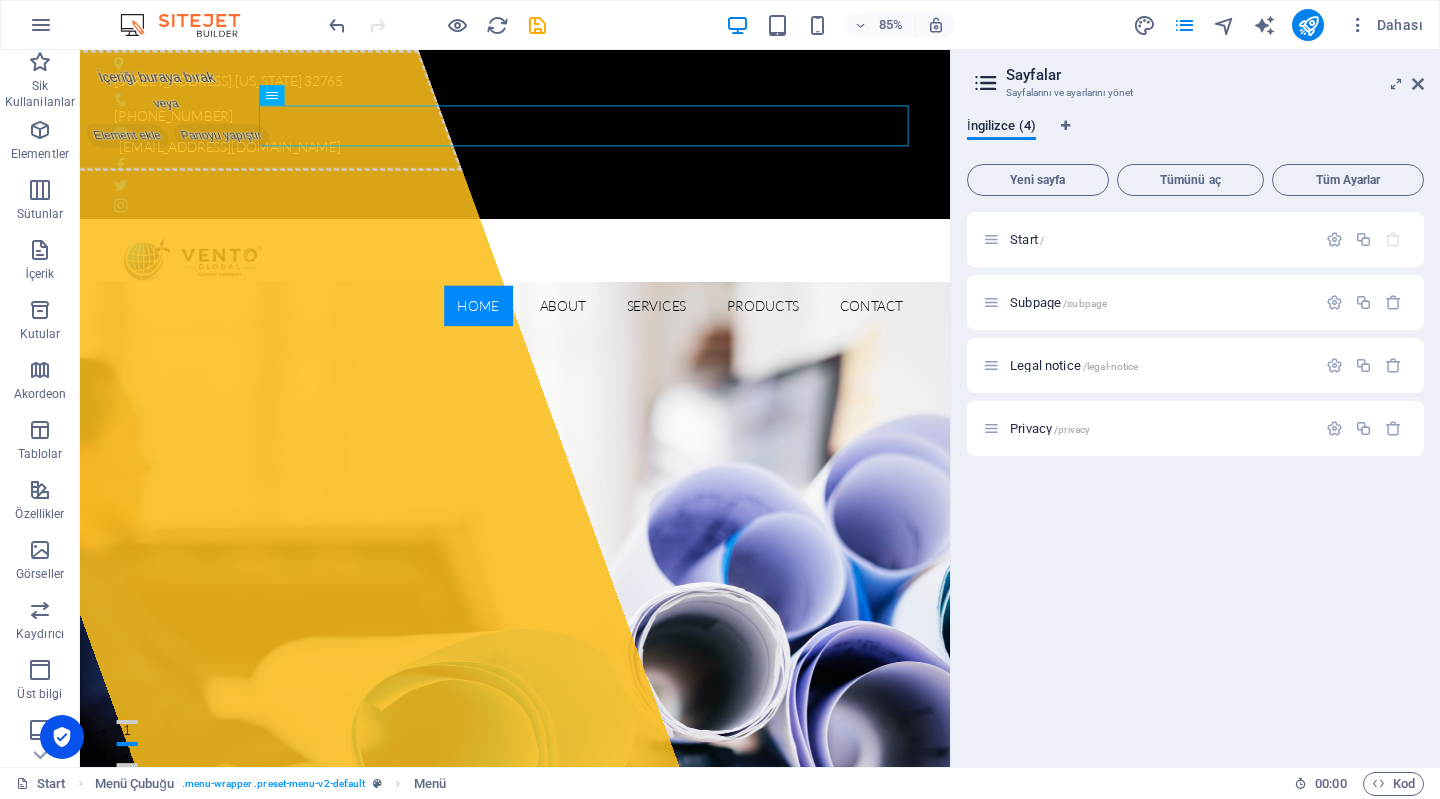scroll, scrollTop: 0, scrollLeft: 0, axis: both 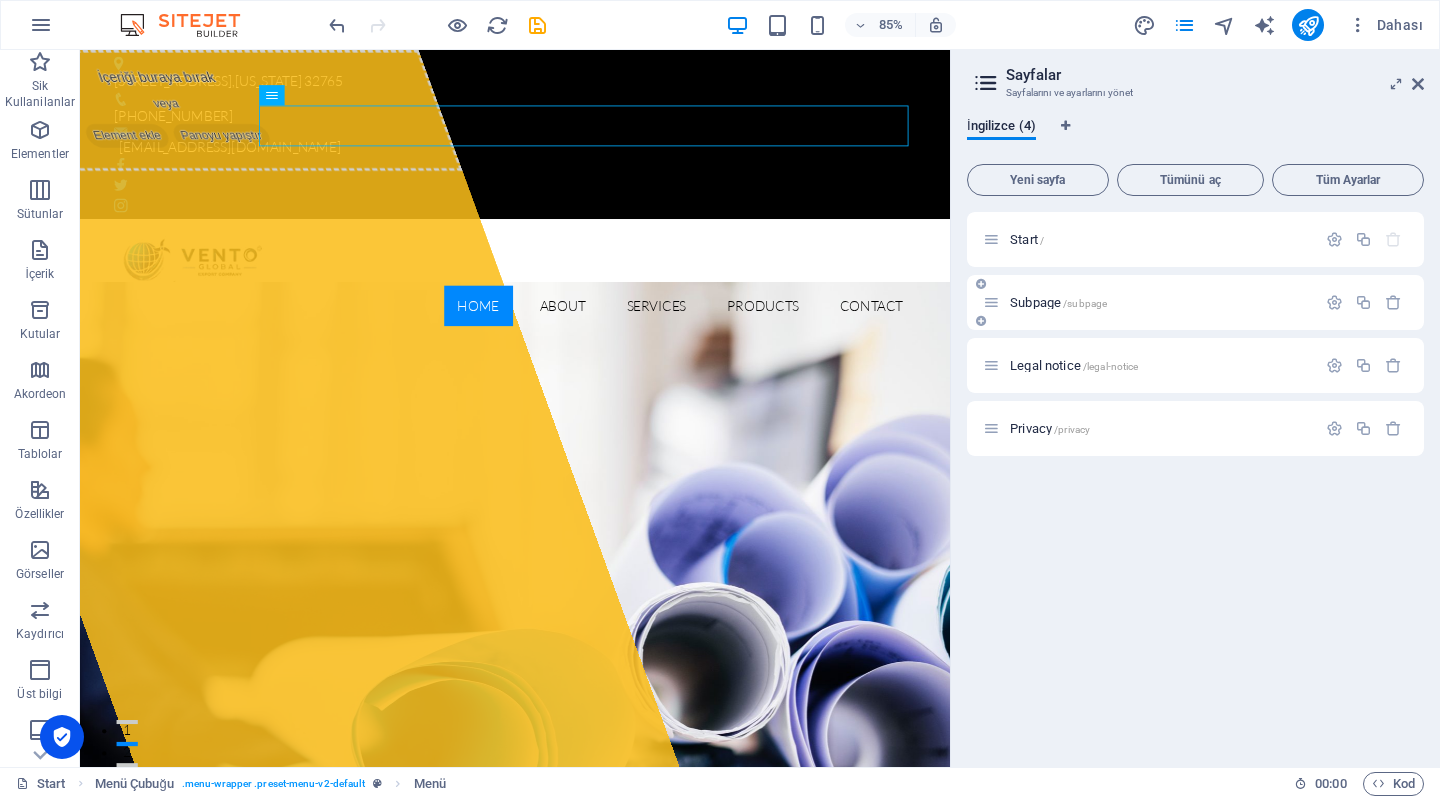 click on "/subpage" at bounding box center (1085, 303) 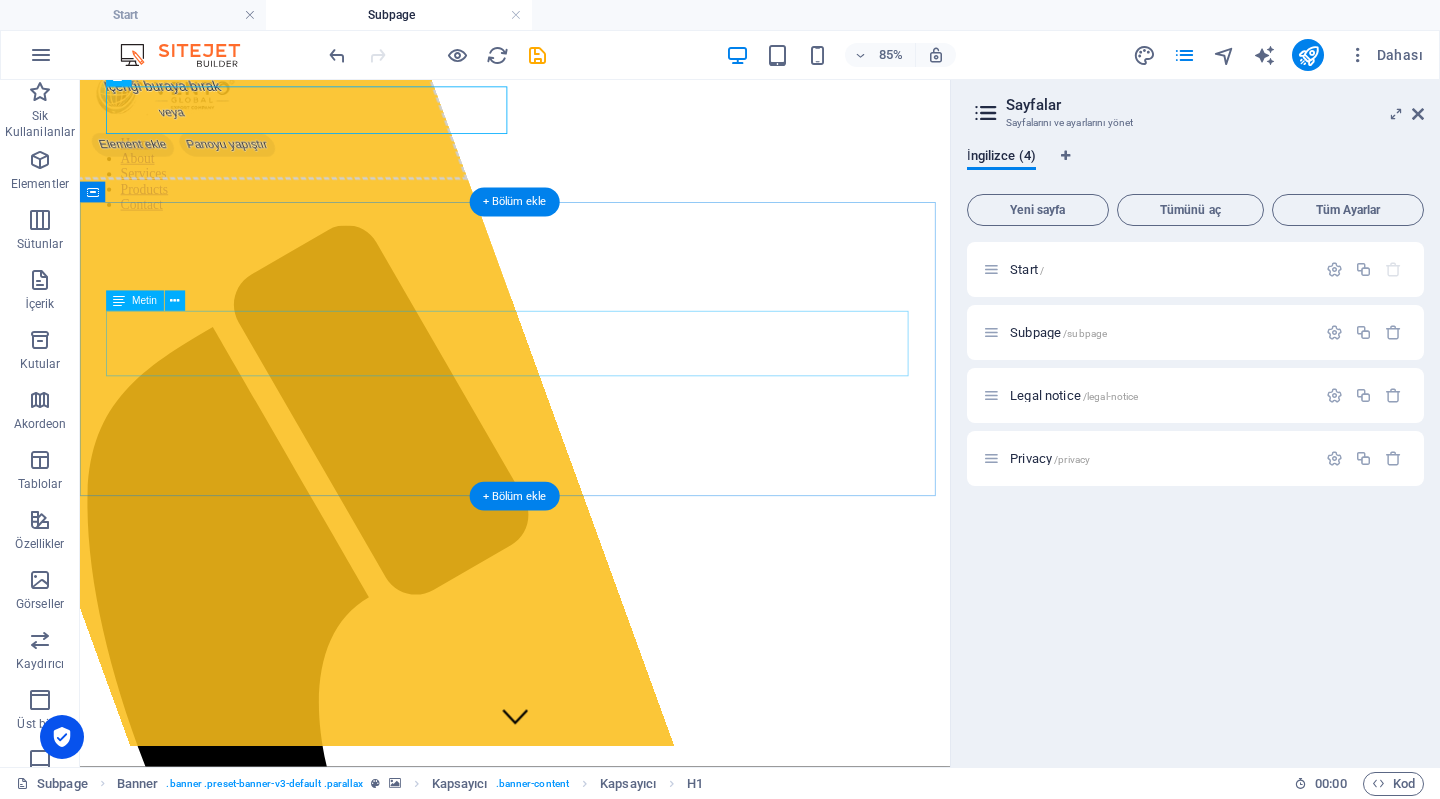 scroll, scrollTop: 0, scrollLeft: 0, axis: both 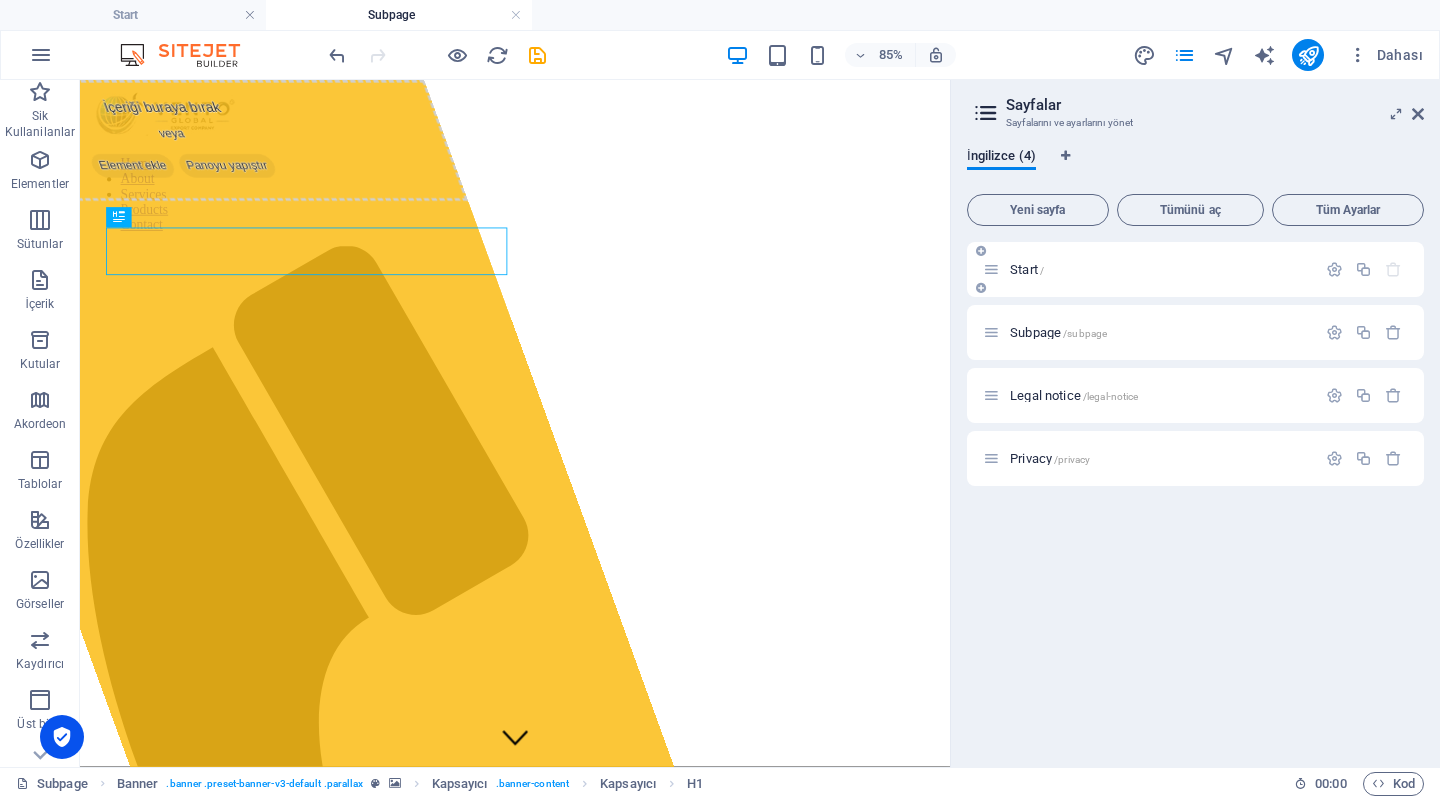 click on "Start /" at bounding box center (1027, 269) 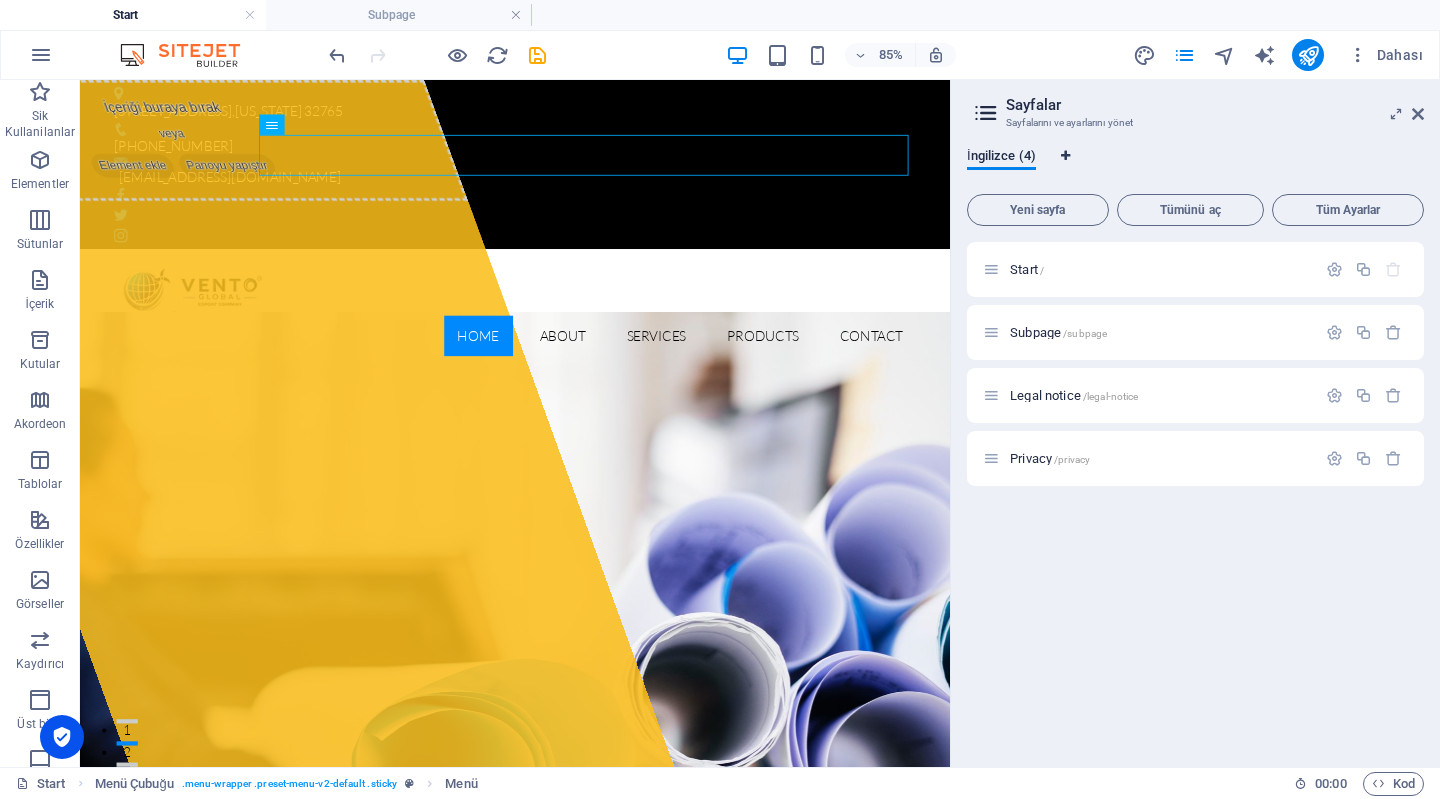 click at bounding box center [1066, 158] 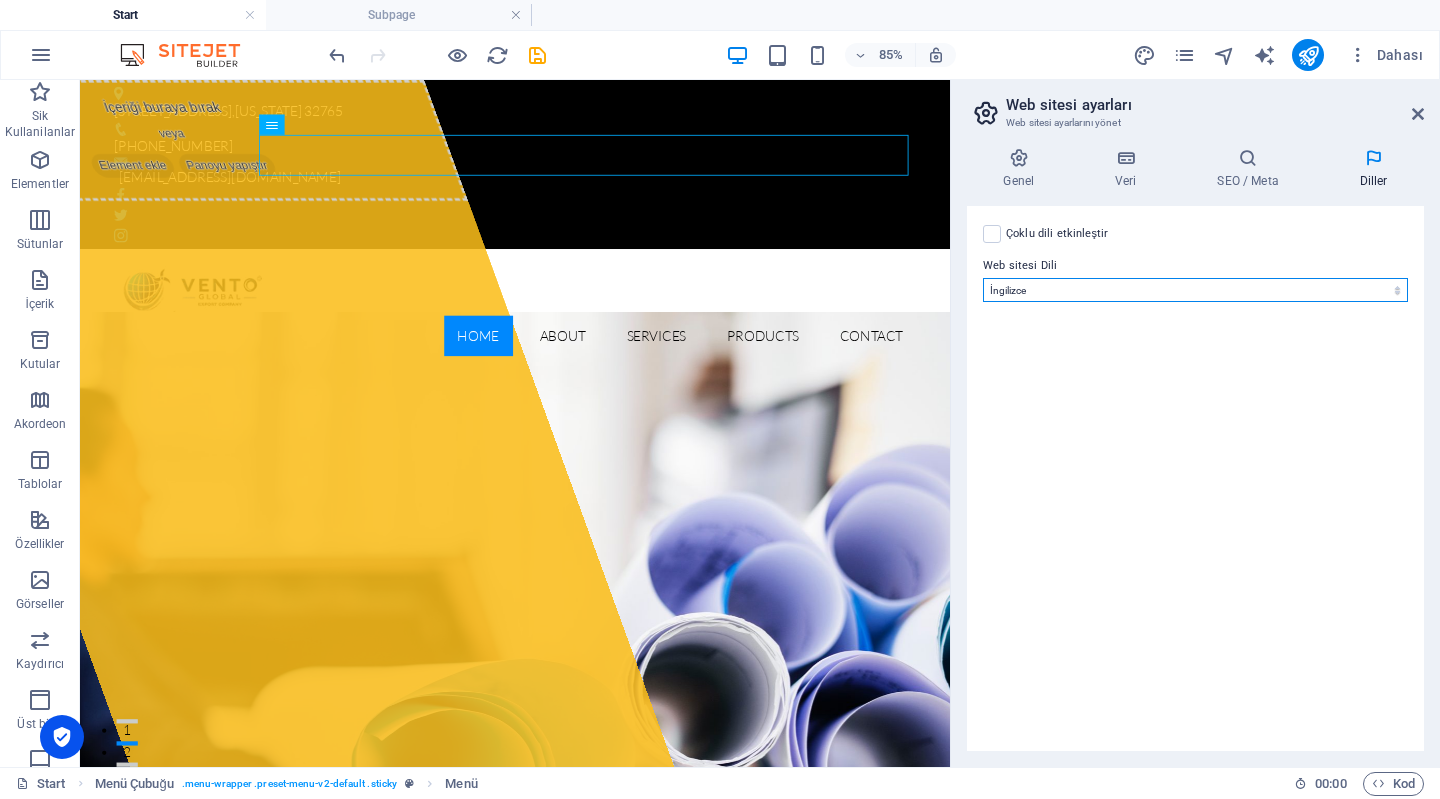 click on "Abkhazian Afar Afrikaans Akan Albanian Almanca Amharic Aragonese Arapça Armenian Assamese Avaric Avestan Aymara Azerbaijani Bambara Bashkir Basque Belarusian Bengalce Bihari languages Bislama Bokmål Bosnian Breton Bulgarca Burmese Central Khmer Chamorro Chechen Church Slavic Chuvash Cornish Corsican Cree Çekçe Çince Danca Dzongkha Endonezce Esperanto Estonian Ewe Faroese Farsça Felemenkçe Fijian Fince Fransızca Fulah Gaelic Galician Ganda Georgian Greenlandic Guaraní Gujarati Haitian Creole Hausa Herero Hırvatça Hintçe Hiri Motu Icelandic Ido Igbo Interlingua Interlingue Inuktitut Inupiaq Irish İbranice İngilizce İspanyolca İtalyanca Japonca Javanese Kannada Kanurice Kashmiri Katalanca Kazakh Kikuyu Kinyarwanda Komi Kongo Korece Kurdish Kwanyama Kyrgyz Lao Latin Lehçe Letonca Limburgish Lingala Litvanyaca Luba-Katanga Luxembourgish Macarca Makedonca Malagasy Malay Malayalam Maldivian Maltaca Manx Maori Marathi Marshallese Mongolian Nauru Navajo Ndonga Nepali North Ndebele Northern Sami Nuosu" at bounding box center (1195, 290) 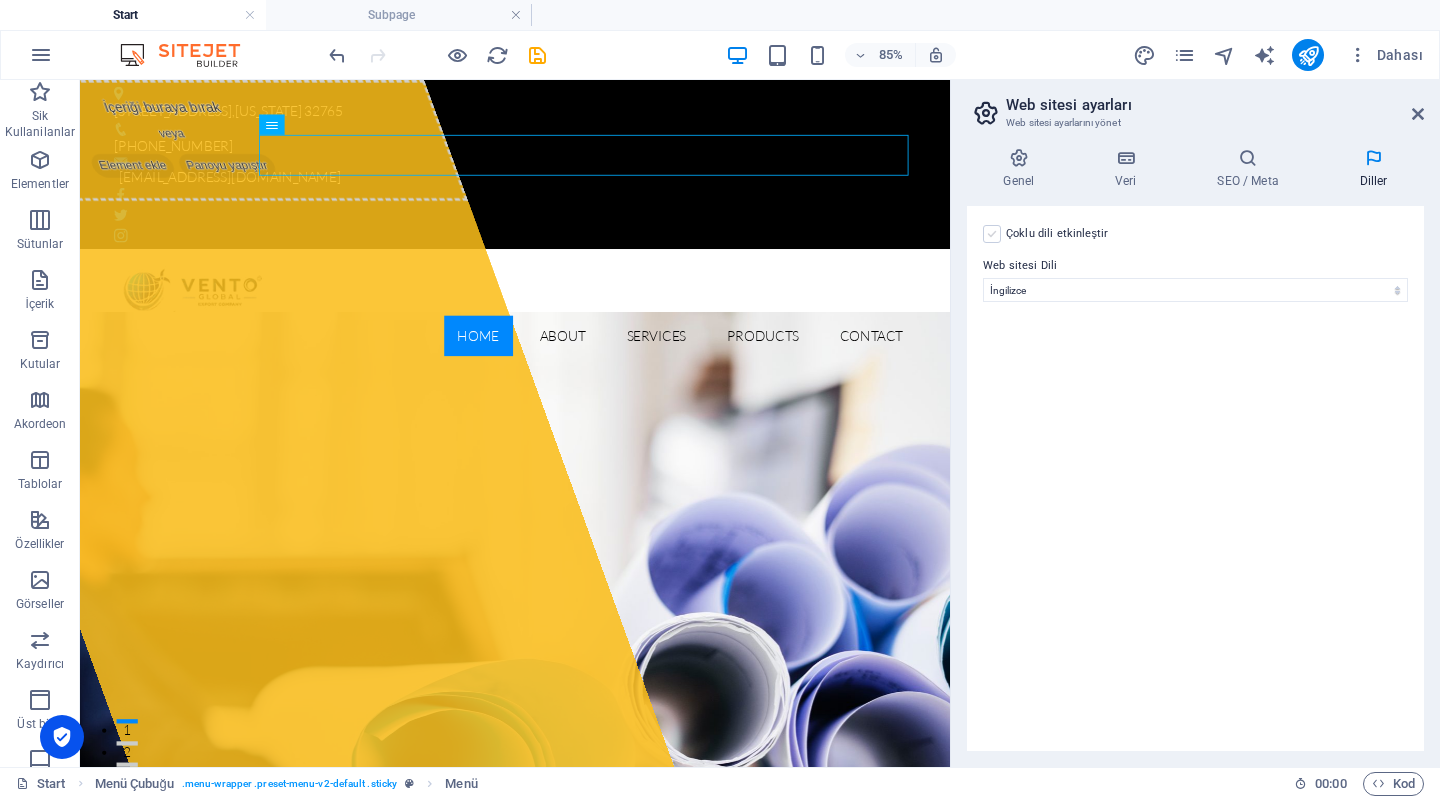 click at bounding box center [992, 234] 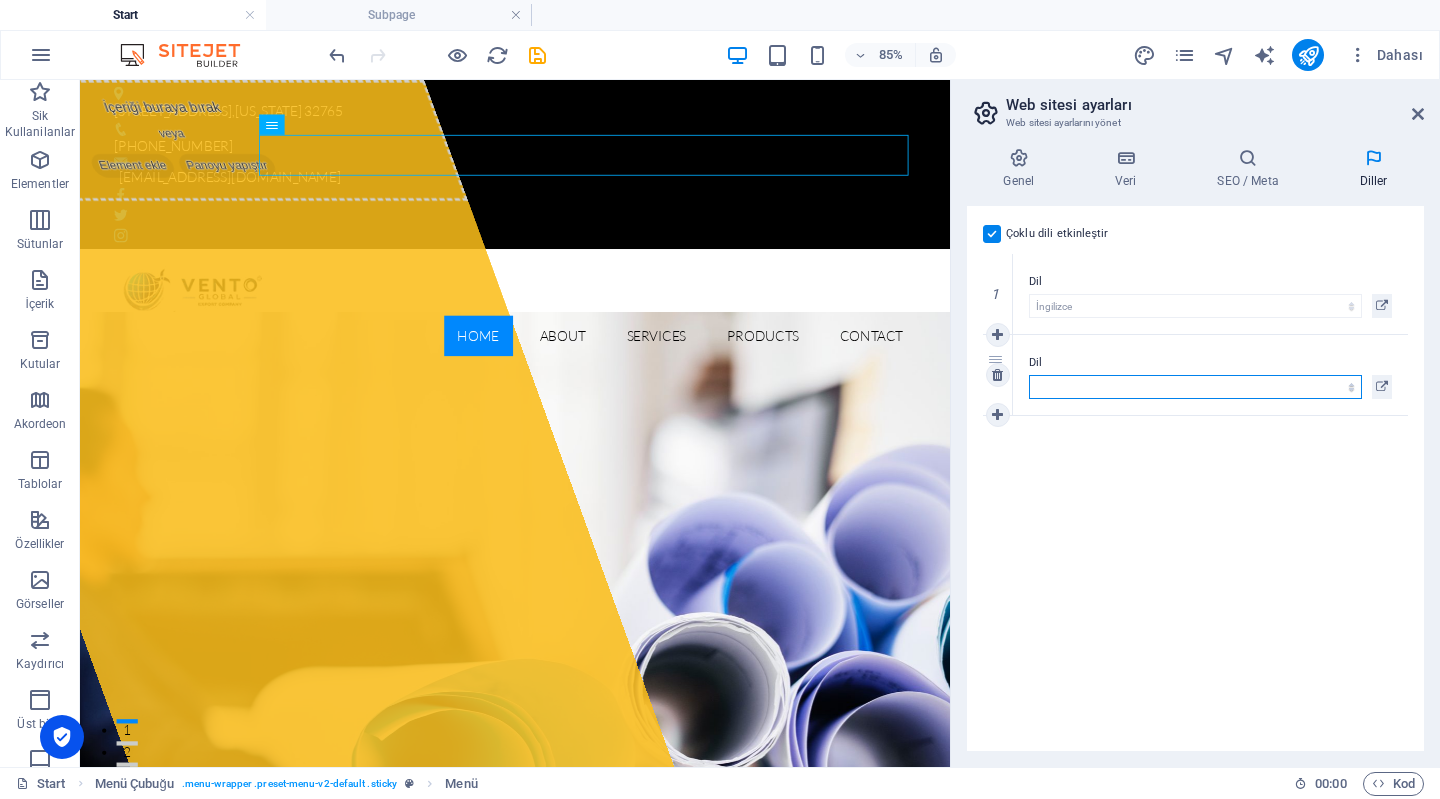 click on "Abkhazian Afar Afrikaans Akan Albanian Almanca Amharic Aragonese Arapça Armenian Assamese Avaric Avestan Aymara Azerbaijani Bambara Bashkir Basque Belarusian Bengalce Bihari languages Bislama Bokmål Bosnian Breton Bulgarca Burmese Central Khmer Chamorro Chechen Church Slavic Chuvash Cornish Corsican Cree Çekçe Çince Danca Dzongkha Endonezce Esperanto Estonian Ewe Faroese Farsça Felemenkçe Fijian Fince Fransızca Fulah Gaelic Galician Ganda Georgian Greenlandic Guaraní Gujarati Haitian Creole Hausa Herero Hırvatça Hintçe Hiri Motu Icelandic Ido Igbo Interlingua Interlingue Inuktitut Inupiaq Irish İbranice İngilizce İspanyolca İtalyanca Japonca Javanese Kannada Kanurice Kashmiri Katalanca Kazakh Kikuyu Kinyarwanda Komi Kongo Korece Kurdish Kwanyama Kyrgyz Lao Latin Lehçe Letonca Limburgish Lingala Litvanyaca Luba-Katanga Luxembourgish Macarca Makedonca Malagasy Malay Malayalam Maldivian Maltaca Manx Maori Marathi Marshallese Mongolian Nauru Navajo Ndonga Nepali North Ndebele Northern Sami Nuosu" at bounding box center (1195, 387) 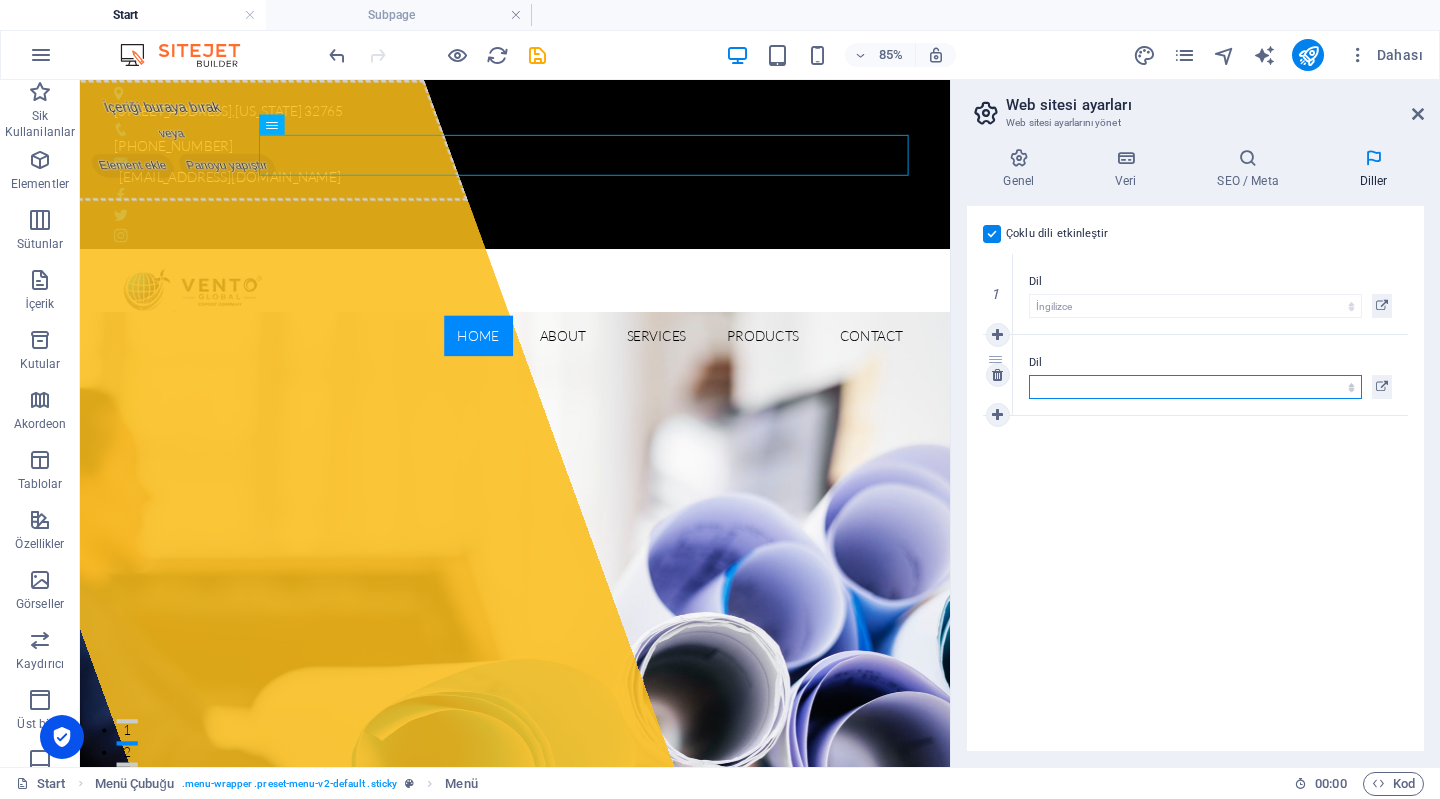 select on "134" 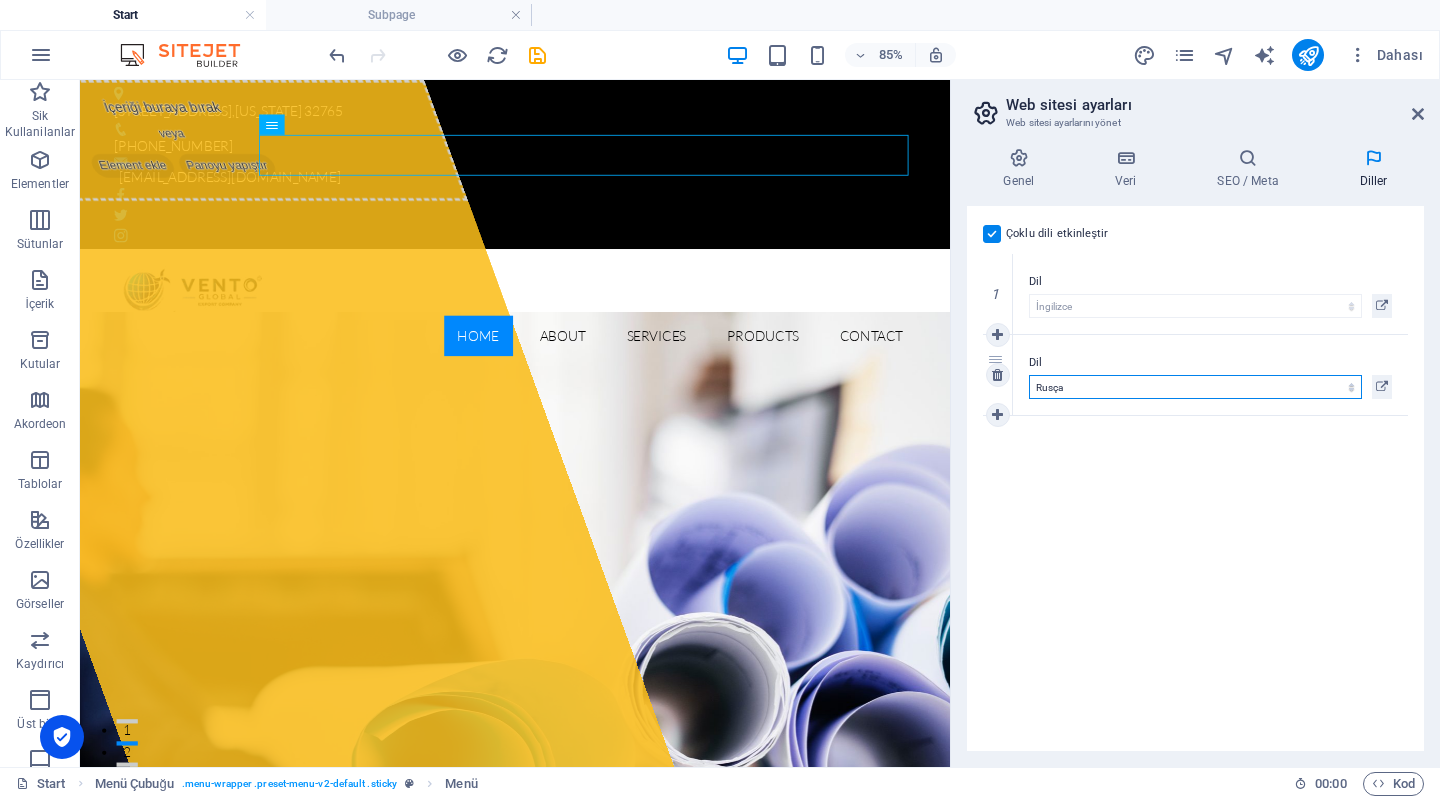 click on "Abkhazian Afar Afrikaans Akan Albanian Almanca Amharic Aragonese Arapça Armenian Assamese Avaric Avestan Aymara Azerbaijani Bambara Bashkir Basque Belarusian Bengalce Bihari languages Bislama Bokmål Bosnian Breton Bulgarca Burmese Central Khmer Chamorro Chechen Church Slavic Chuvash Cornish Corsican Cree Çekçe Çince Danca Dzongkha Endonezce Esperanto Estonian Ewe Faroese Farsça Felemenkçe Fijian Fince Fransızca Fulah Gaelic Galician Ganda Georgian Greenlandic Guaraní Gujarati Haitian Creole Hausa Herero Hırvatça Hintçe Hiri Motu Icelandic Ido Igbo Interlingua Interlingue Inuktitut Inupiaq Irish İbranice İngilizce İspanyolca İtalyanca Japonca Javanese Kannada Kanurice Kashmiri Katalanca Kazakh Kikuyu Kinyarwanda Komi Kongo Korece Kurdish Kwanyama Kyrgyz Lao Latin Lehçe Letonca Limburgish Lingala Litvanyaca Luba-Katanga Luxembourgish Macarca Makedonca Malagasy Malay Malayalam Maldivian Maltaca Manx Maori Marathi Marshallese Mongolian Nauru Navajo Ndonga Nepali North Ndebele Northern Sami Nuosu" at bounding box center (1195, 387) 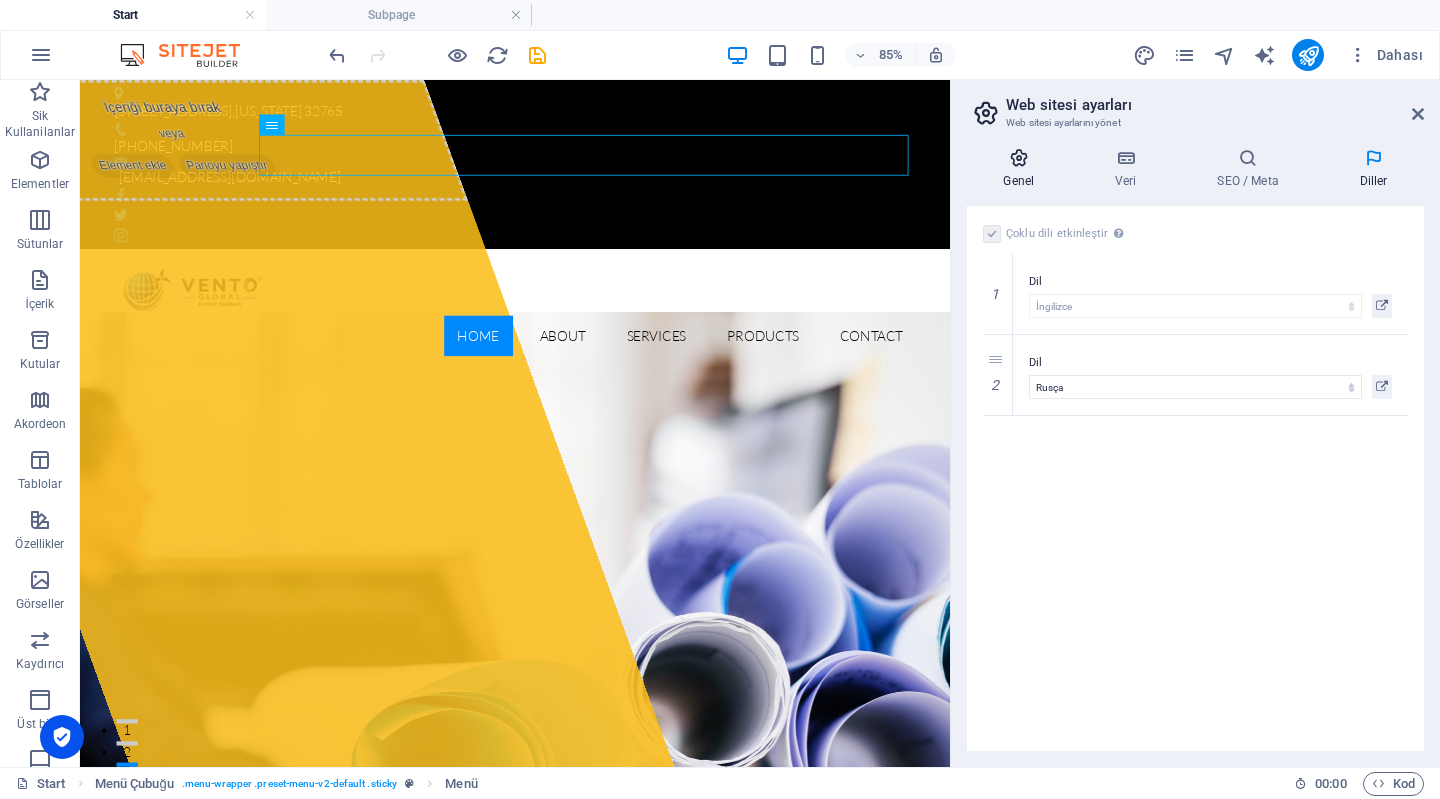 click on "Genel" at bounding box center (1023, 169) 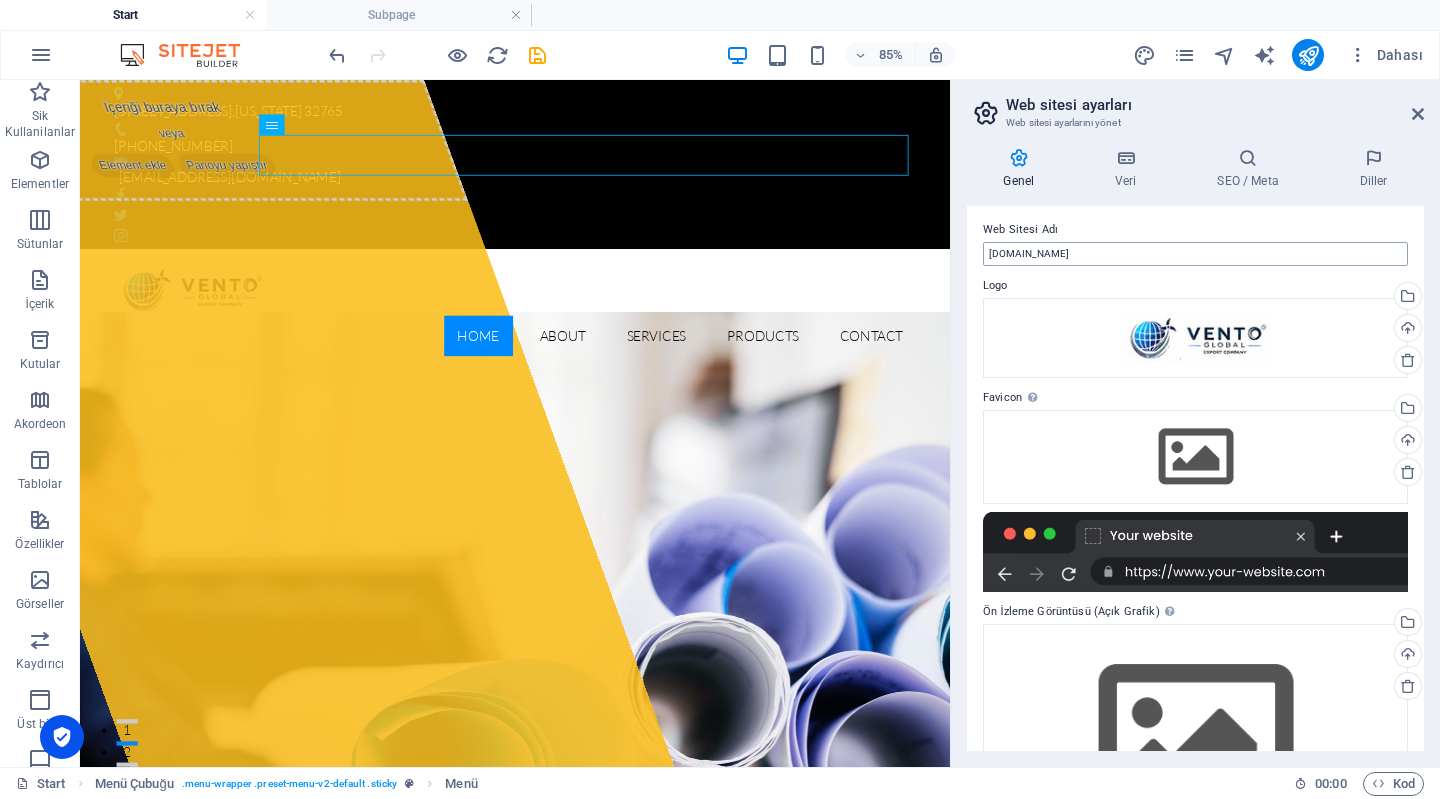 scroll, scrollTop: 0, scrollLeft: 0, axis: both 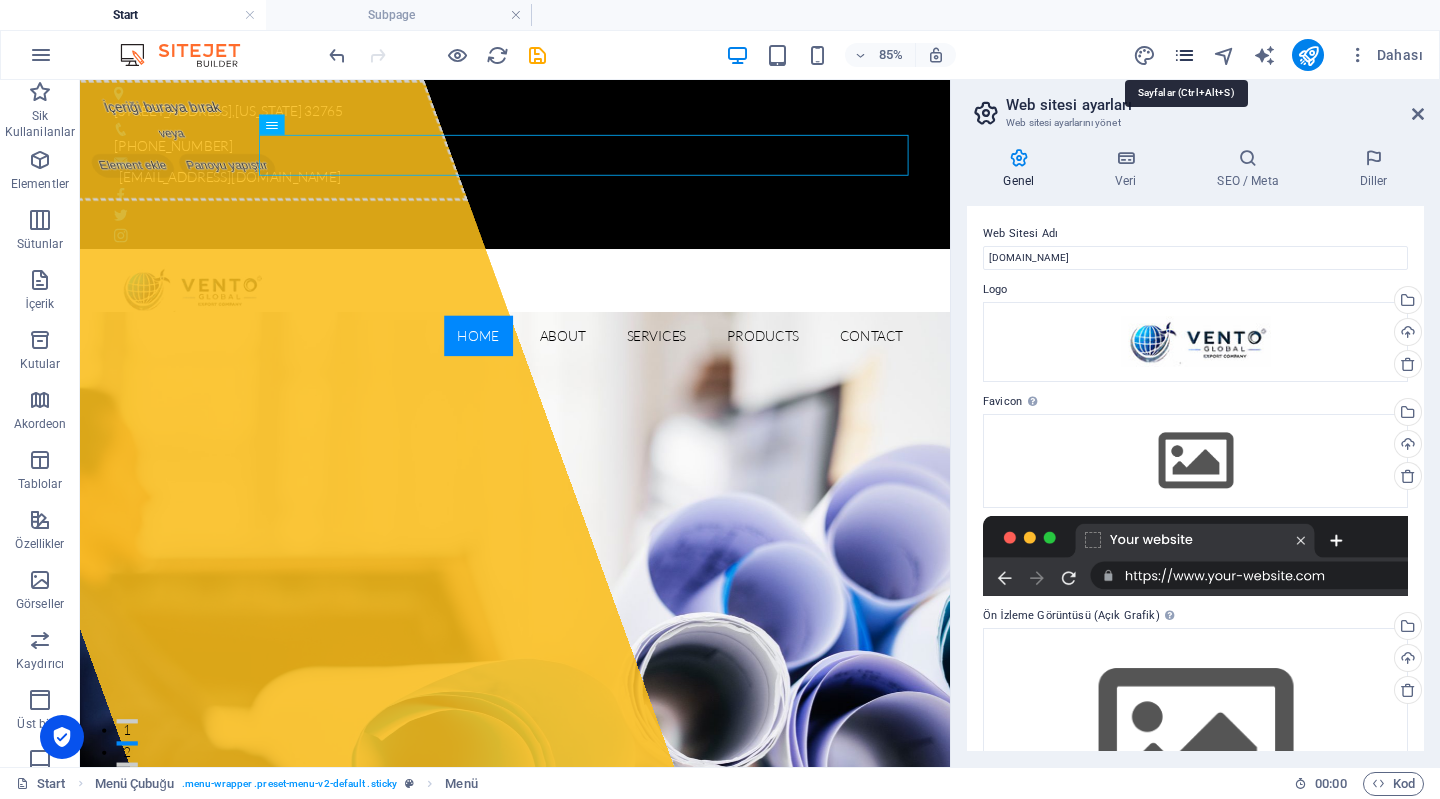 click at bounding box center (1184, 55) 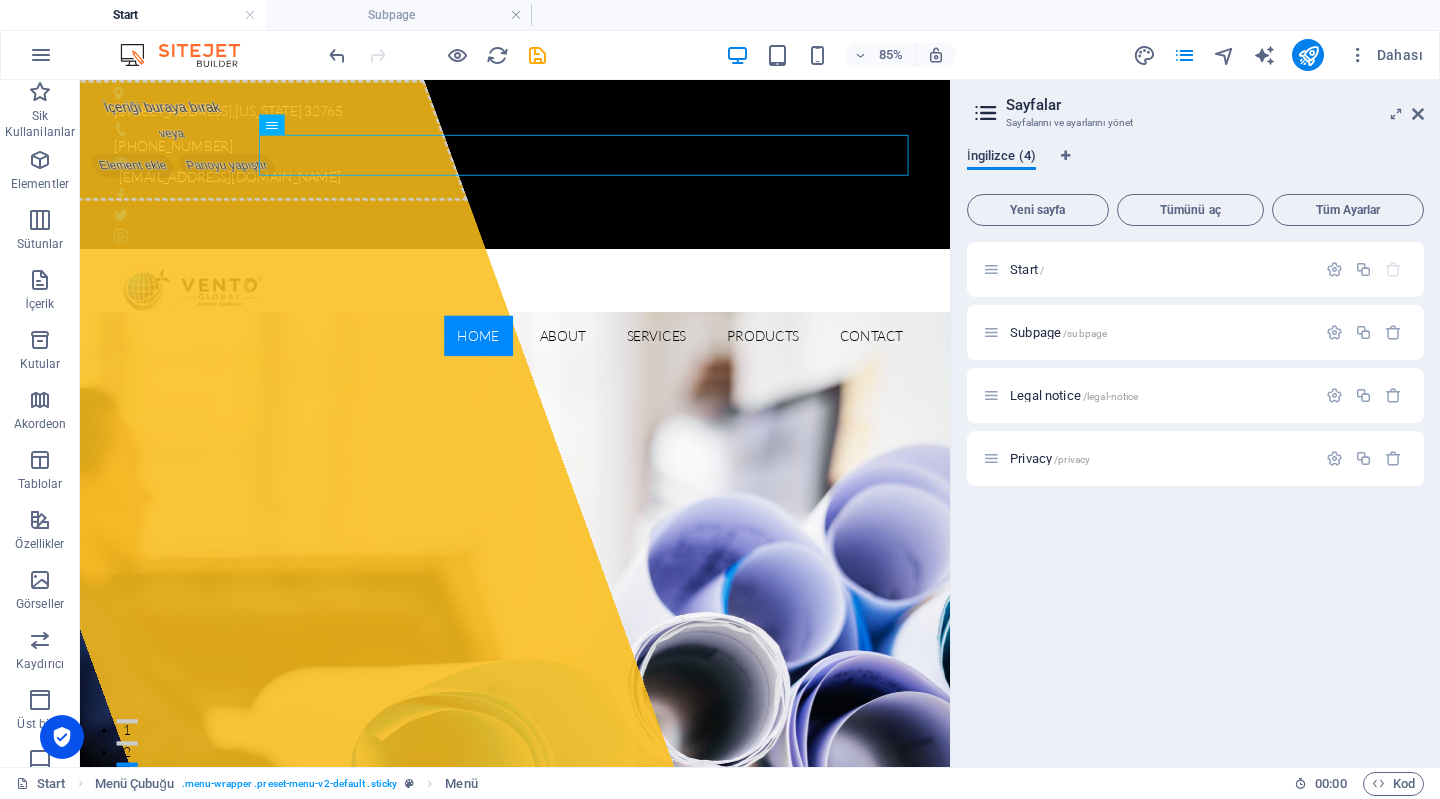 click on "İngilizce (4)" at bounding box center (1001, 158) 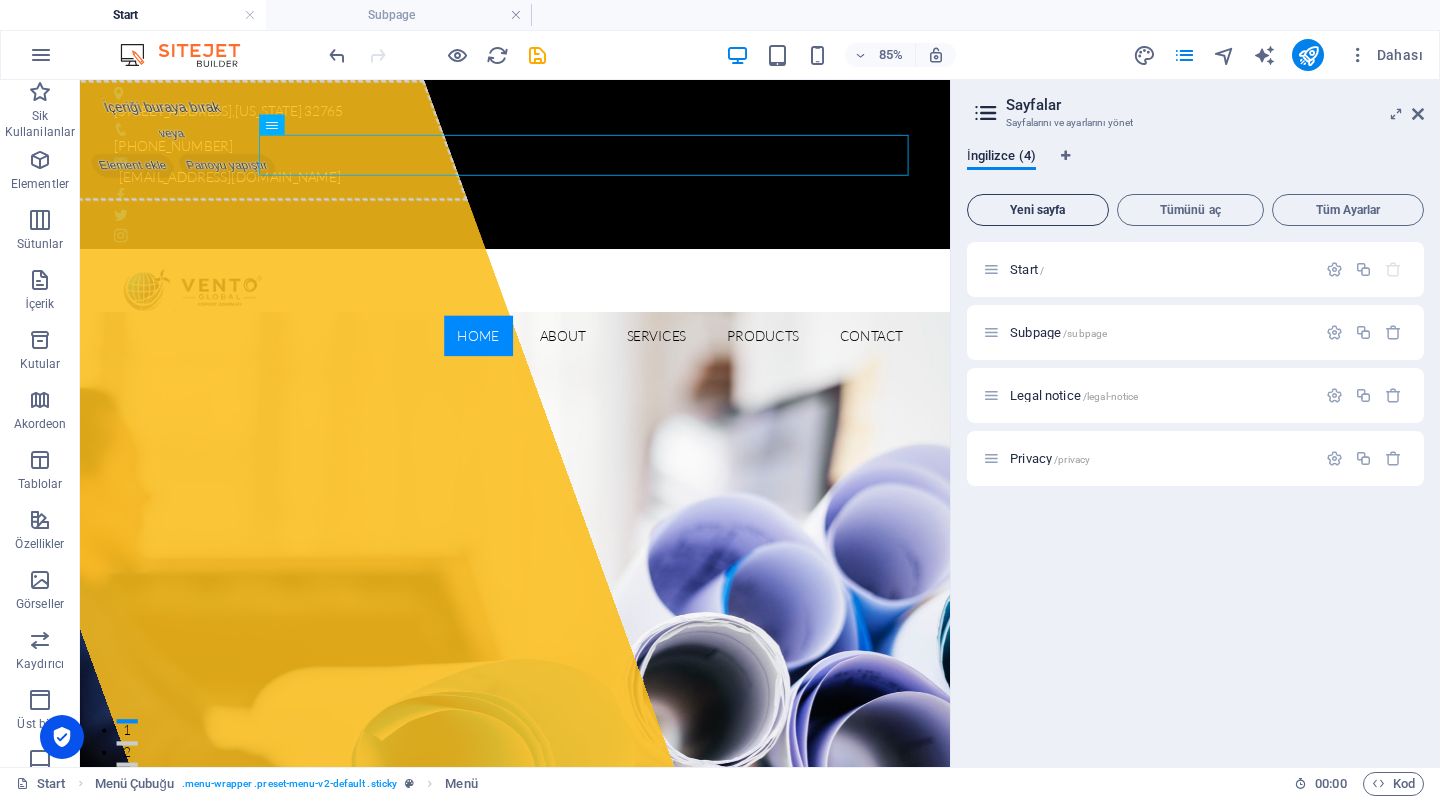 click on "Yeni sayfa" at bounding box center (1038, 210) 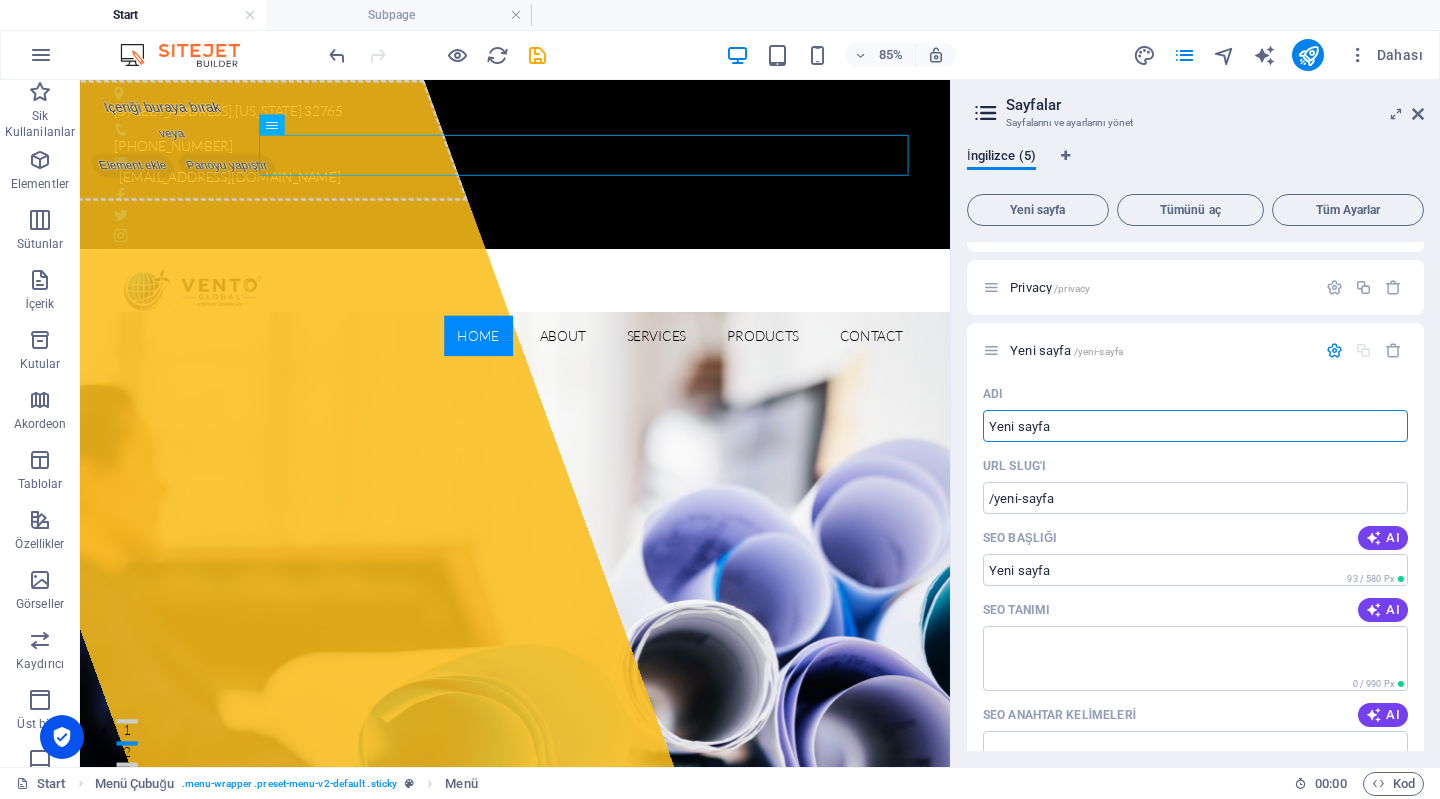 scroll, scrollTop: 200, scrollLeft: 0, axis: vertical 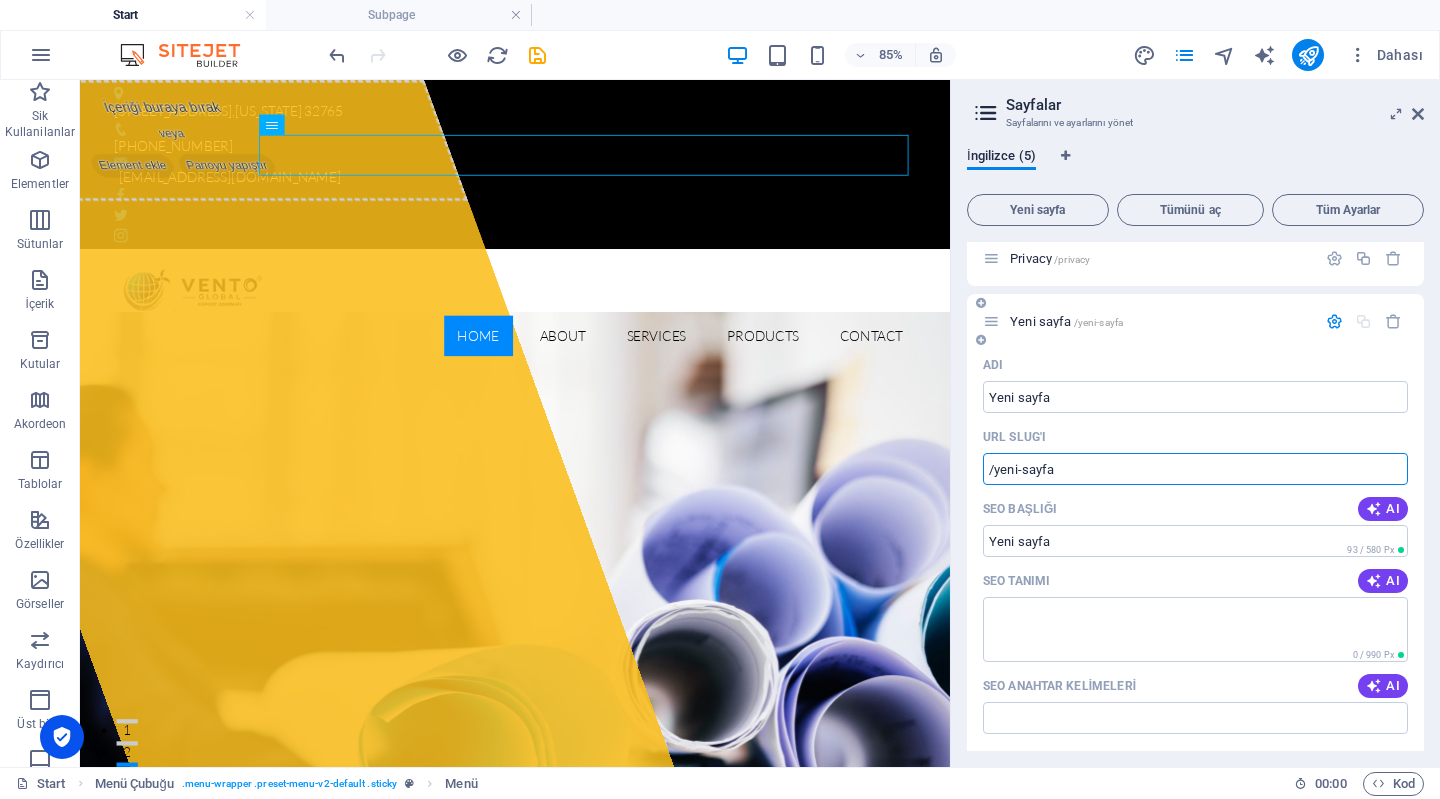 drag, startPoint x: 1066, startPoint y: 466, endPoint x: 994, endPoint y: 469, distance: 72.06247 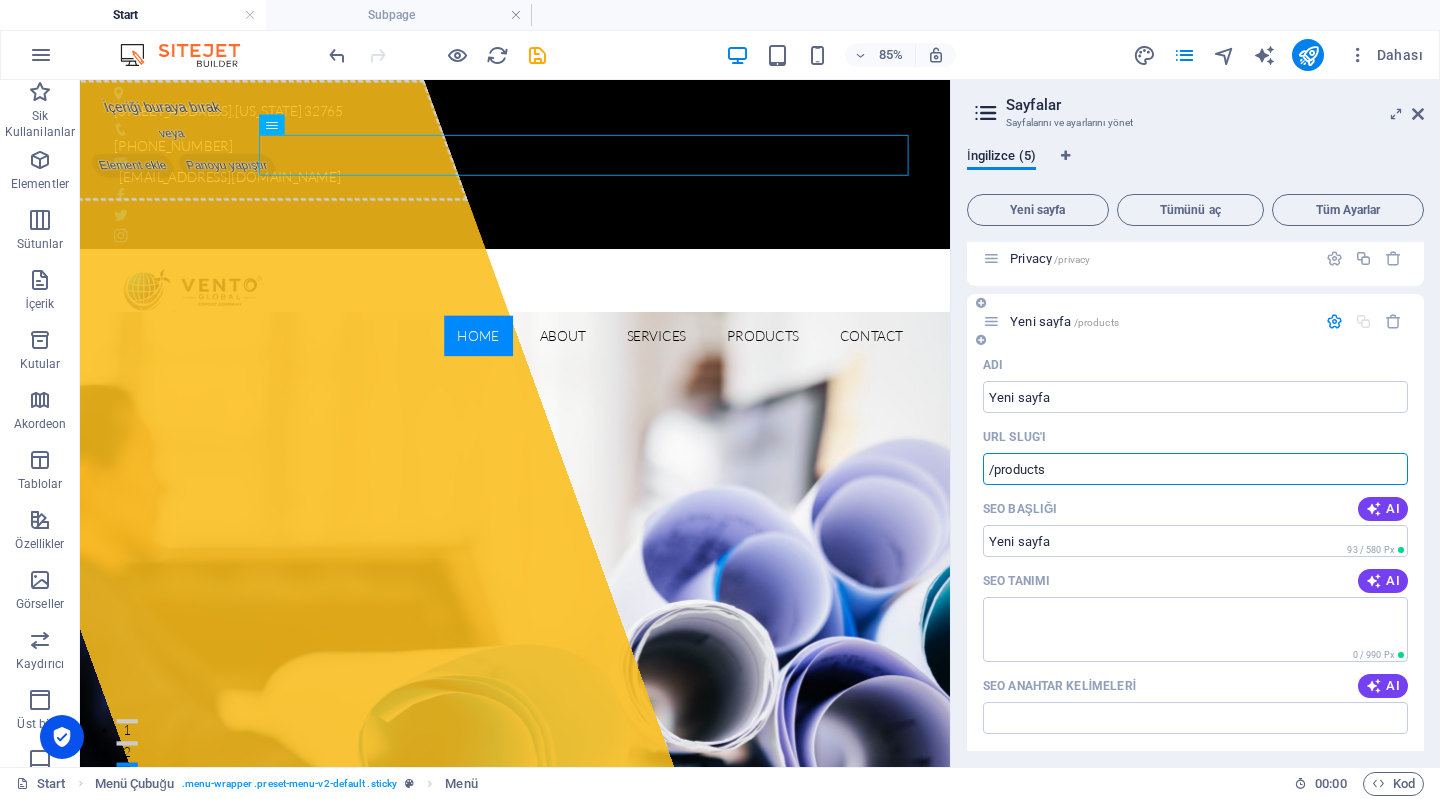 click on "/products" at bounding box center (1195, 469) 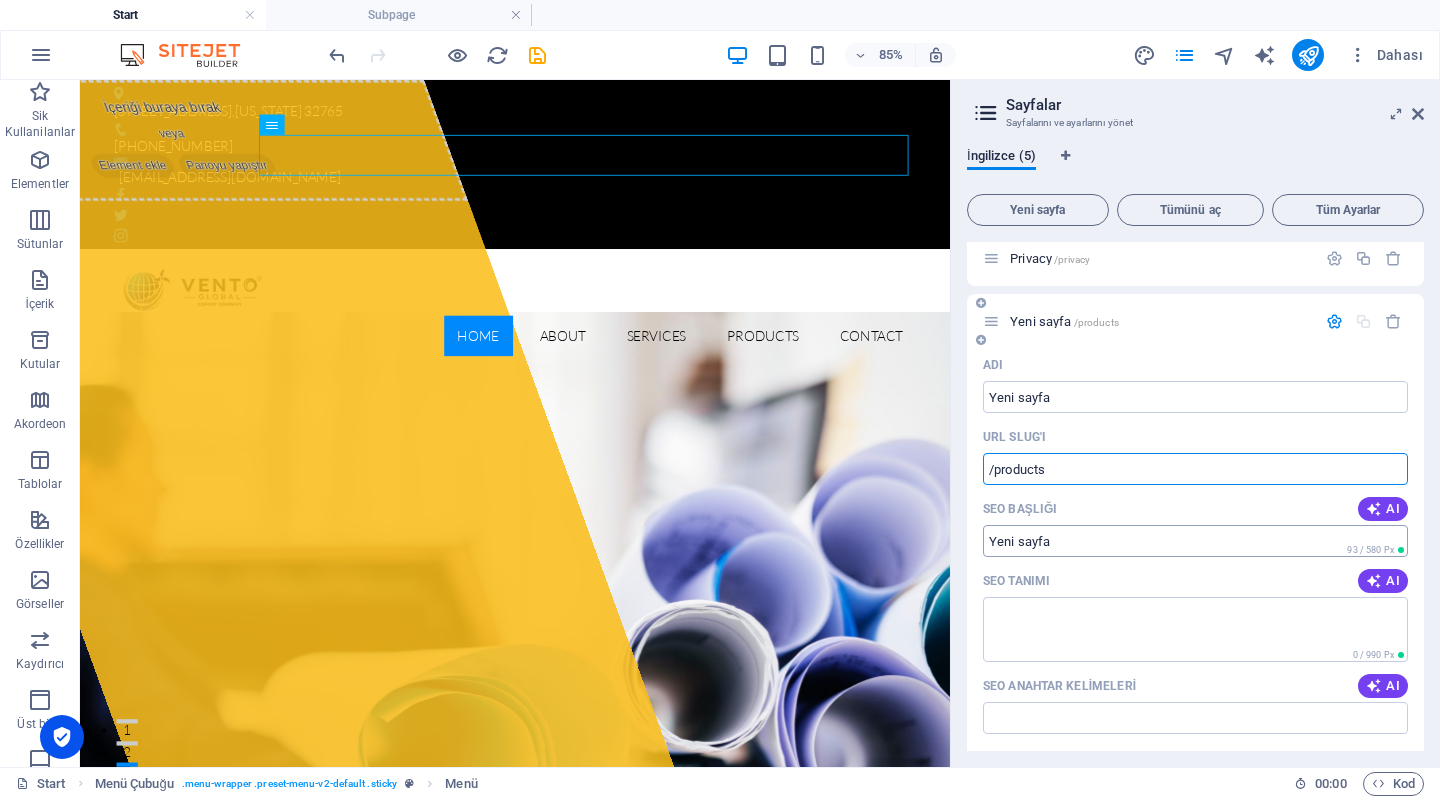 type on "/products" 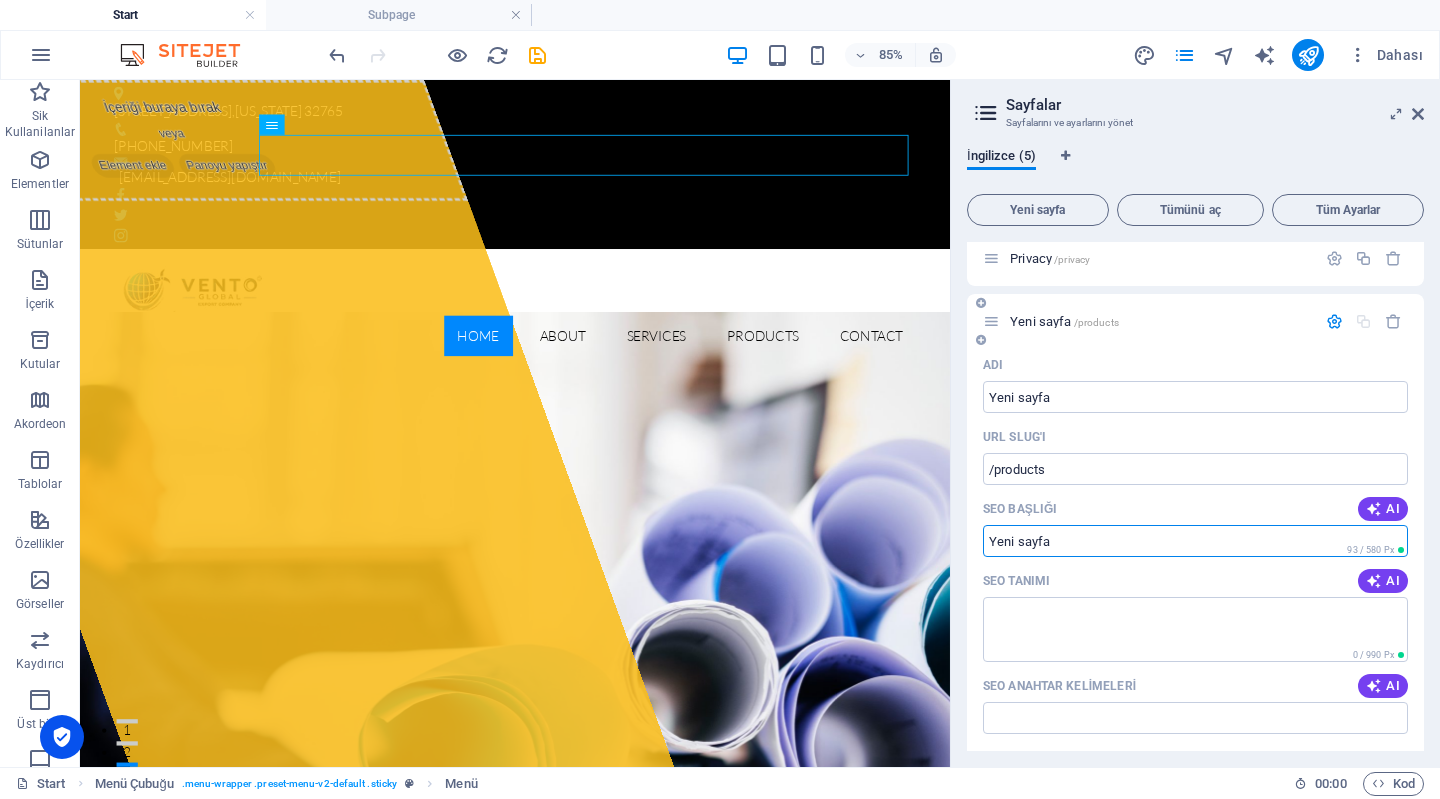click on "SEO Başlığı" at bounding box center (1195, 541) 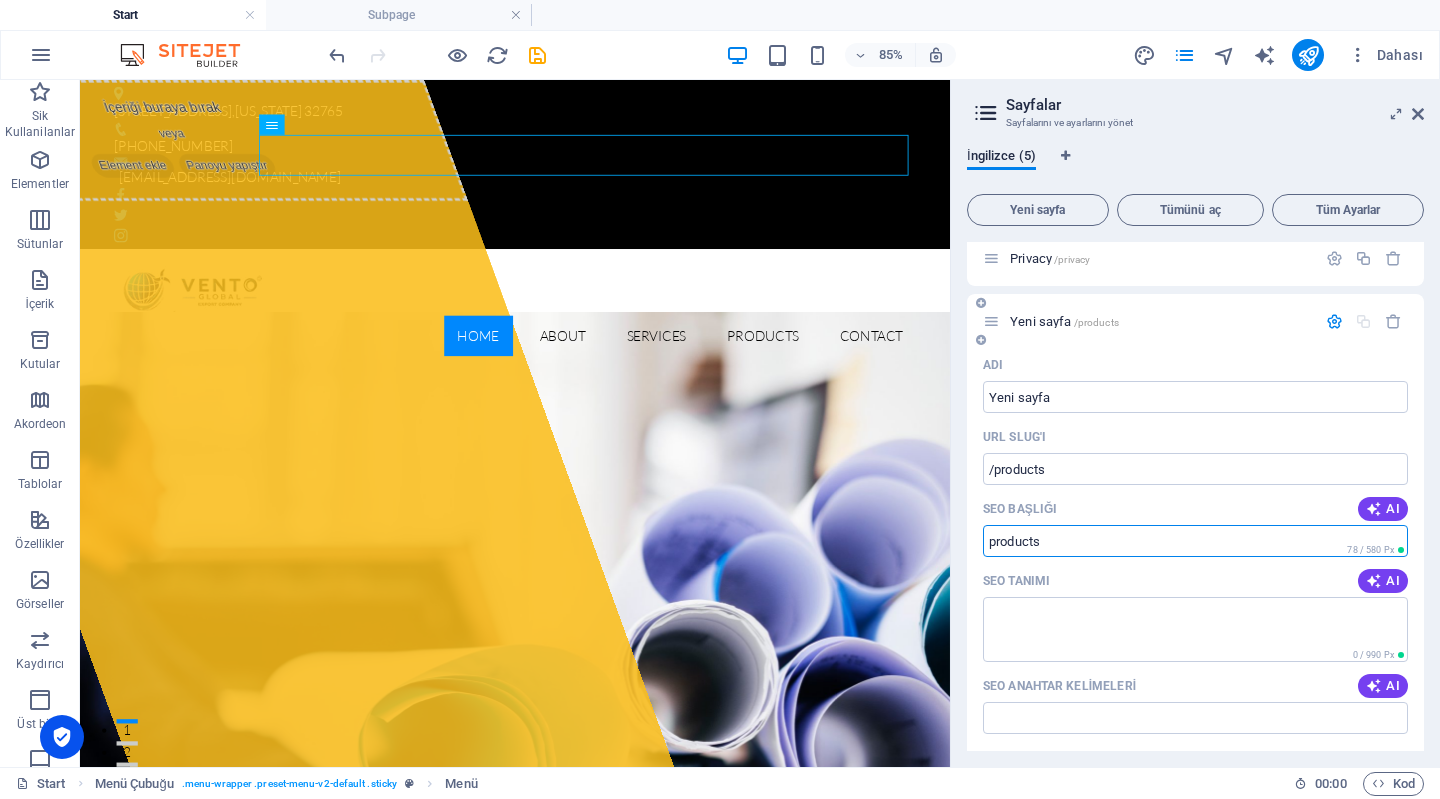click on "products" at bounding box center (1195, 541) 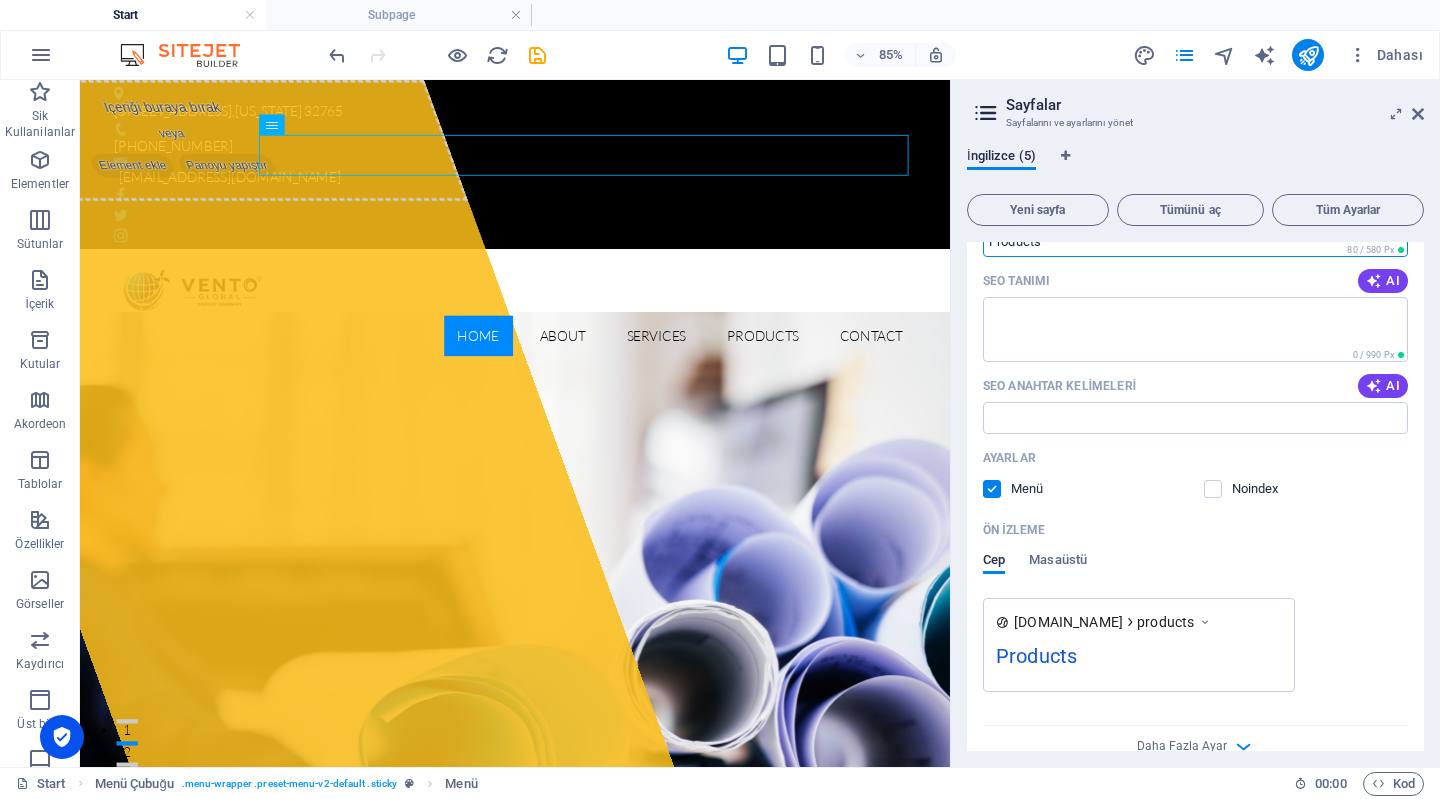 scroll, scrollTop: 530, scrollLeft: 0, axis: vertical 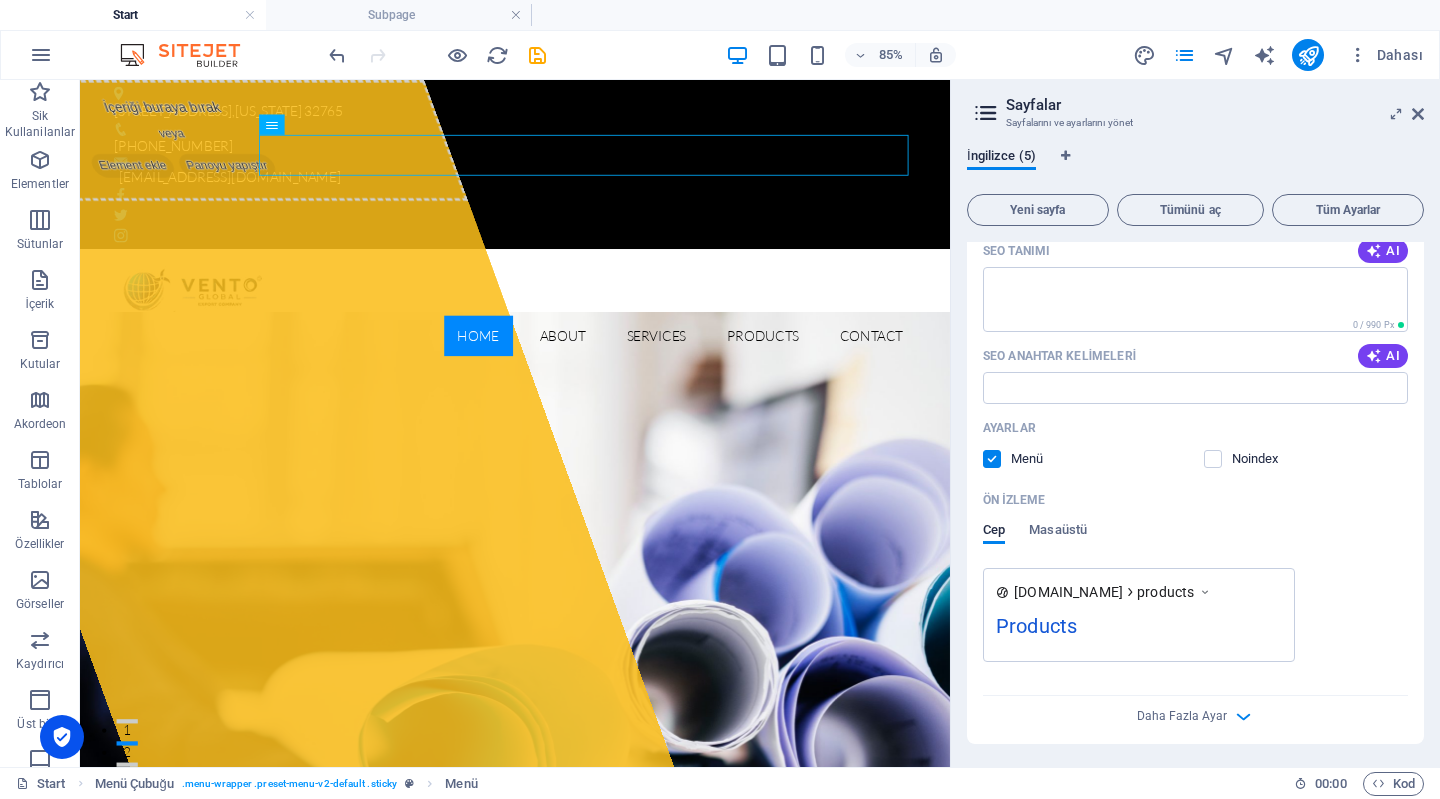 type on "Products" 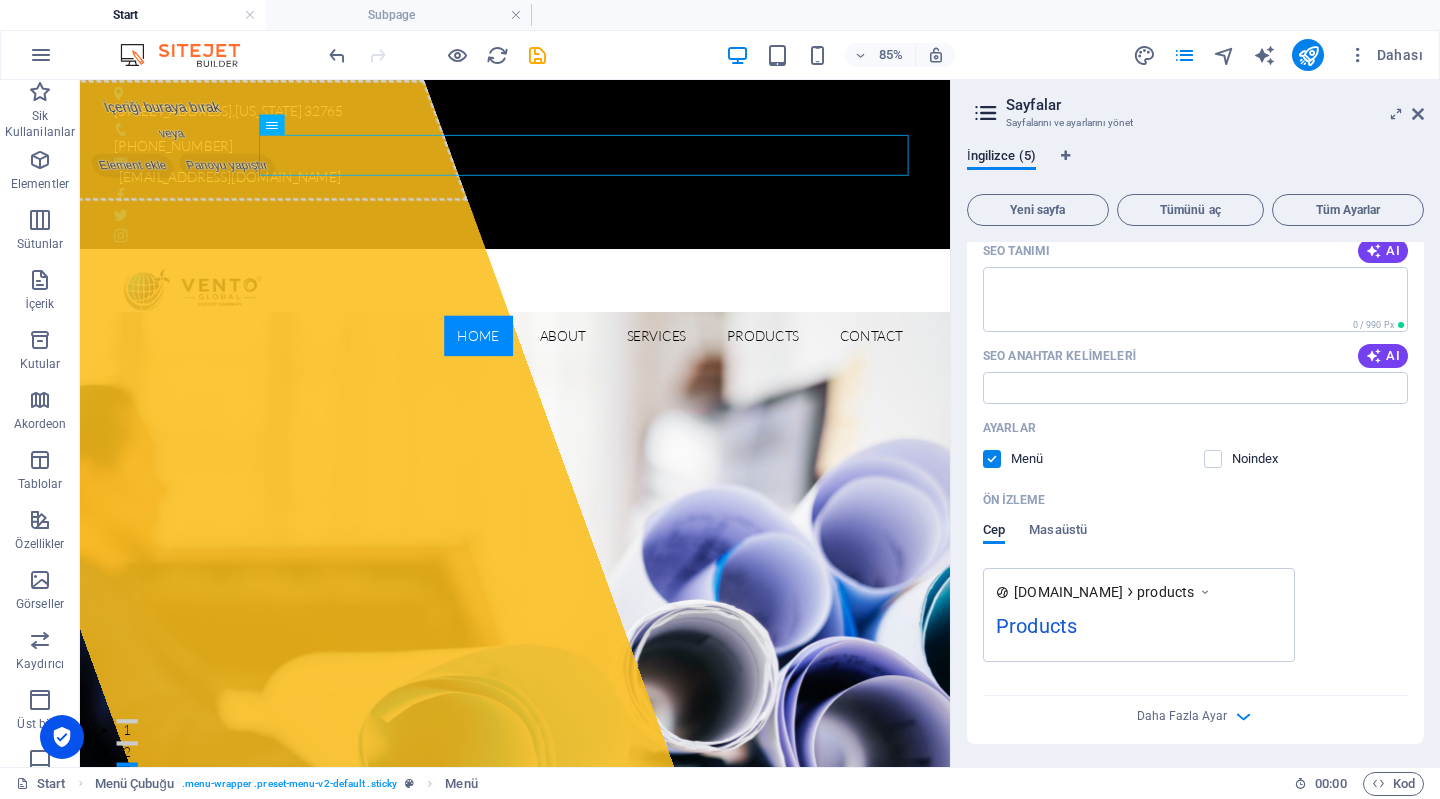 click at bounding box center (1205, 592) 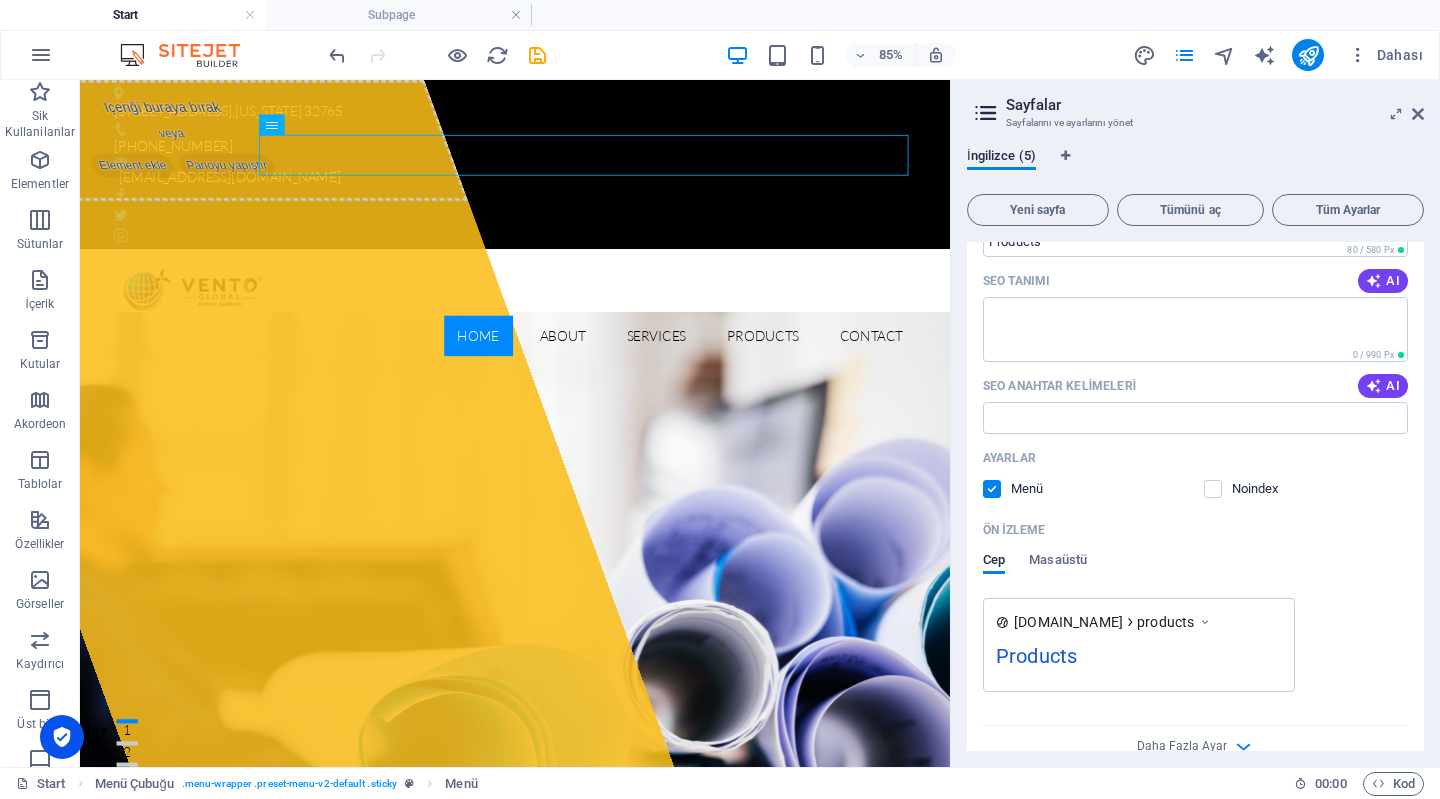 scroll, scrollTop: 530, scrollLeft: 0, axis: vertical 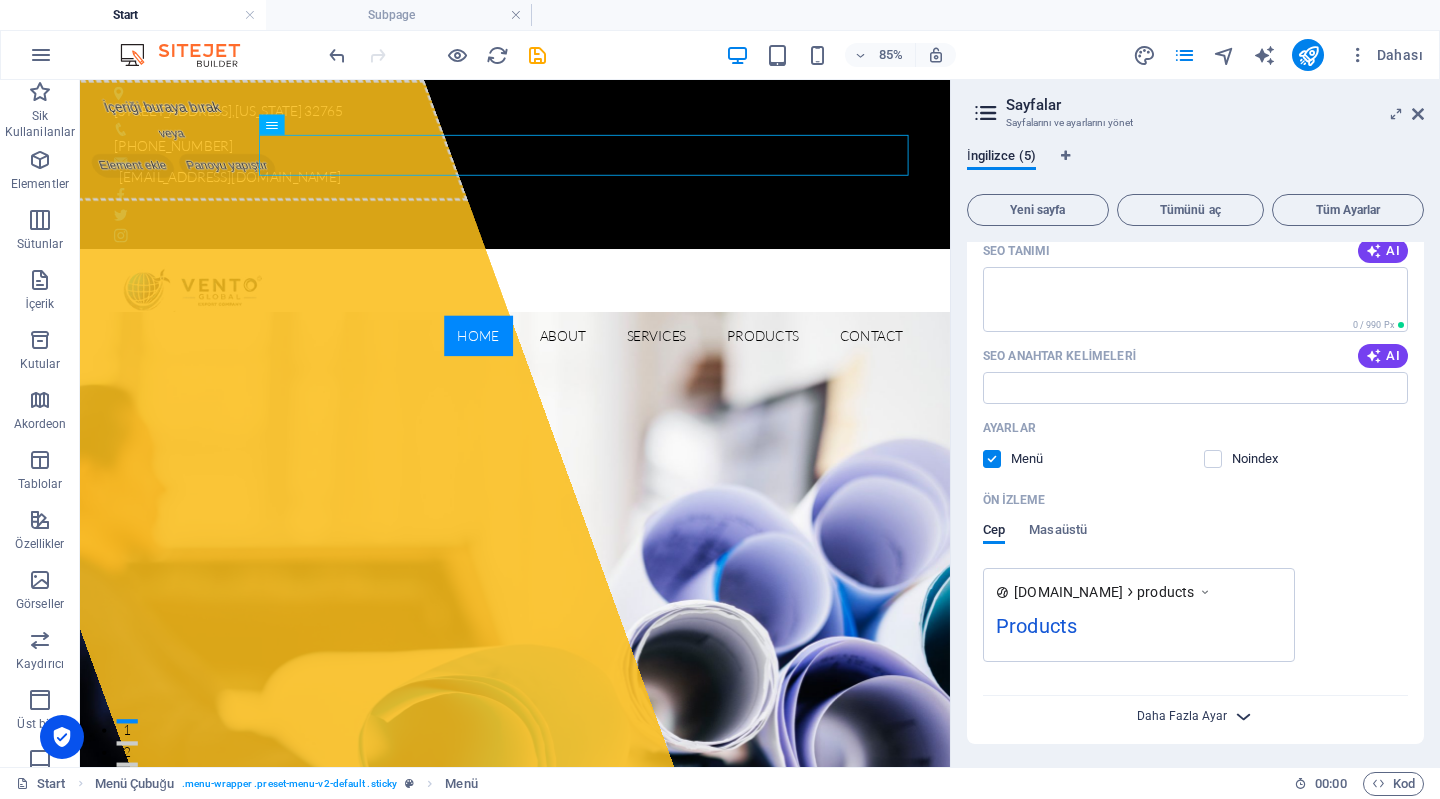 click on "Daha Fazla Ayar" at bounding box center [1182, 716] 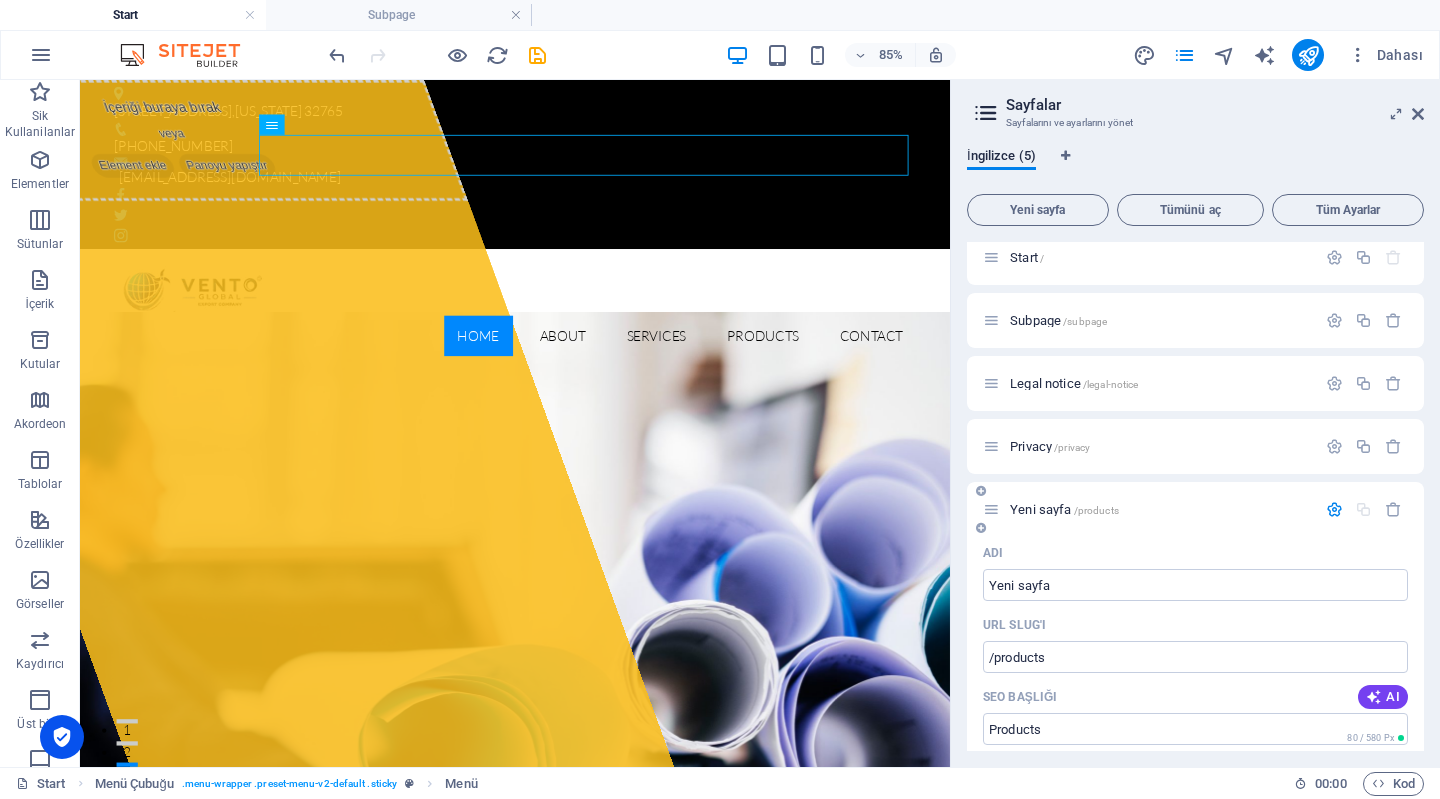 scroll, scrollTop: 0, scrollLeft: 0, axis: both 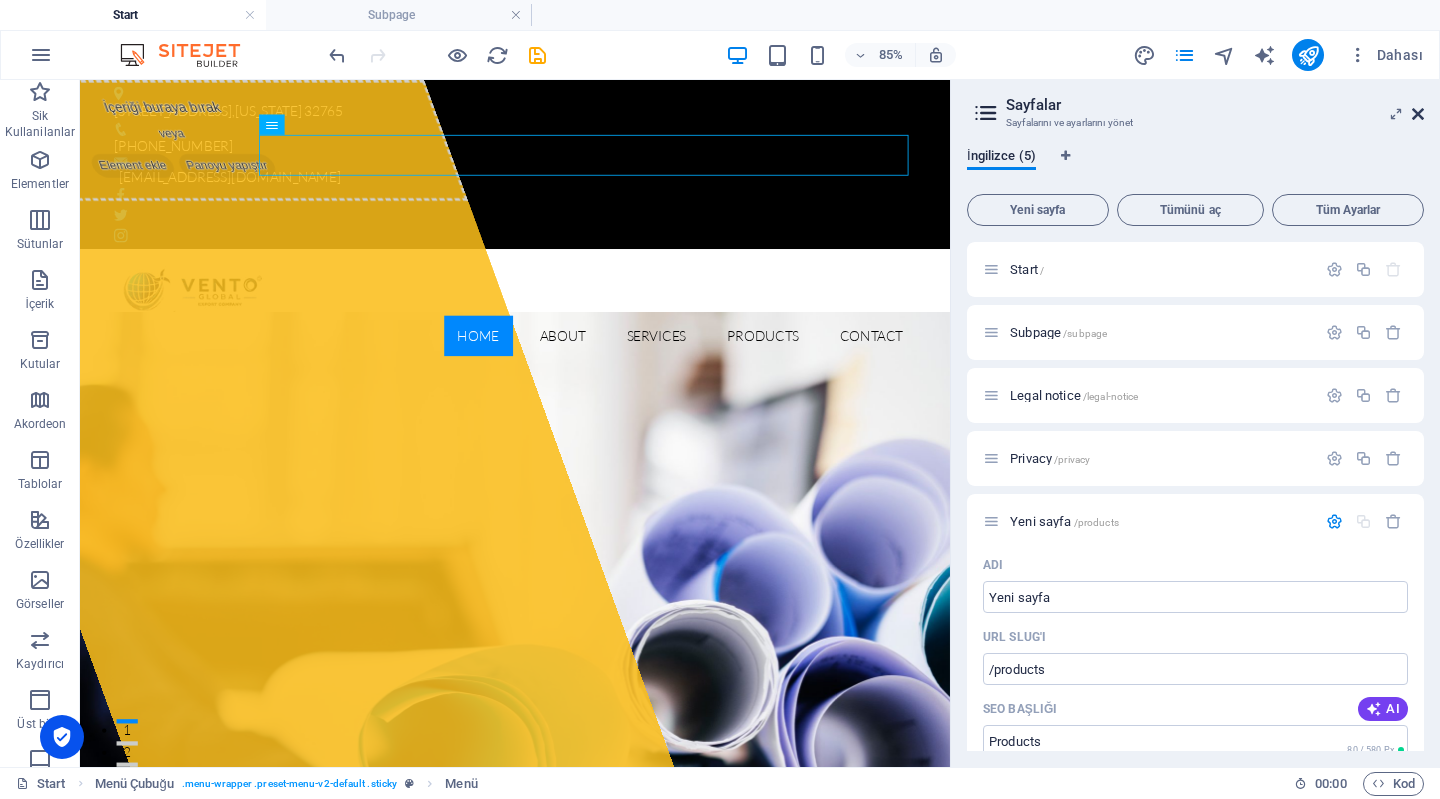 click at bounding box center [1418, 114] 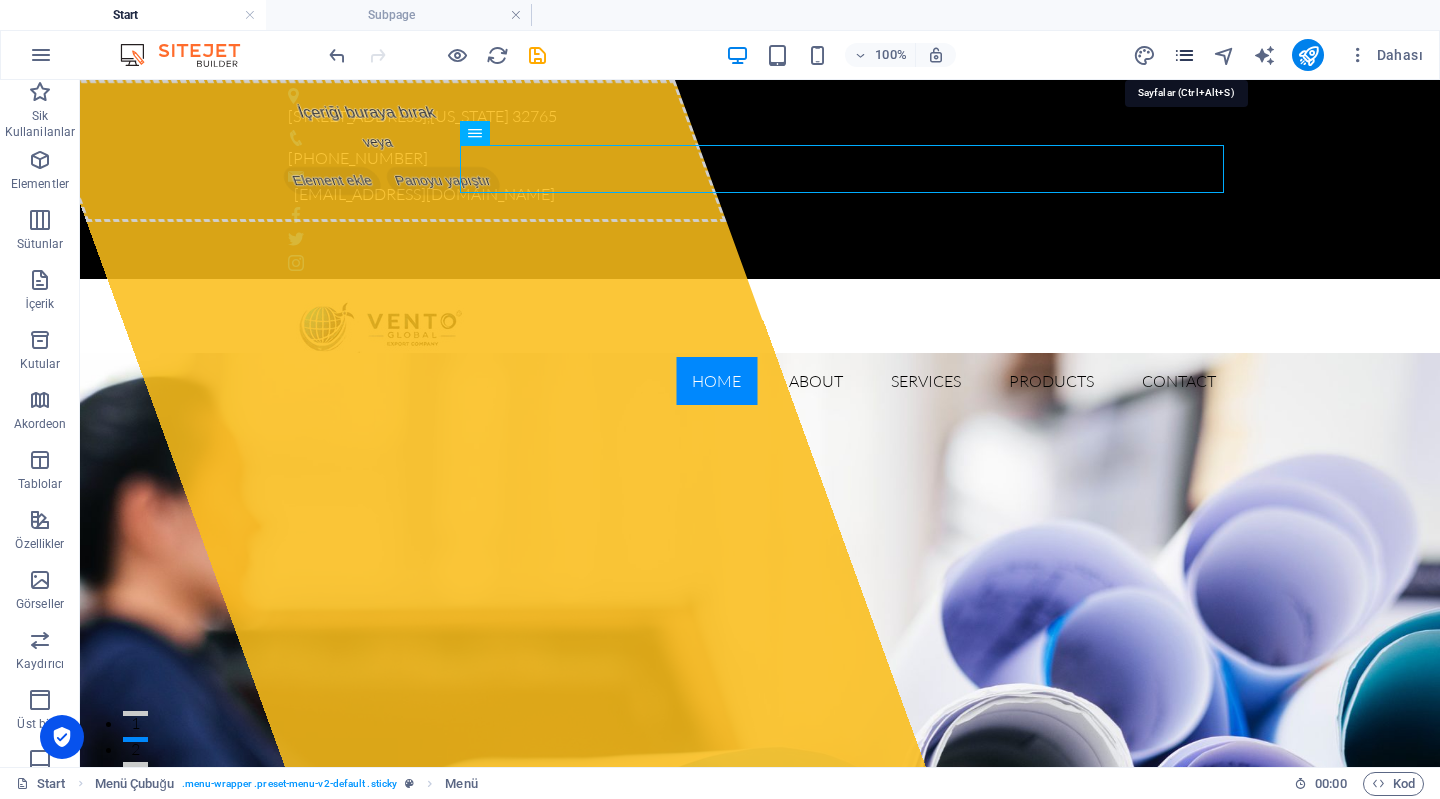click at bounding box center [1184, 55] 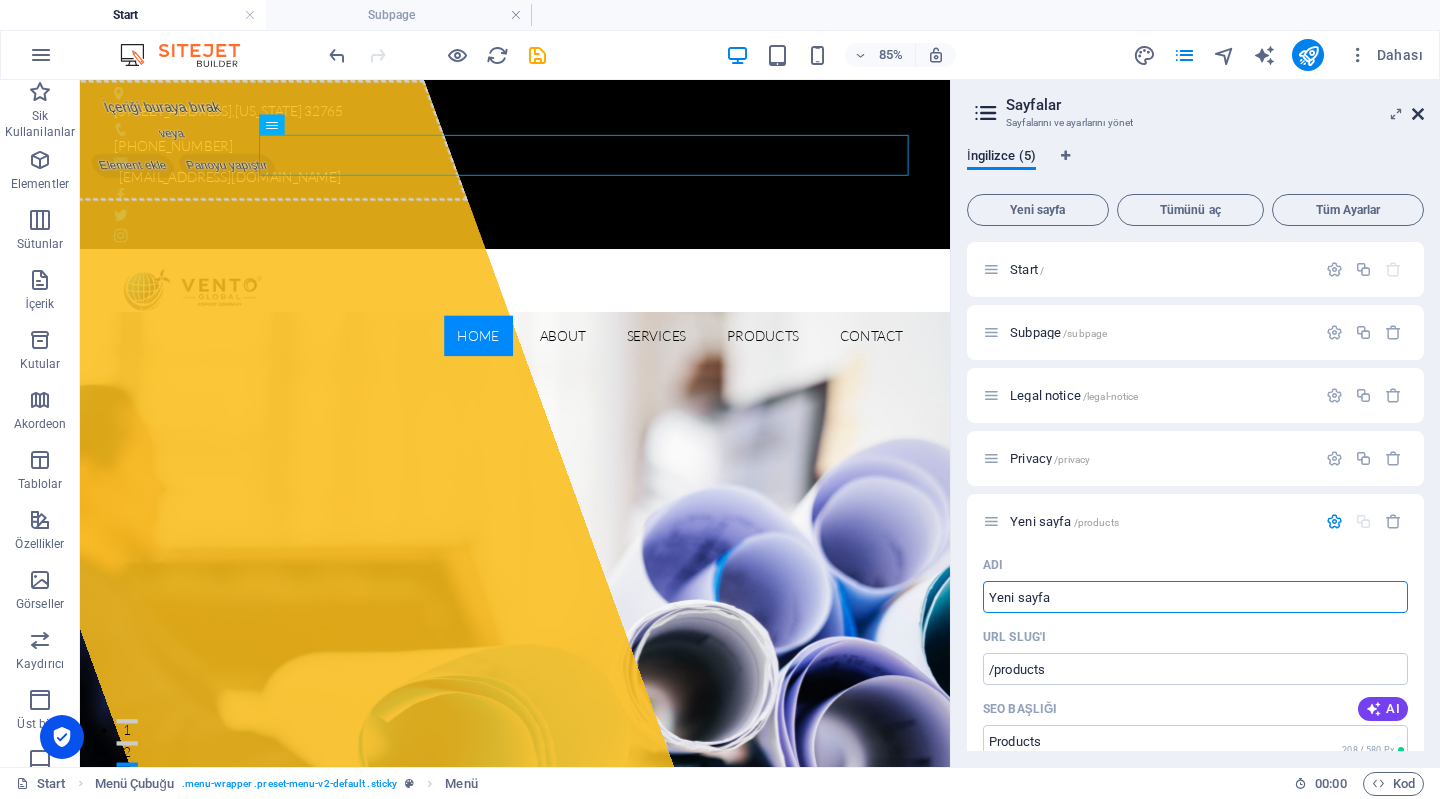 click at bounding box center (1418, 114) 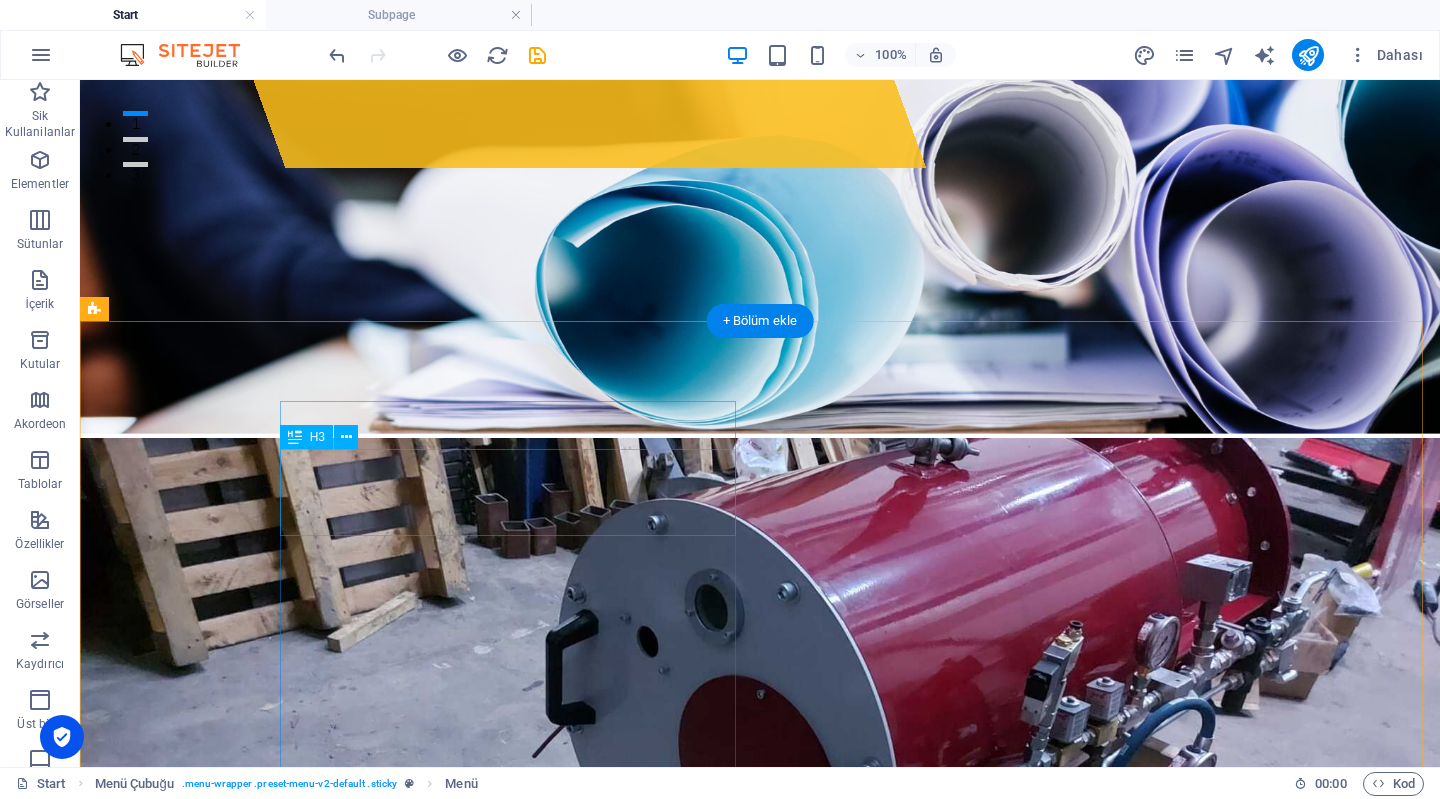scroll, scrollTop: 0, scrollLeft: 0, axis: both 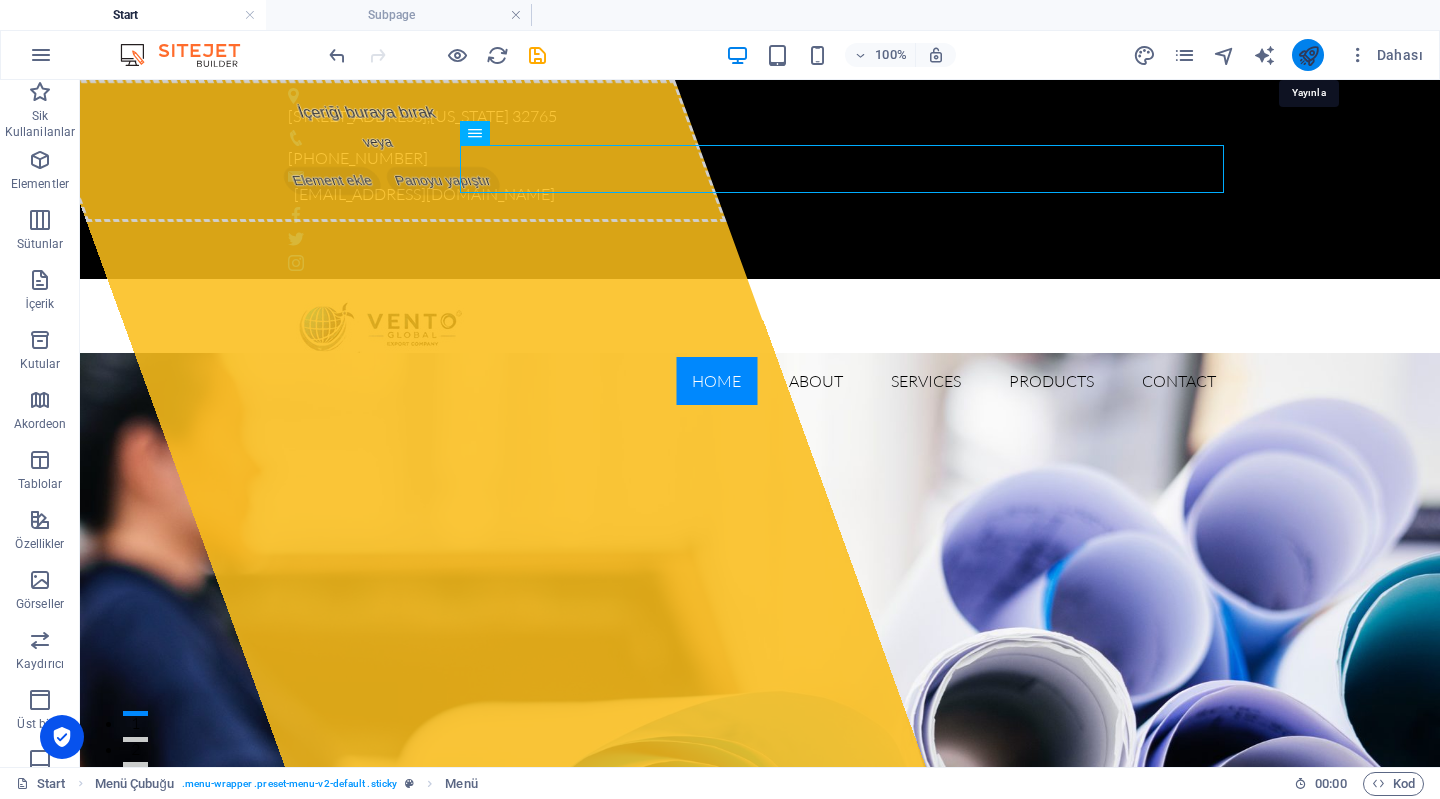 click at bounding box center [1308, 55] 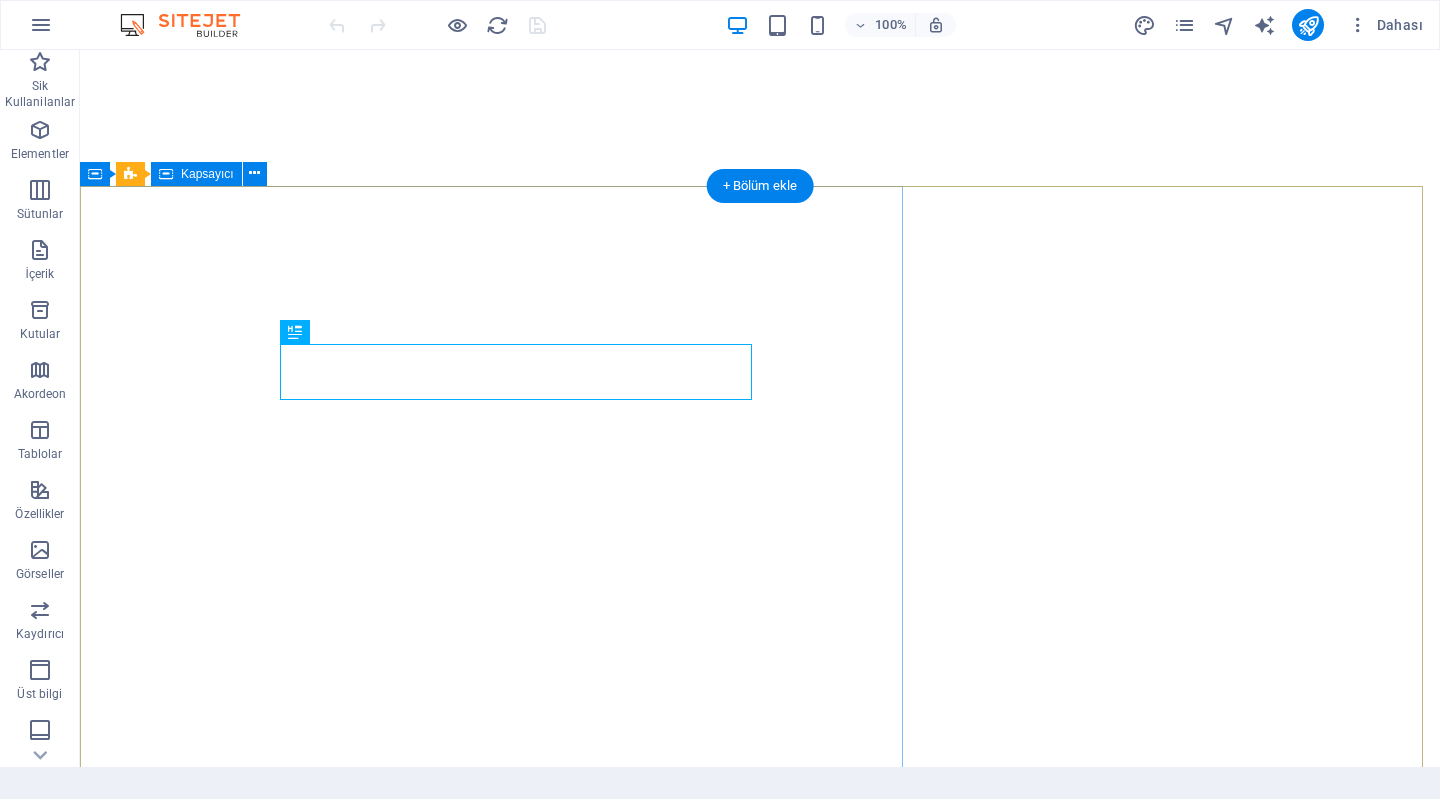 scroll, scrollTop: 0, scrollLeft: 0, axis: both 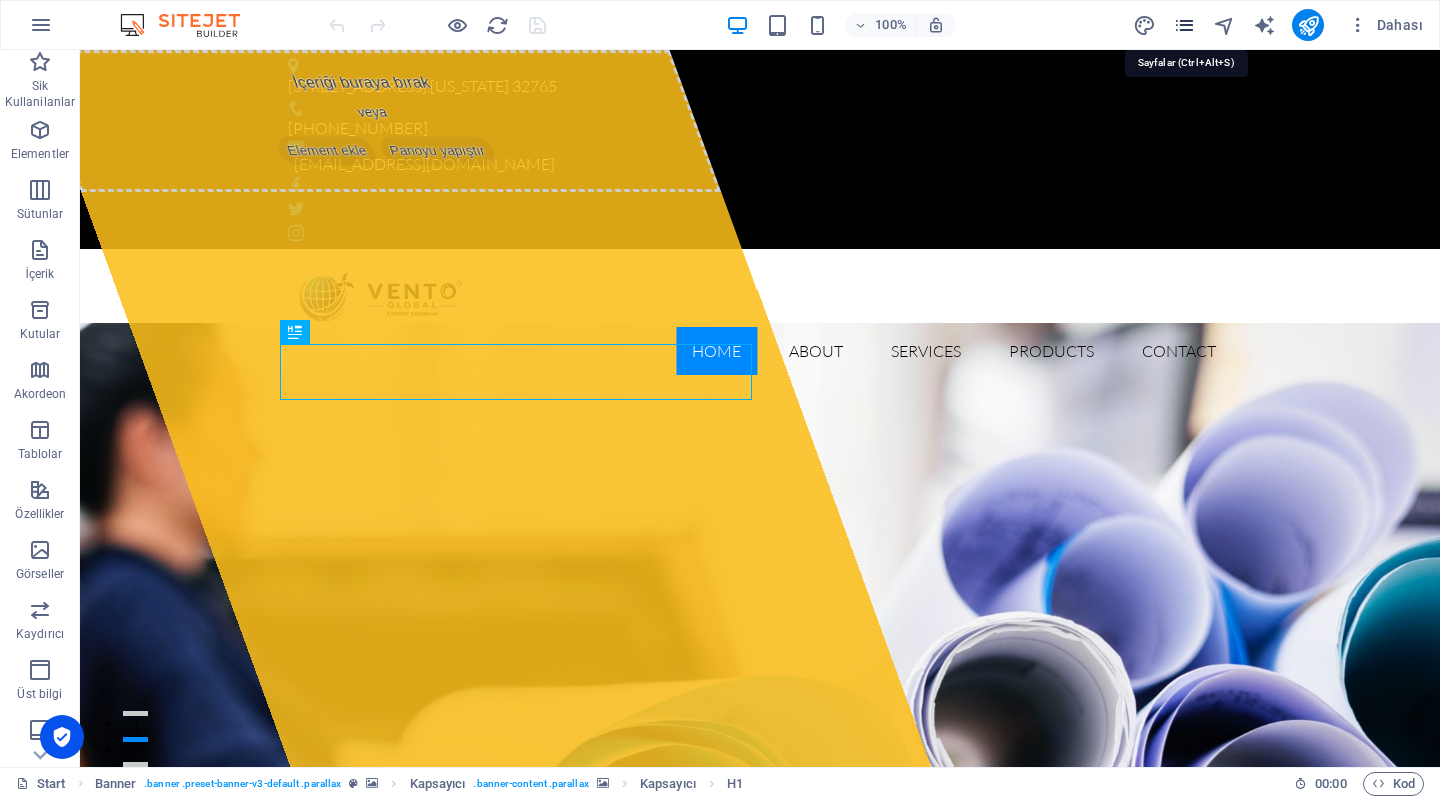 click at bounding box center [1184, 25] 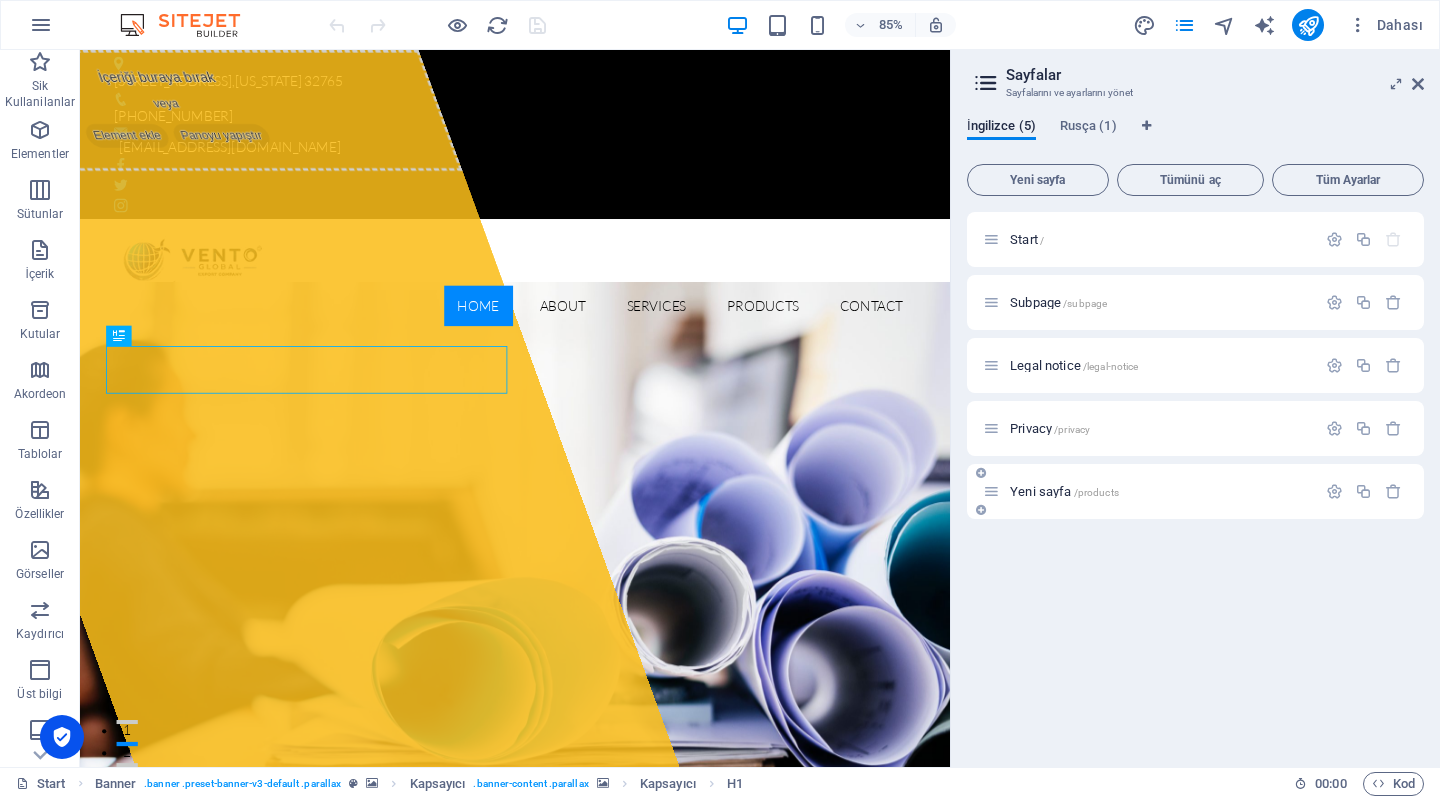 click on "Yeni sayfa /products" at bounding box center [1064, 491] 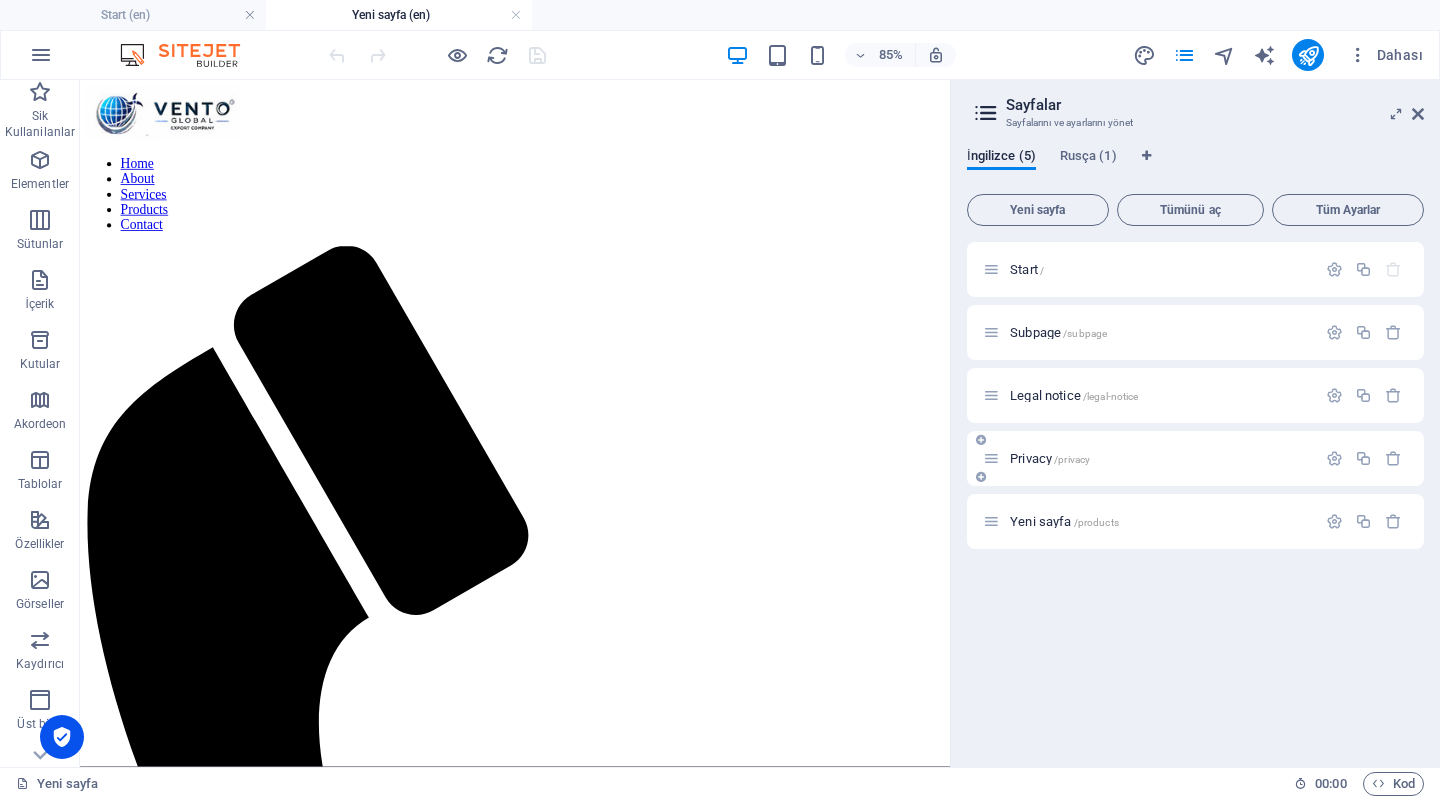 scroll, scrollTop: 0, scrollLeft: 0, axis: both 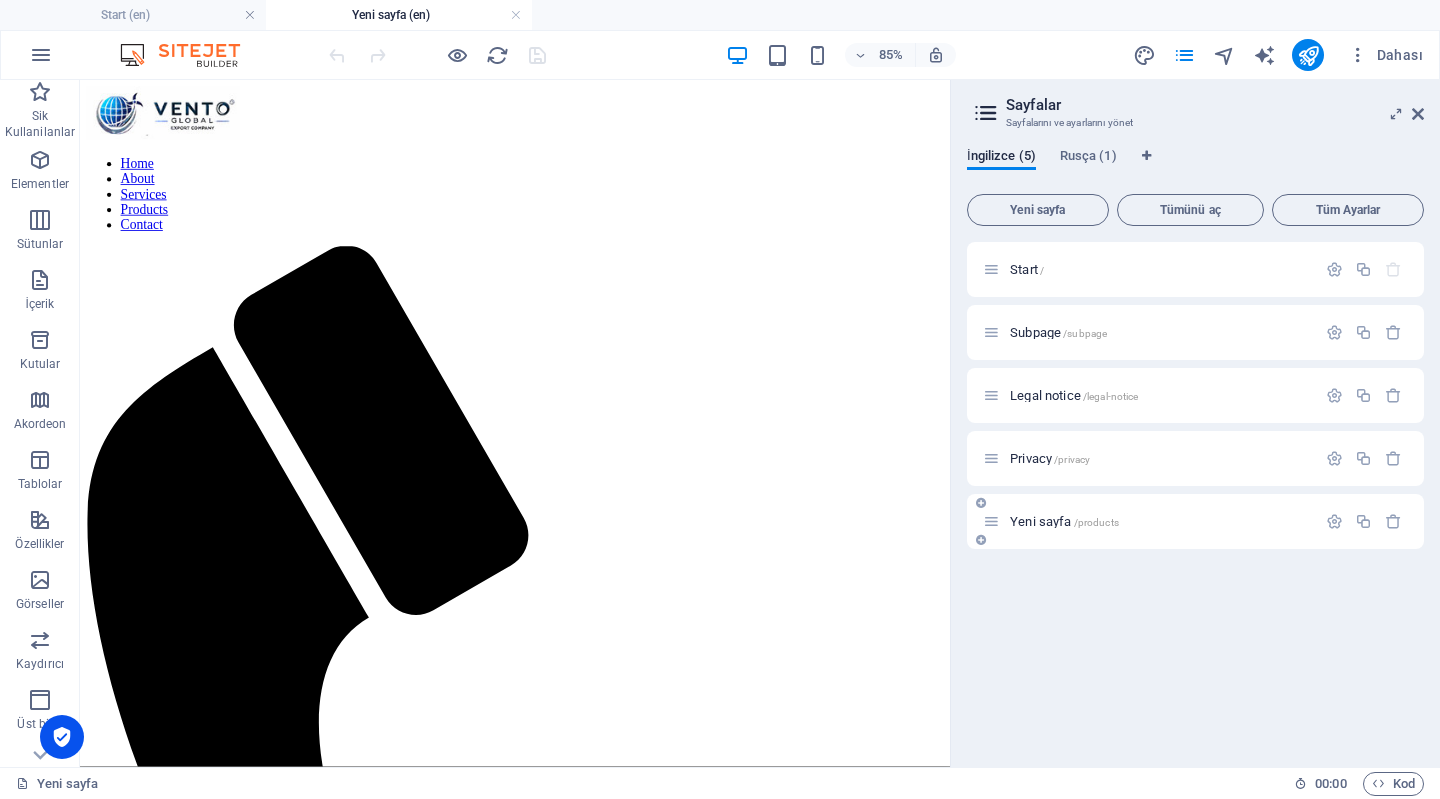 click at bounding box center [991, 521] 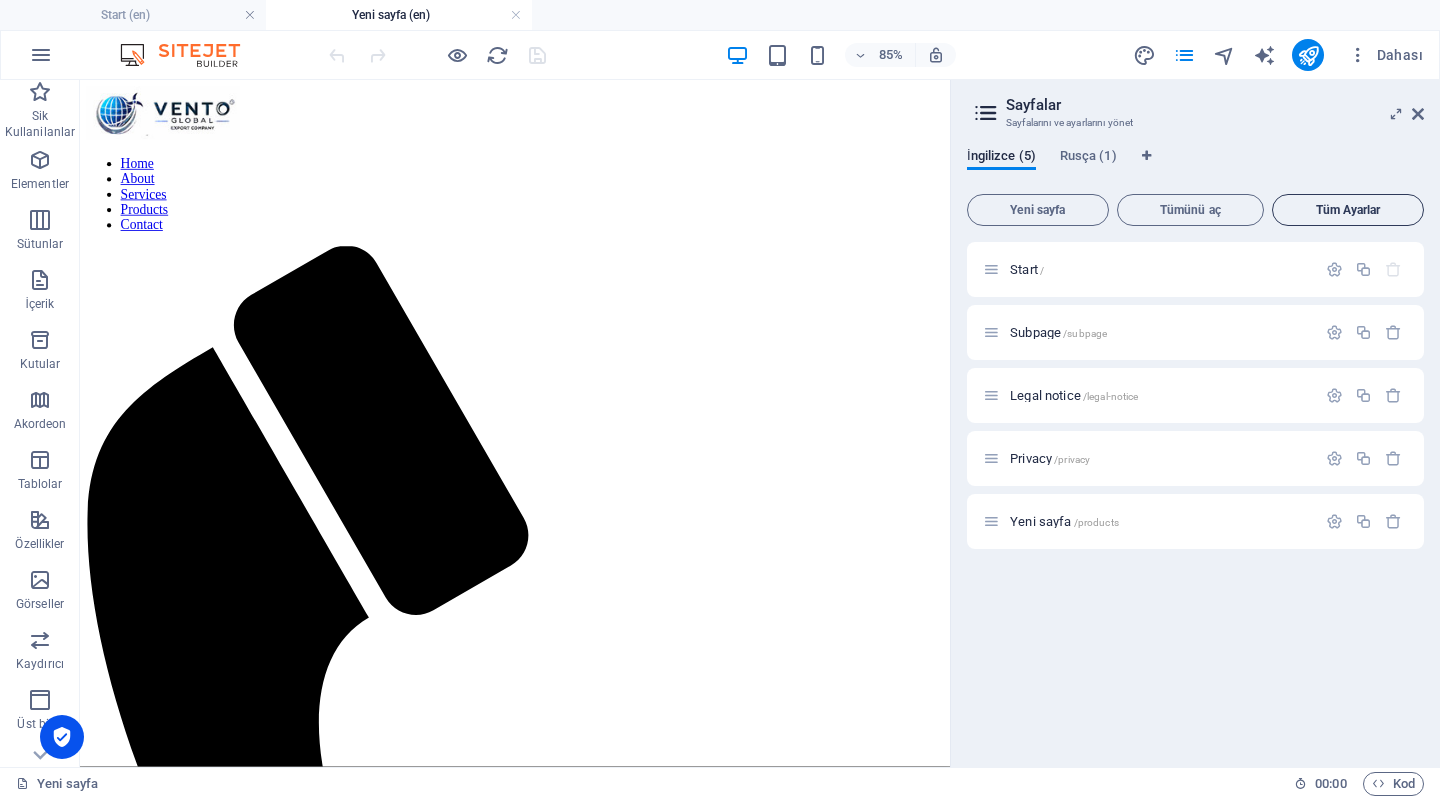 click on "Tüm Ayarlar" at bounding box center [1348, 210] 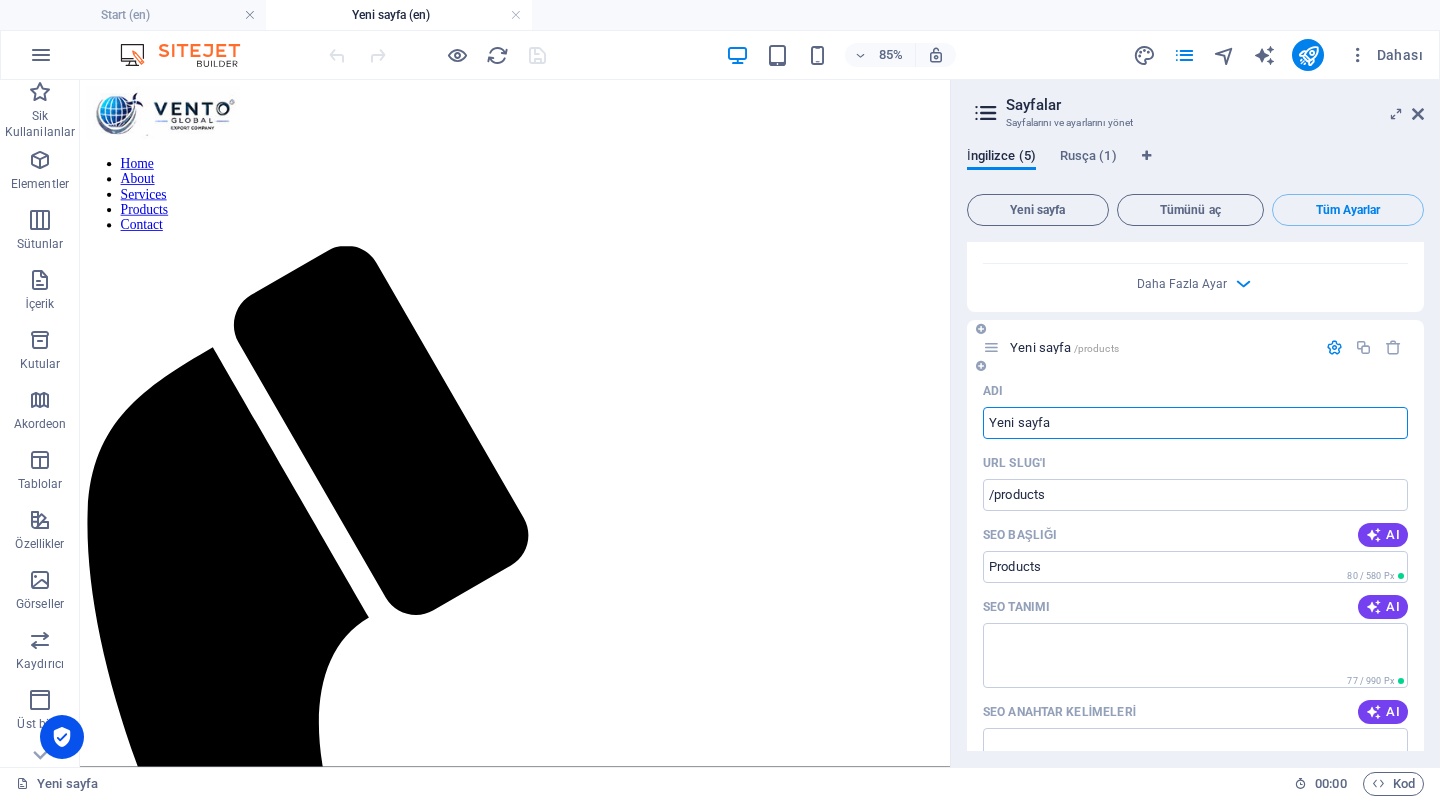 scroll, scrollTop: 3179, scrollLeft: 0, axis: vertical 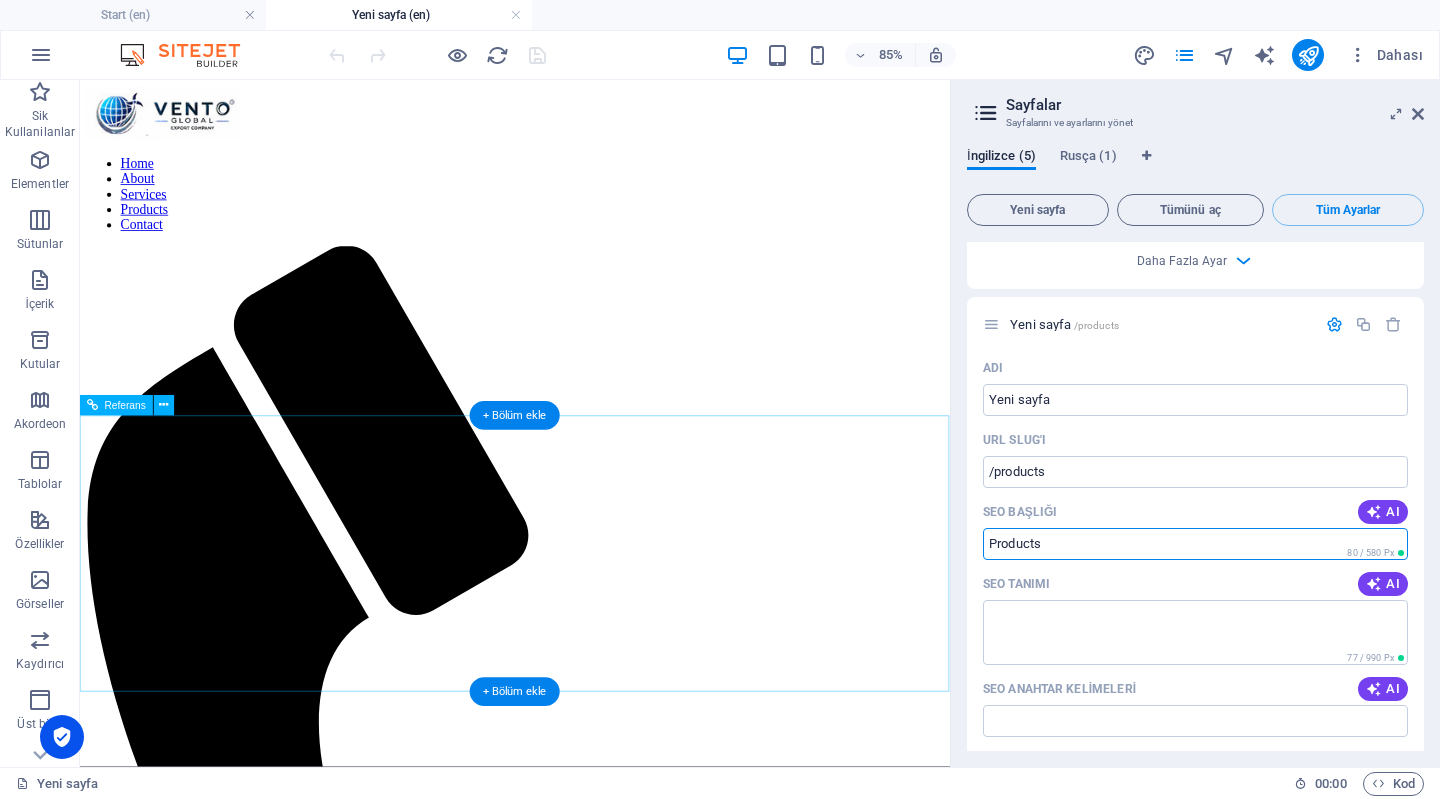 drag, startPoint x: 1152, startPoint y: 619, endPoint x: 1080, endPoint y: 614, distance: 72.1734 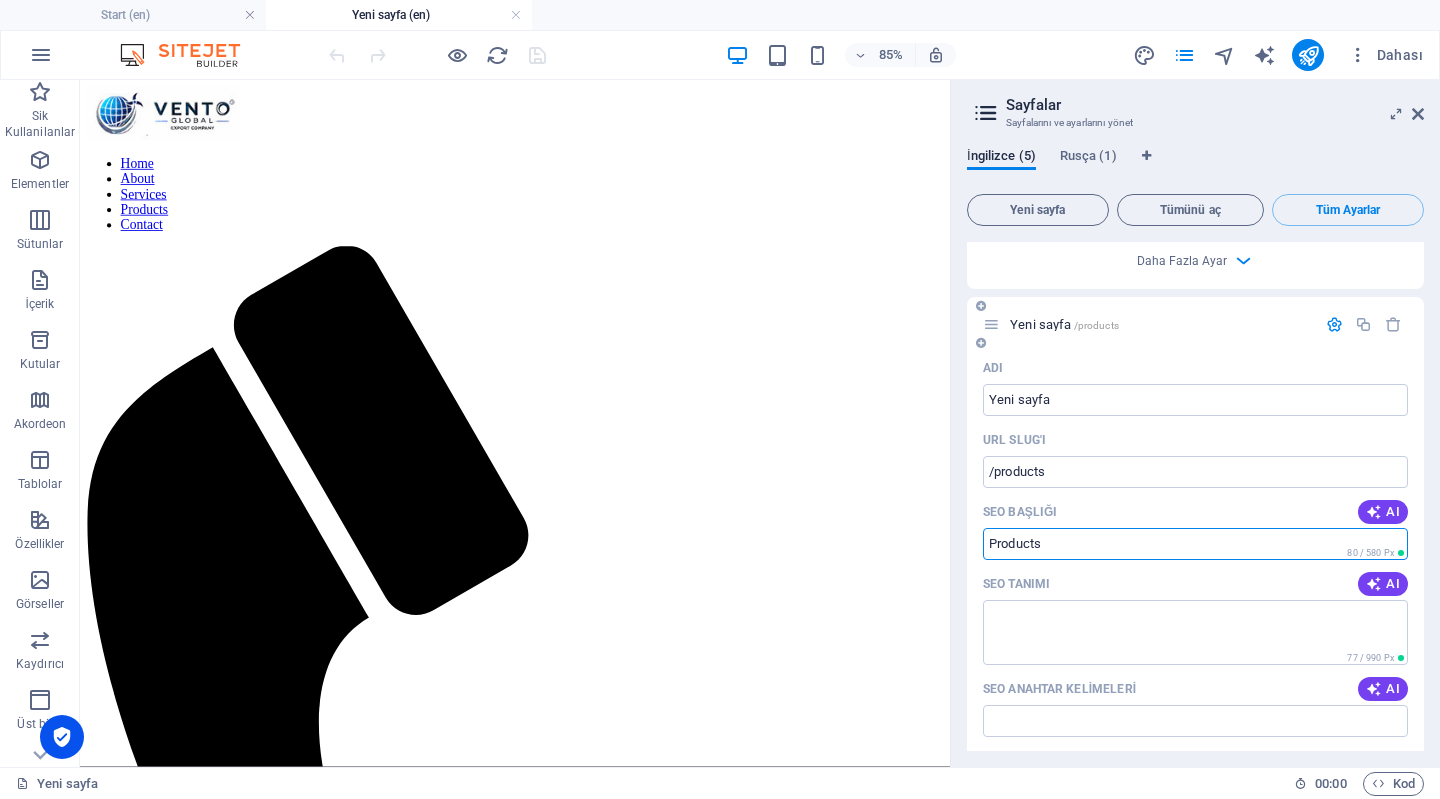 click on "Products" at bounding box center [1195, 544] 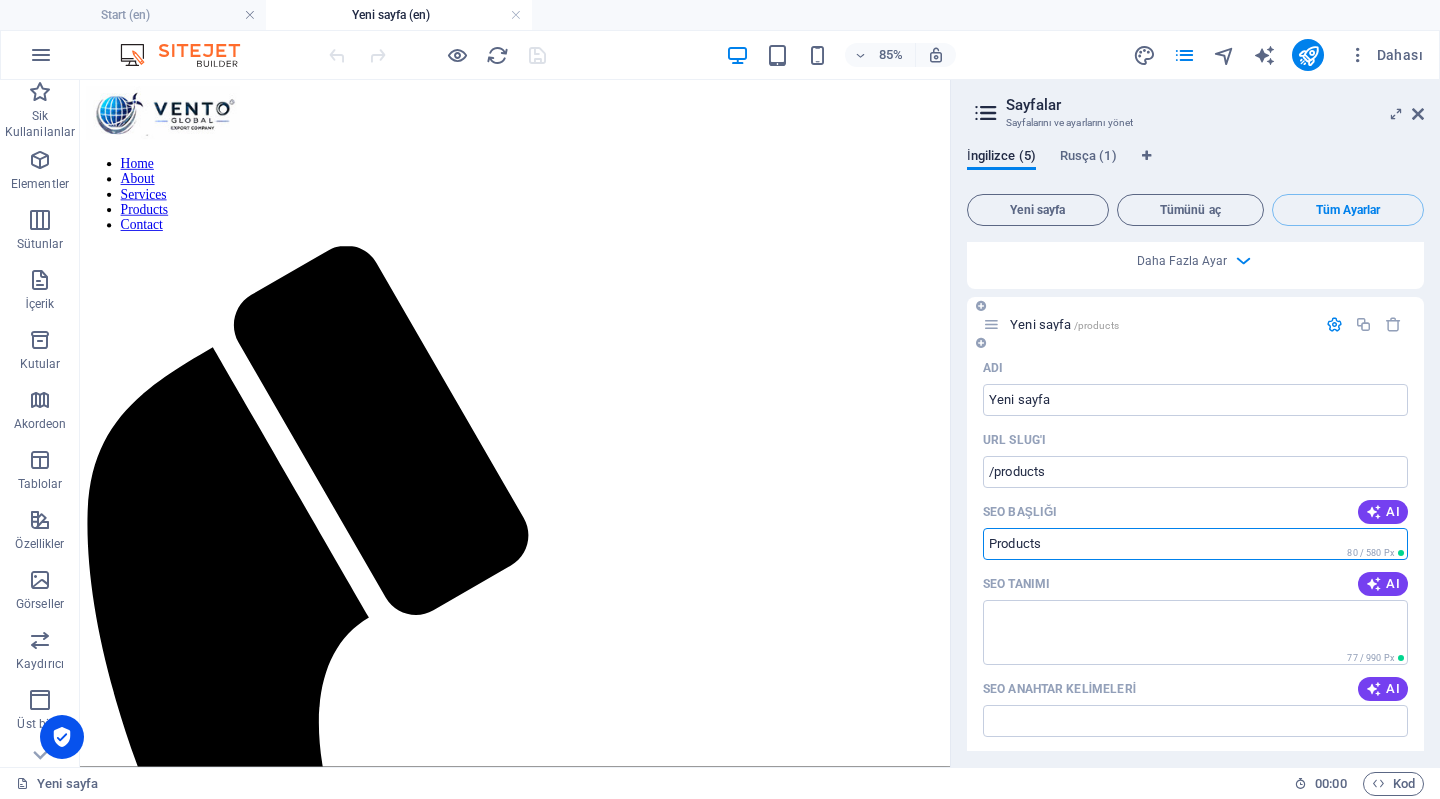 click on "Products" at bounding box center (1195, 544) 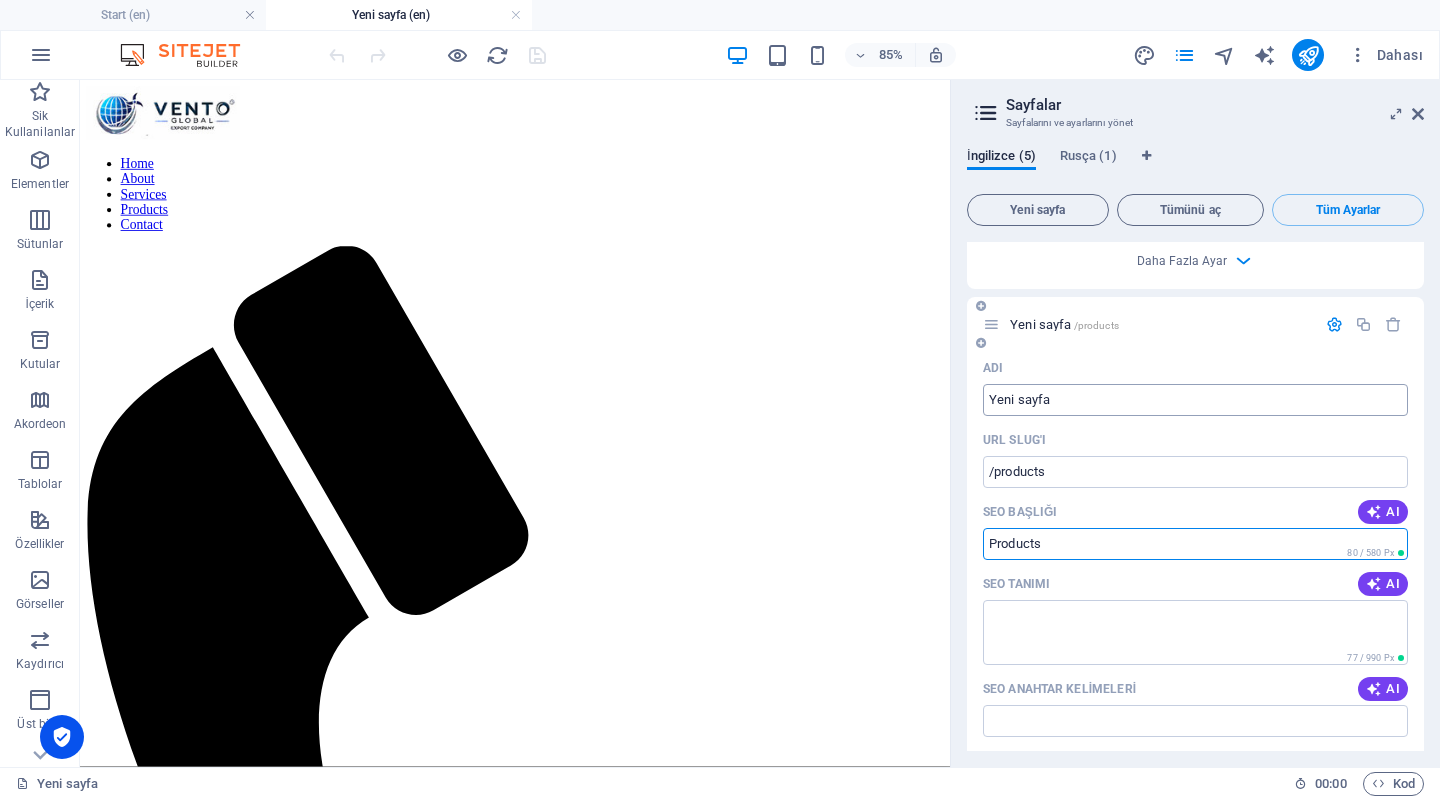 click on "Yeni sayfa" at bounding box center (1195, 400) 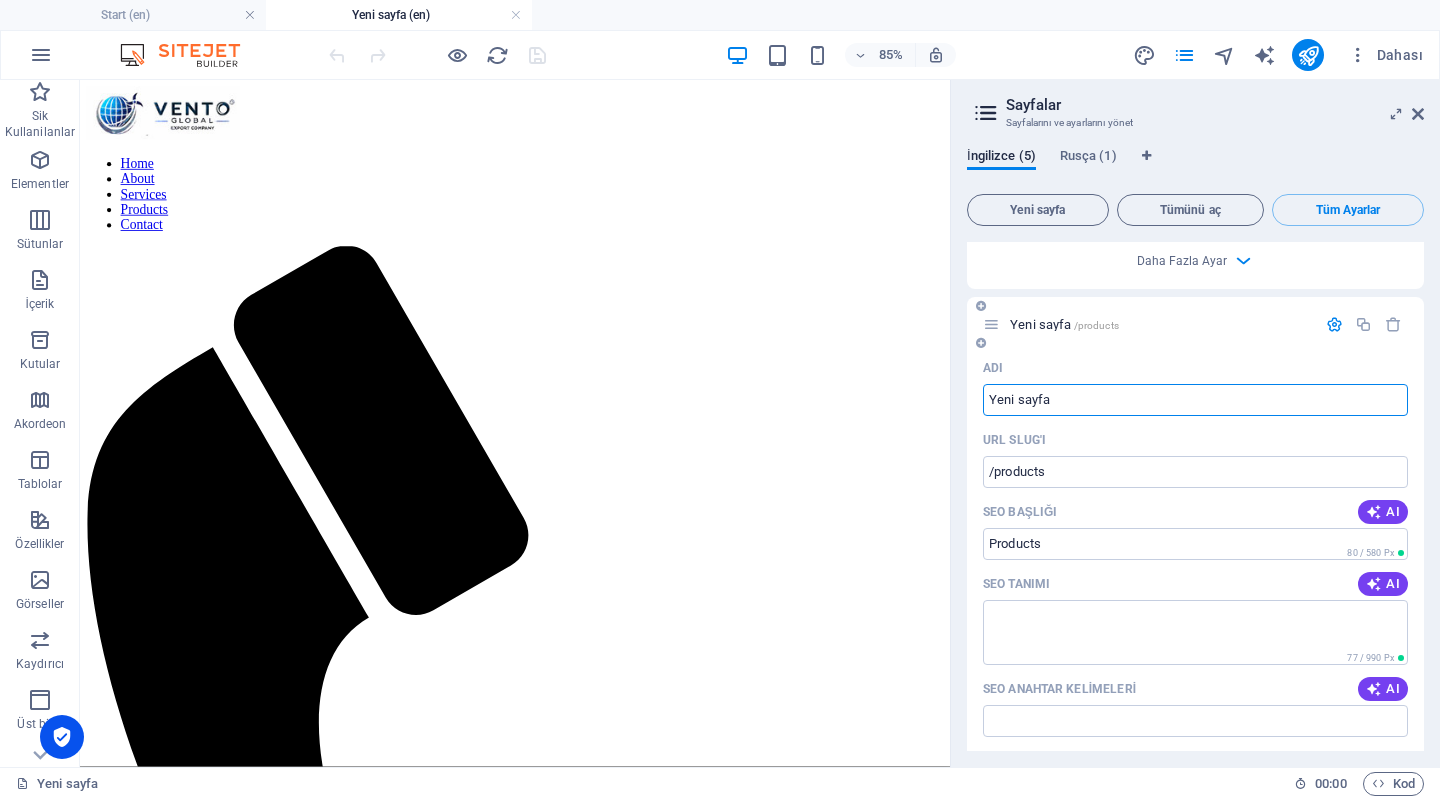 click on "Yeni sayfa" at bounding box center (1195, 400) 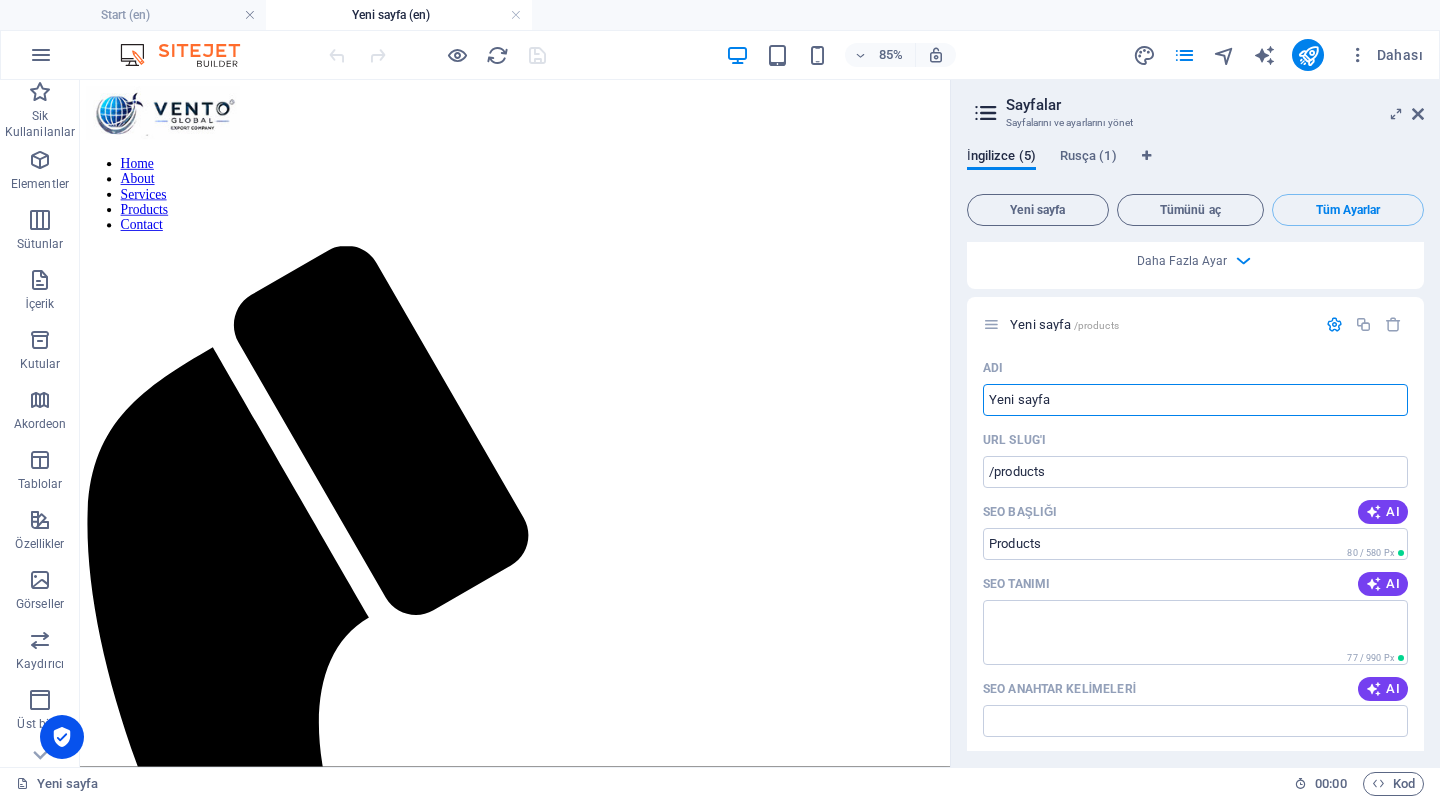 drag, startPoint x: 1084, startPoint y: 390, endPoint x: 953, endPoint y: 401, distance: 131.46101 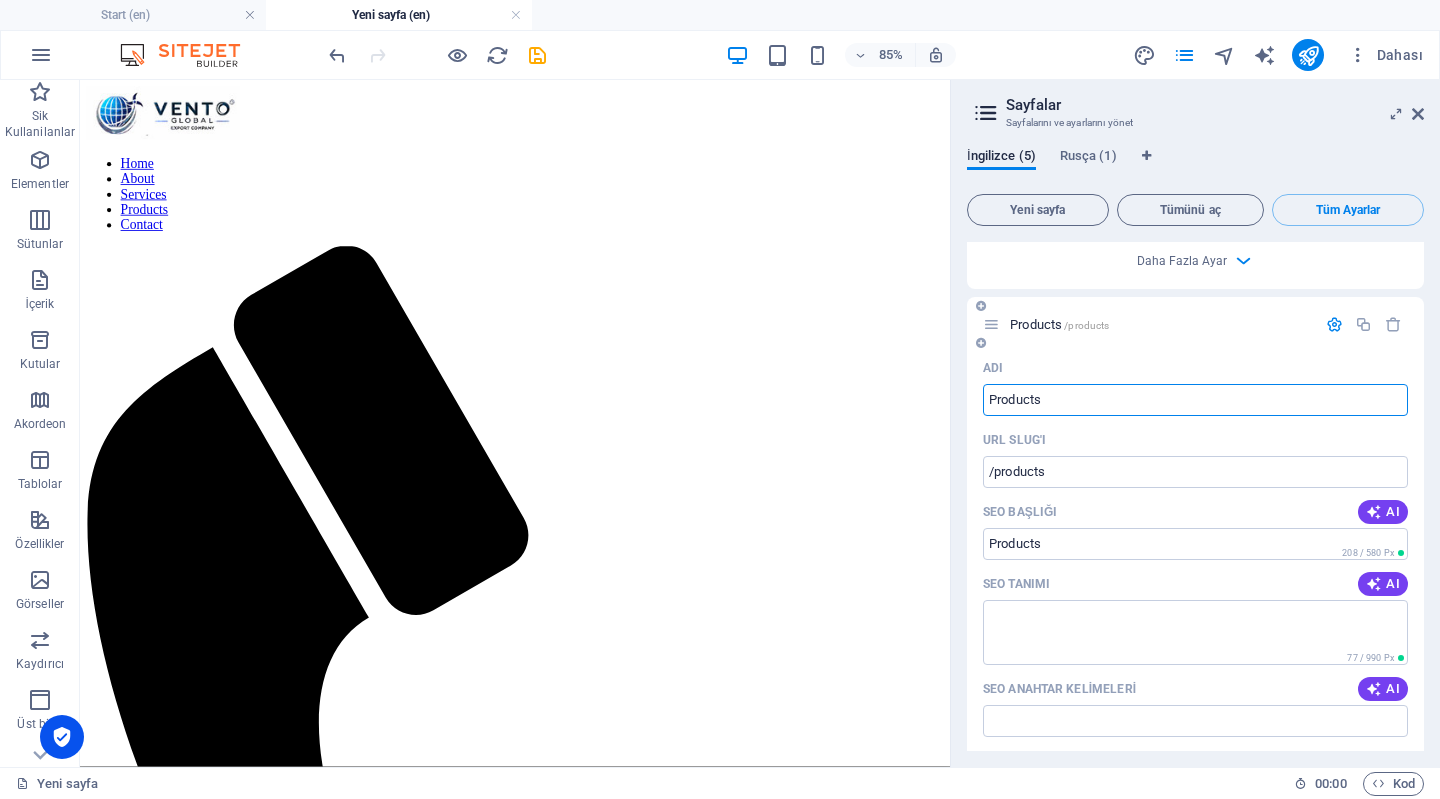 type on "Products" 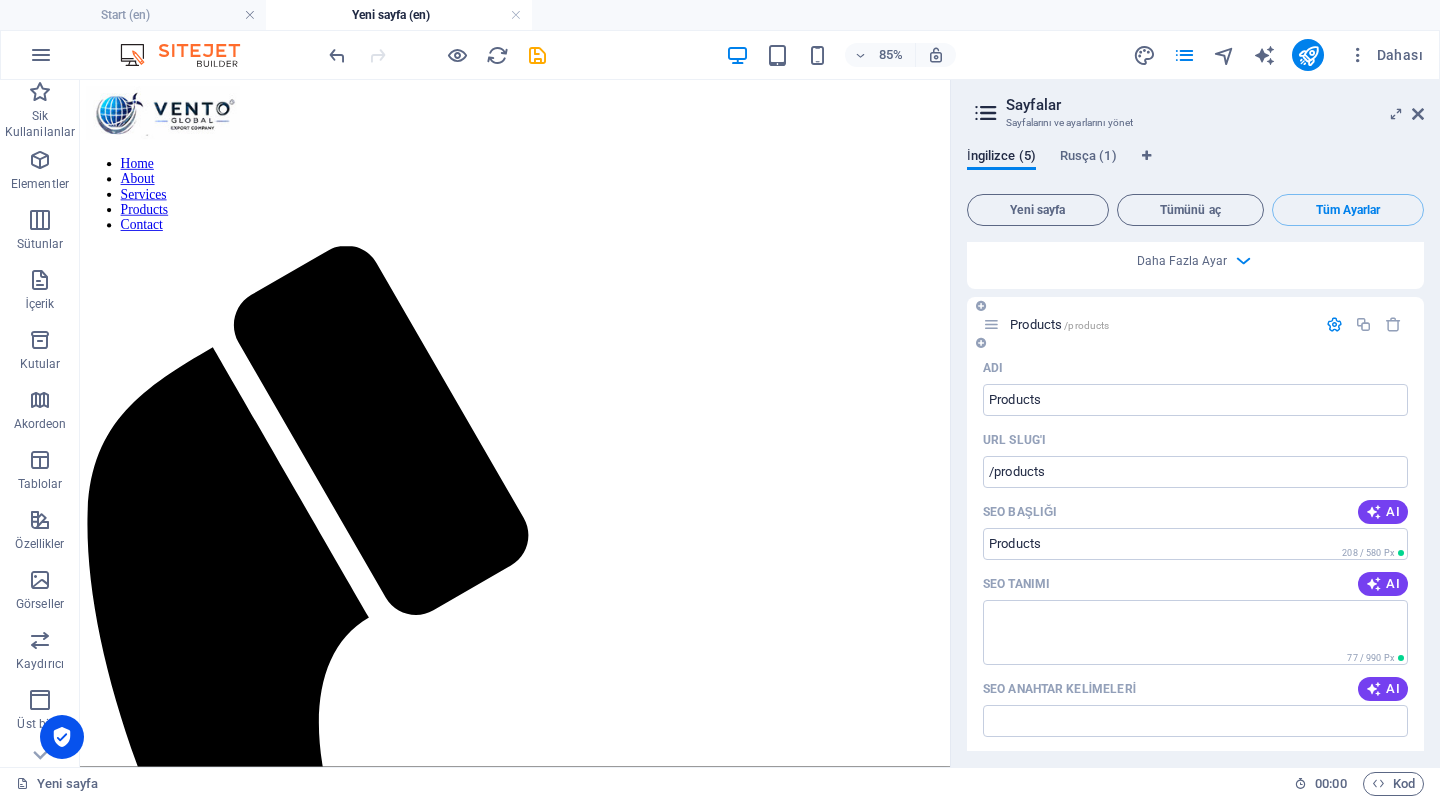 click on "Products /products" at bounding box center [1195, 324] 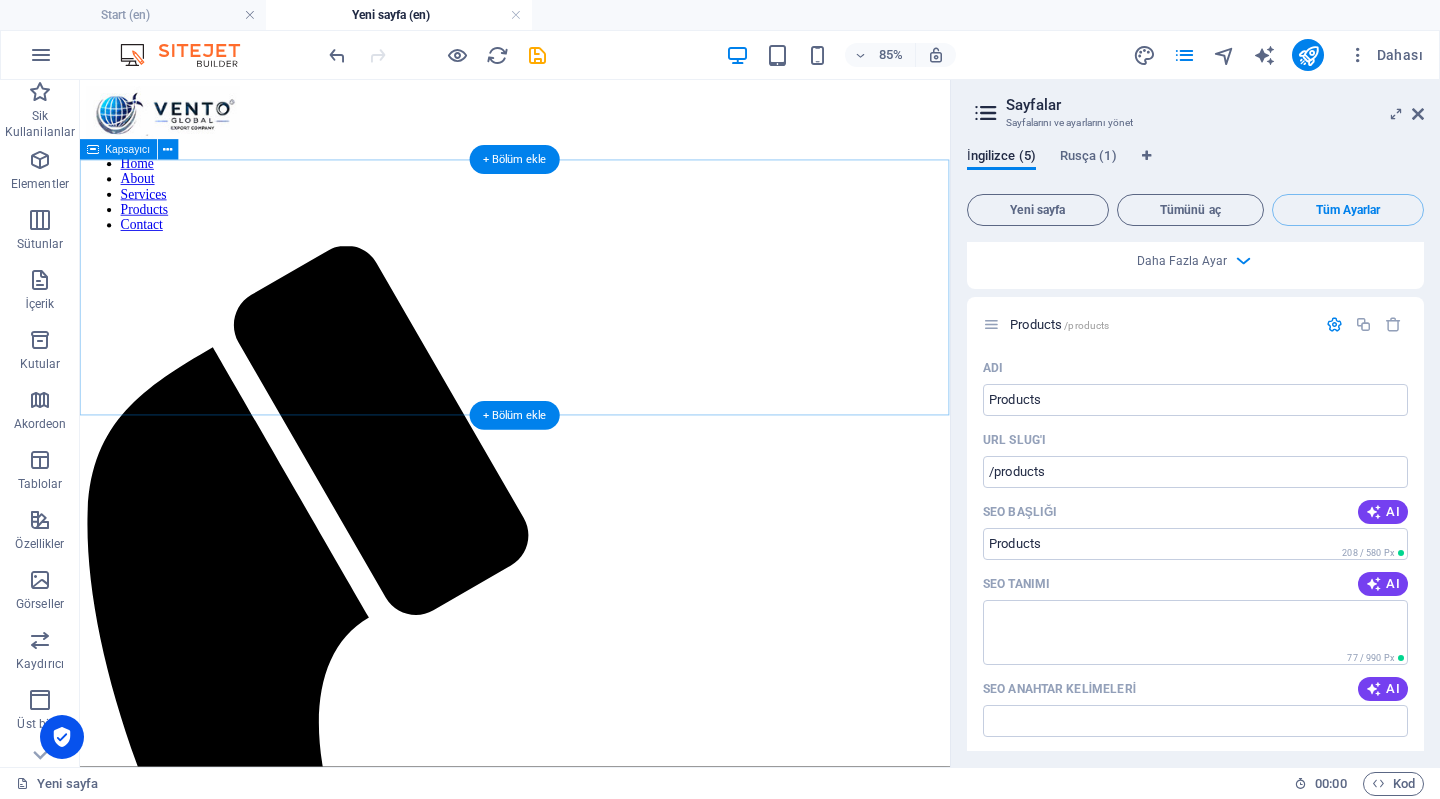 click on "Element ekle" at bounding box center [532, 1698] 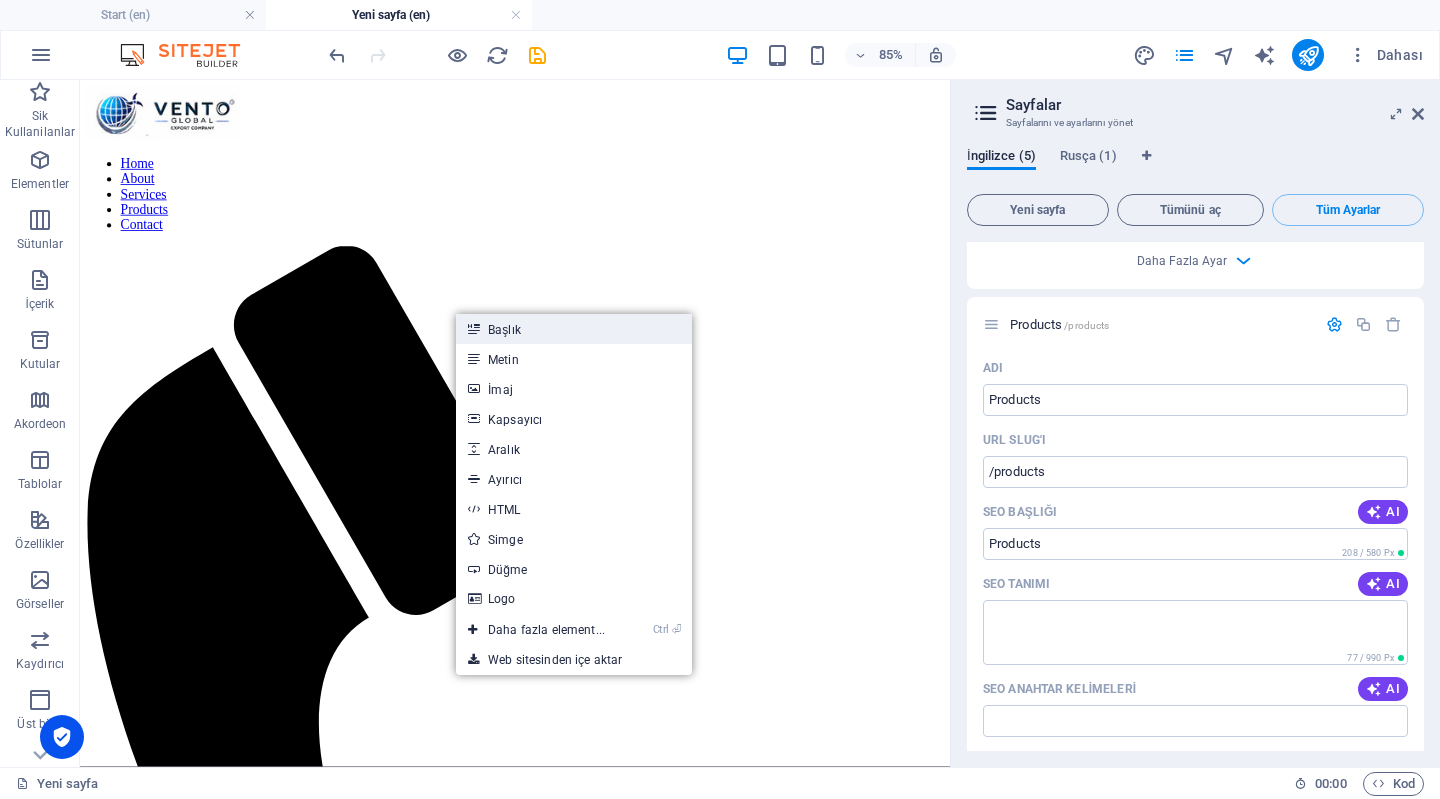click on "Başlık" at bounding box center [574, 329] 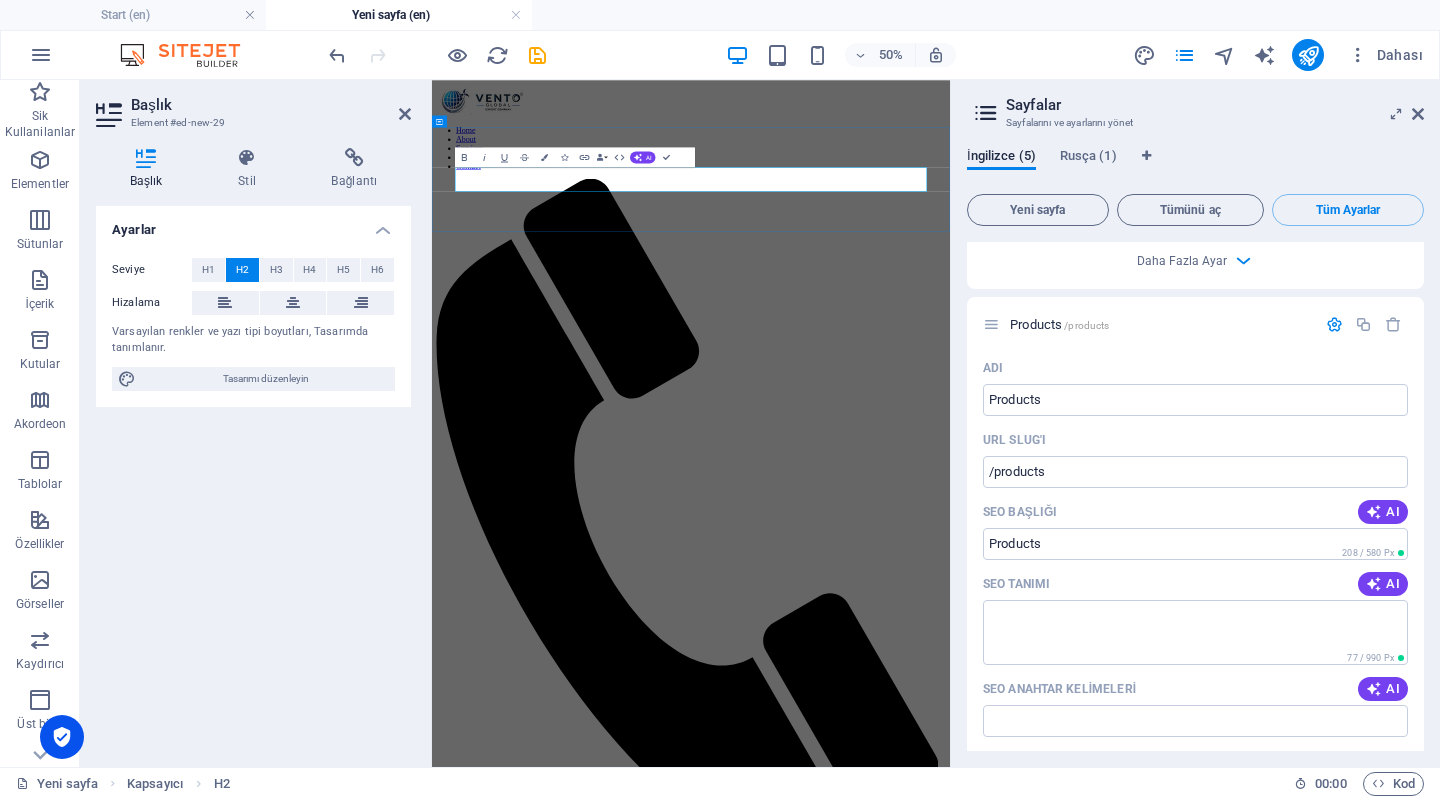 scroll, scrollTop: 0, scrollLeft: 5, axis: horizontal 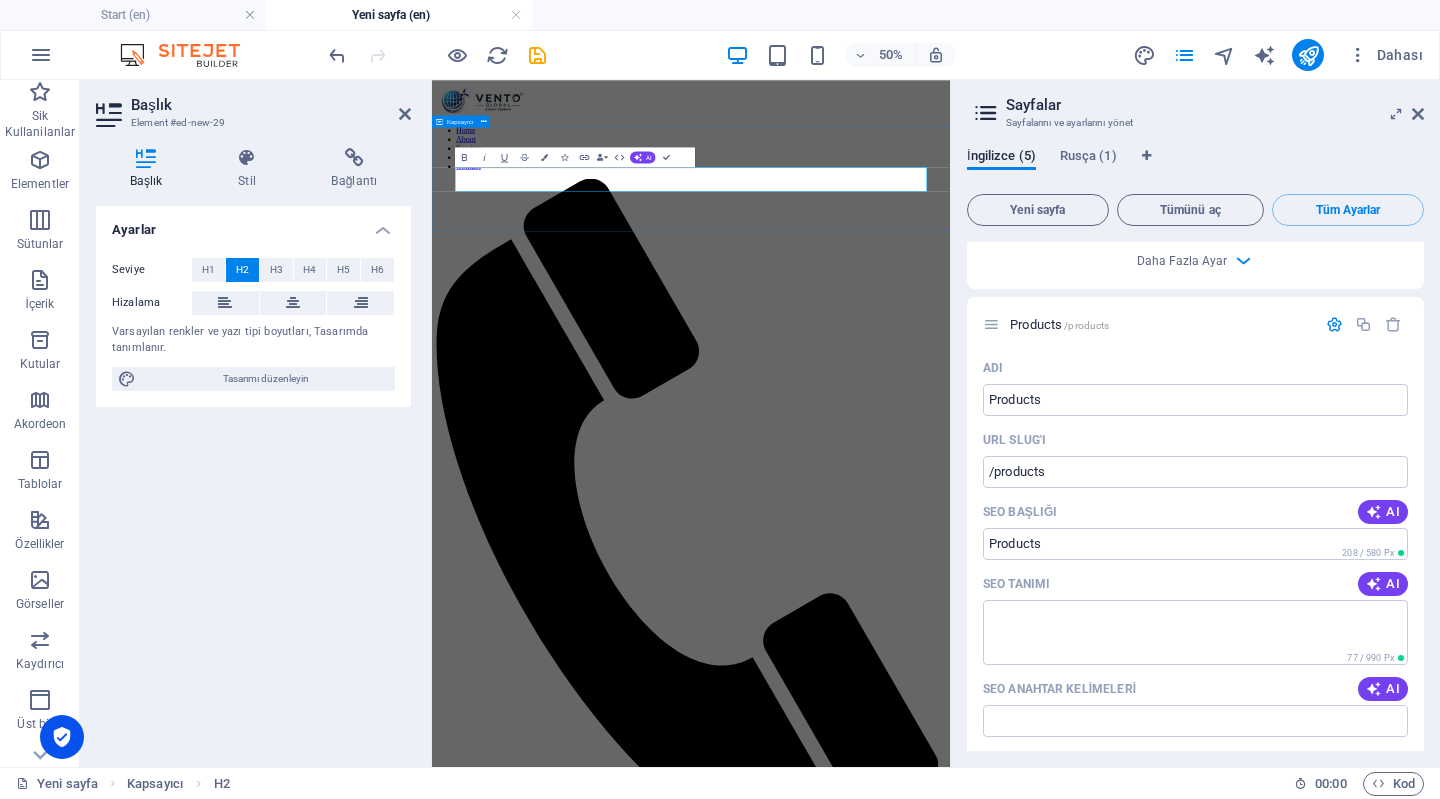 click on "Products Products" at bounding box center (950, 1646) 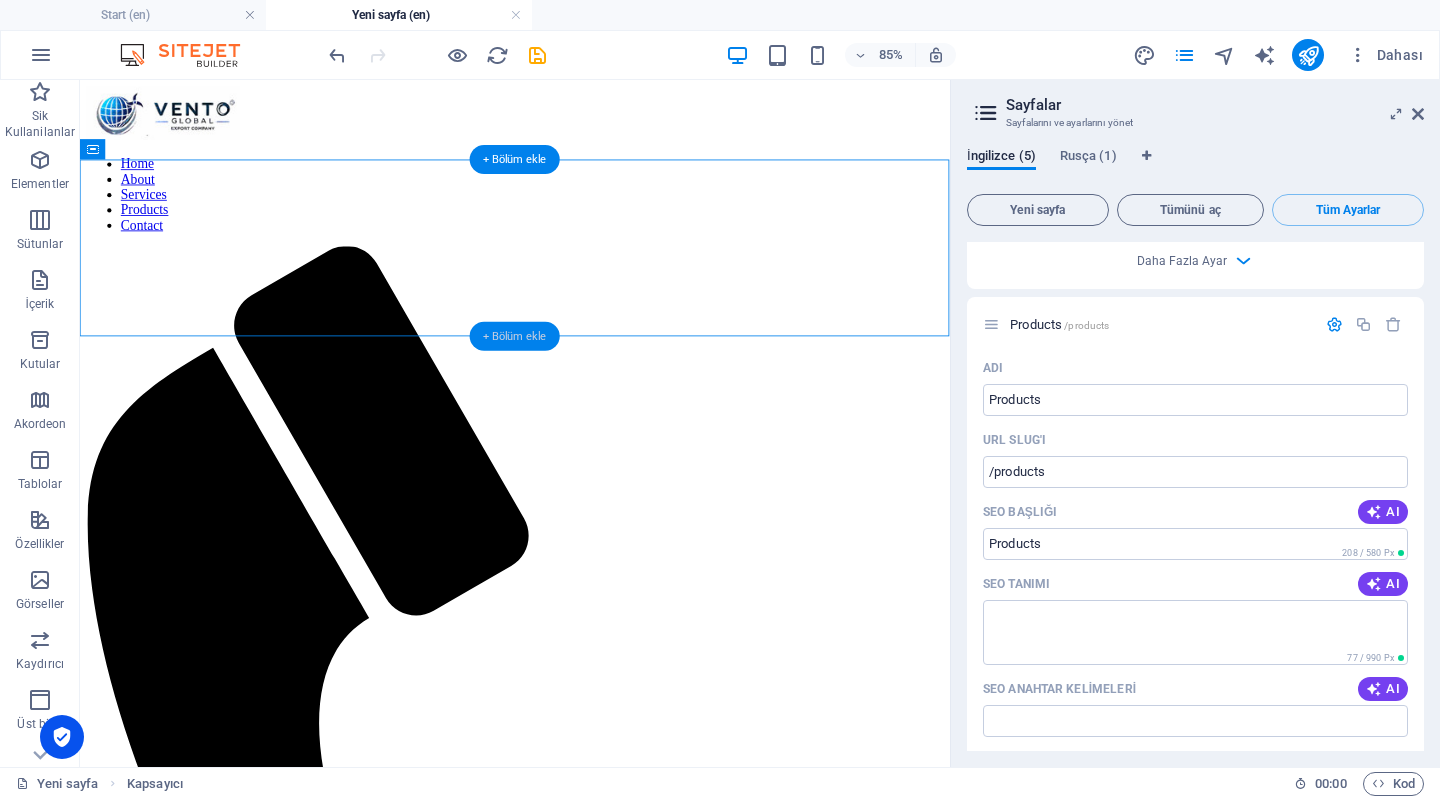 click on "+ Bölüm ekle" at bounding box center [515, 336] 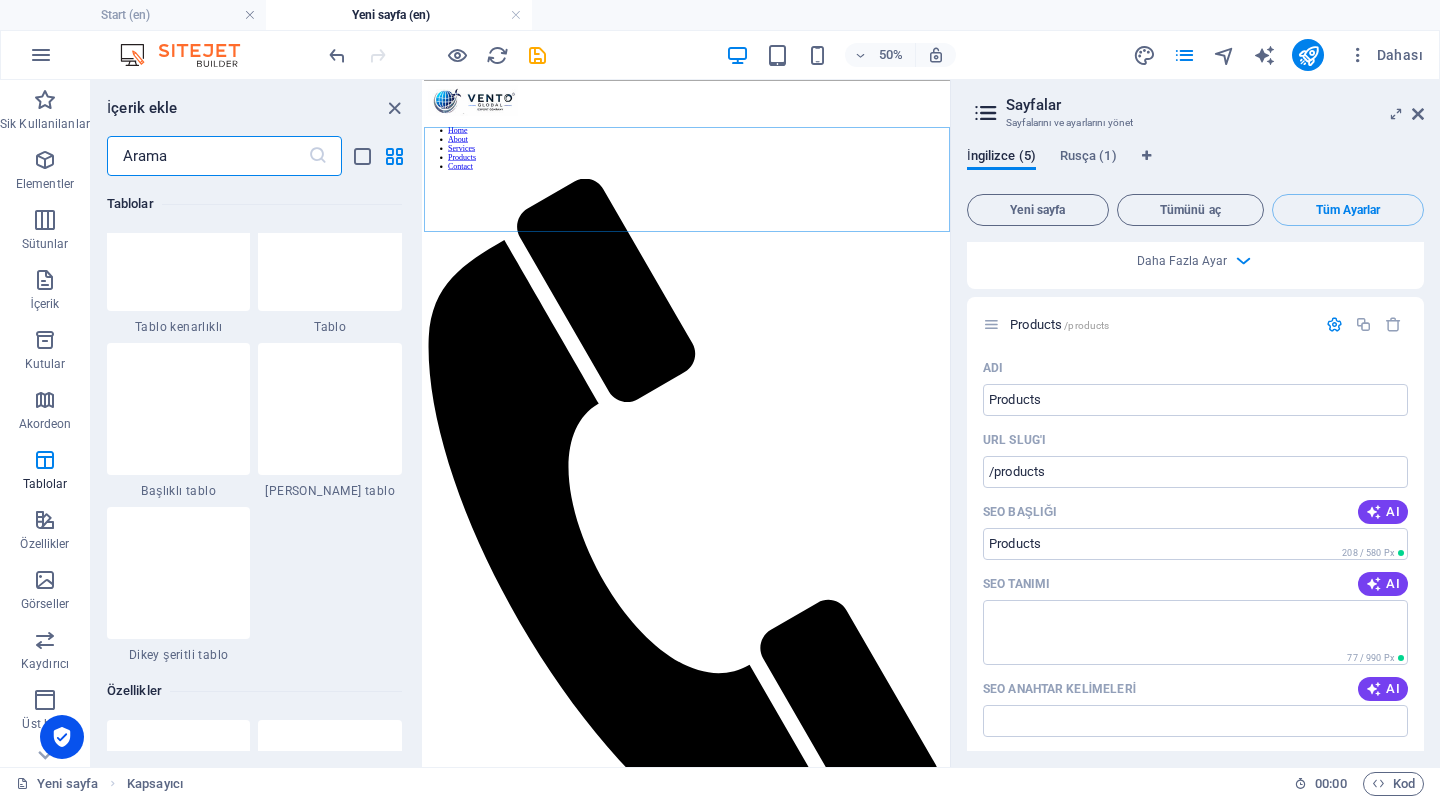 scroll, scrollTop: 7098, scrollLeft: 0, axis: vertical 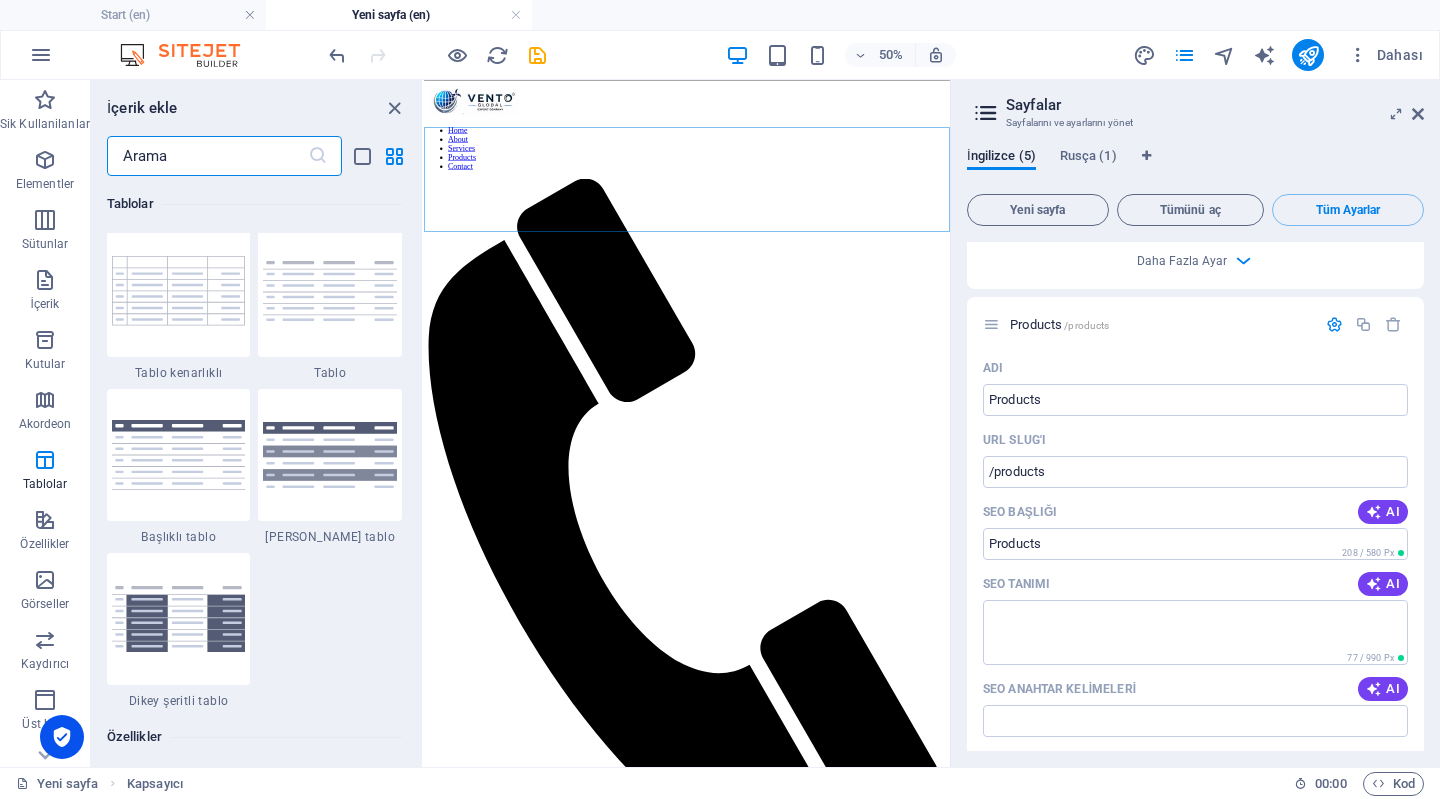 click at bounding box center (207, 156) 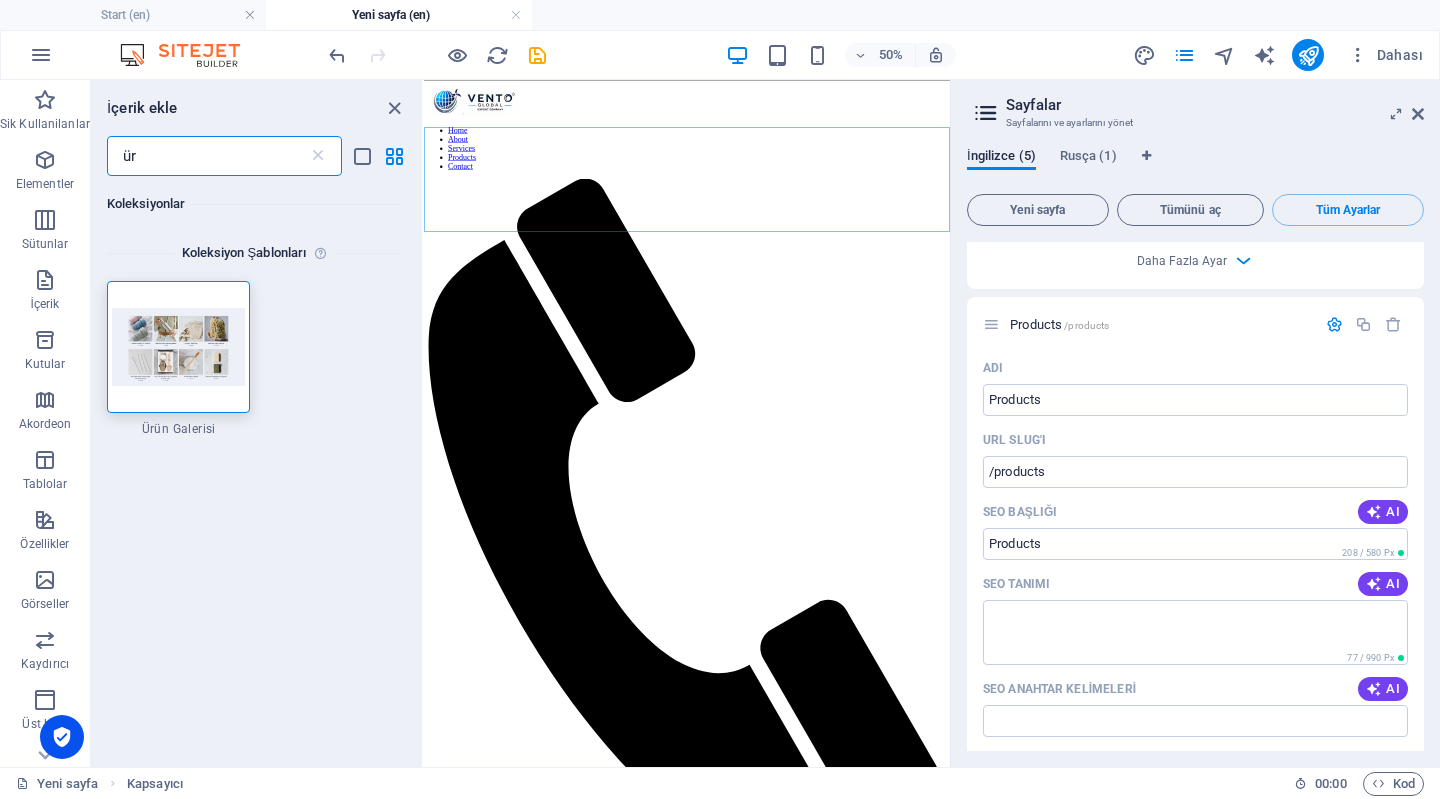 scroll, scrollTop: 0, scrollLeft: 0, axis: both 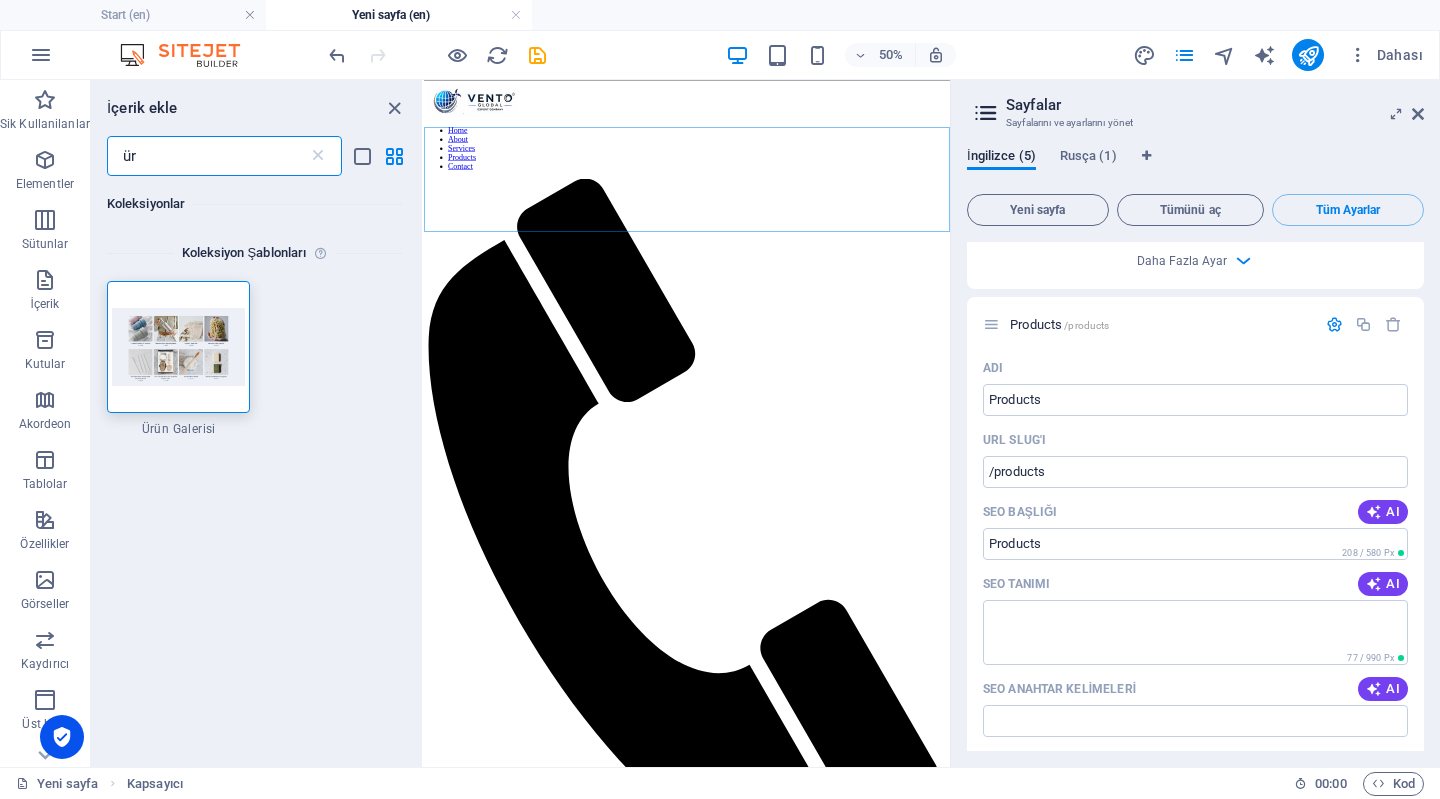 type on "ü" 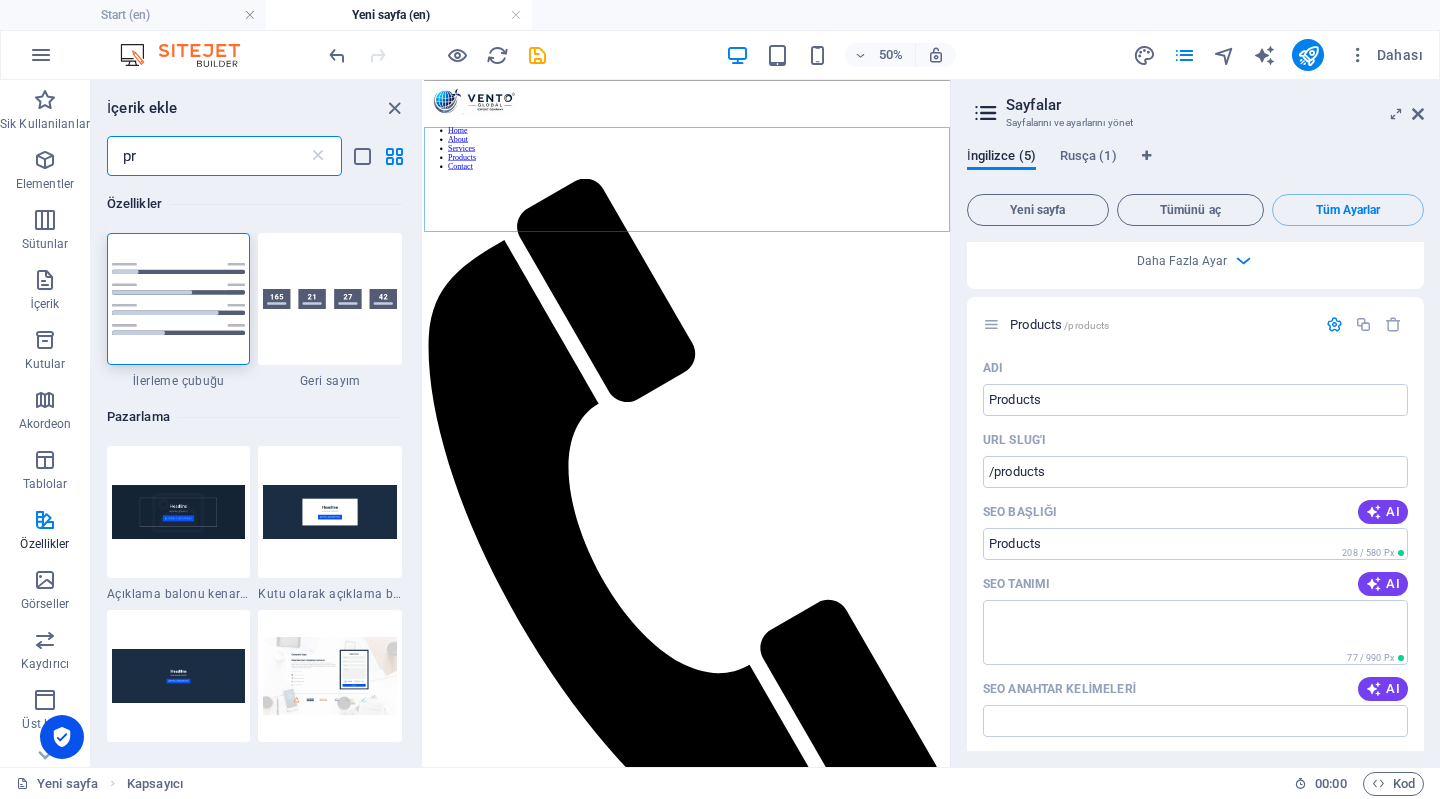 type on "p" 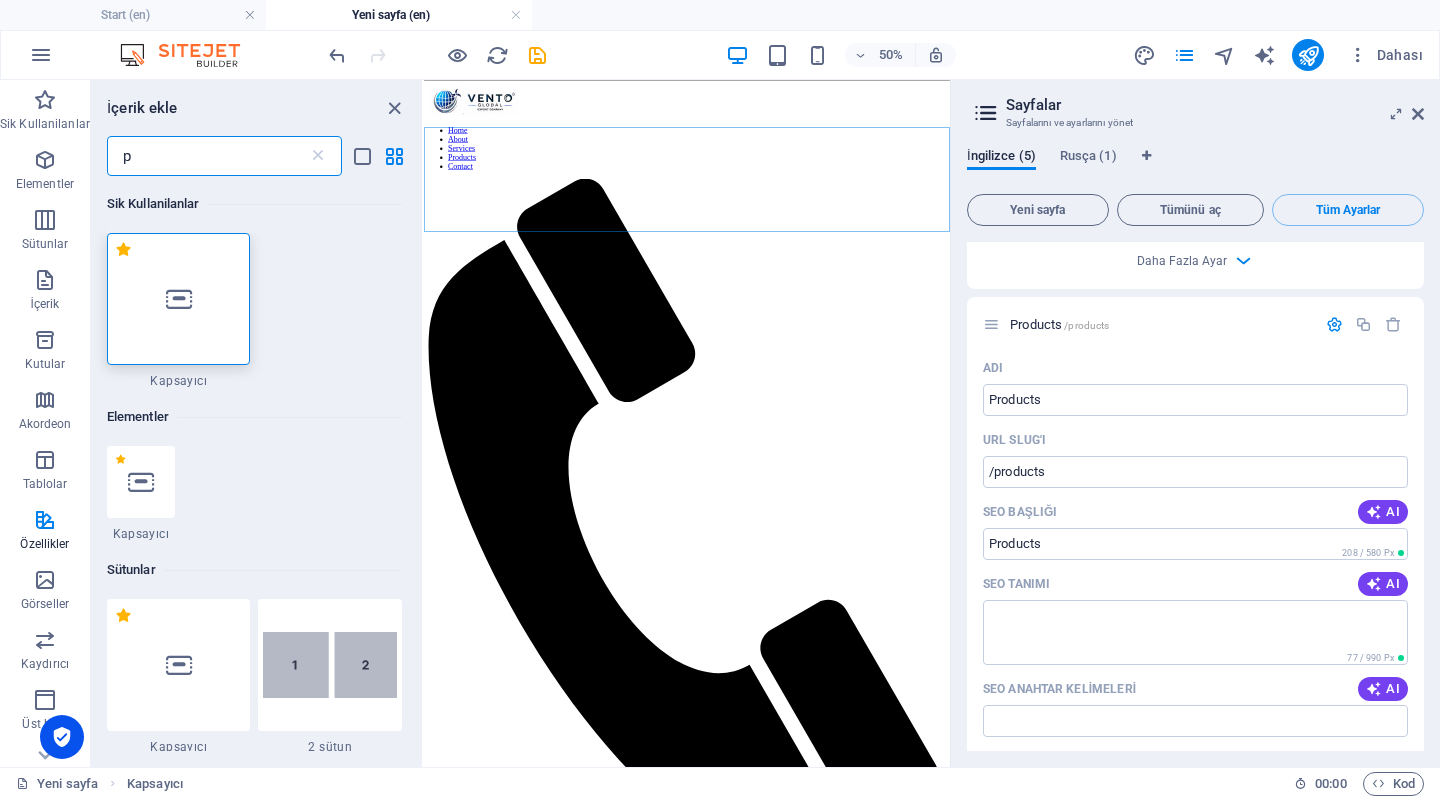 type 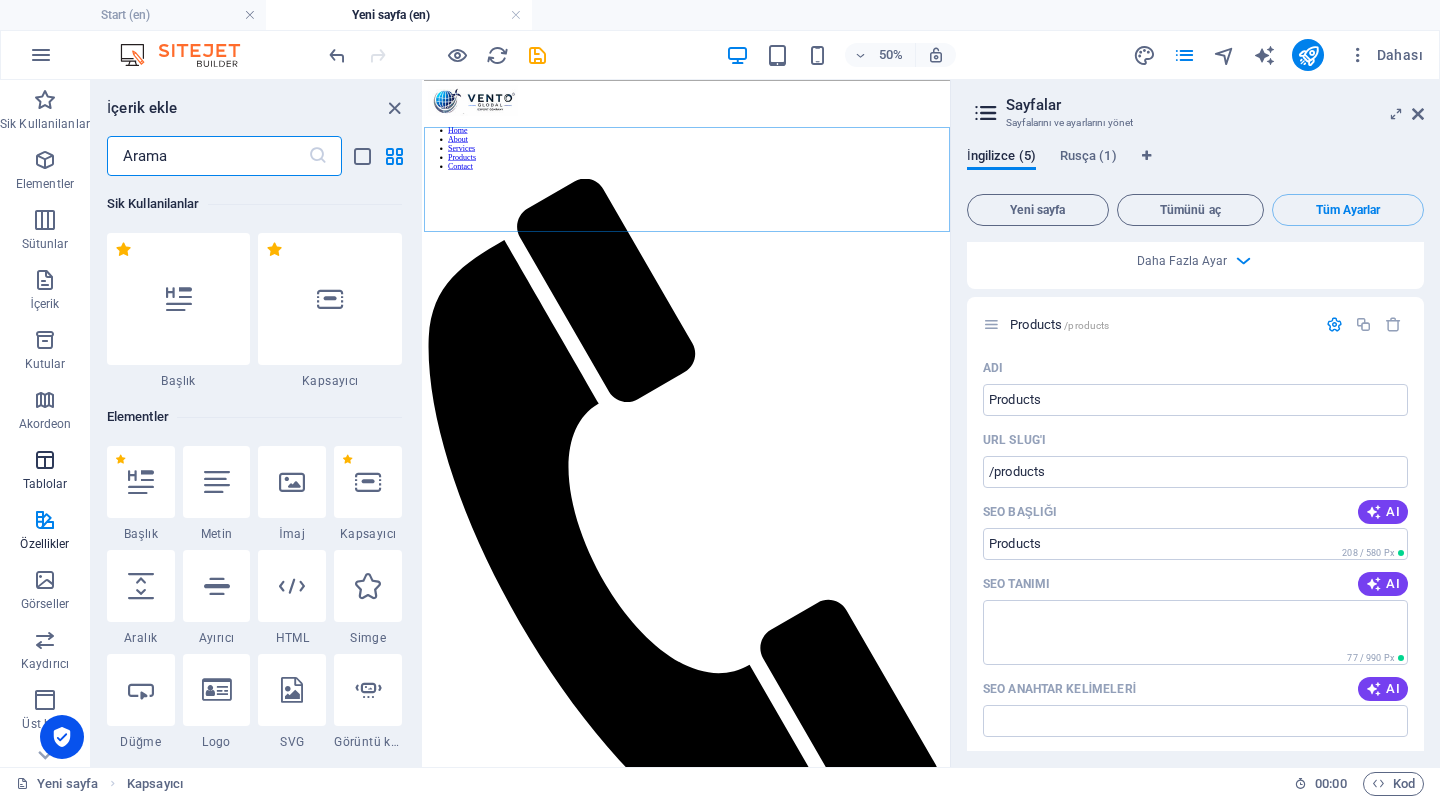 click on "Tablolar" at bounding box center [45, 484] 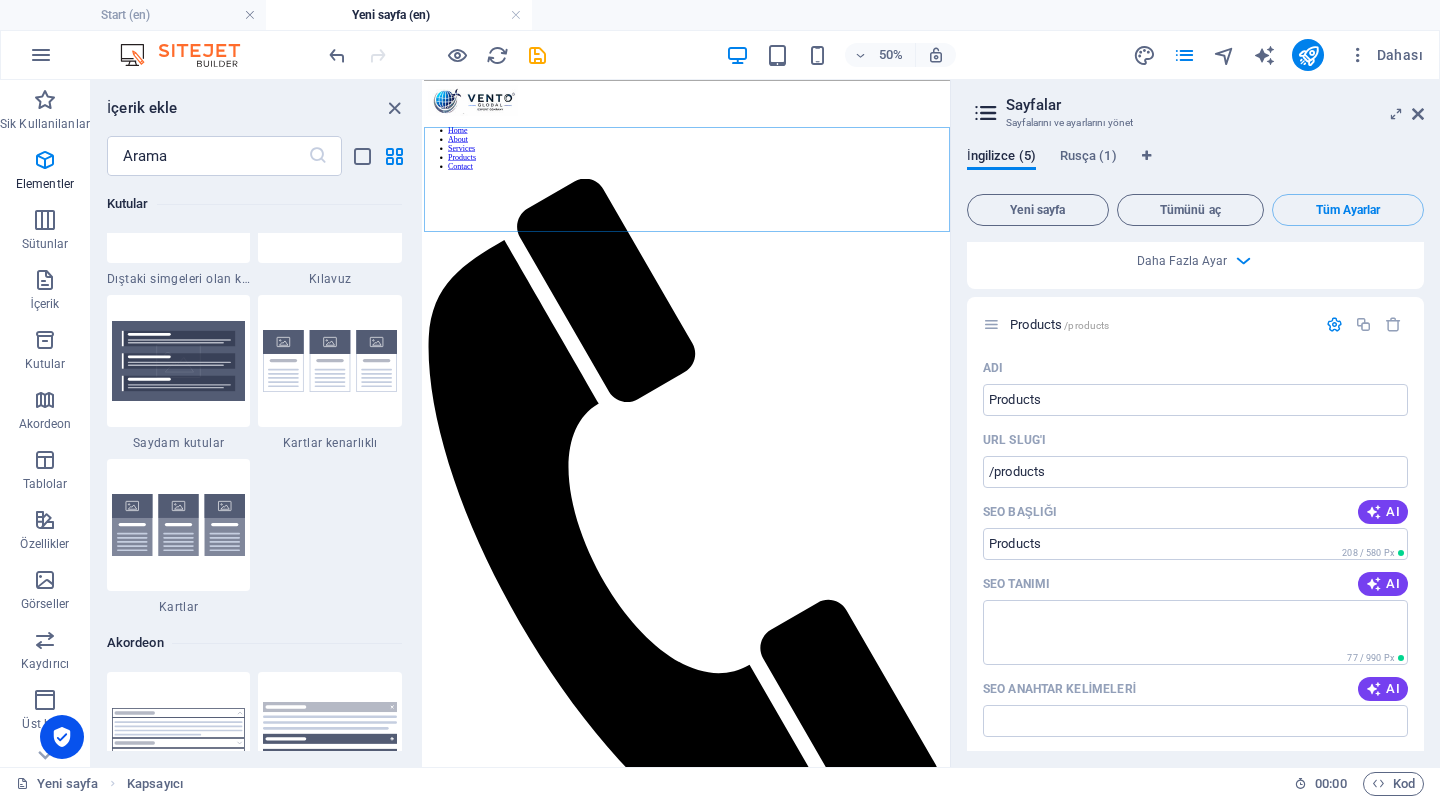 scroll, scrollTop: 6762, scrollLeft: 0, axis: vertical 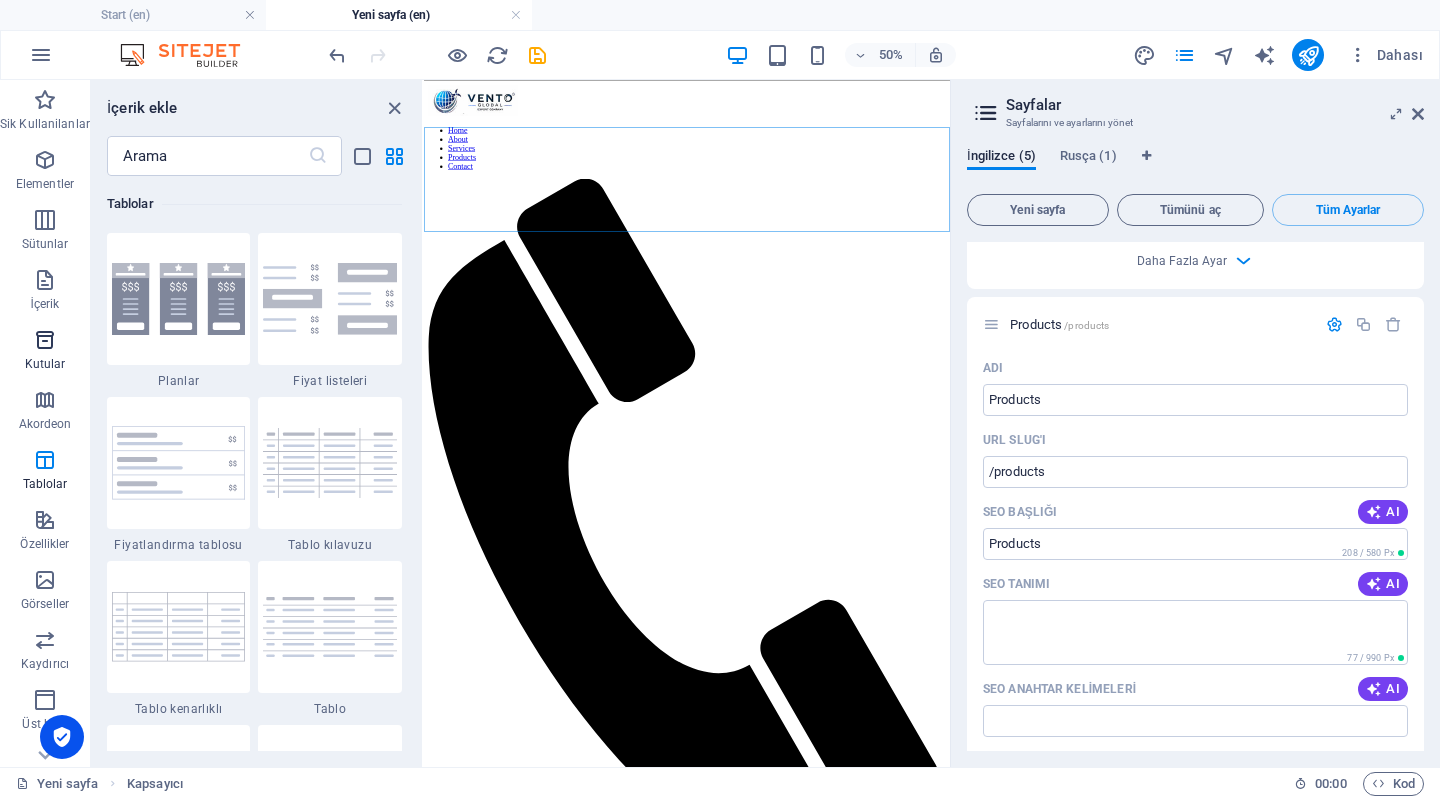 click on "Kutular" at bounding box center [45, 364] 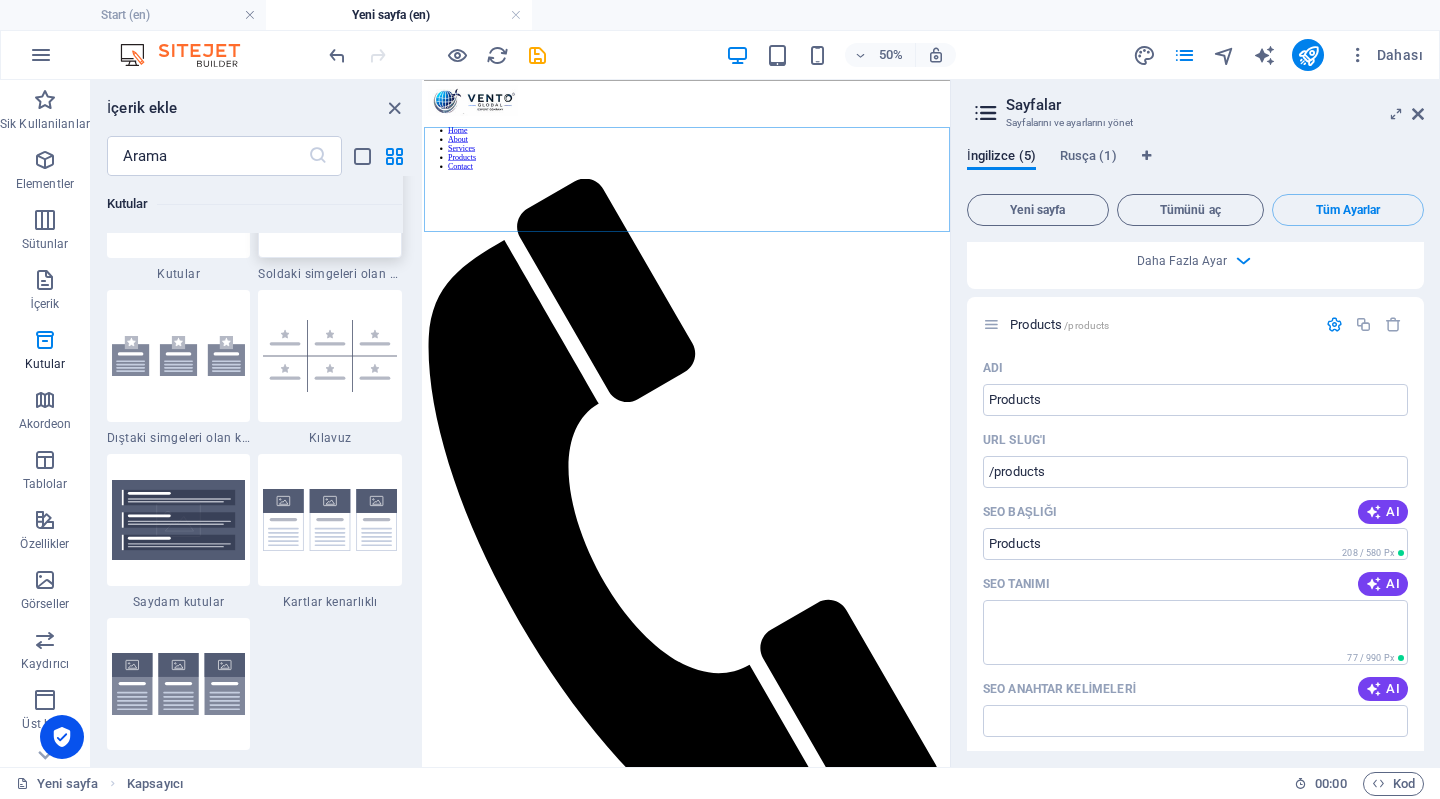 scroll, scrollTop: 5652, scrollLeft: 0, axis: vertical 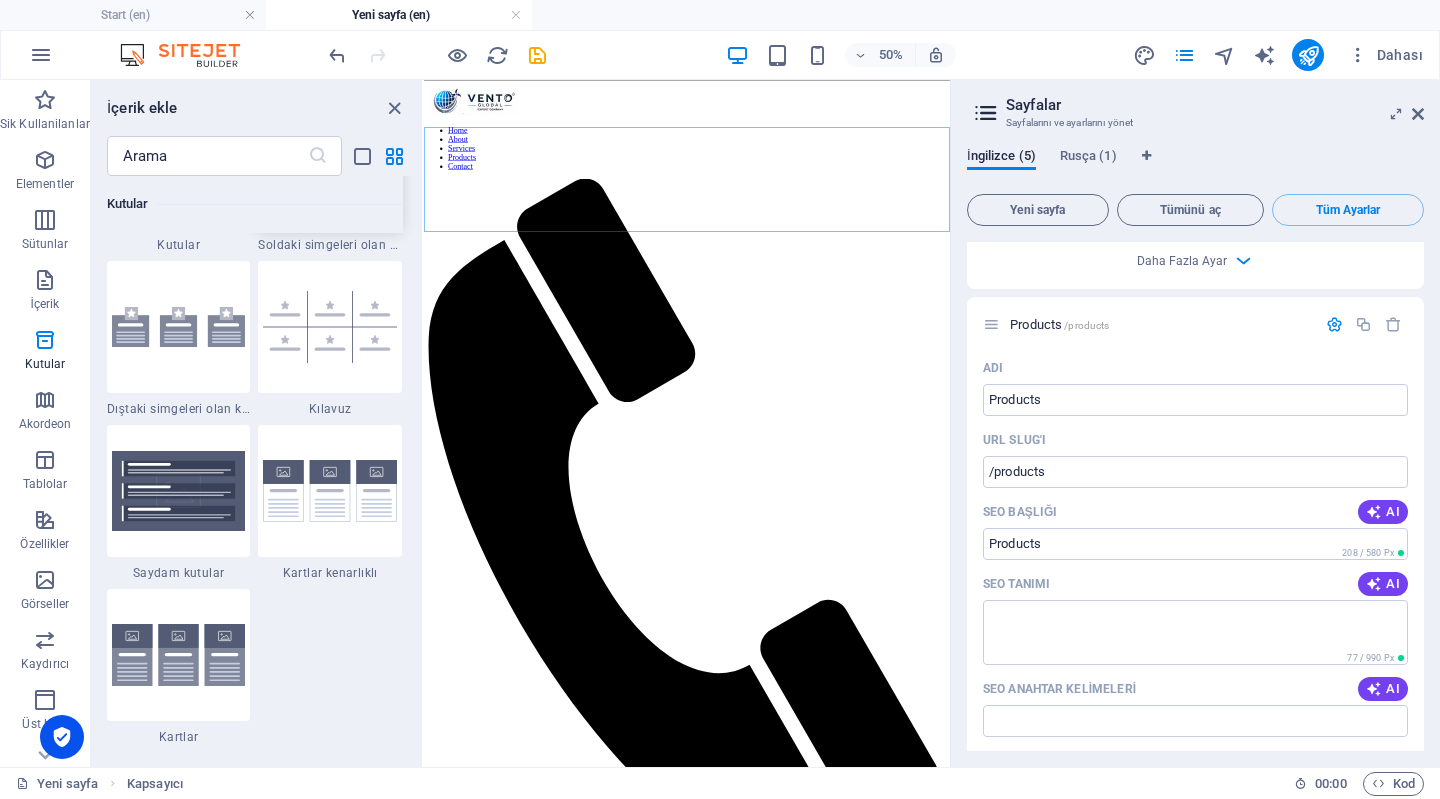 click at bounding box center [330, 491] 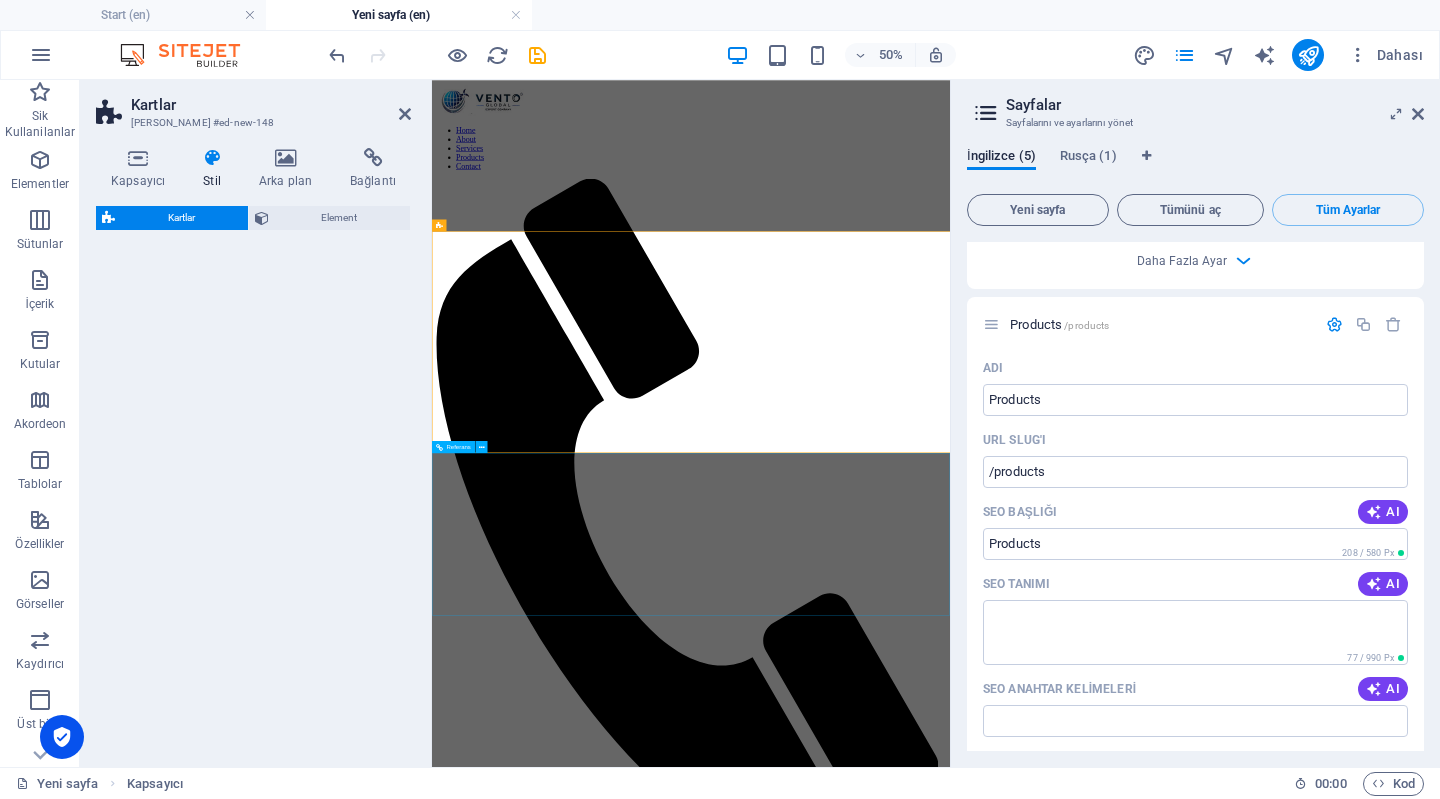 select on "rem" 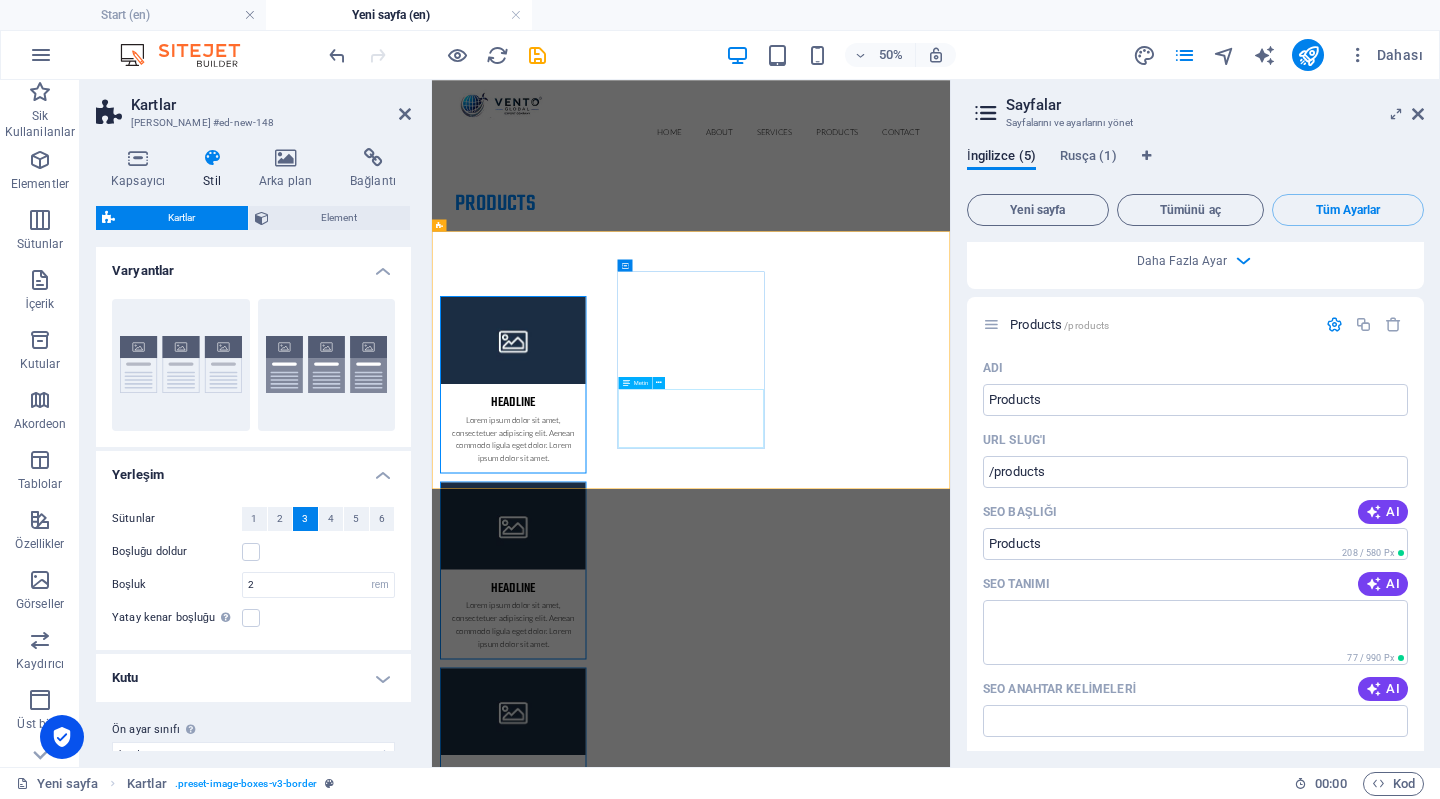 drag, startPoint x: 780, startPoint y: 587, endPoint x: 821, endPoint y: 812, distance: 228.70505 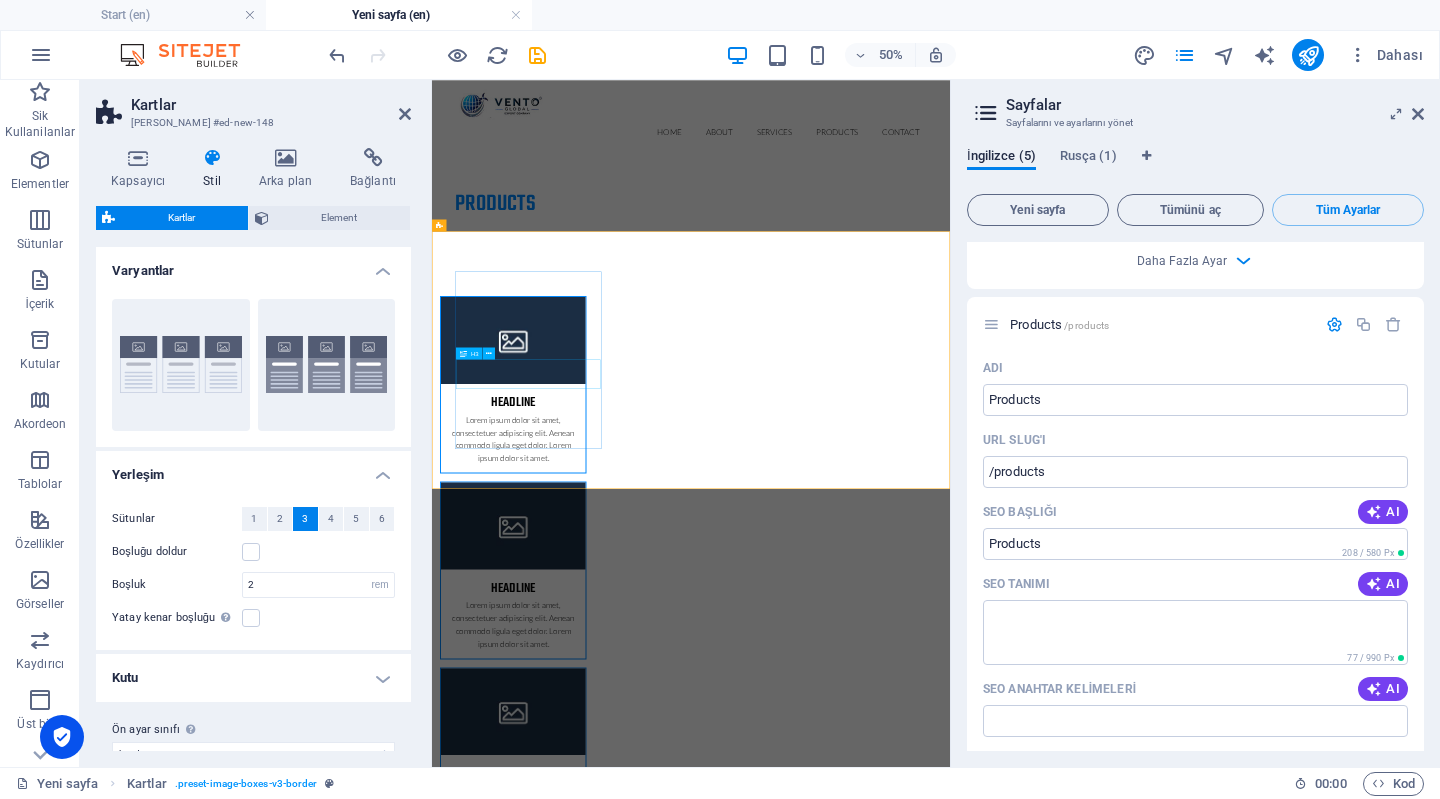 click on "Headline" at bounding box center (594, 715) 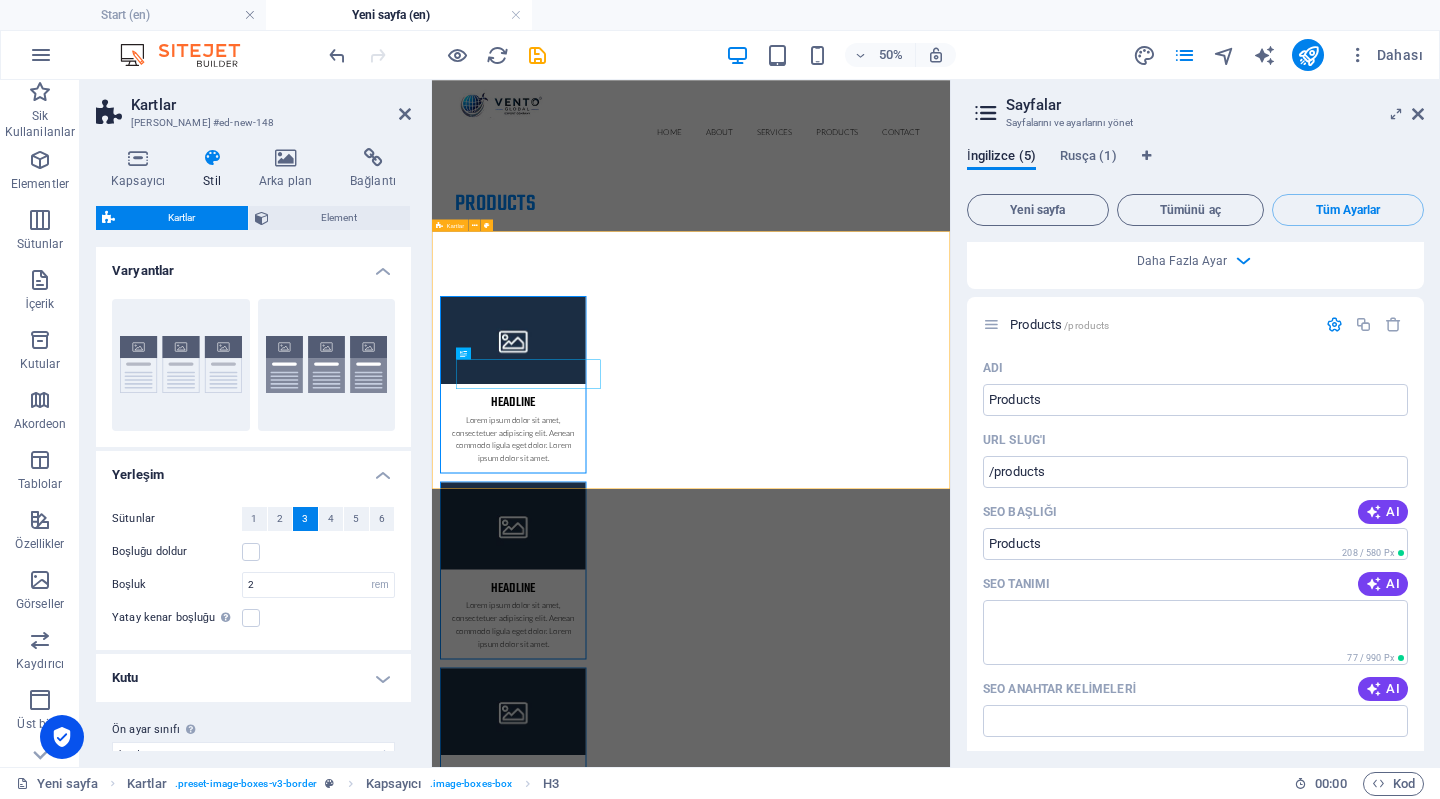 click on "Headline Lorem ipsum dolor sit amet, consectetuer adipiscing elit. Aenean commodo ligula eget dolor. Lorem ipsum dolor sit amet. Headline Lorem ipsum dolor sit amet, consectetuer adipiscing elit. Aenean commodo ligula eget dolor. Lorem ipsum dolor sit amet. Headline Lorem ipsum dolor sit amet, consectetuer adipiscing elit. Aenean commodo ligula eget dolor. Lorem ipsum dolor sit amet." at bounding box center [950, 1059] 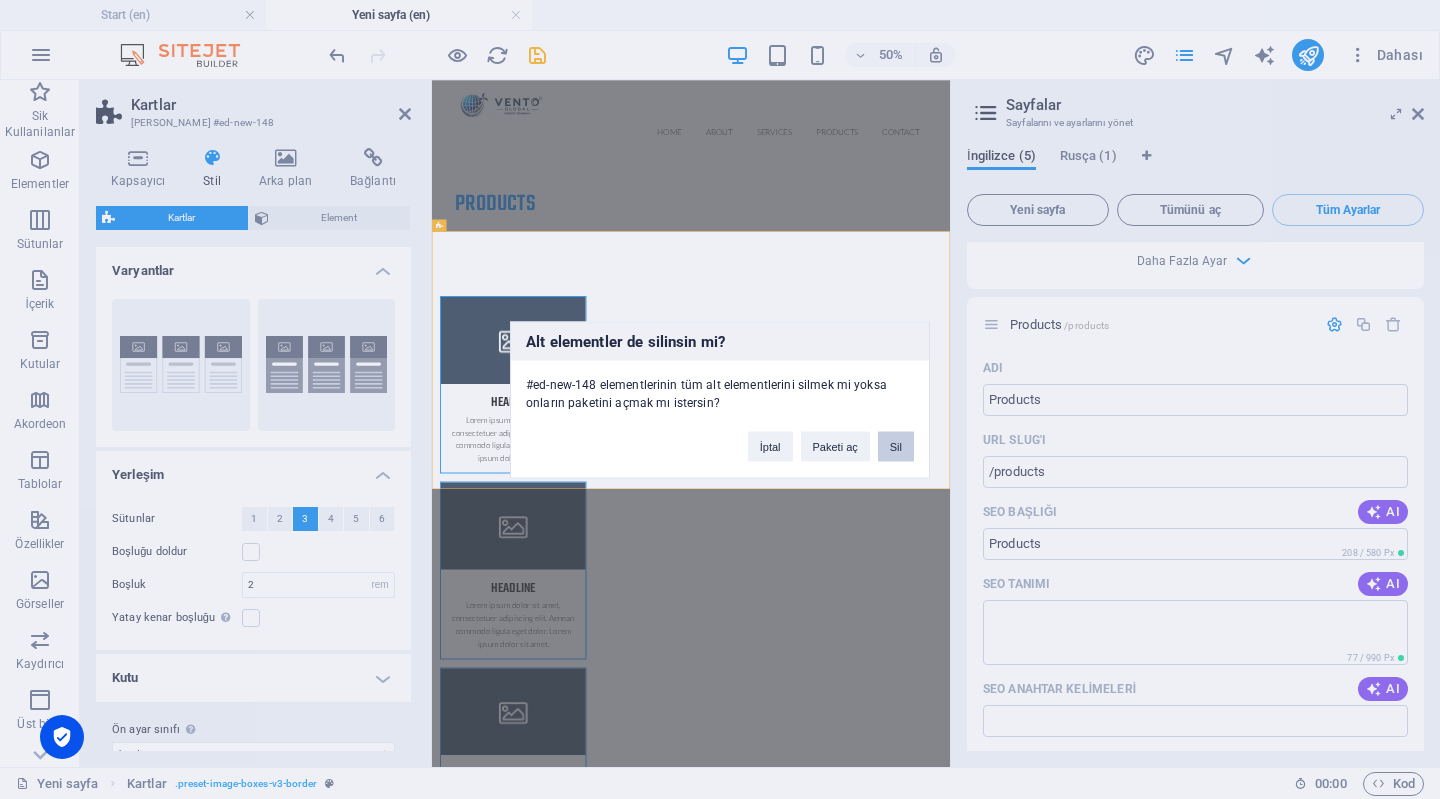 click on "Sil" at bounding box center [896, 446] 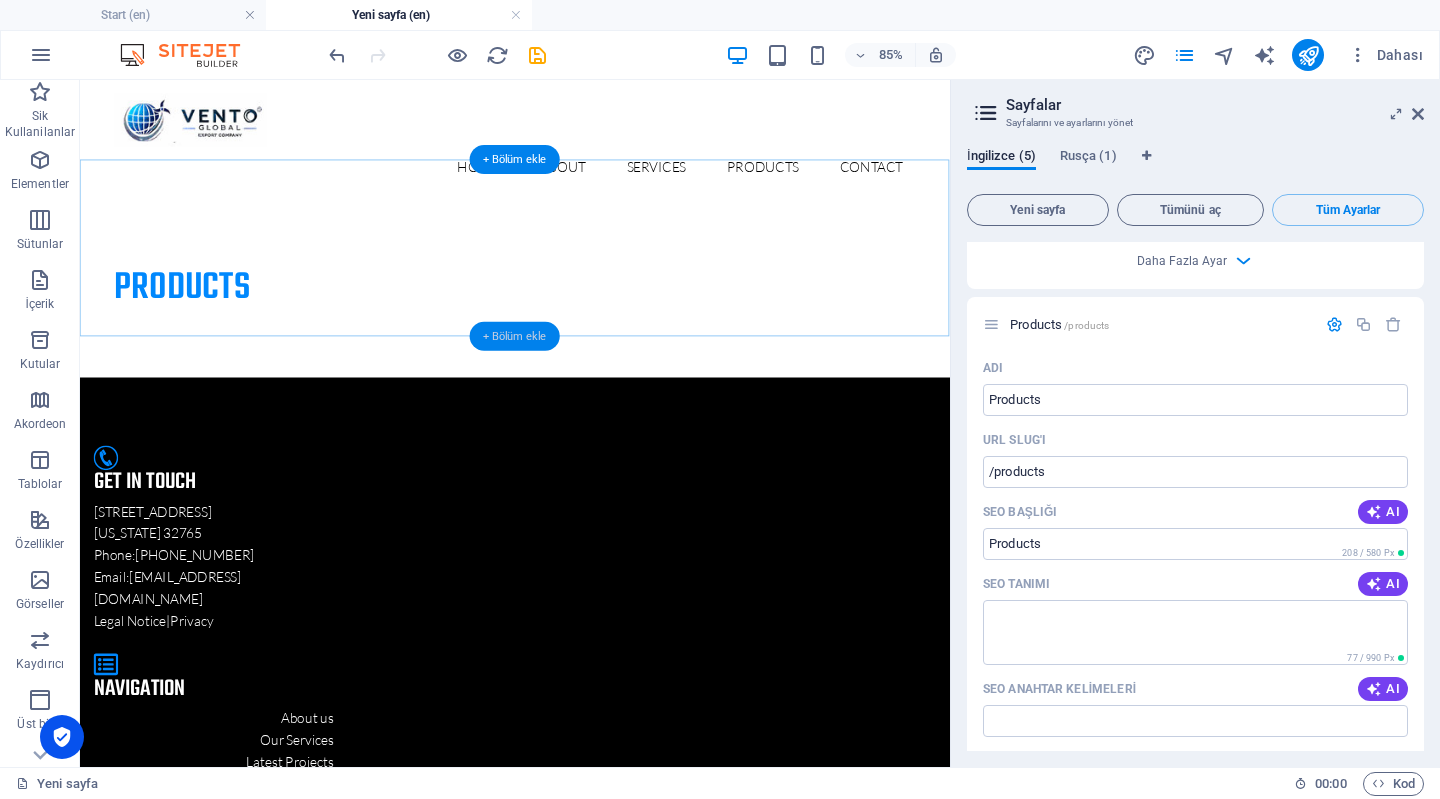 click on "+ Bölüm ekle" at bounding box center (515, 336) 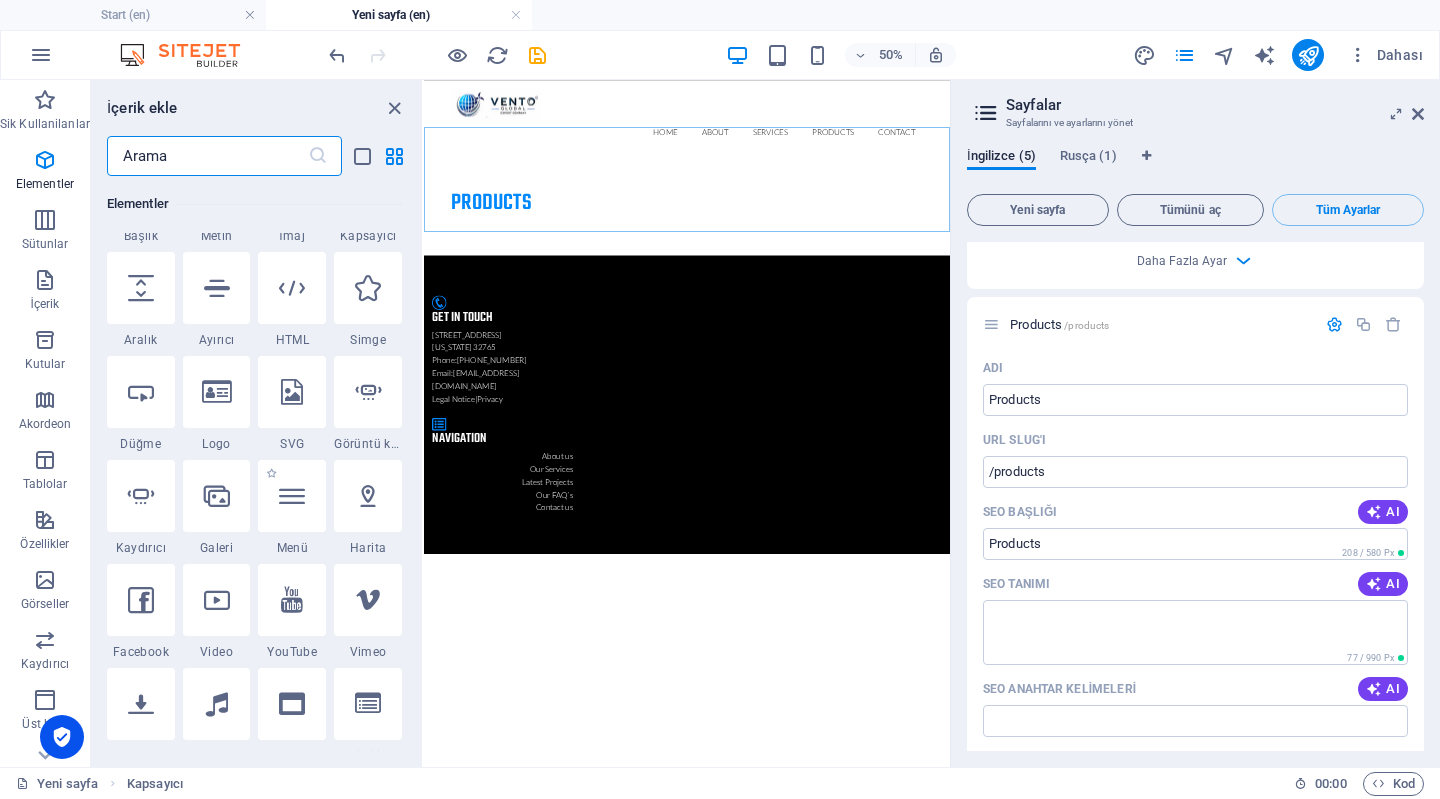 scroll, scrollTop: 0, scrollLeft: 0, axis: both 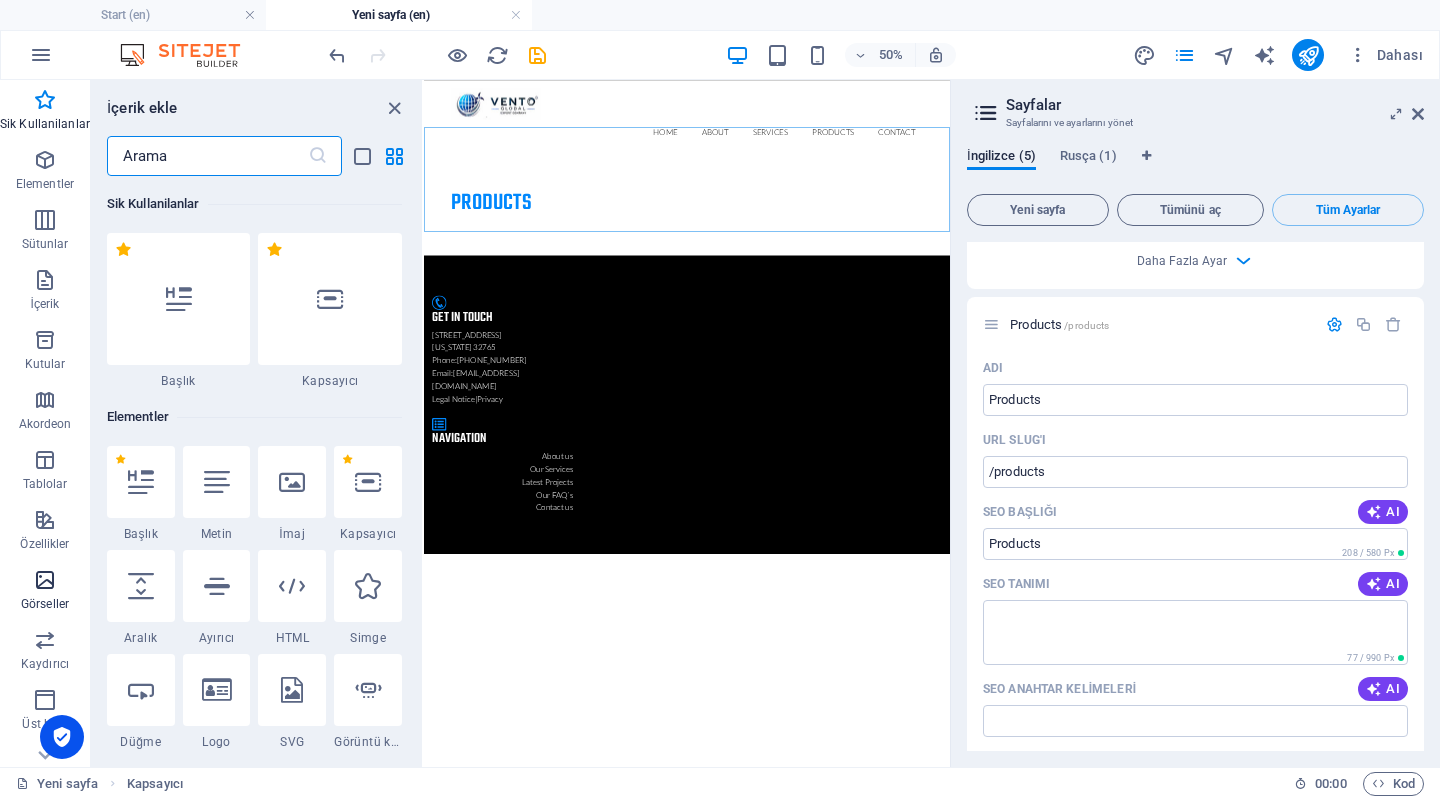 click on "Görseller" at bounding box center (45, 592) 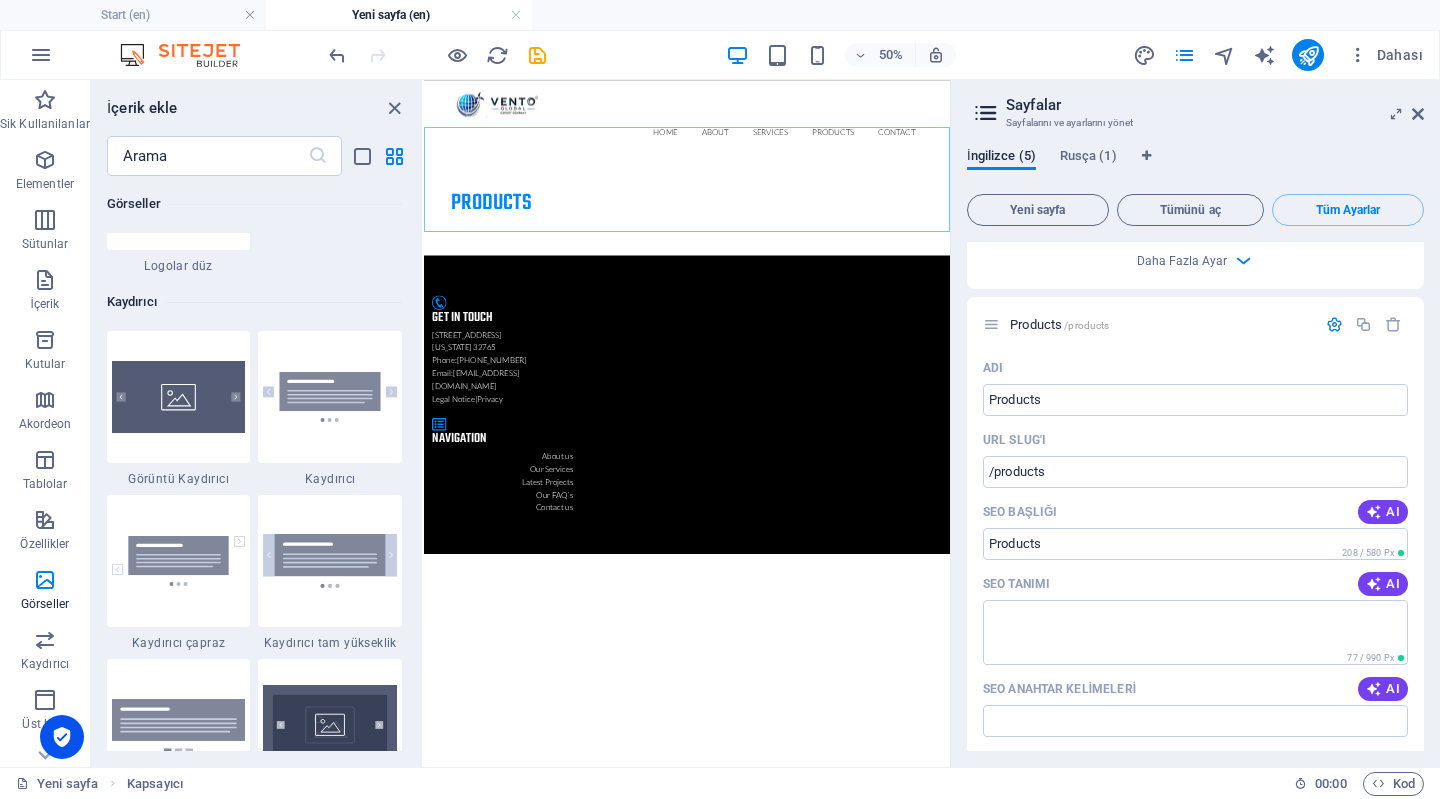 scroll, scrollTop: 11076, scrollLeft: 0, axis: vertical 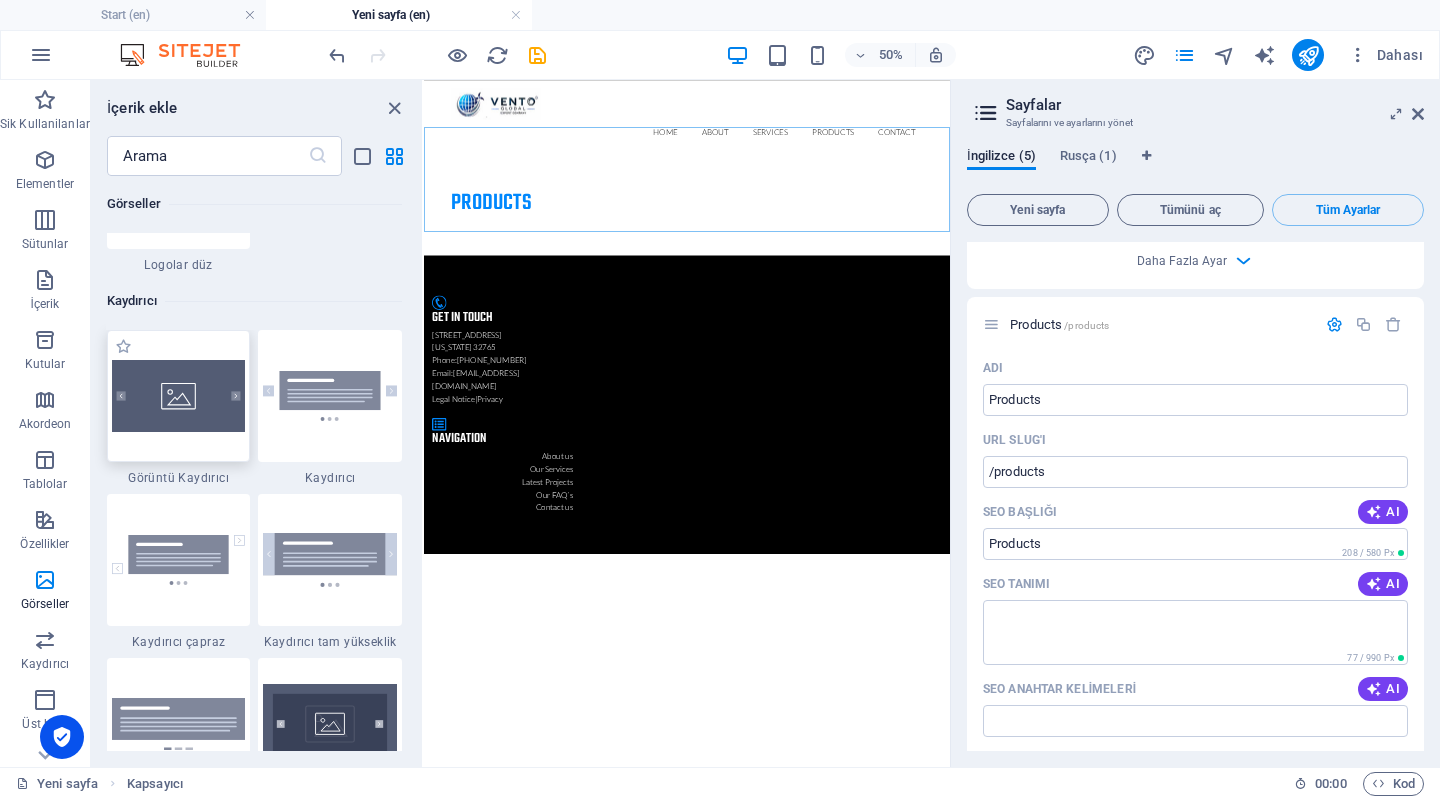 click at bounding box center (179, 395) 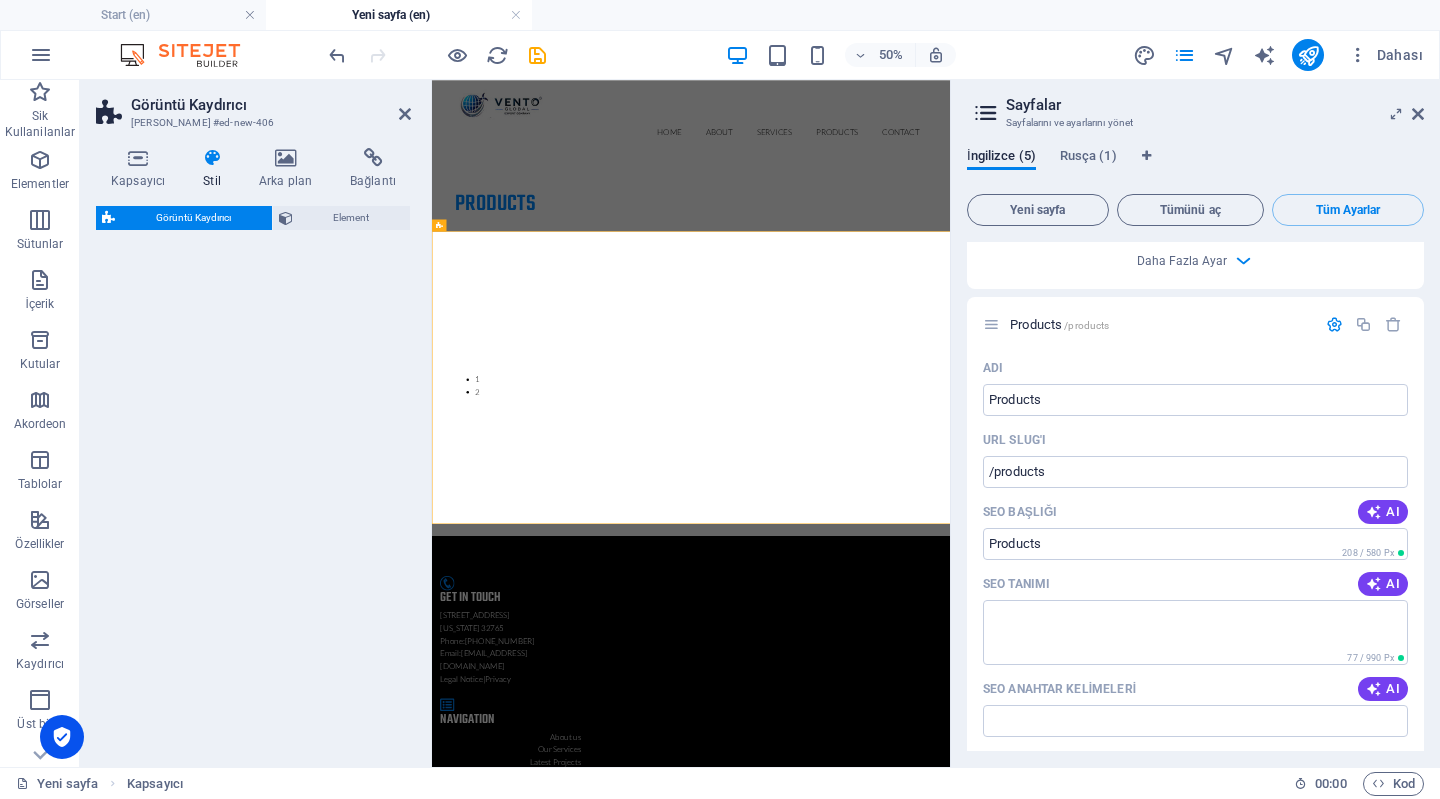 select on "rem" 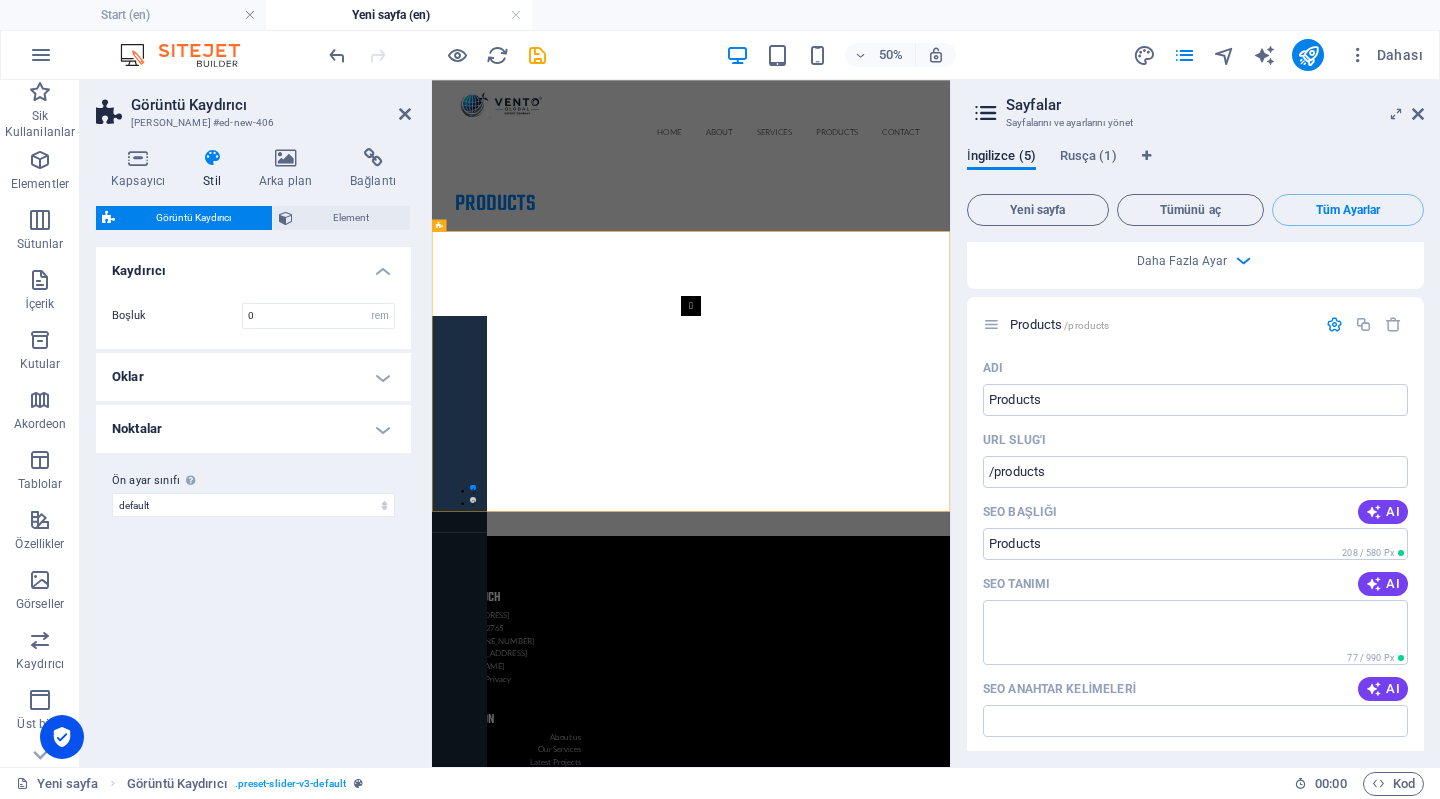 click on "Oklar" at bounding box center (253, 377) 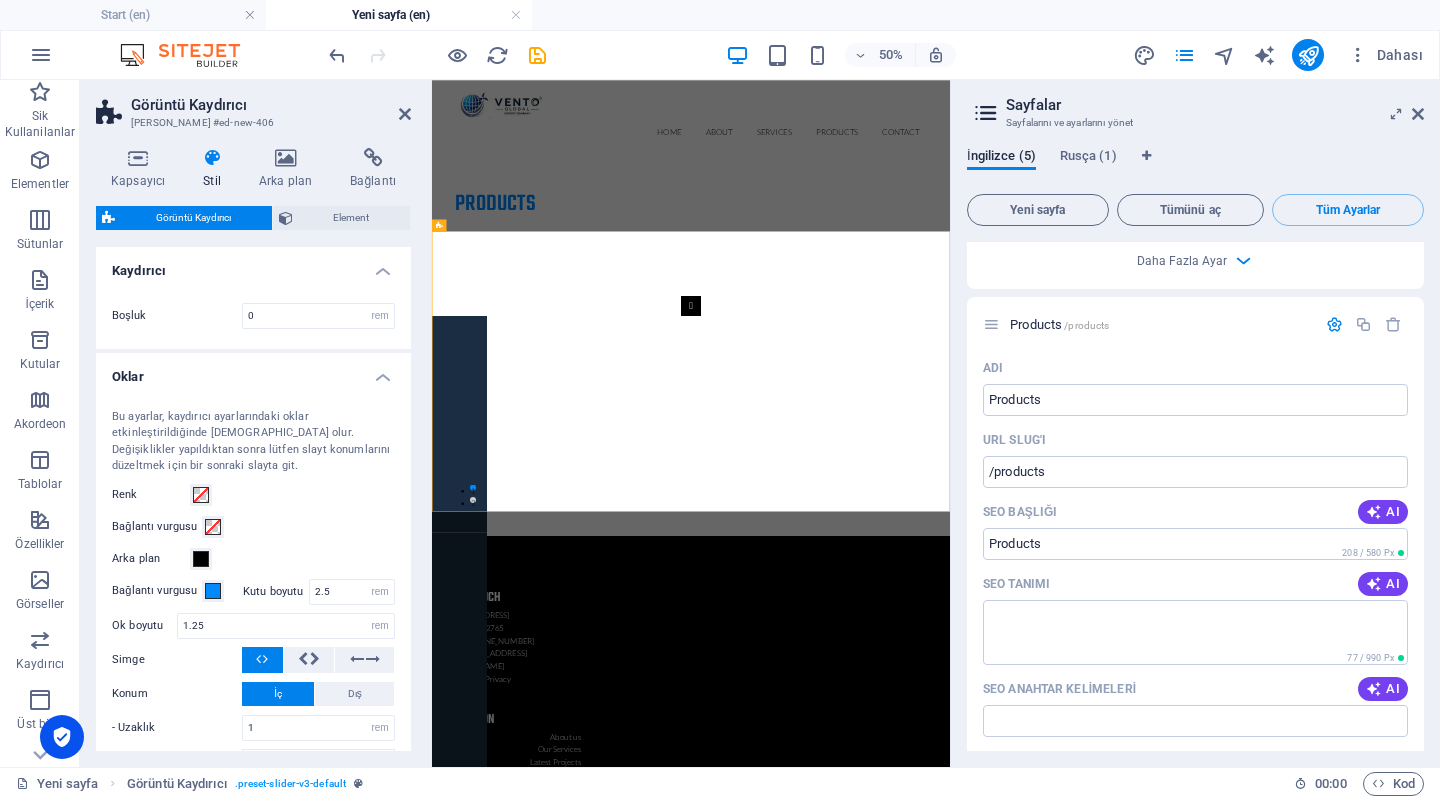 click on "Oklar" at bounding box center [253, 371] 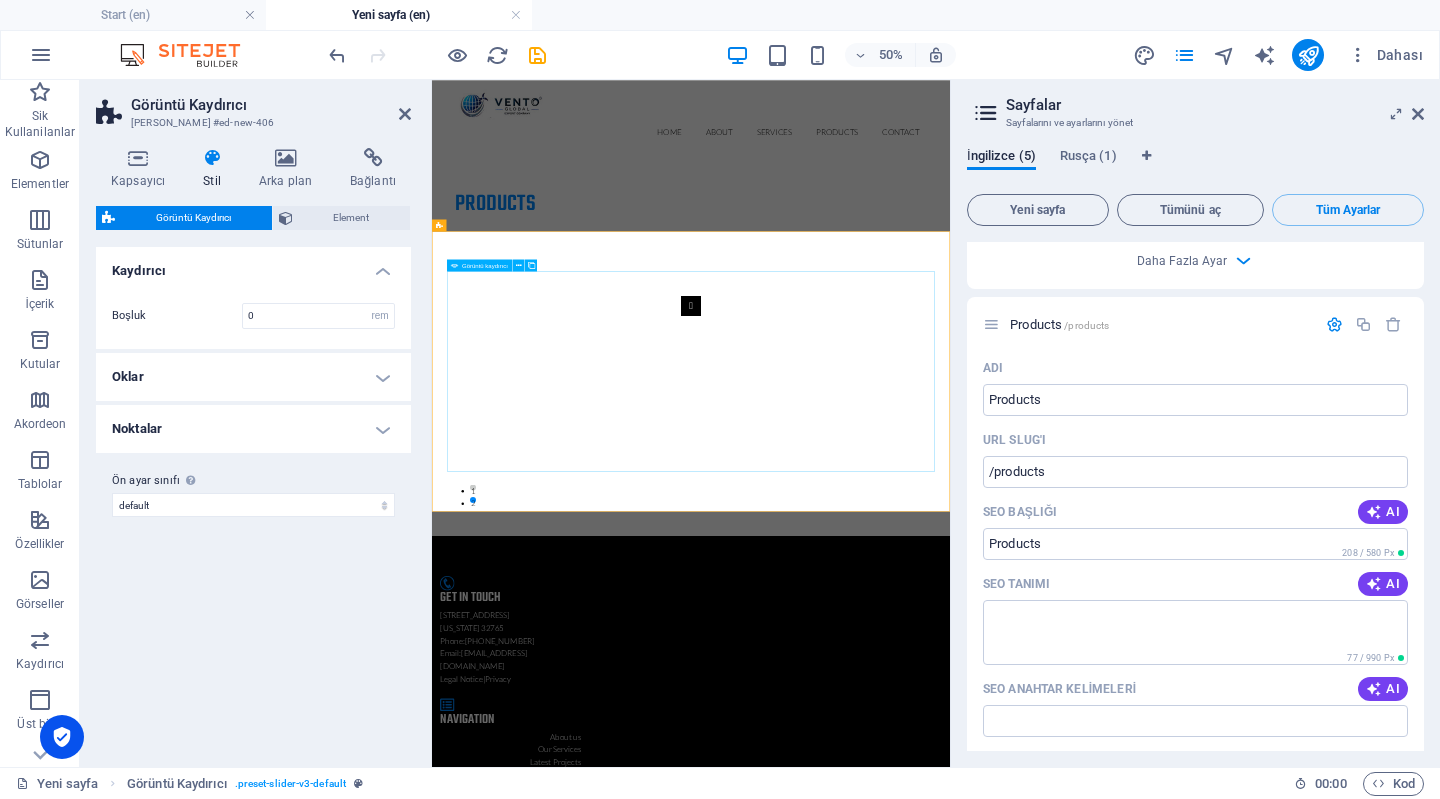 click at bounding box center [-978, 1632] 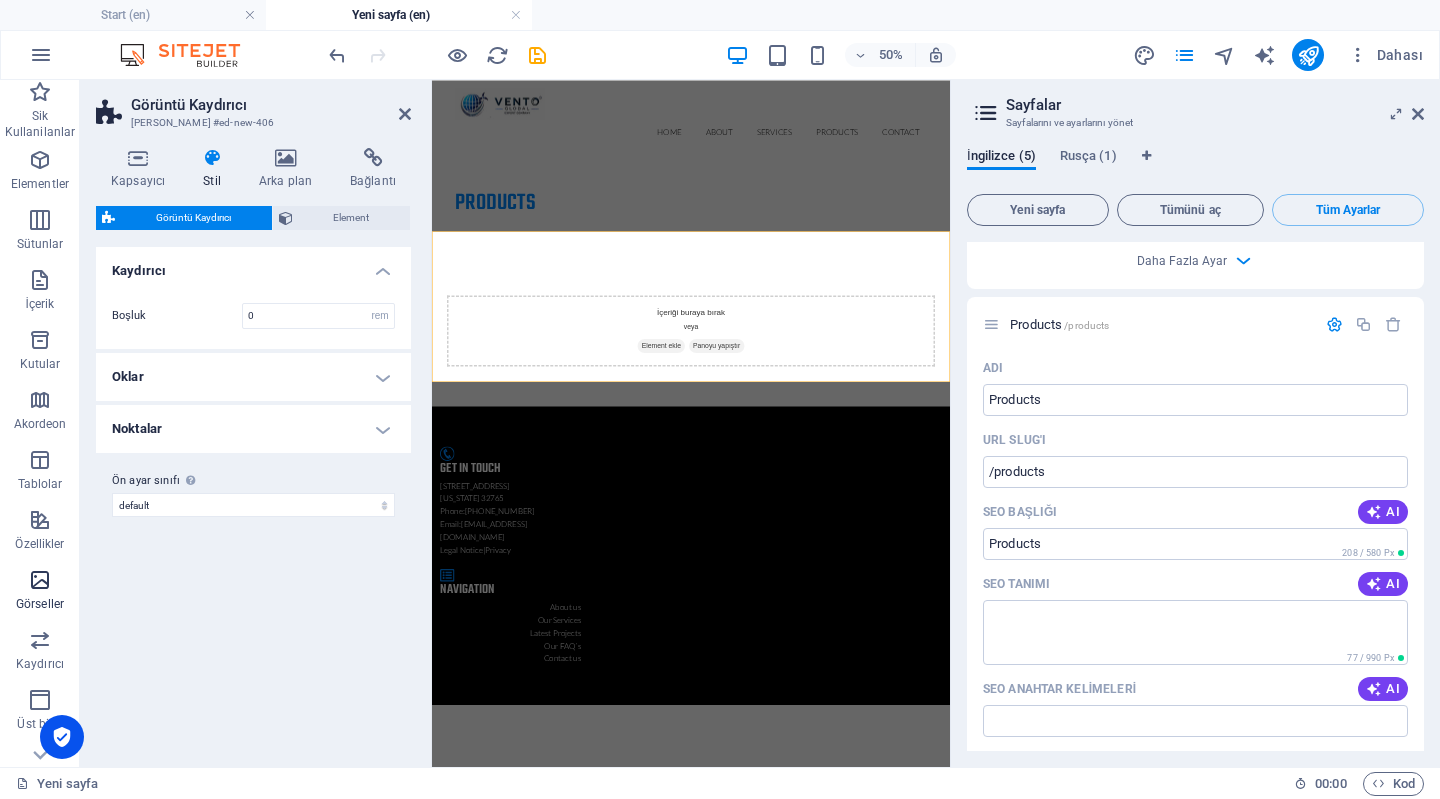 click at bounding box center [40, 580] 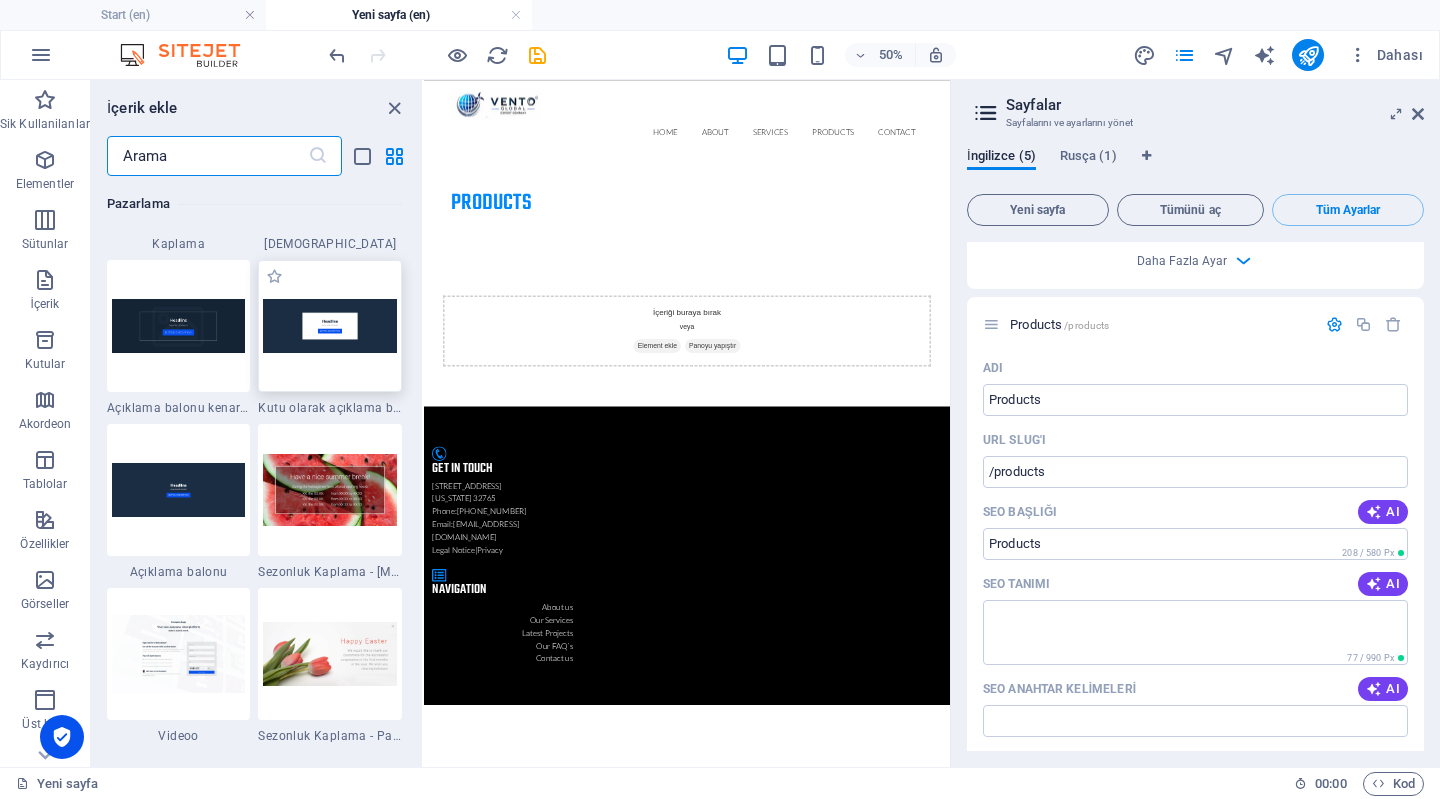 scroll, scrollTop: 16276, scrollLeft: 0, axis: vertical 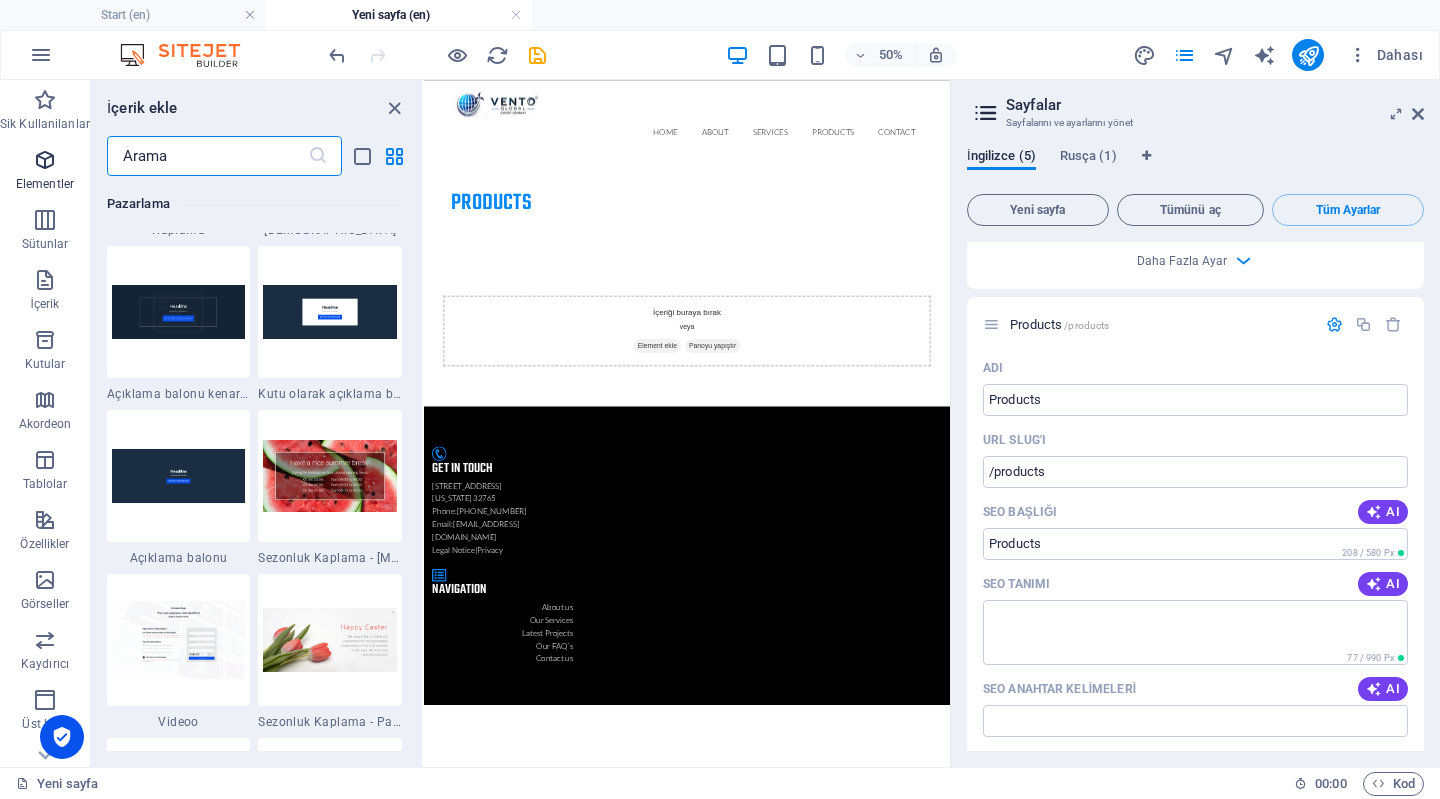 click on "Elementler" at bounding box center [45, 172] 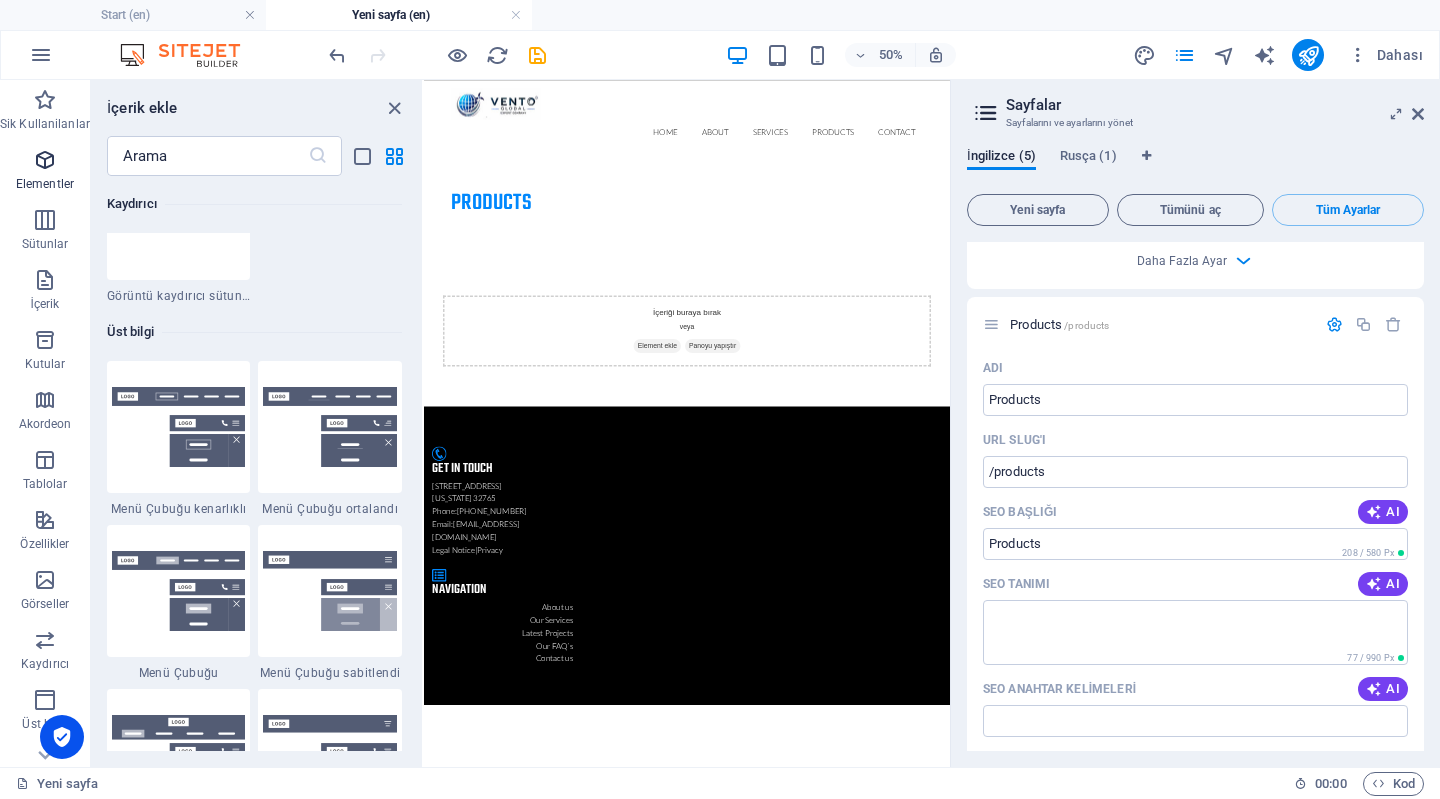 scroll, scrollTop: 212, scrollLeft: 0, axis: vertical 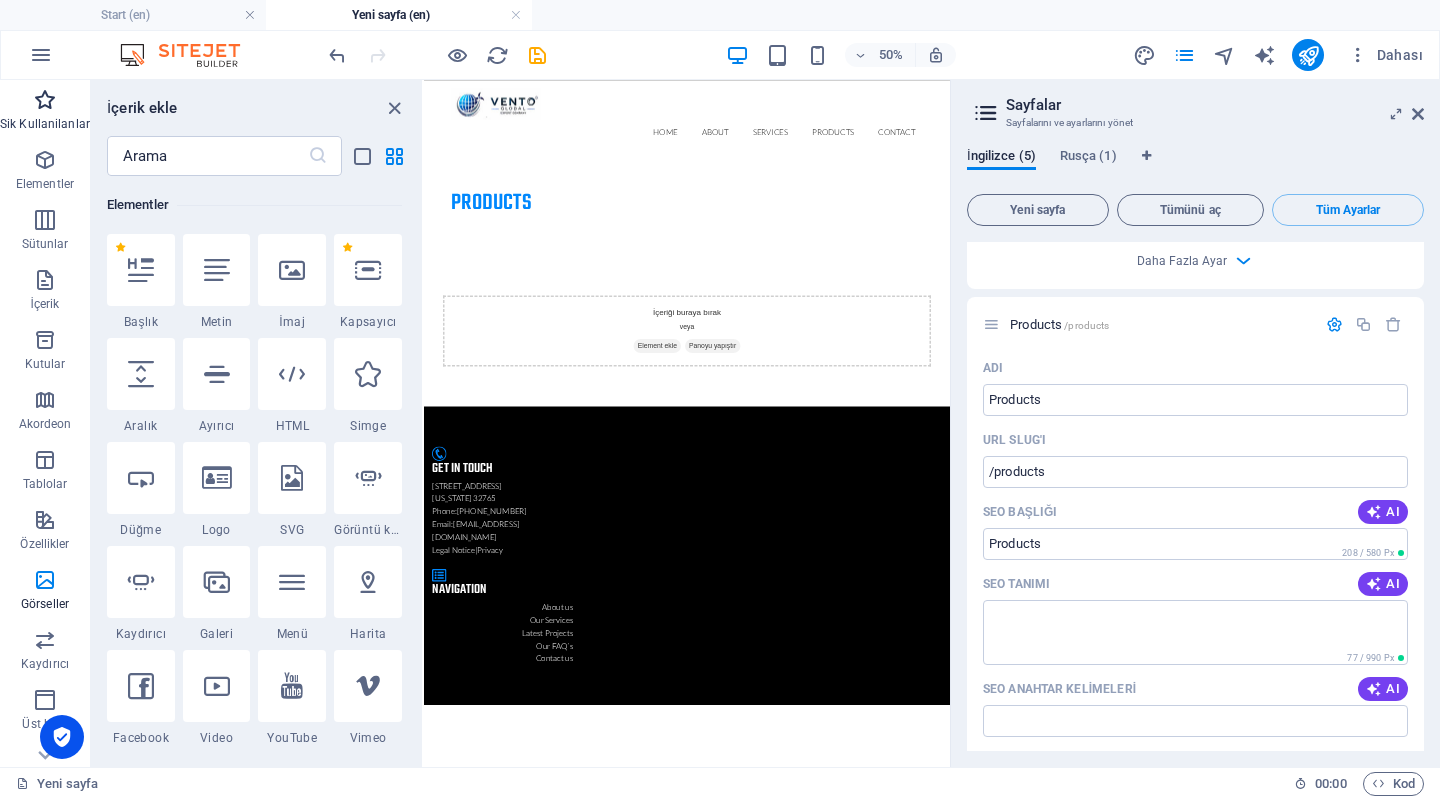 click on "Sik Kullanilanlar" at bounding box center [45, 124] 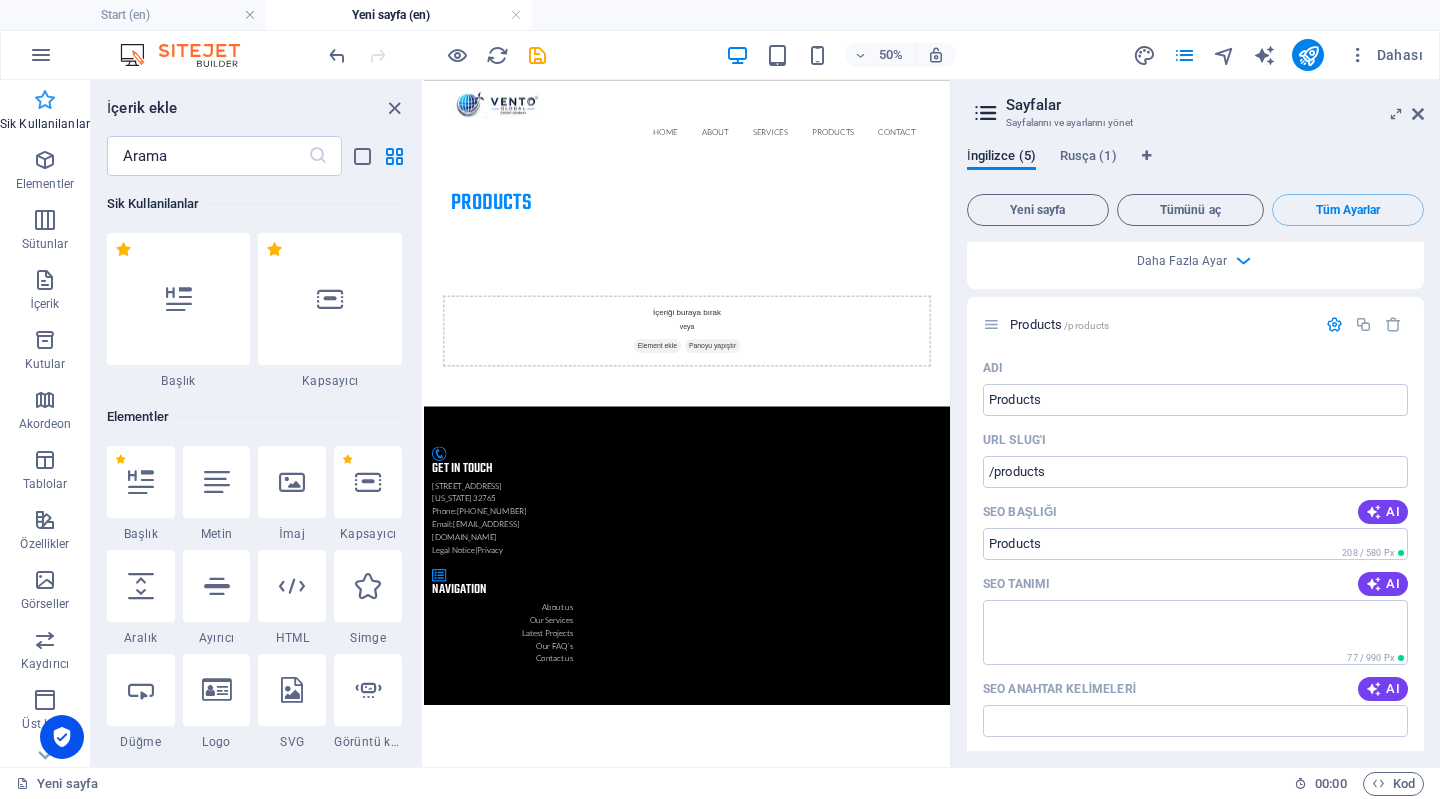scroll, scrollTop: 0, scrollLeft: 0, axis: both 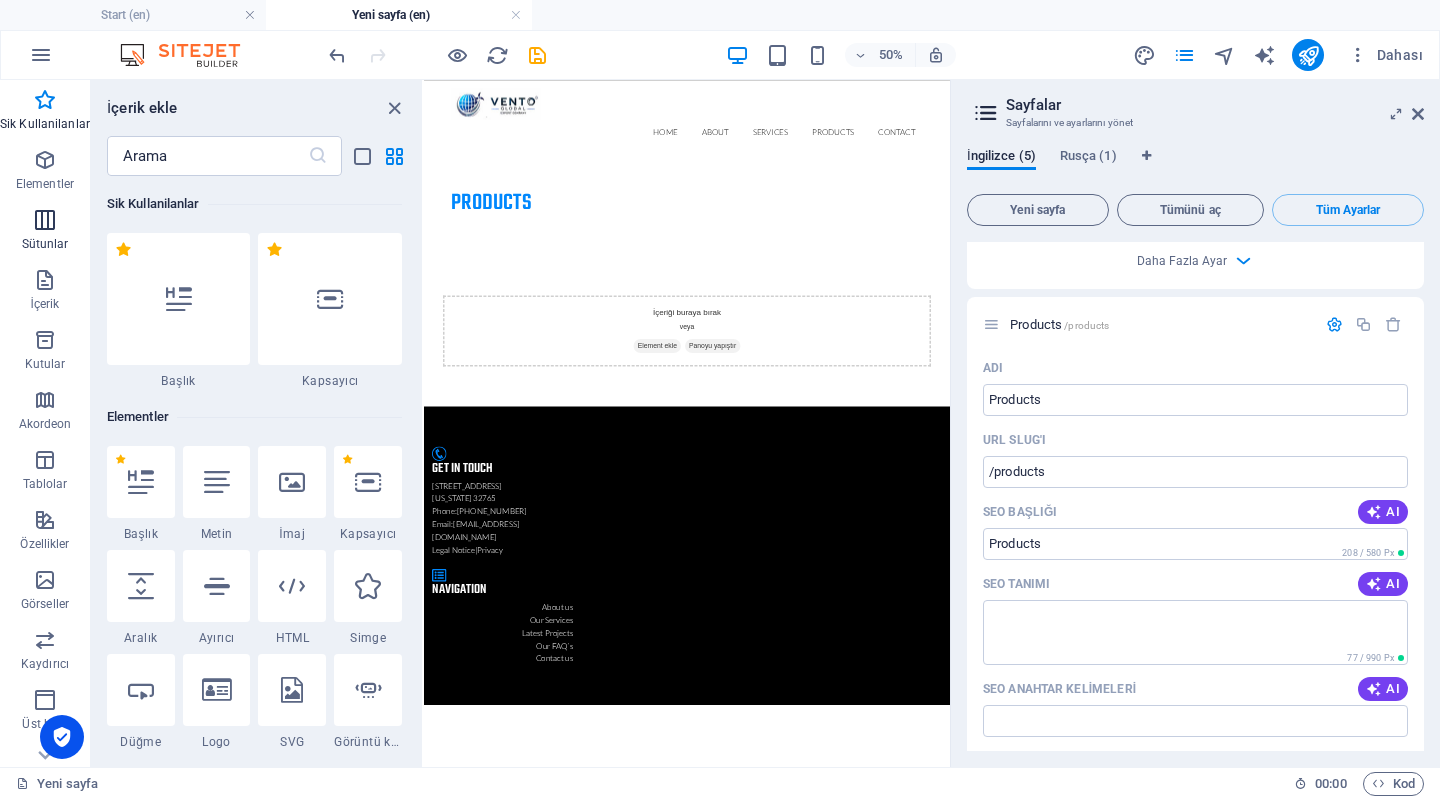 click on "Sütunlar" at bounding box center (45, 244) 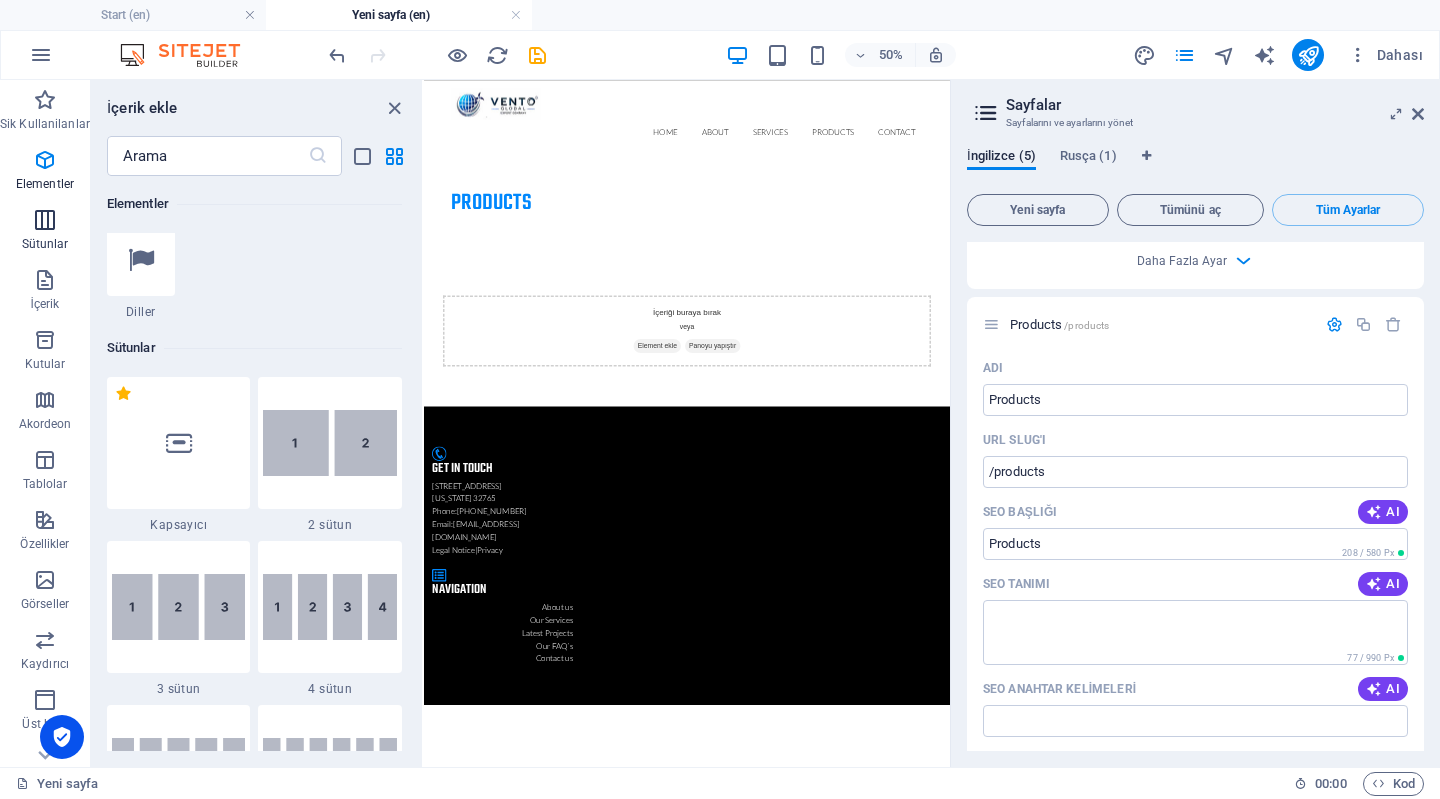scroll, scrollTop: 990, scrollLeft: 0, axis: vertical 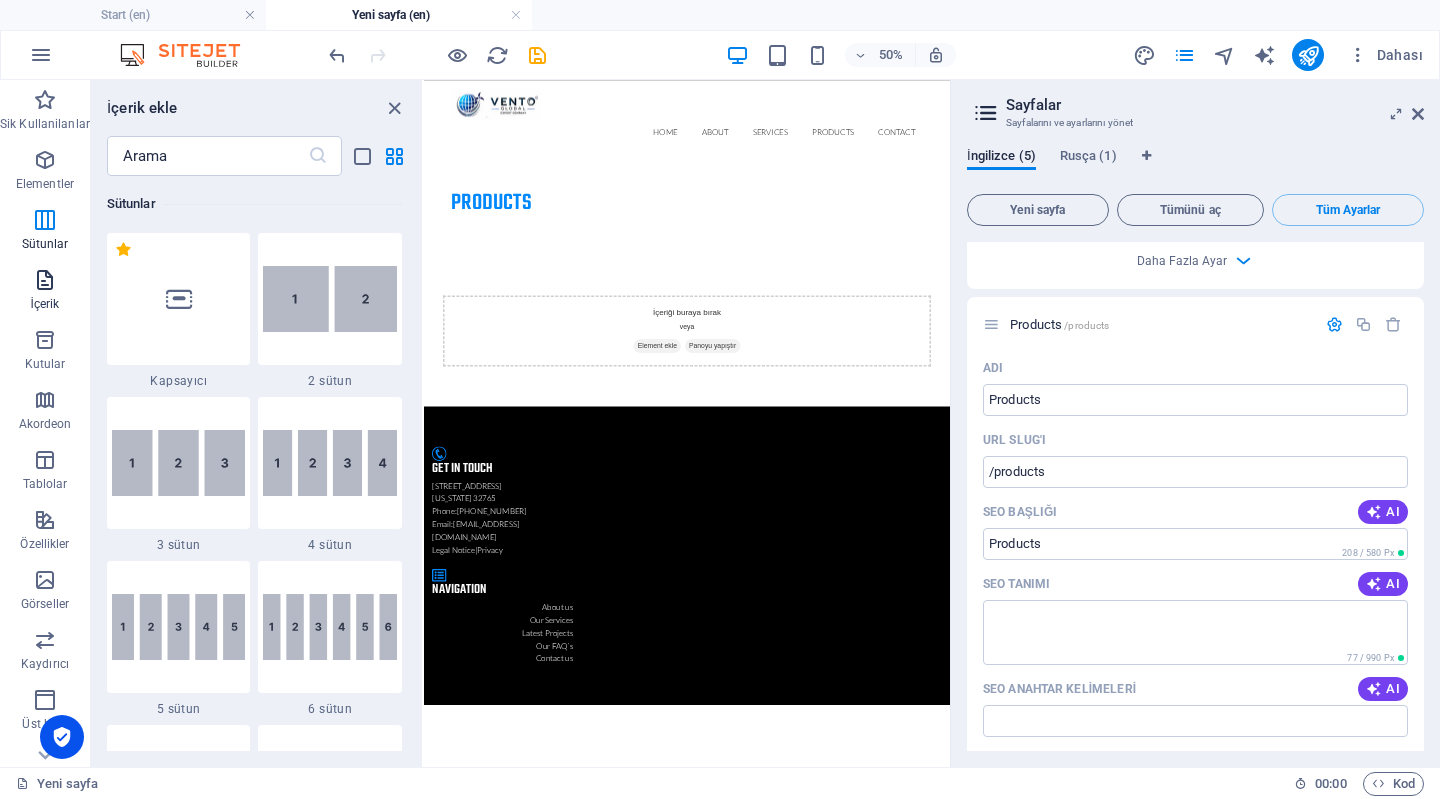 click on "İçerik" at bounding box center [44, 304] 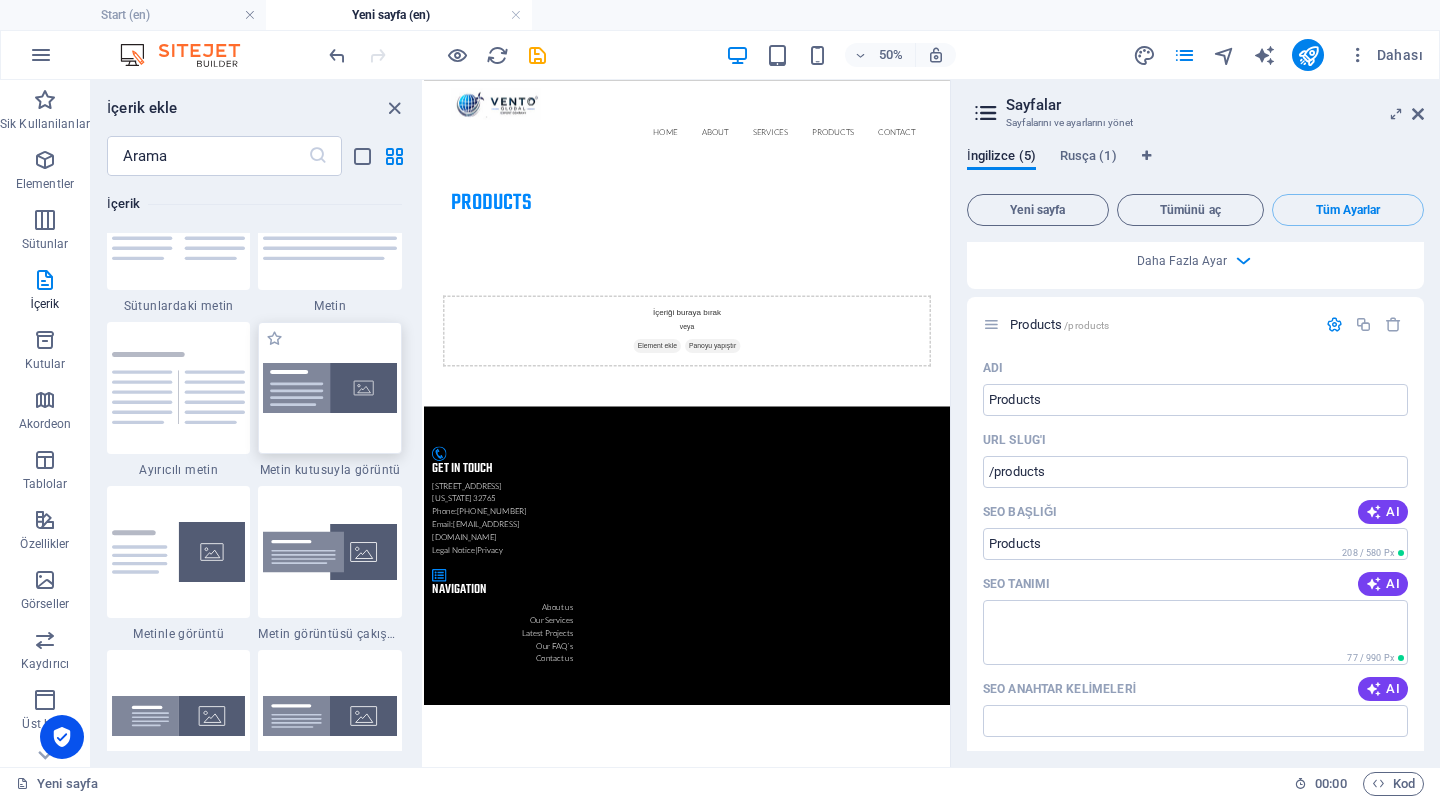 scroll, scrollTop: 3598, scrollLeft: 0, axis: vertical 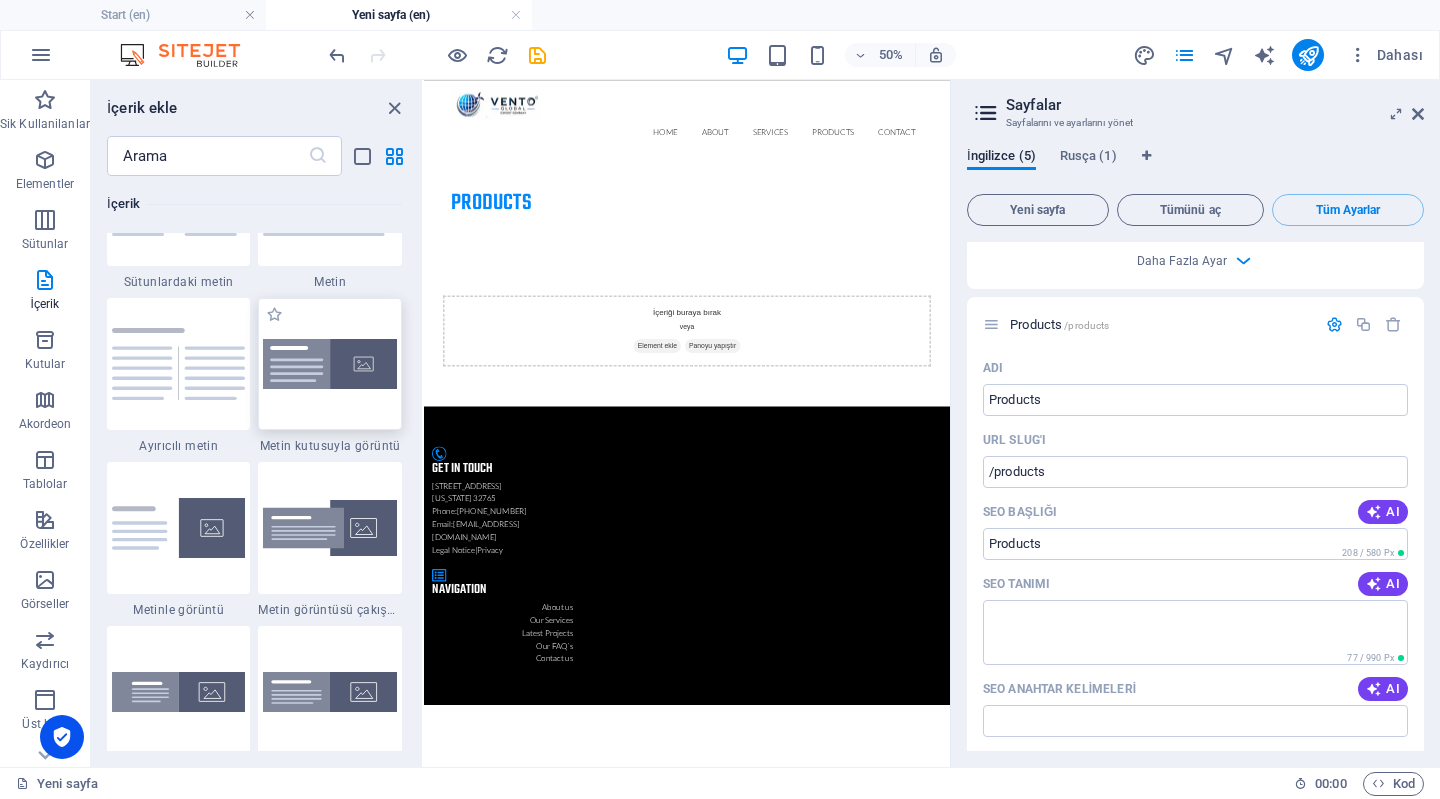 click at bounding box center (330, 364) 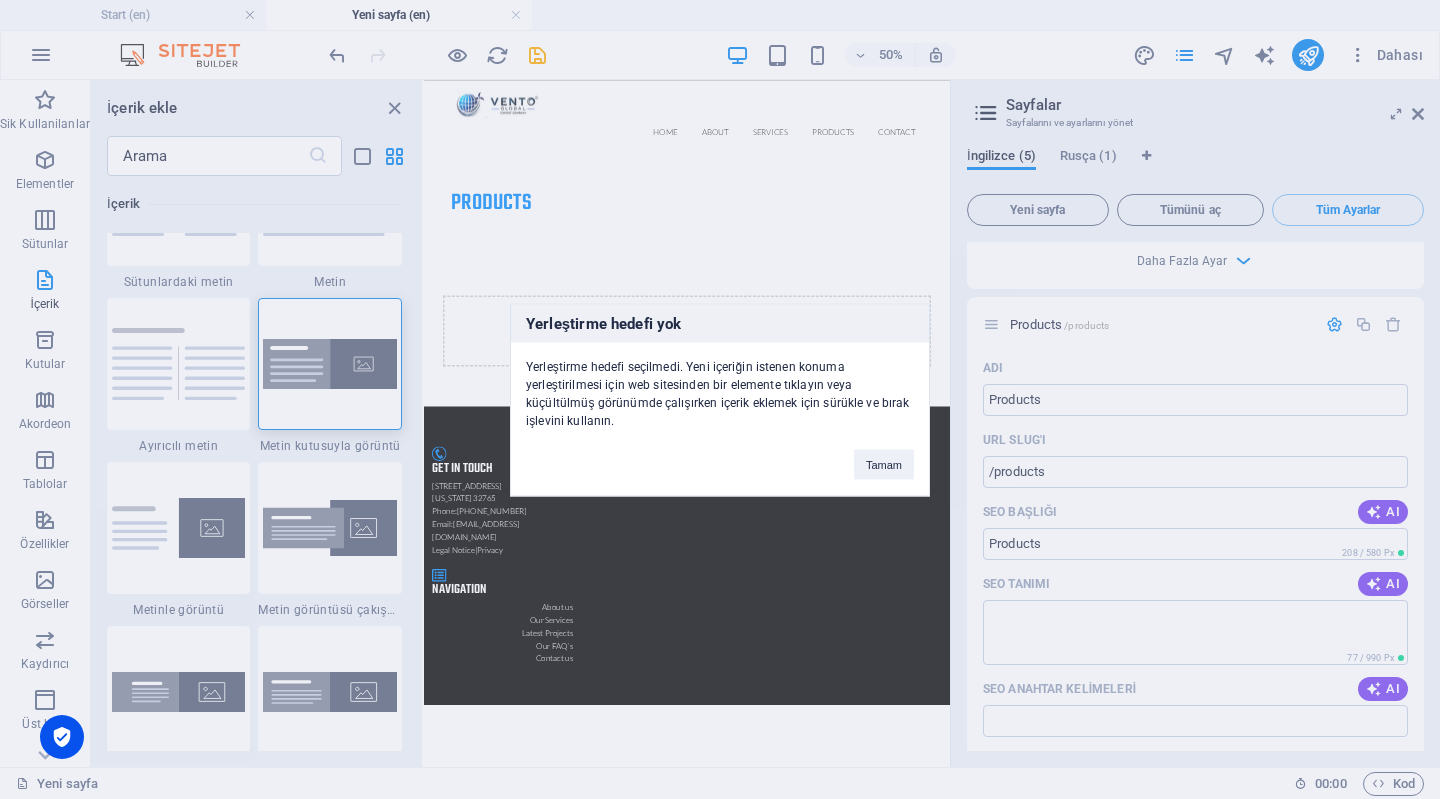 click on "Yerleştirme hedefi yok Yerleştirme hedefi [GEOGRAPHIC_DATA]. Yeni içeriğin [DEMOGRAPHIC_DATA] konuma yerleştirilmesi için web sitesinden bir elemente tıklayın veya küçültülmüş görünümde çalışırken içerik eklemek için sürükle ve bırak işlevini kullanın. [GEOGRAPHIC_DATA]" at bounding box center (720, 399) 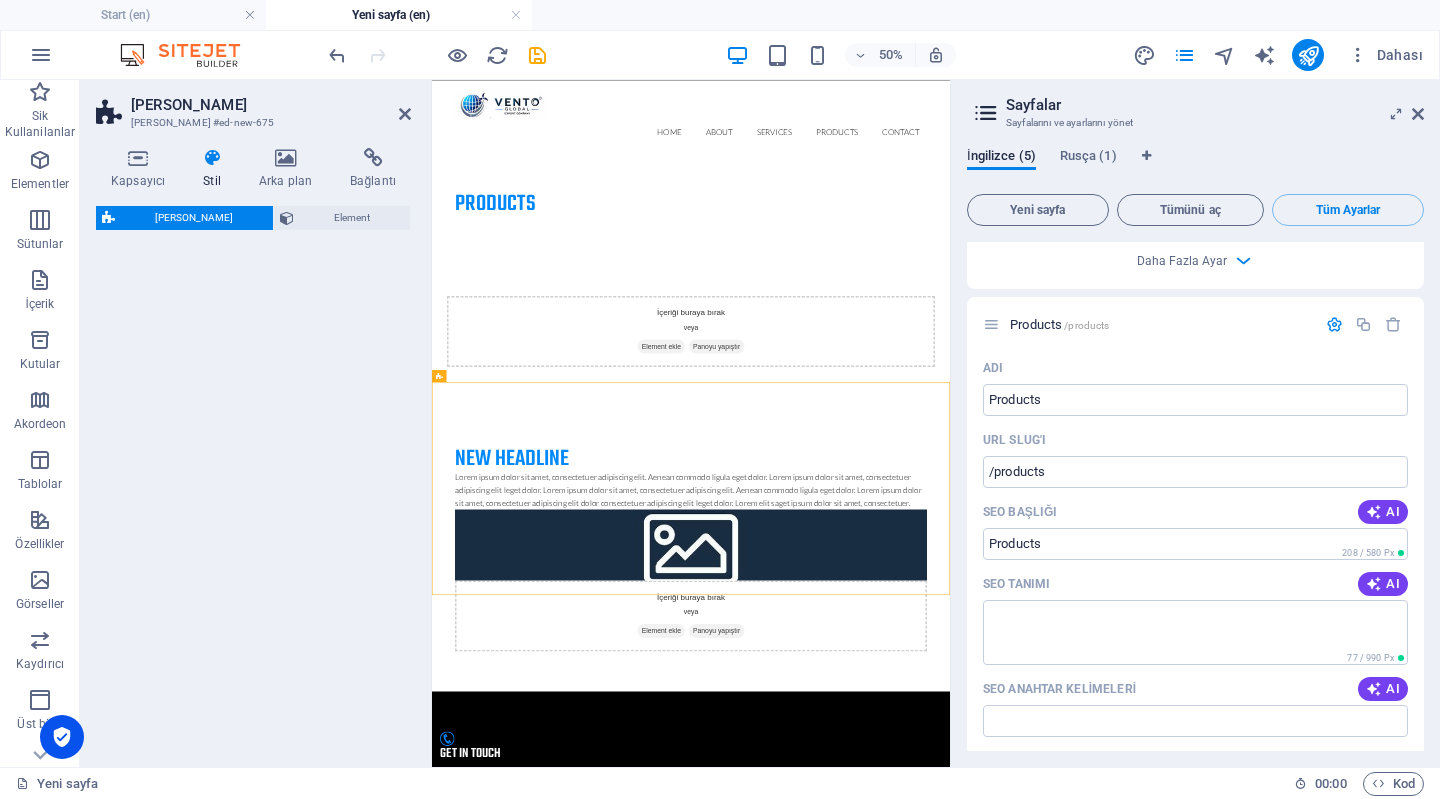 select on "rem" 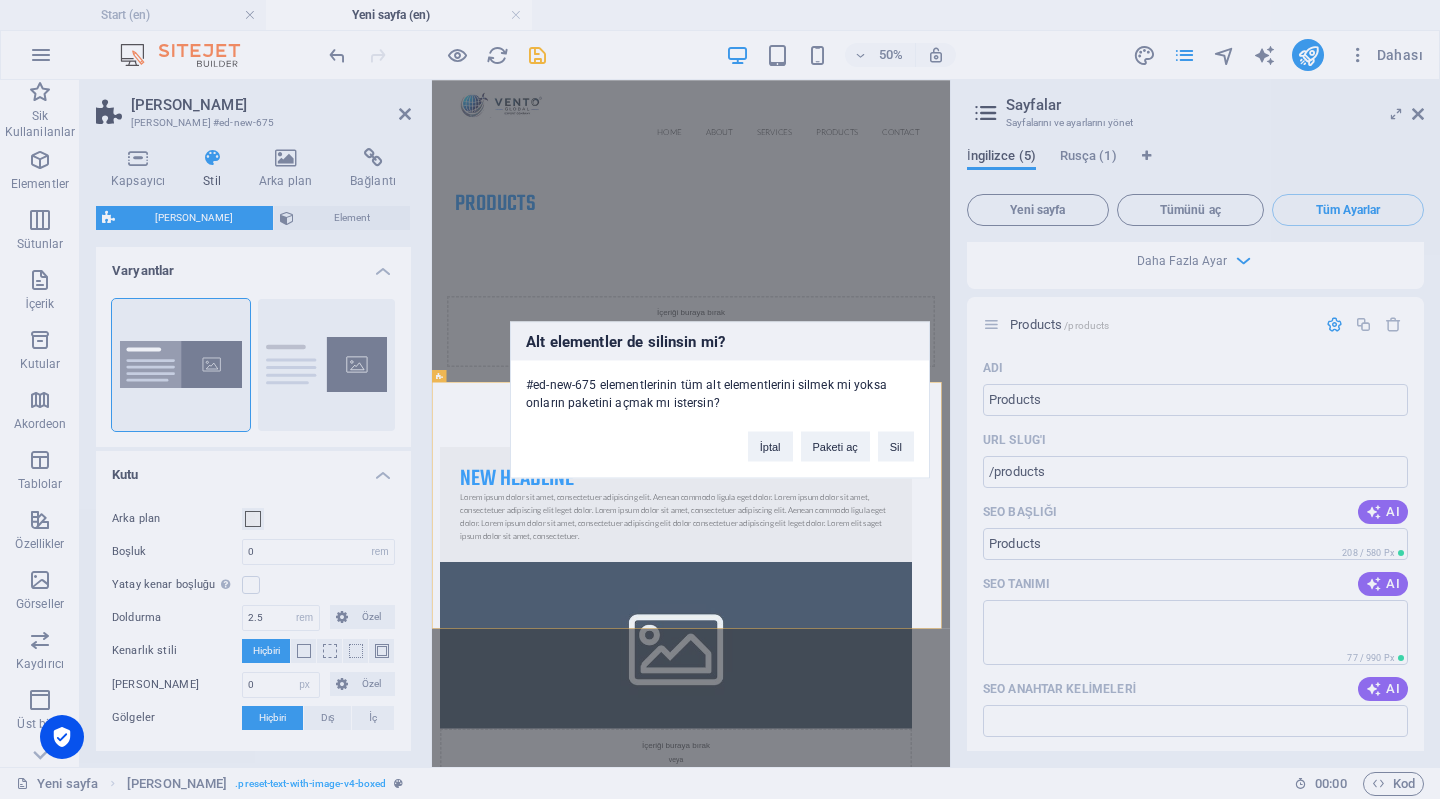 type 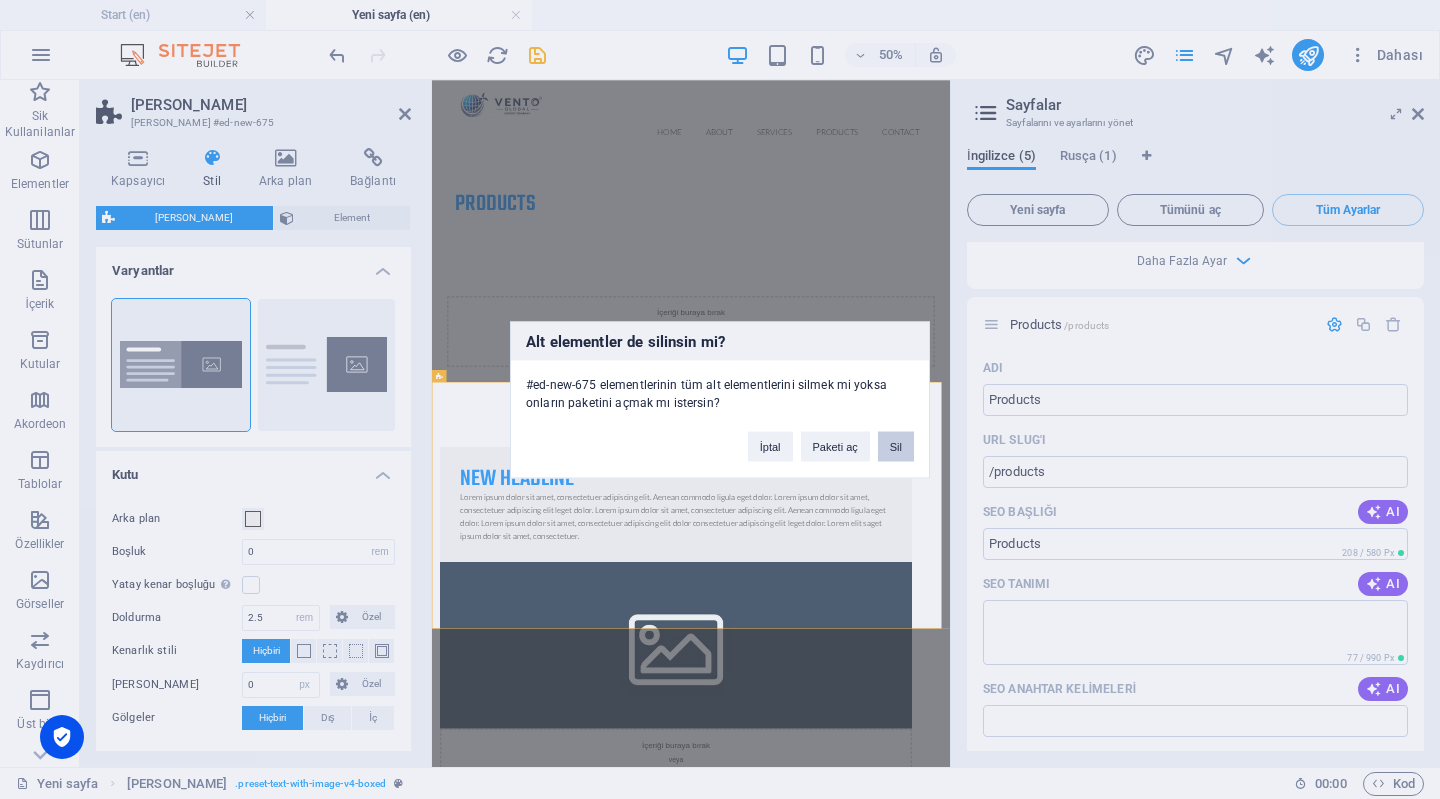 click on "Sil" at bounding box center [896, 446] 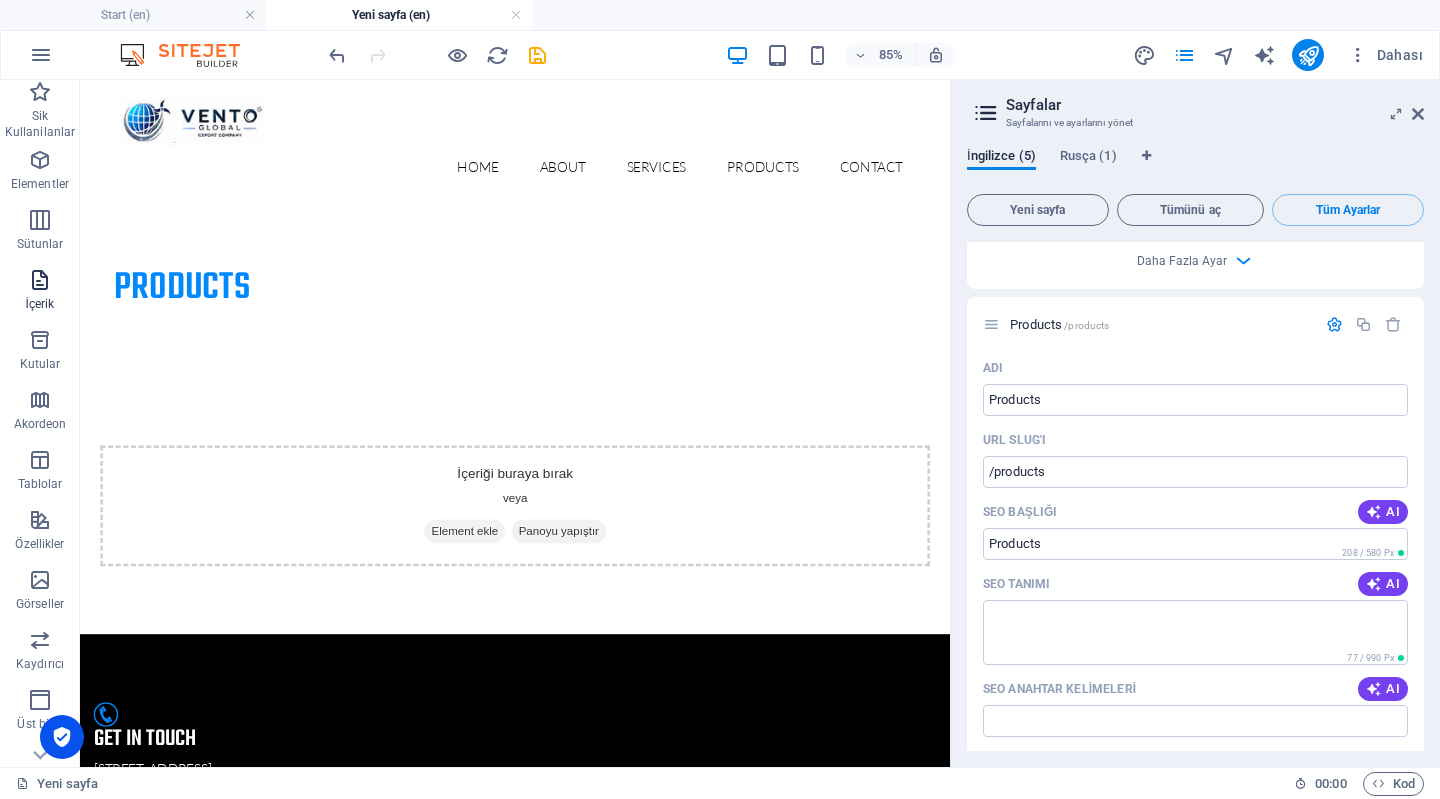 click at bounding box center [40, 280] 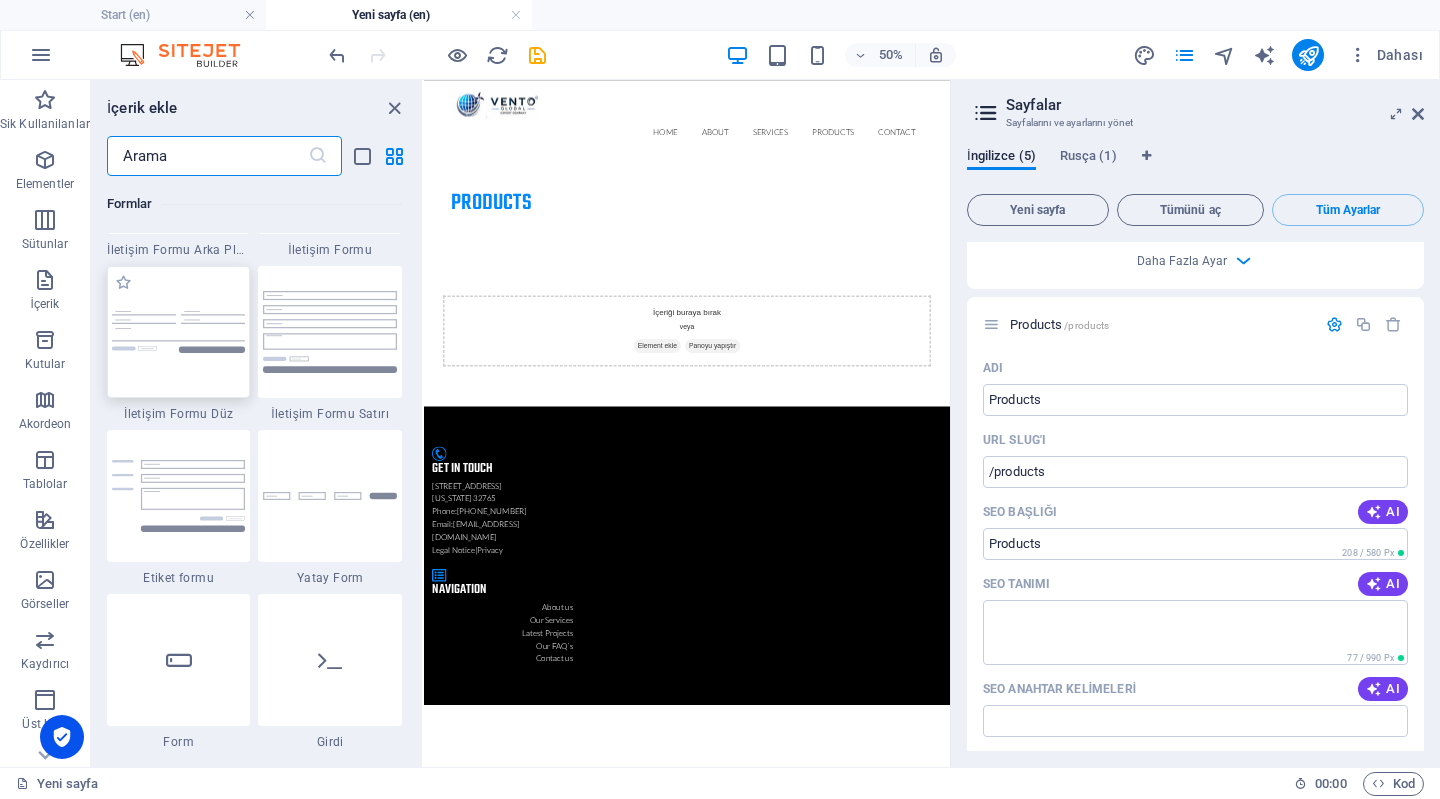 scroll, scrollTop: 14598, scrollLeft: 0, axis: vertical 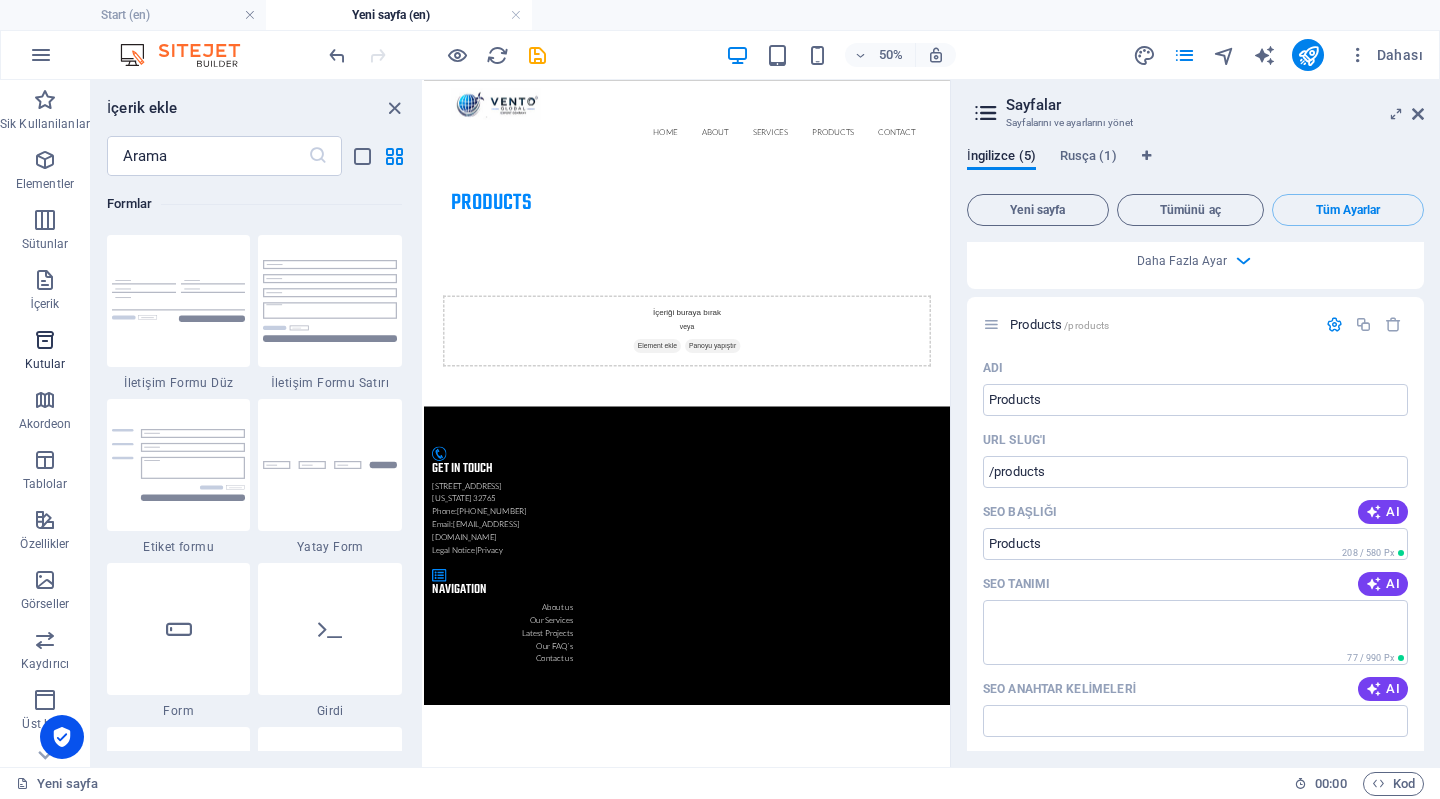 click at bounding box center (45, 340) 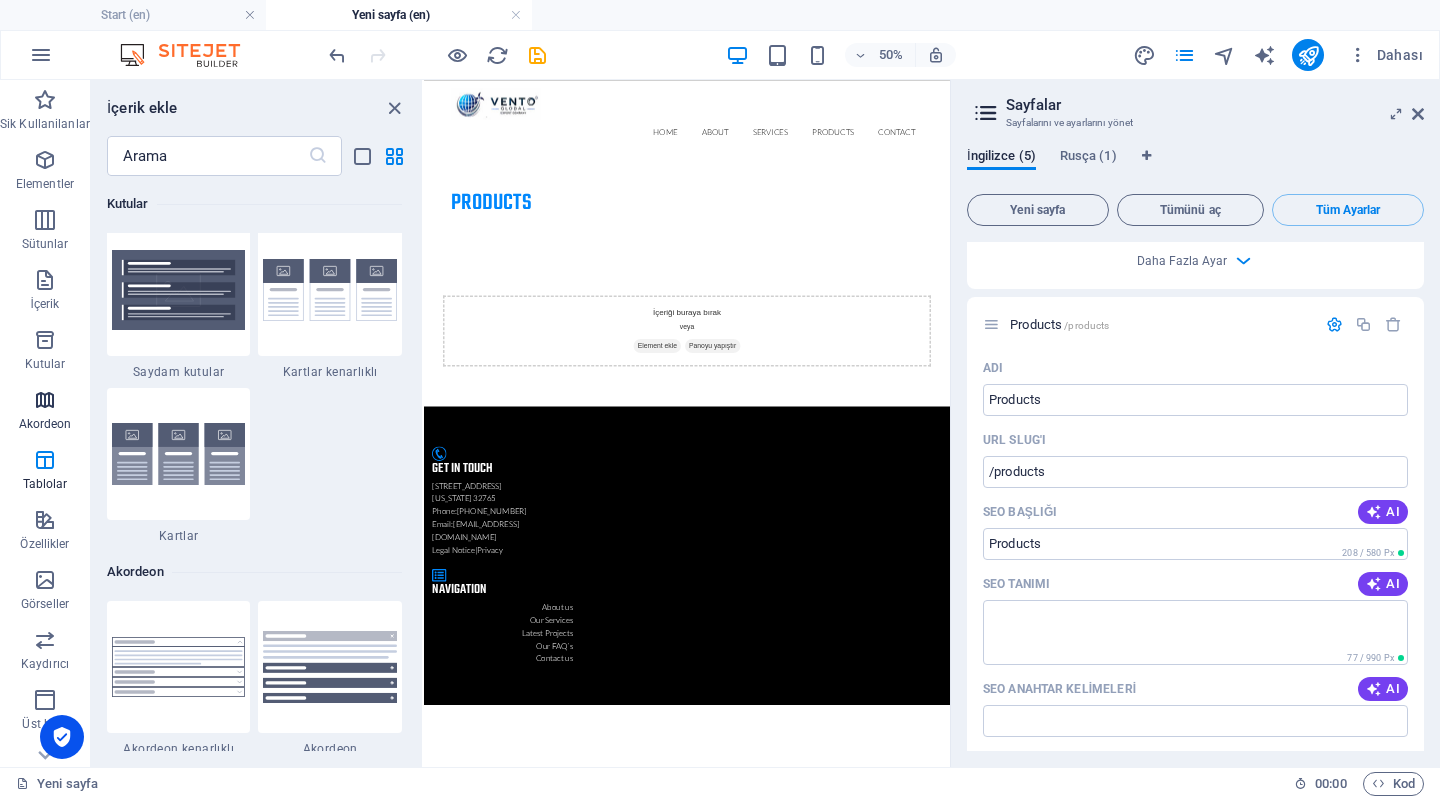 scroll, scrollTop: 5951, scrollLeft: 0, axis: vertical 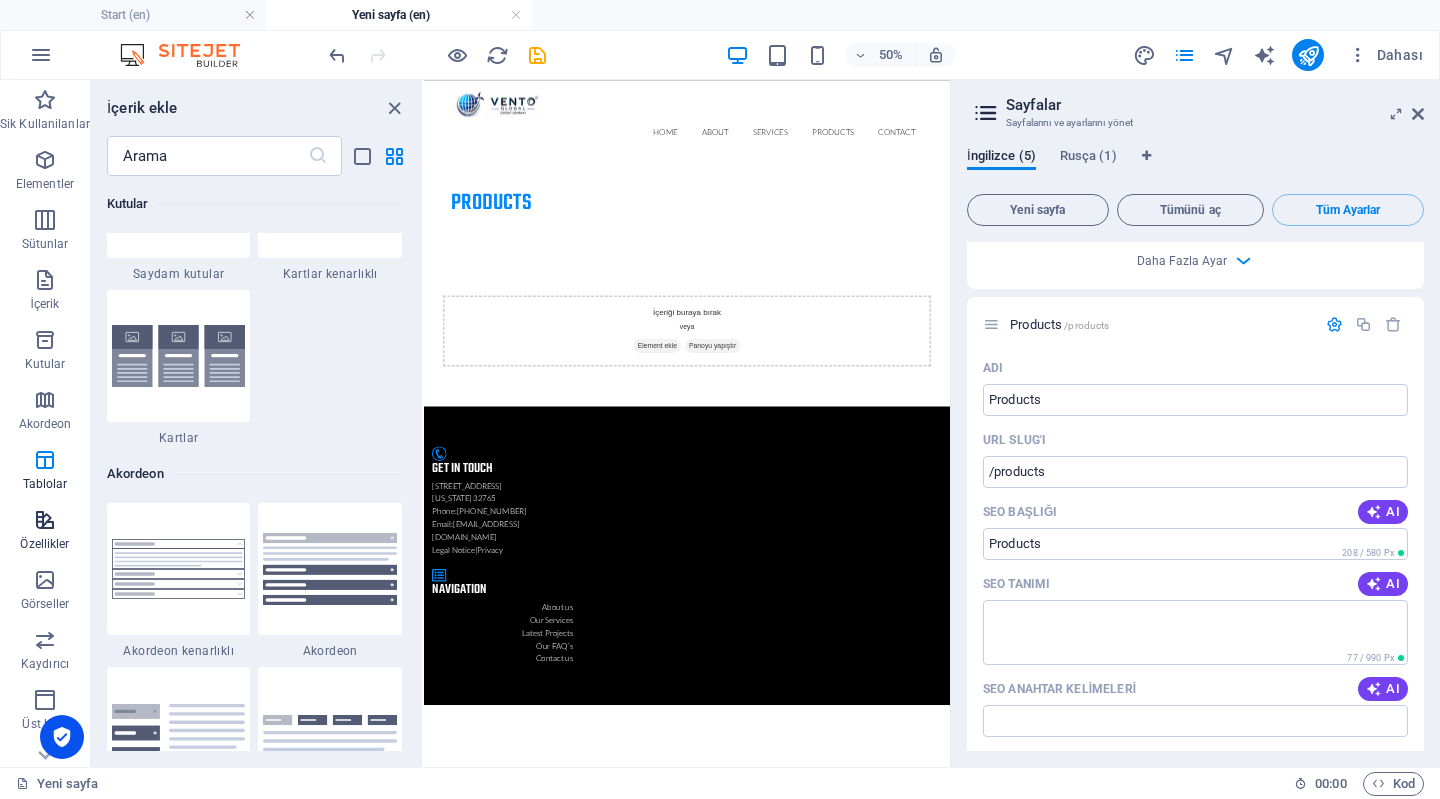 click at bounding box center (45, 520) 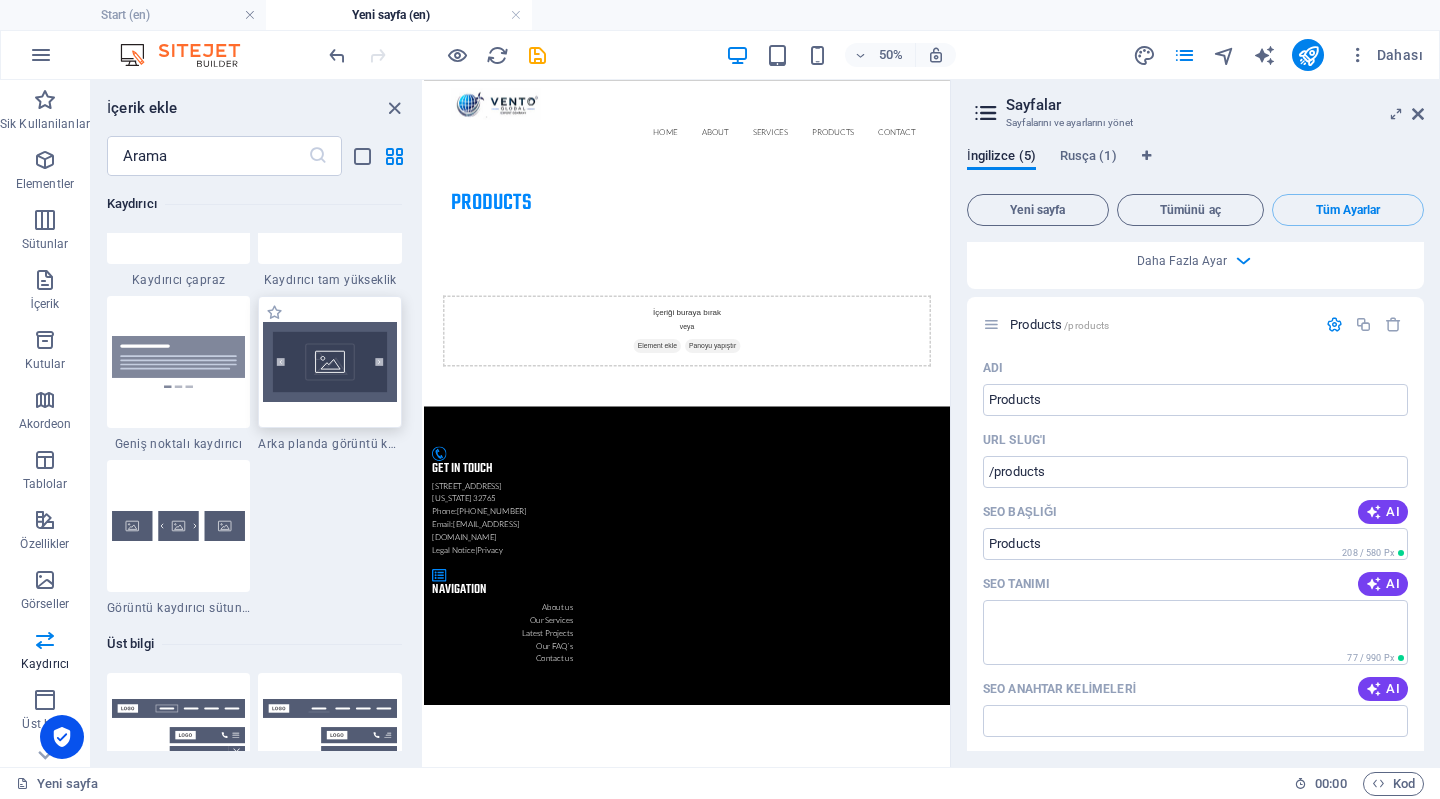 scroll, scrollTop: 11431, scrollLeft: 0, axis: vertical 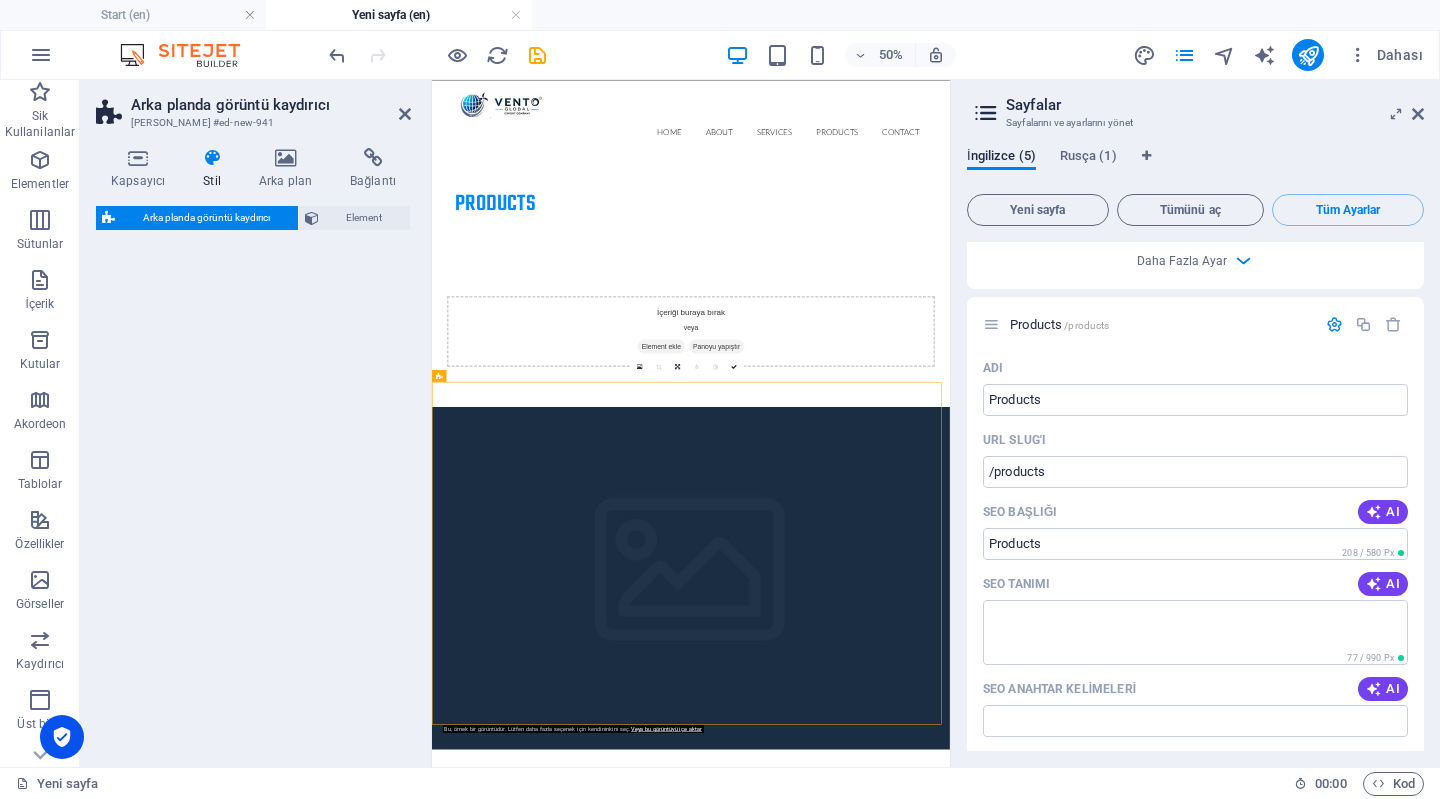 select on "rem" 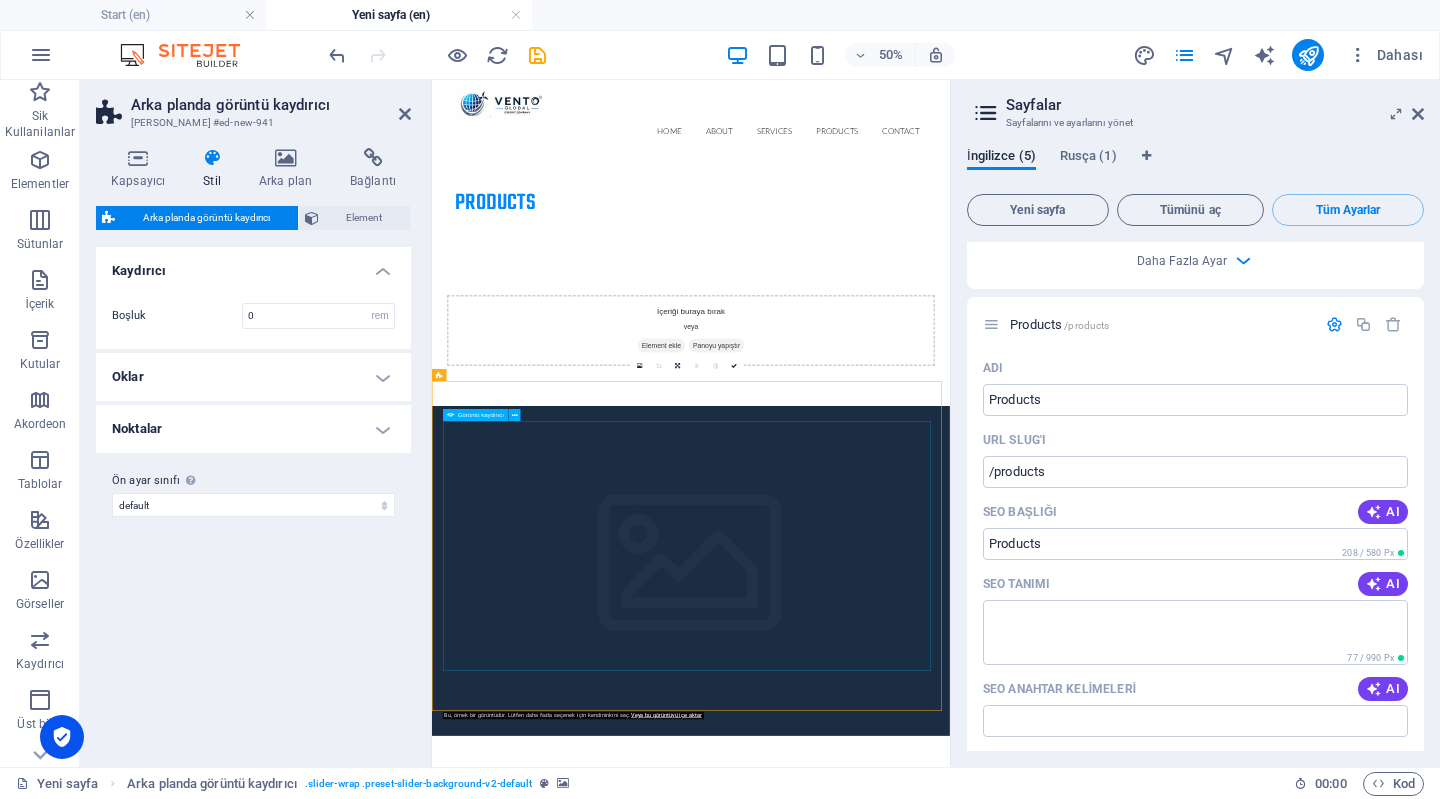 scroll, scrollTop: 0, scrollLeft: 0, axis: both 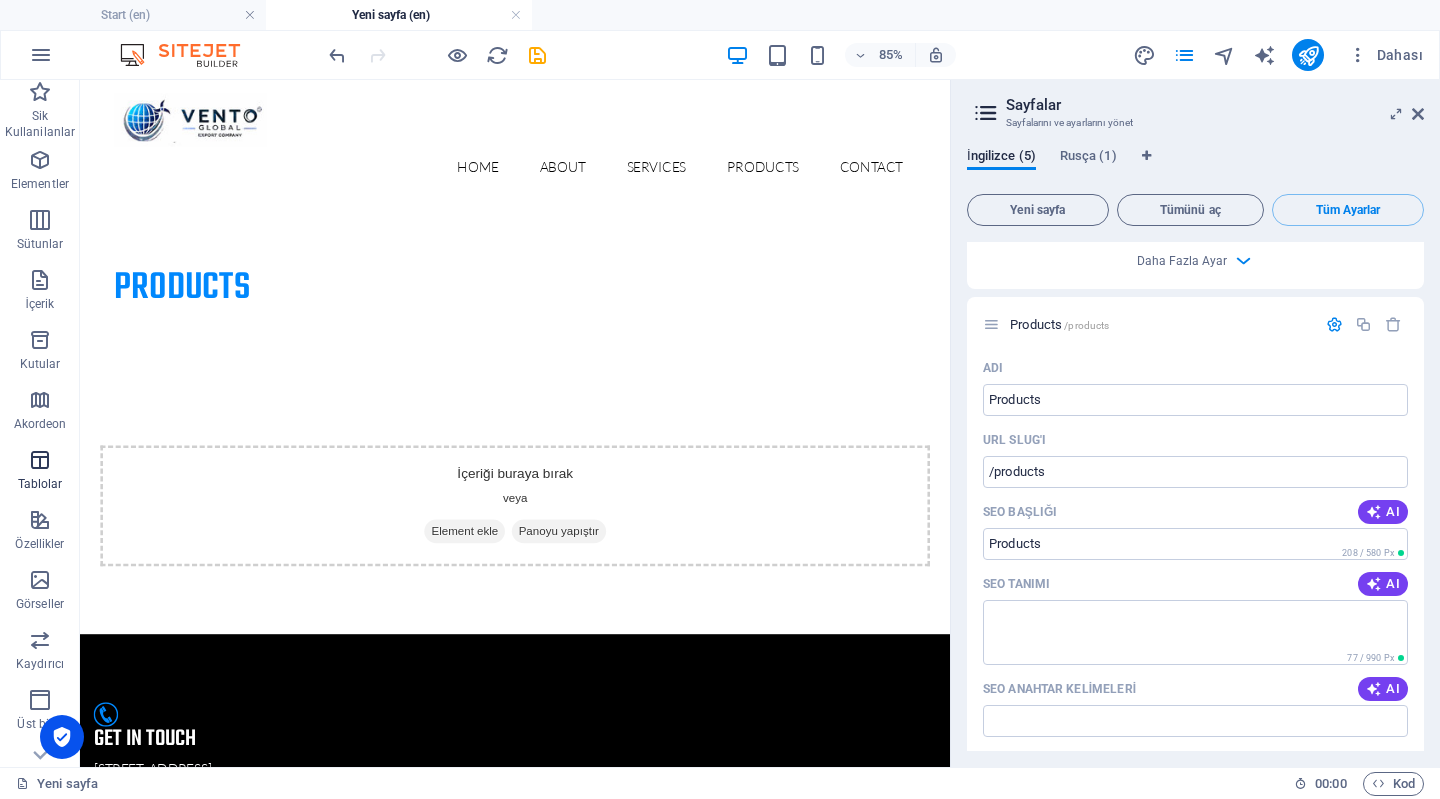 click at bounding box center (40, 460) 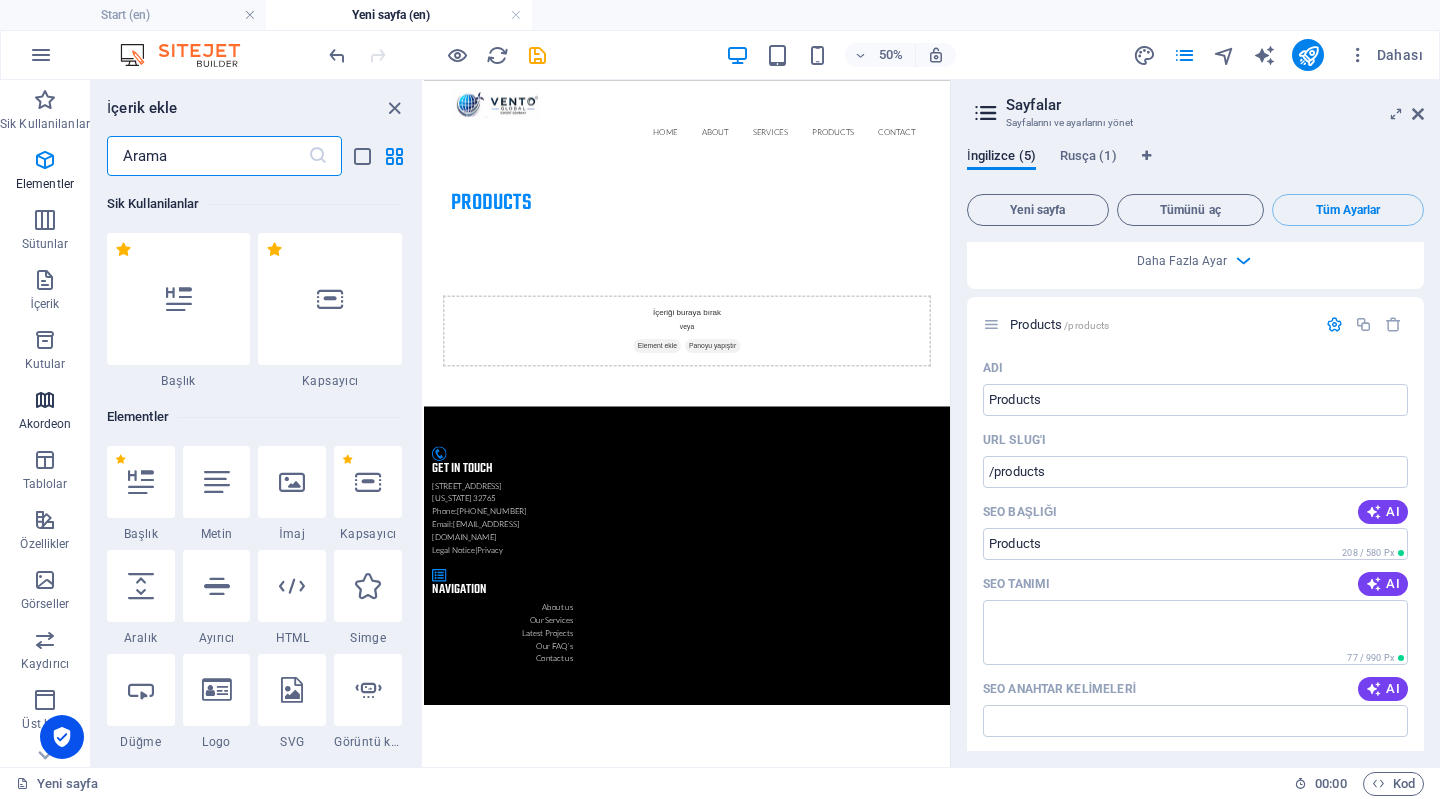 scroll, scrollTop: 6762, scrollLeft: 0, axis: vertical 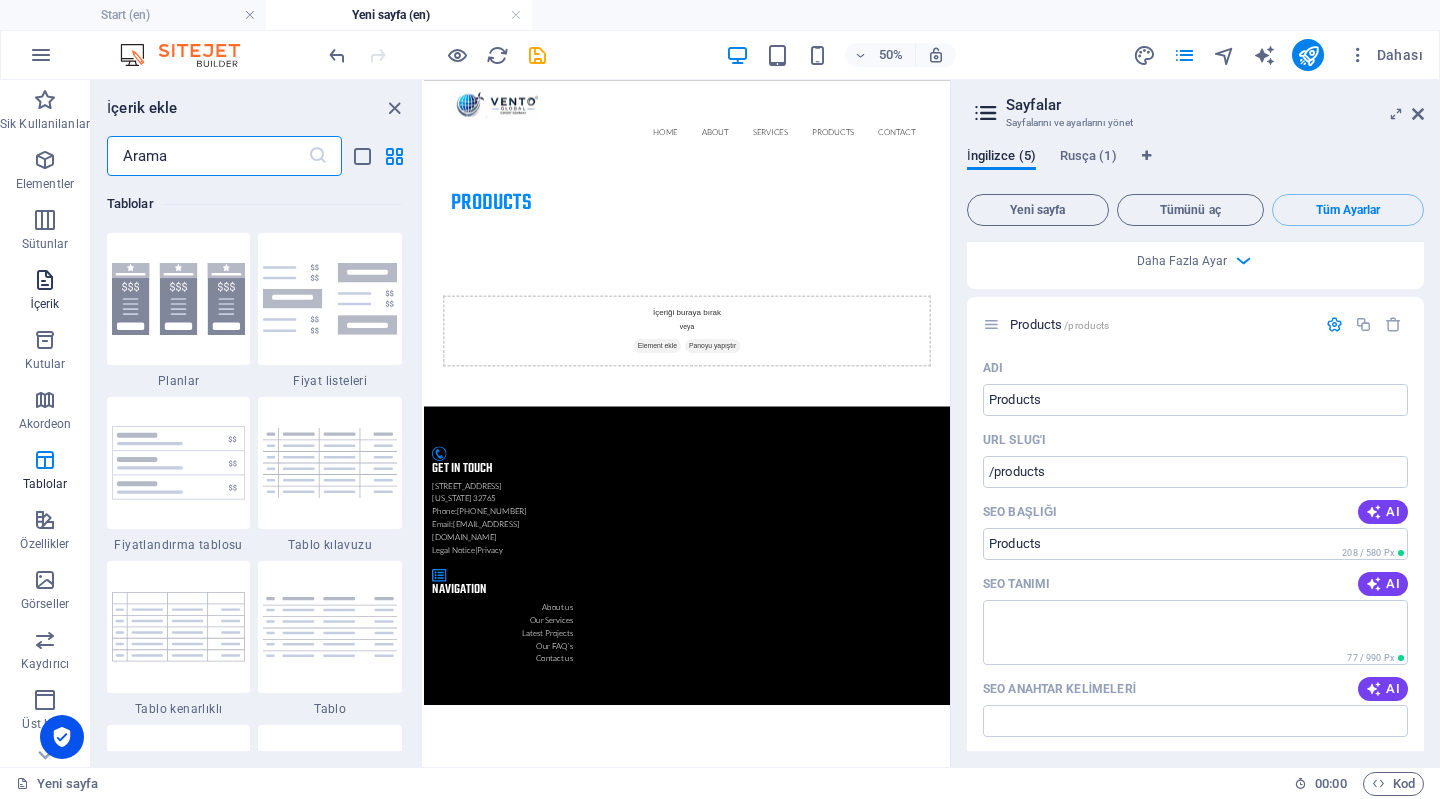 click at bounding box center [45, 280] 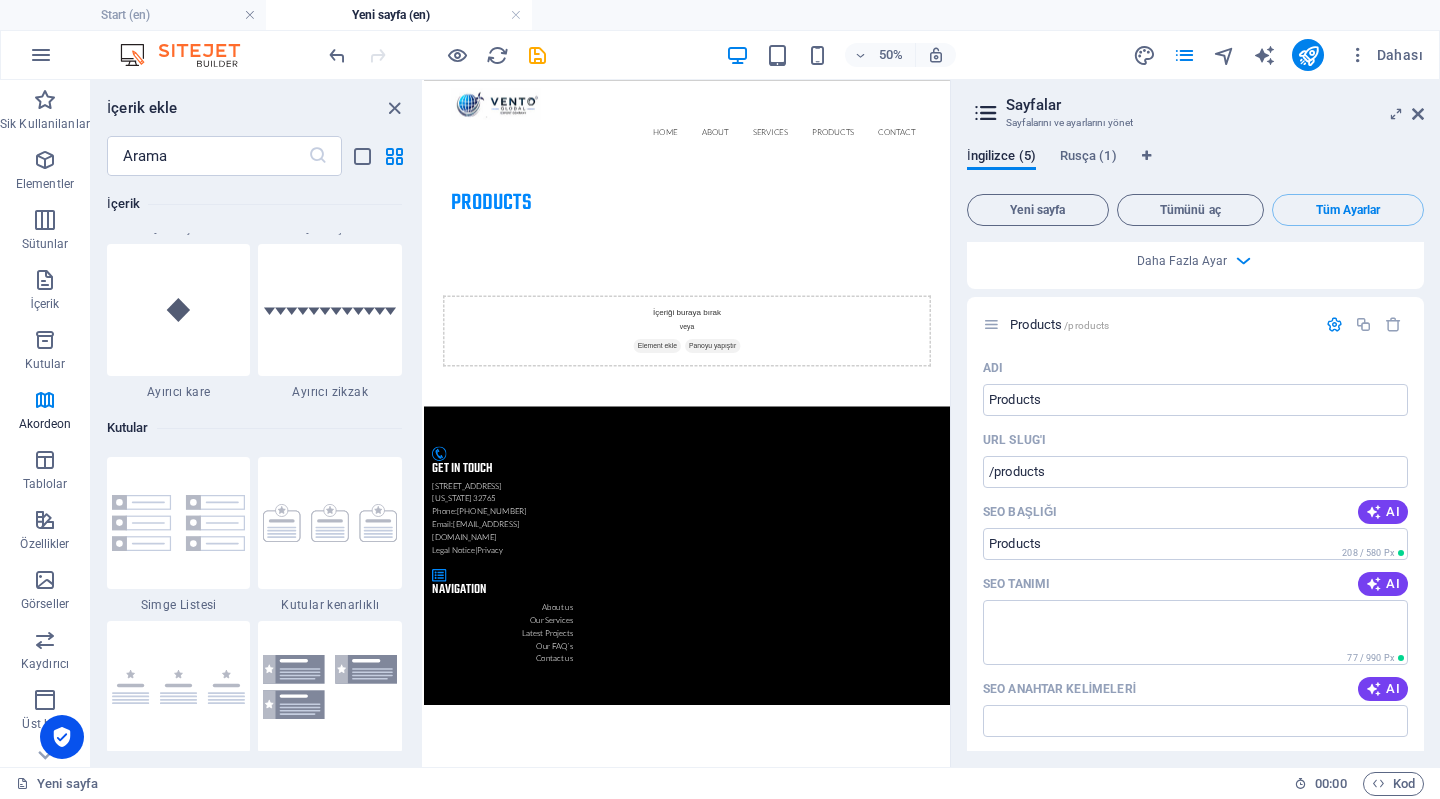 scroll, scrollTop: 3498, scrollLeft: 0, axis: vertical 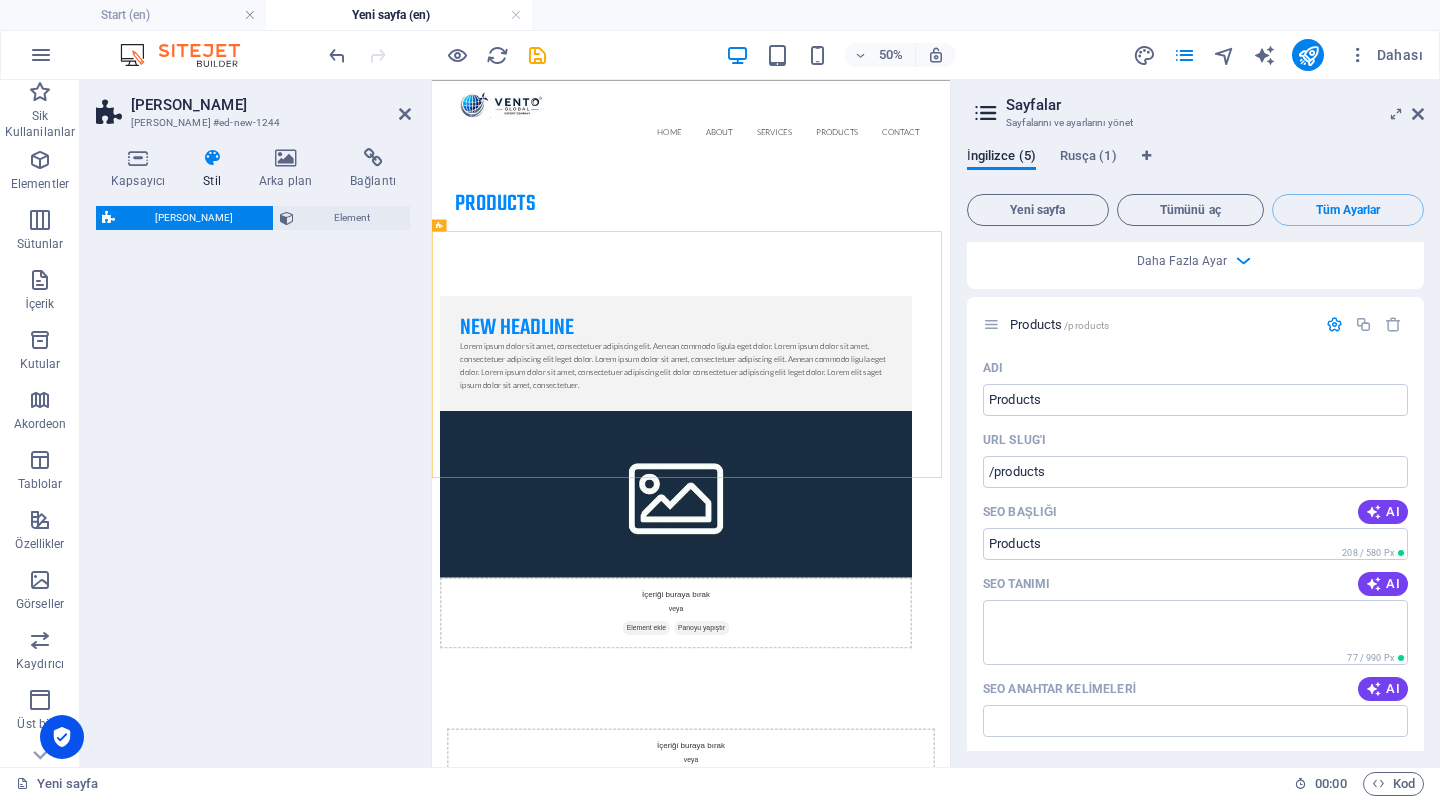 select on "rem" 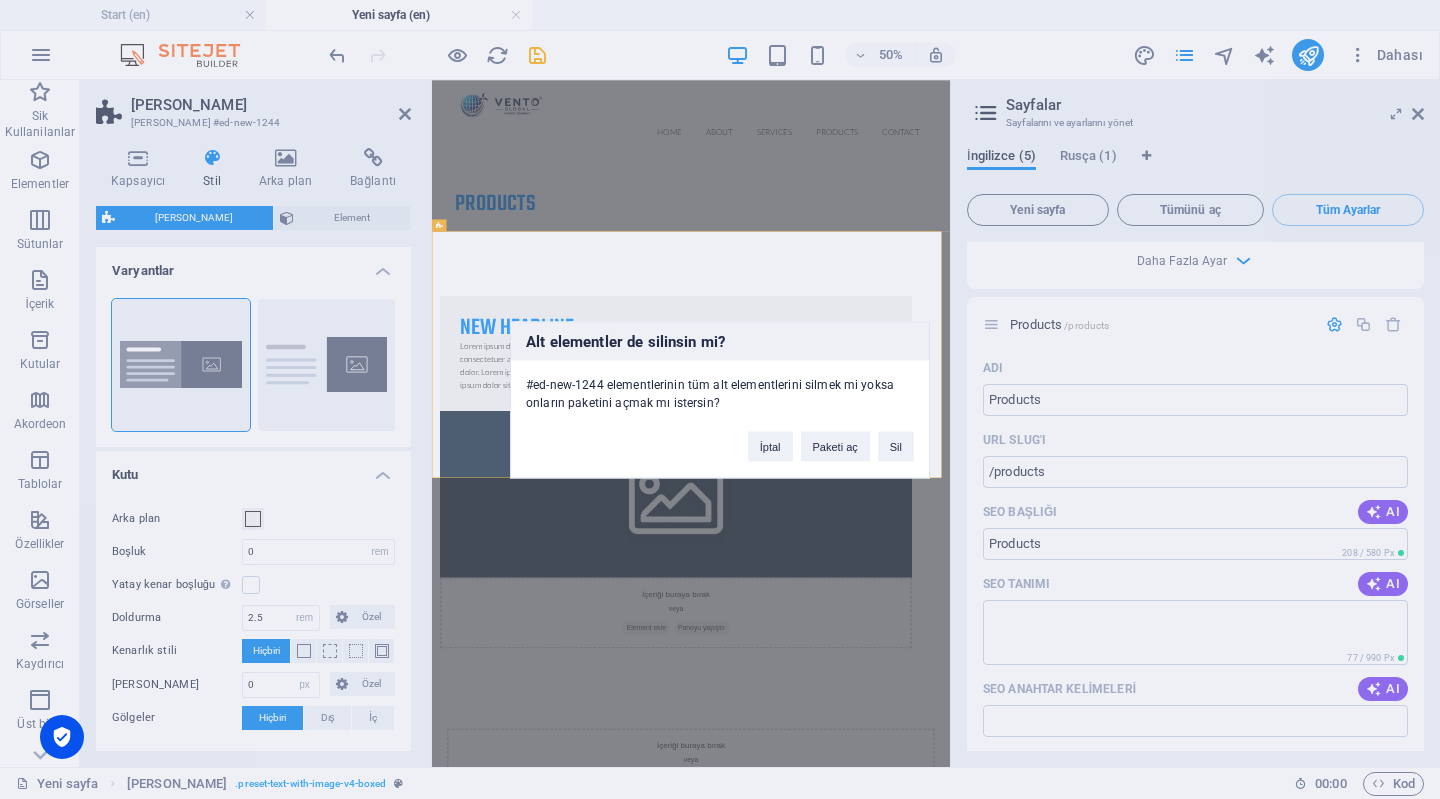 type 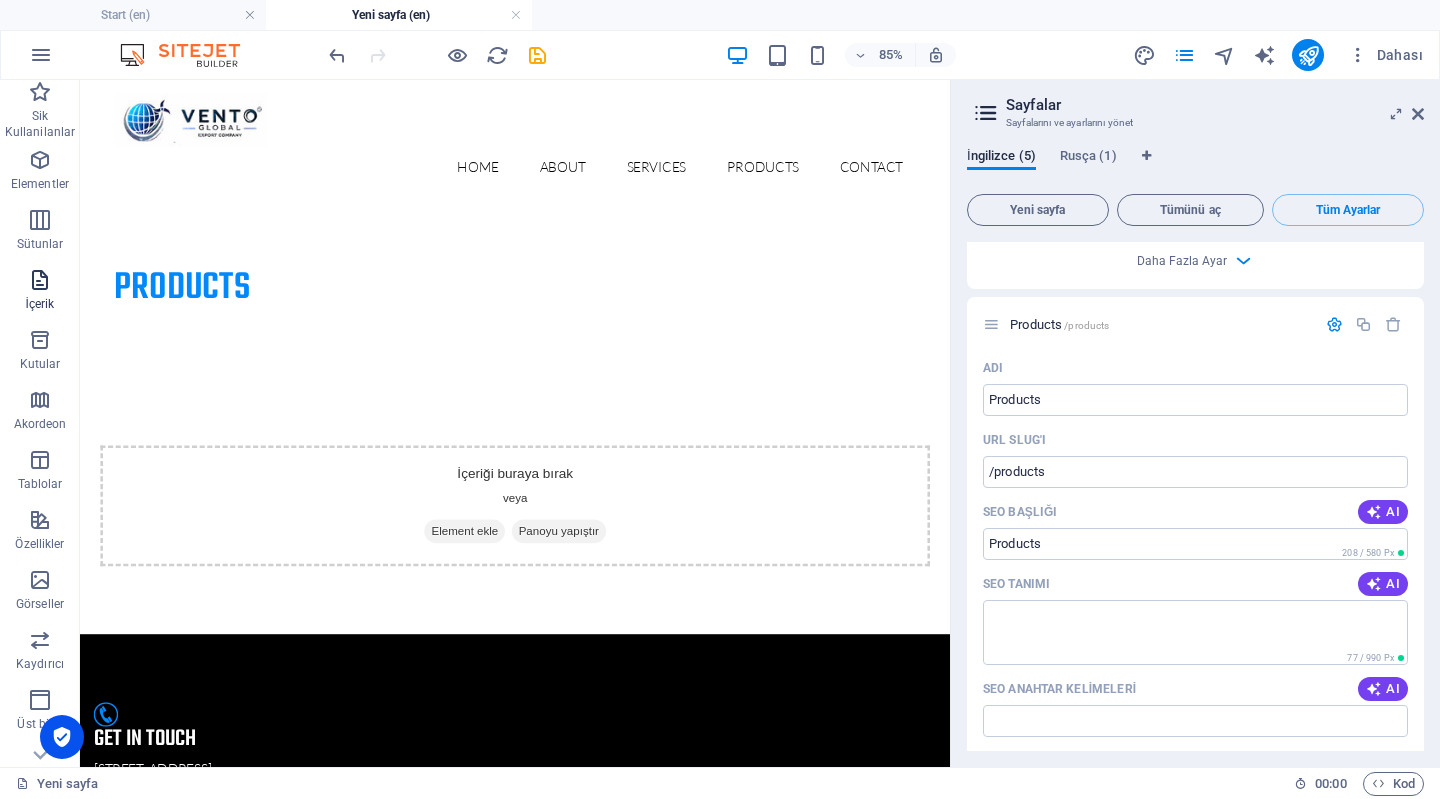 click at bounding box center [40, 280] 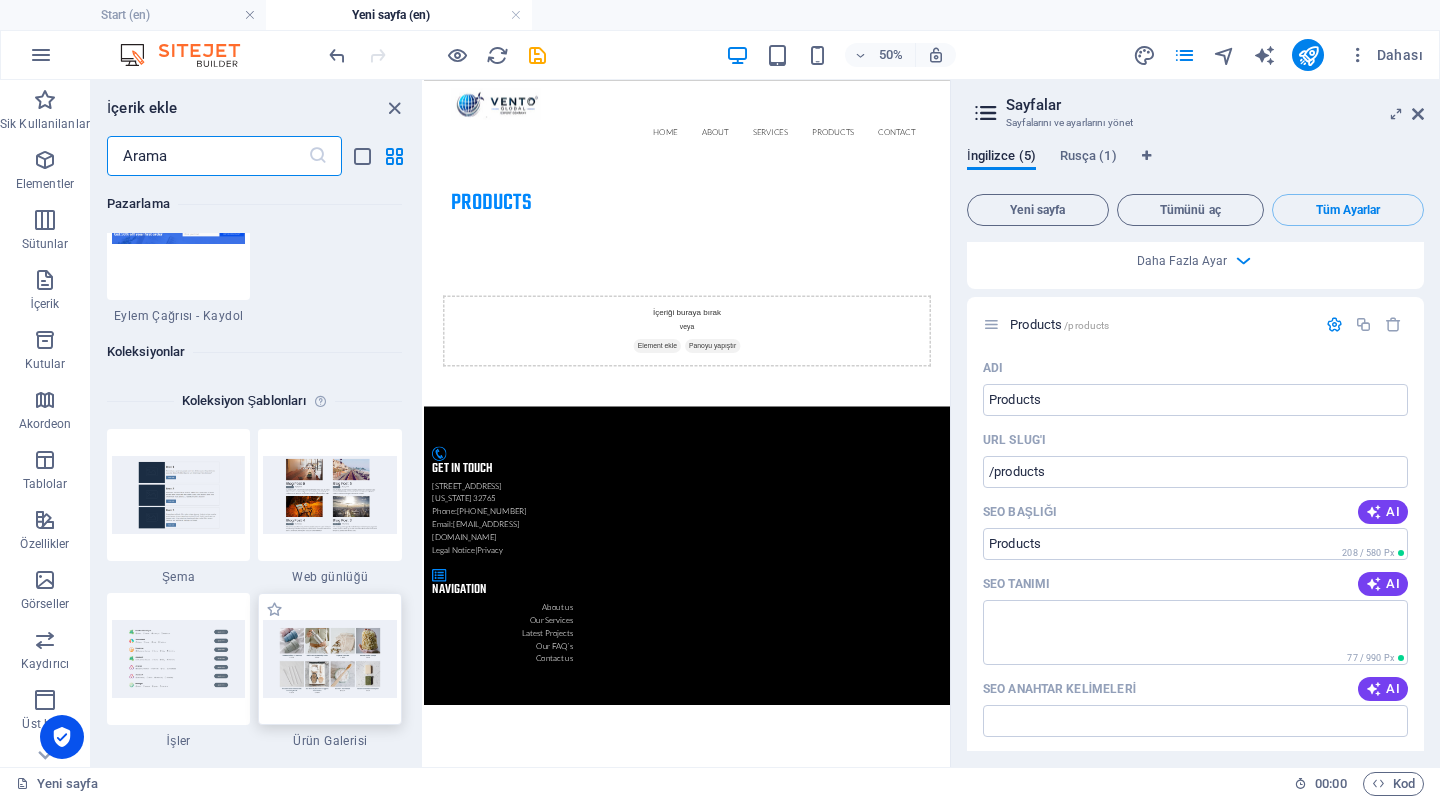 scroll, scrollTop: 18190, scrollLeft: 0, axis: vertical 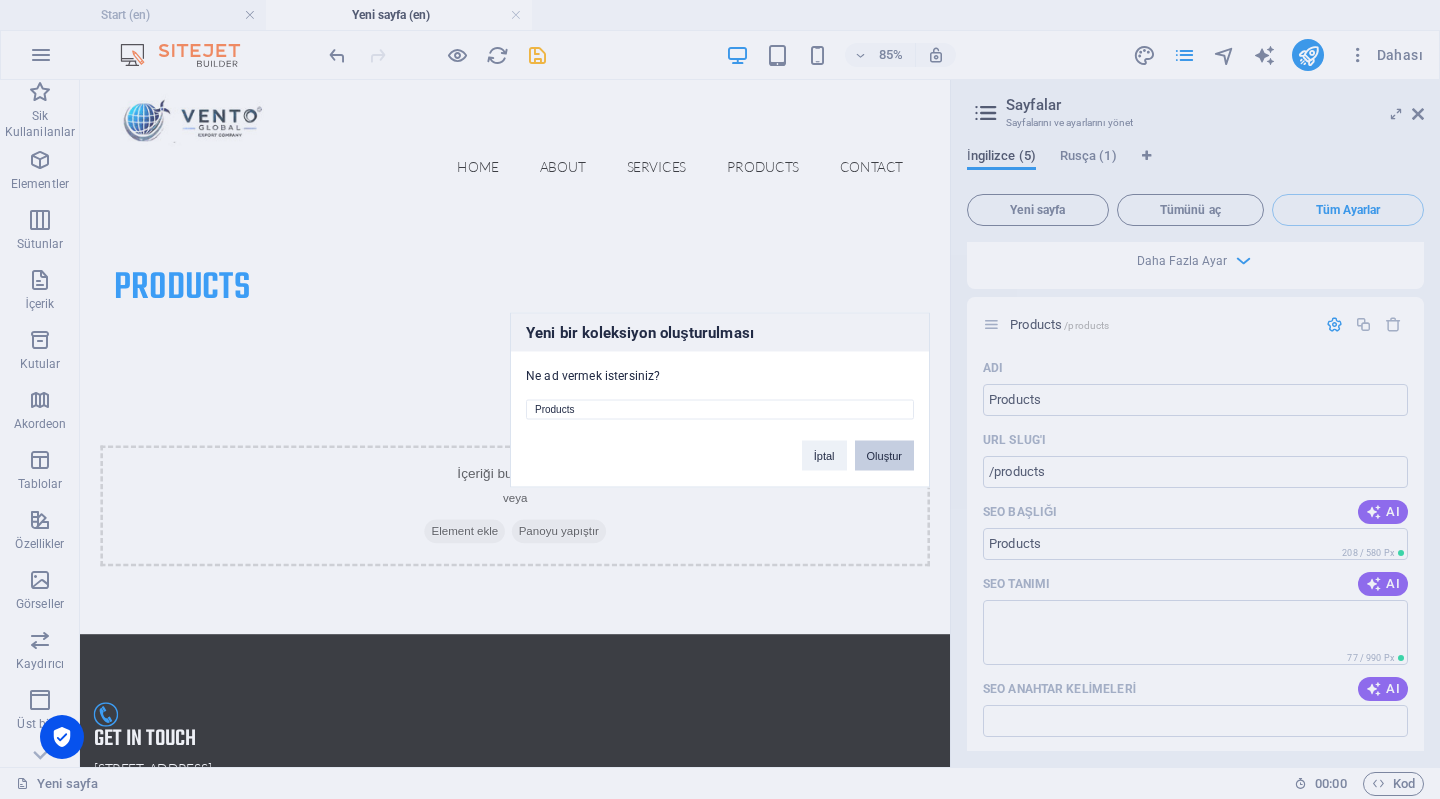 click on "Oluştur" at bounding box center [884, 455] 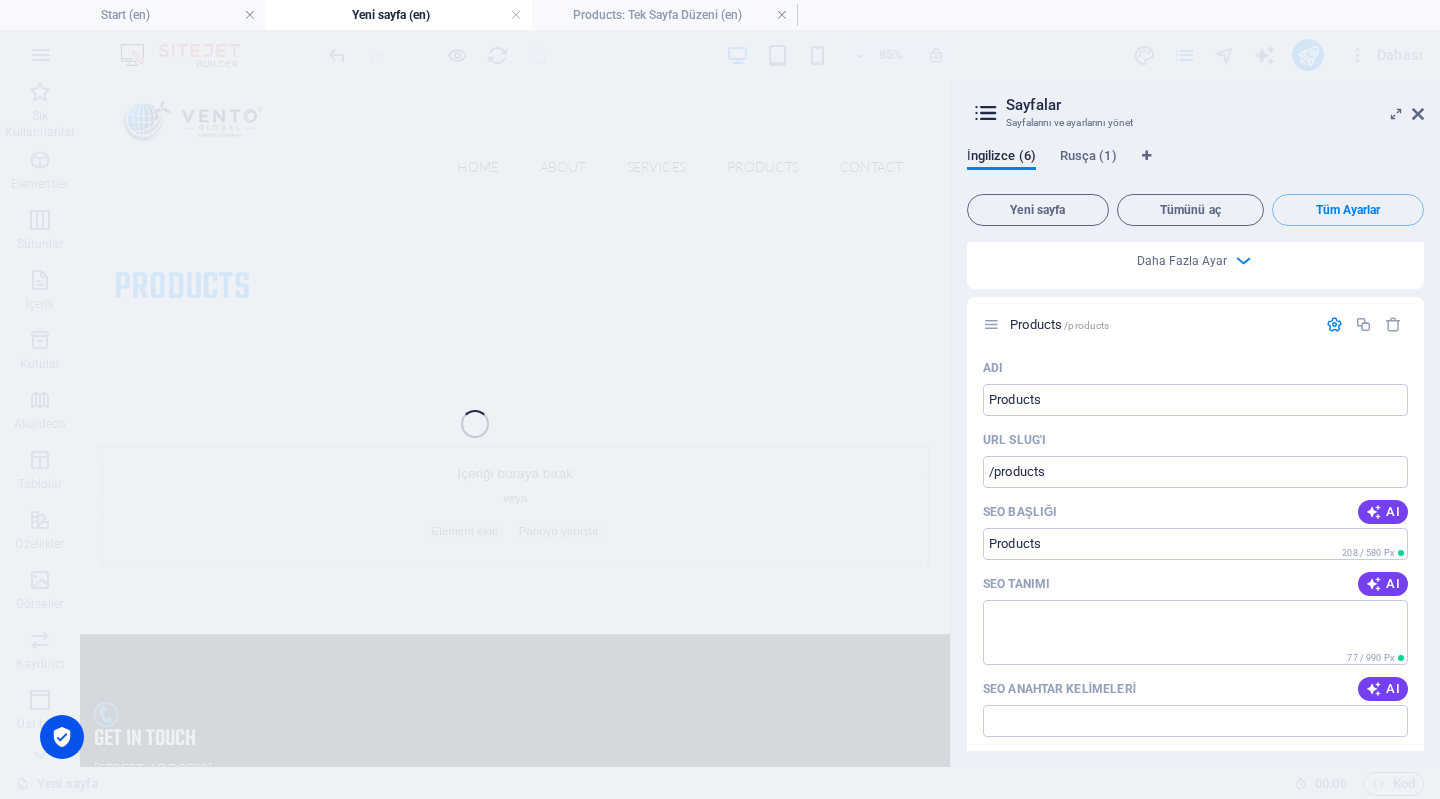 scroll, scrollTop: 3647, scrollLeft: 0, axis: vertical 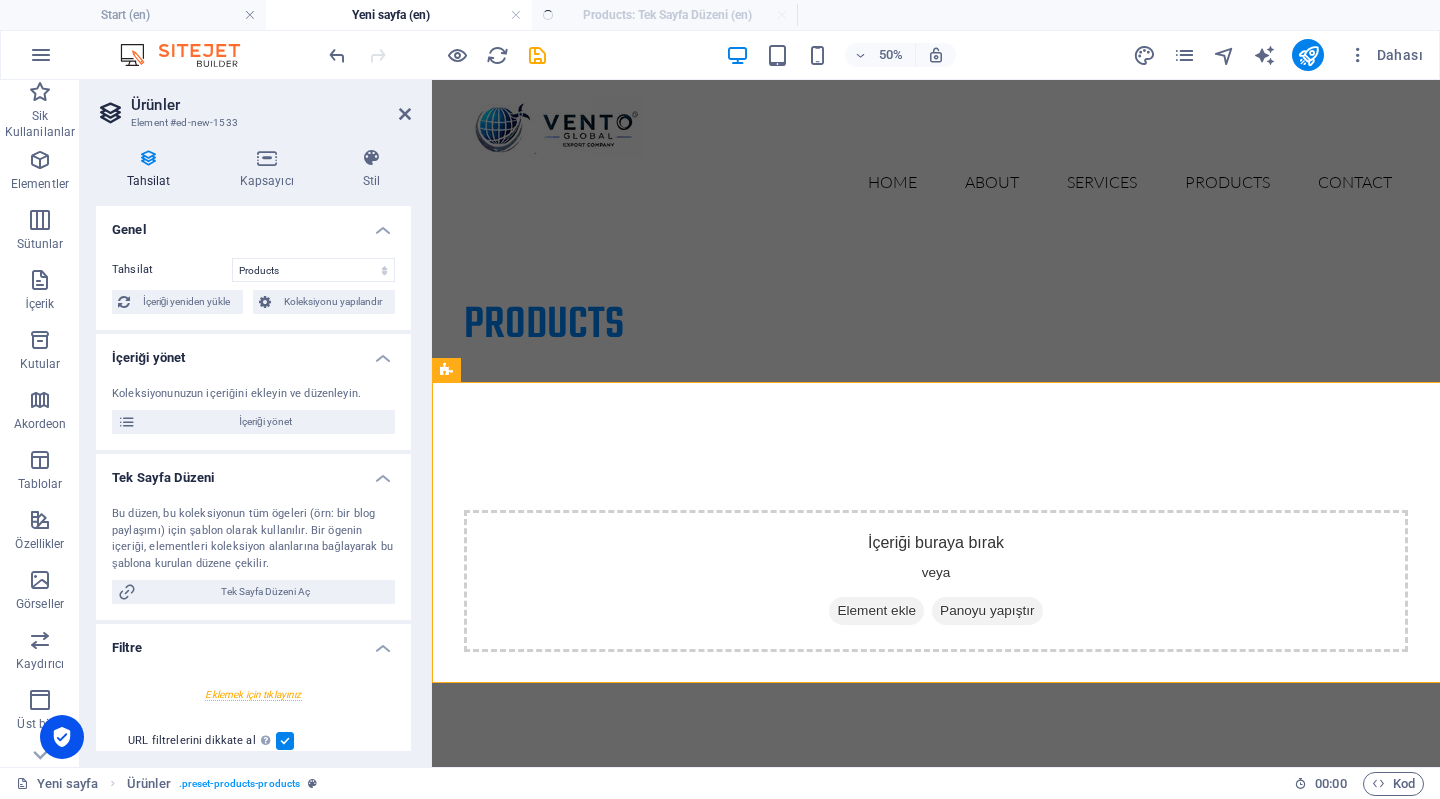 select on "createdAt_DESC" 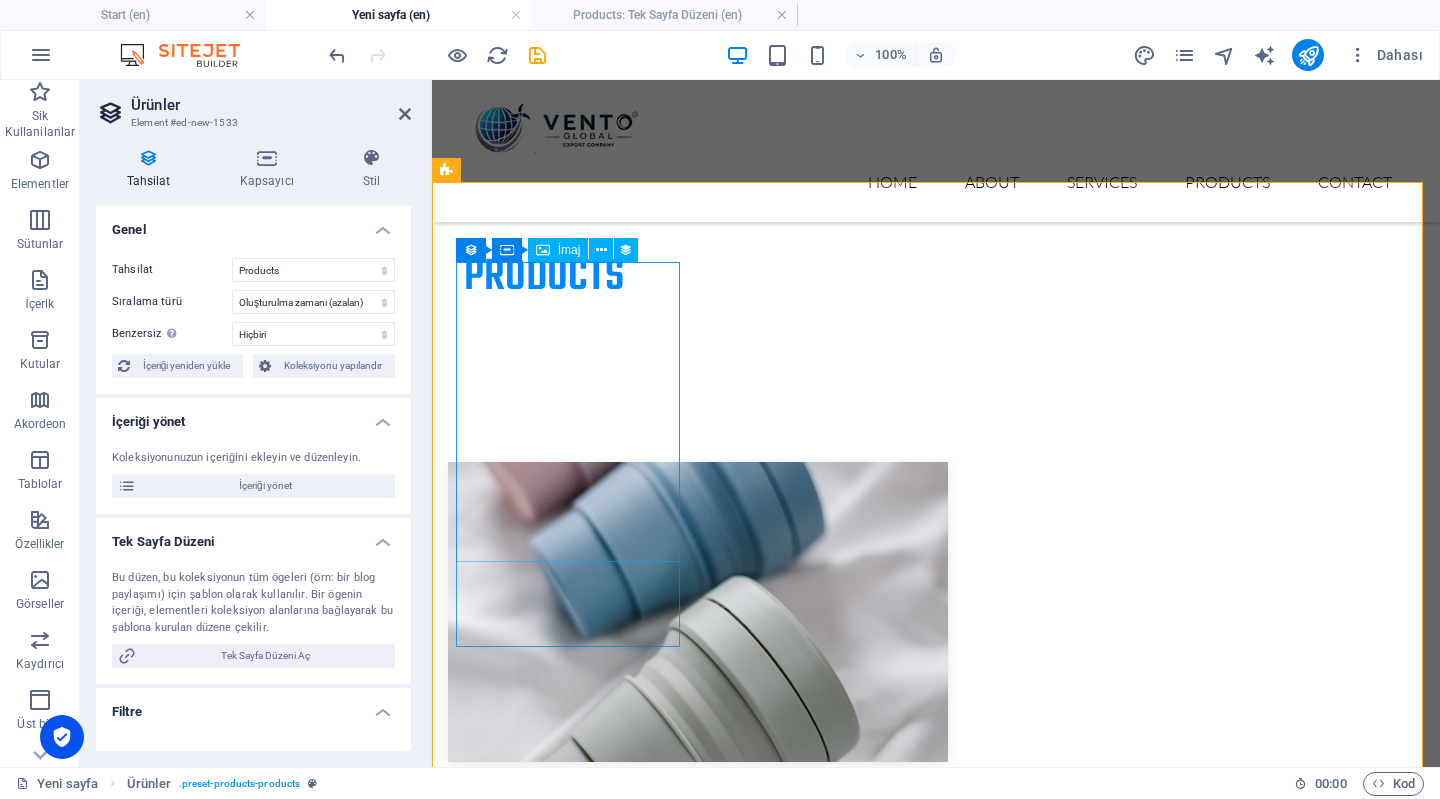 scroll, scrollTop: 200, scrollLeft: 0, axis: vertical 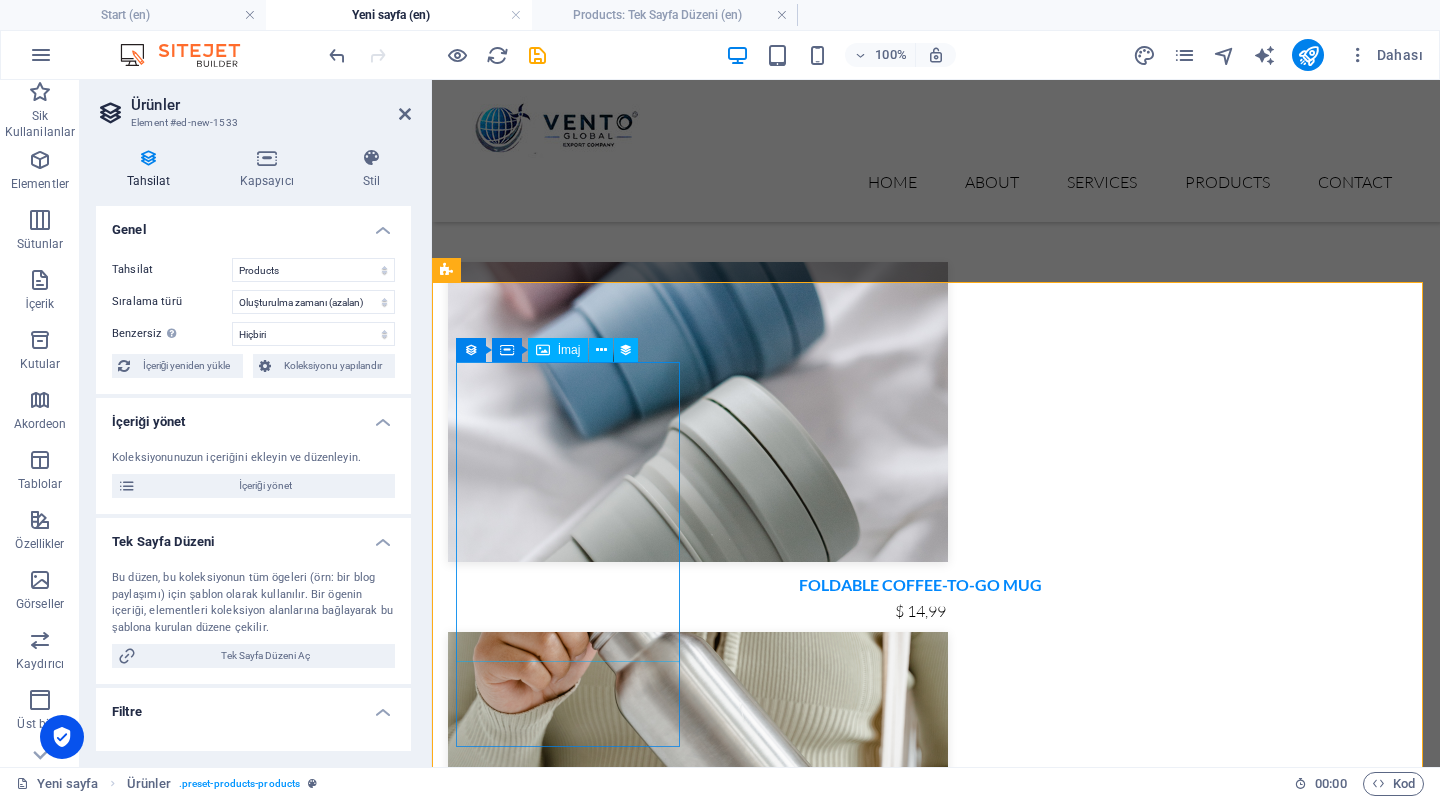 click on "Foldable Coffee-To-Go Mug $ 14,99" at bounding box center [920, 443] 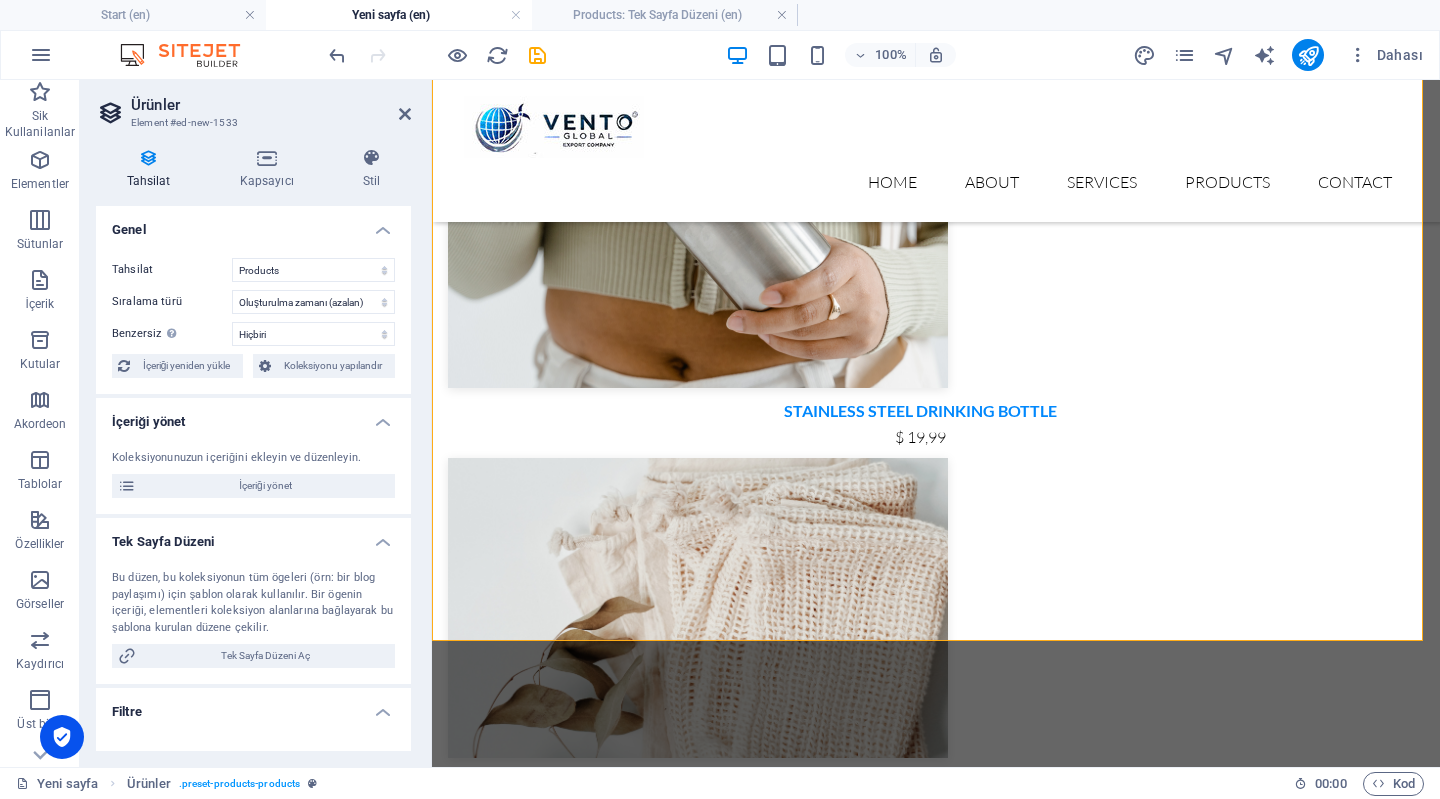 scroll, scrollTop: 844, scrollLeft: 0, axis: vertical 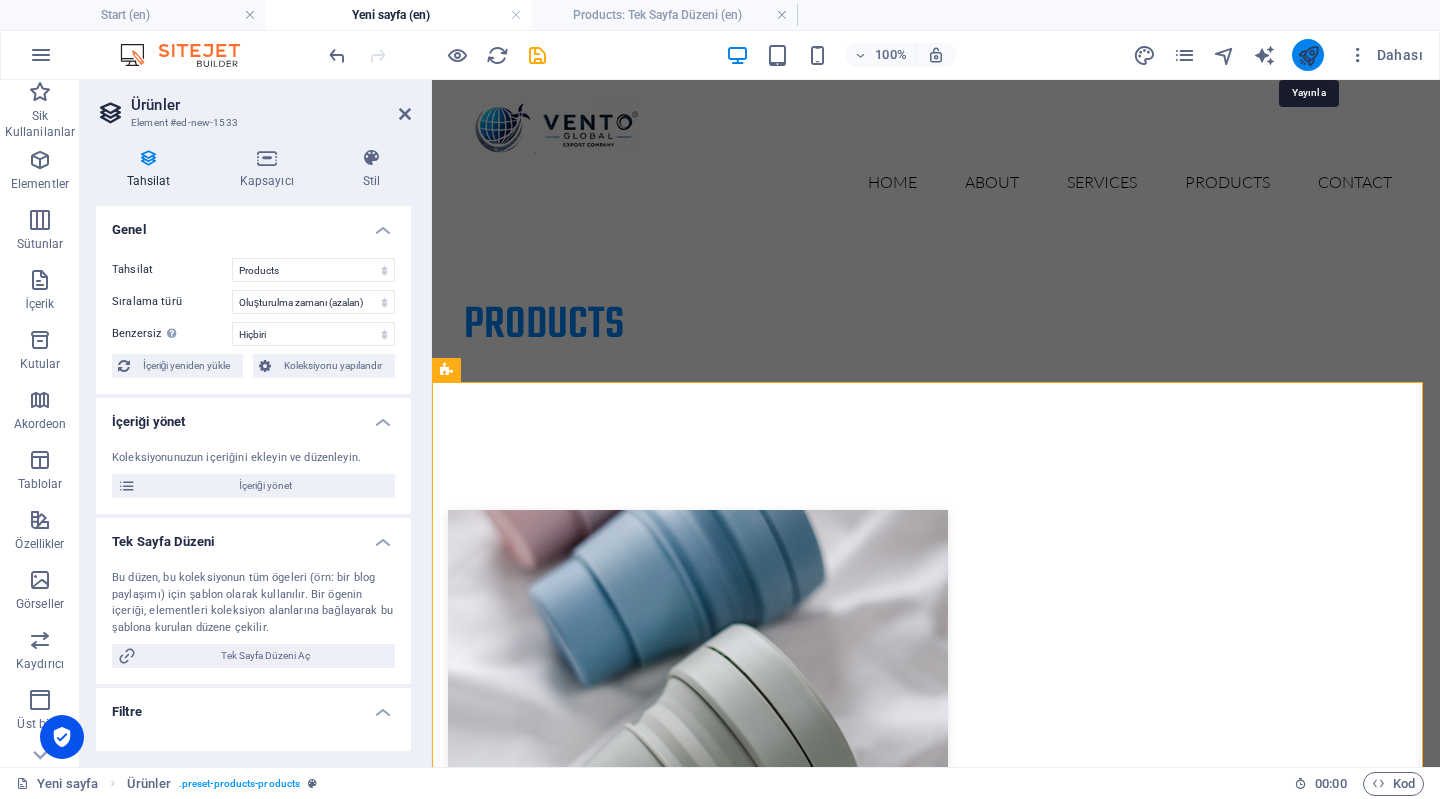 click at bounding box center (1308, 55) 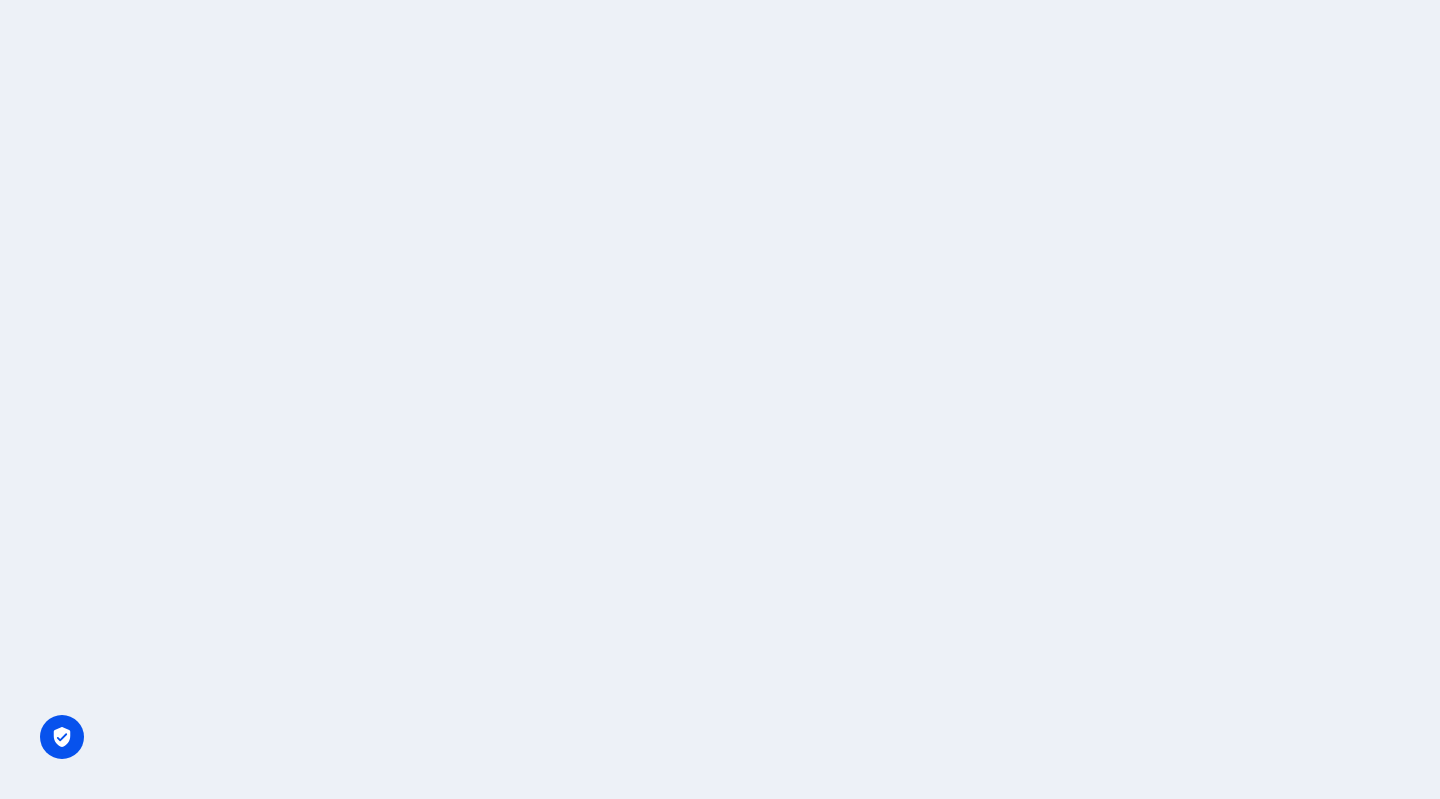 scroll, scrollTop: 0, scrollLeft: 0, axis: both 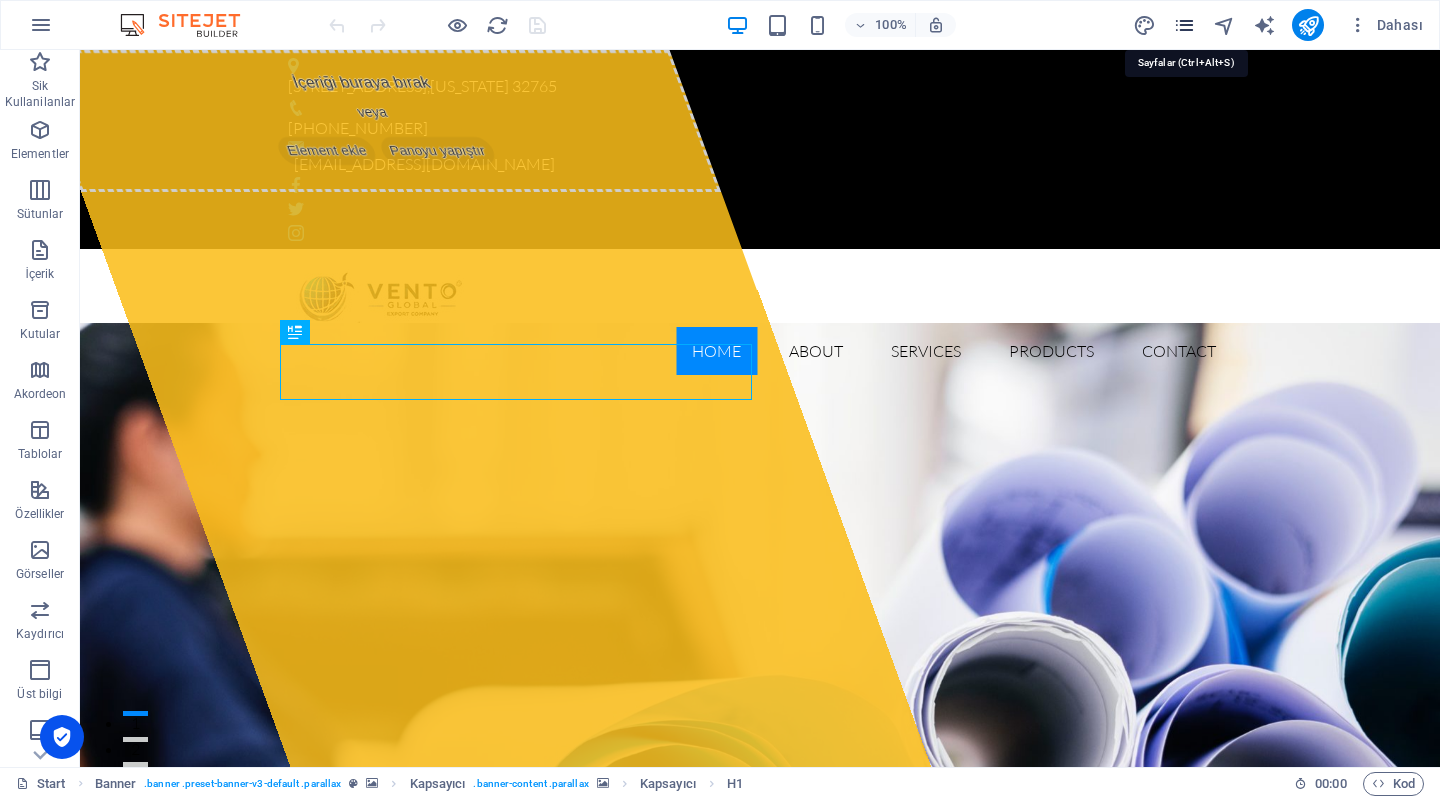 click at bounding box center (1184, 25) 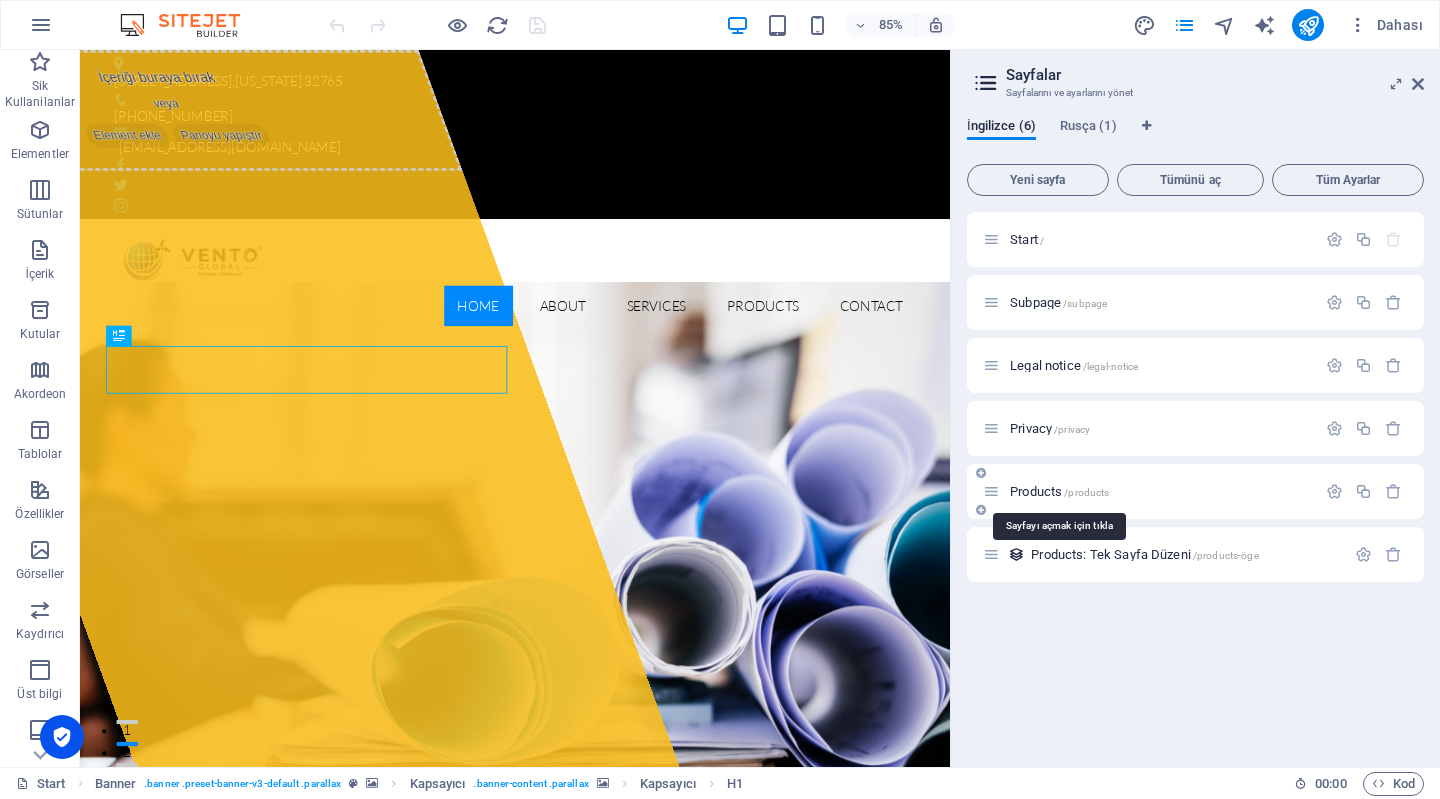 click on "Products /products" at bounding box center (1059, 491) 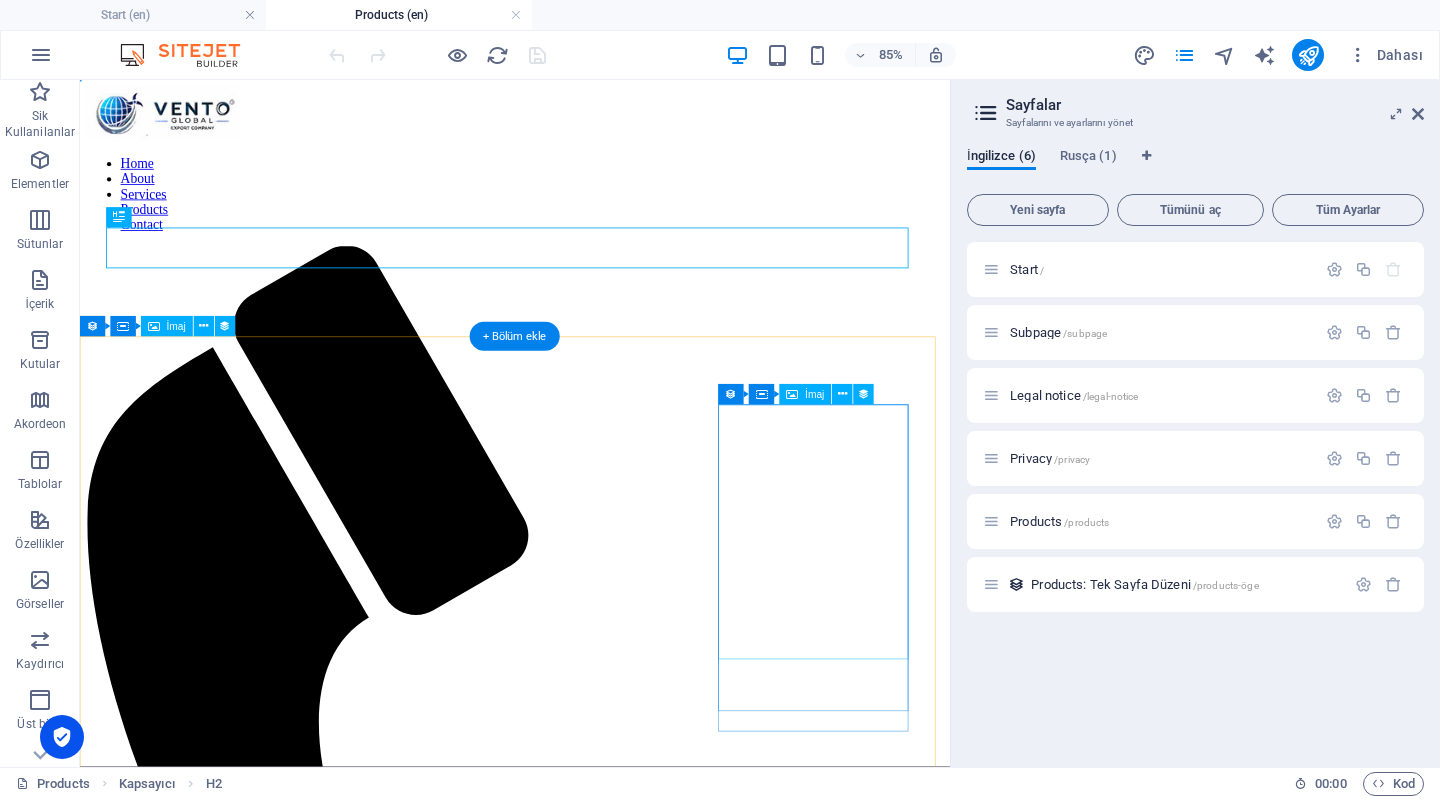 scroll, scrollTop: 0, scrollLeft: 0, axis: both 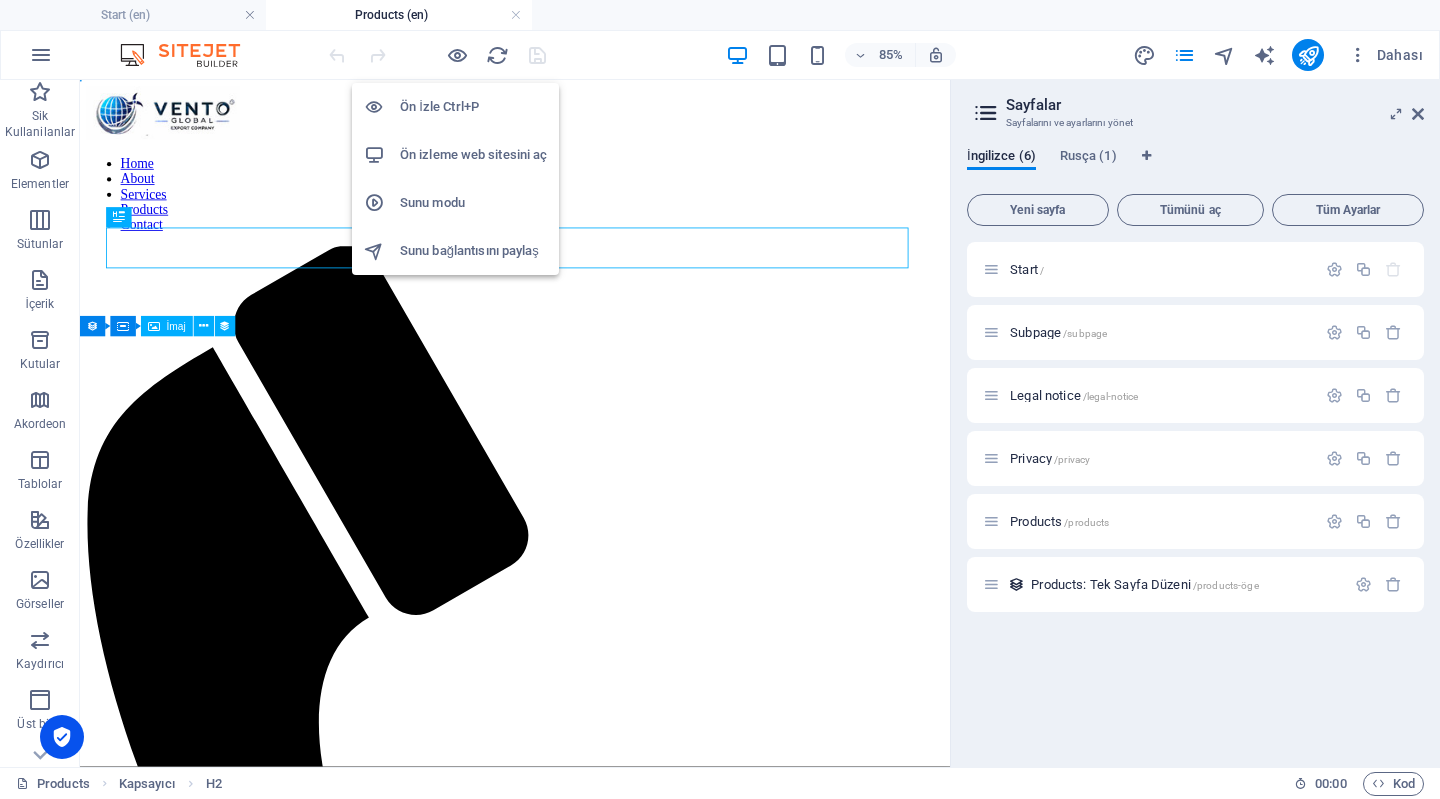 click on "Ön İzle Ctrl+P" at bounding box center (473, 107) 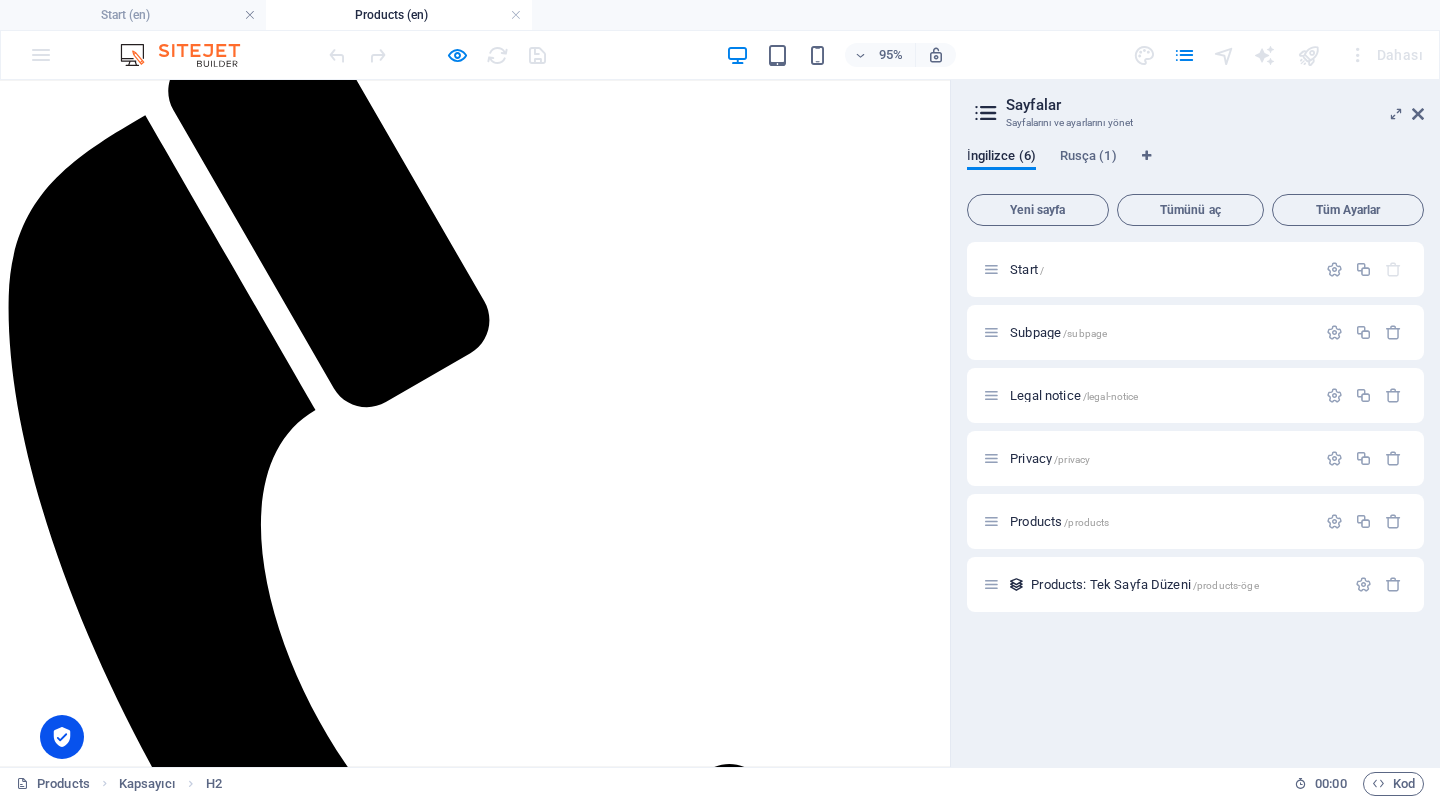 scroll, scrollTop: 400, scrollLeft: 0, axis: vertical 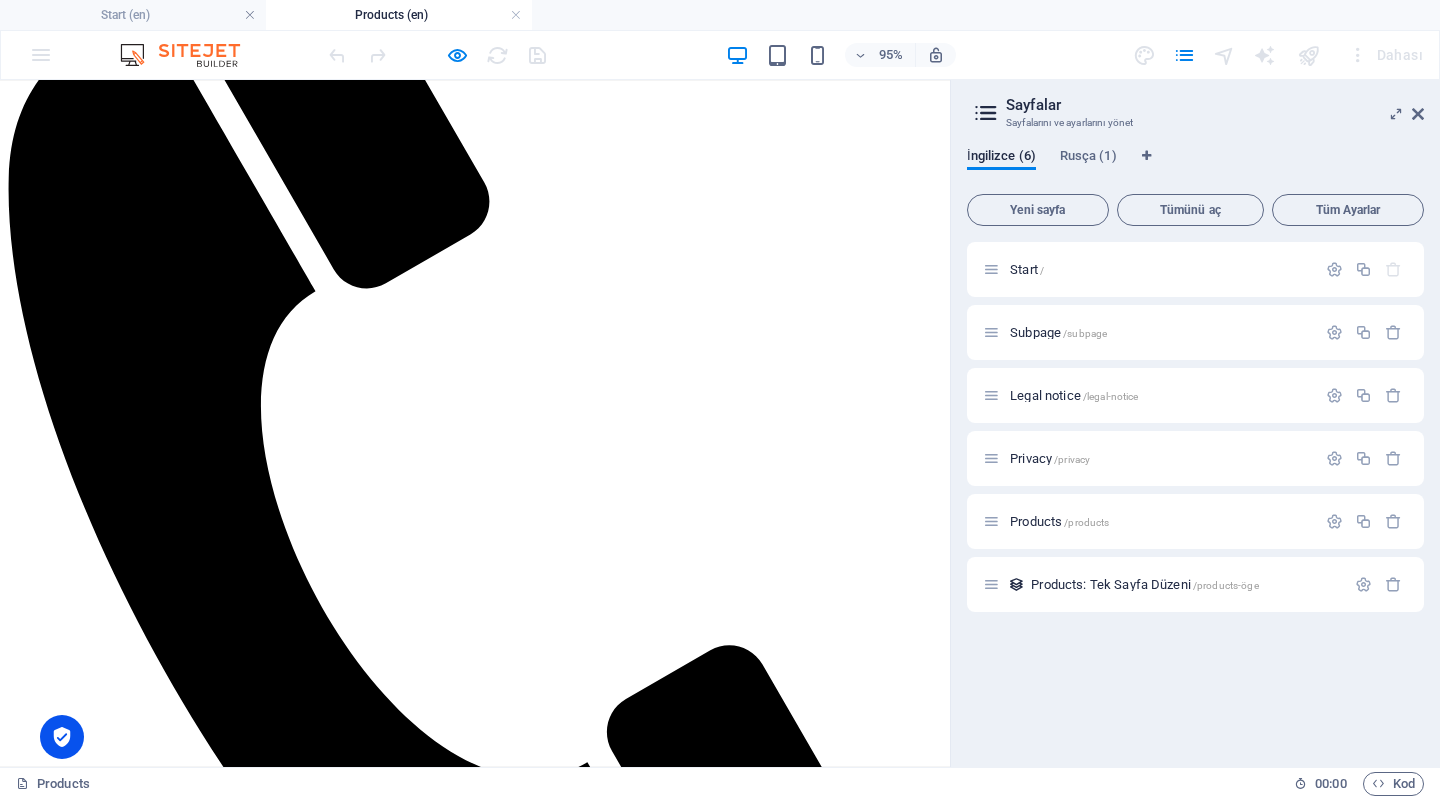 click on "Organic Food Nets" at bounding box center [72, 2254] 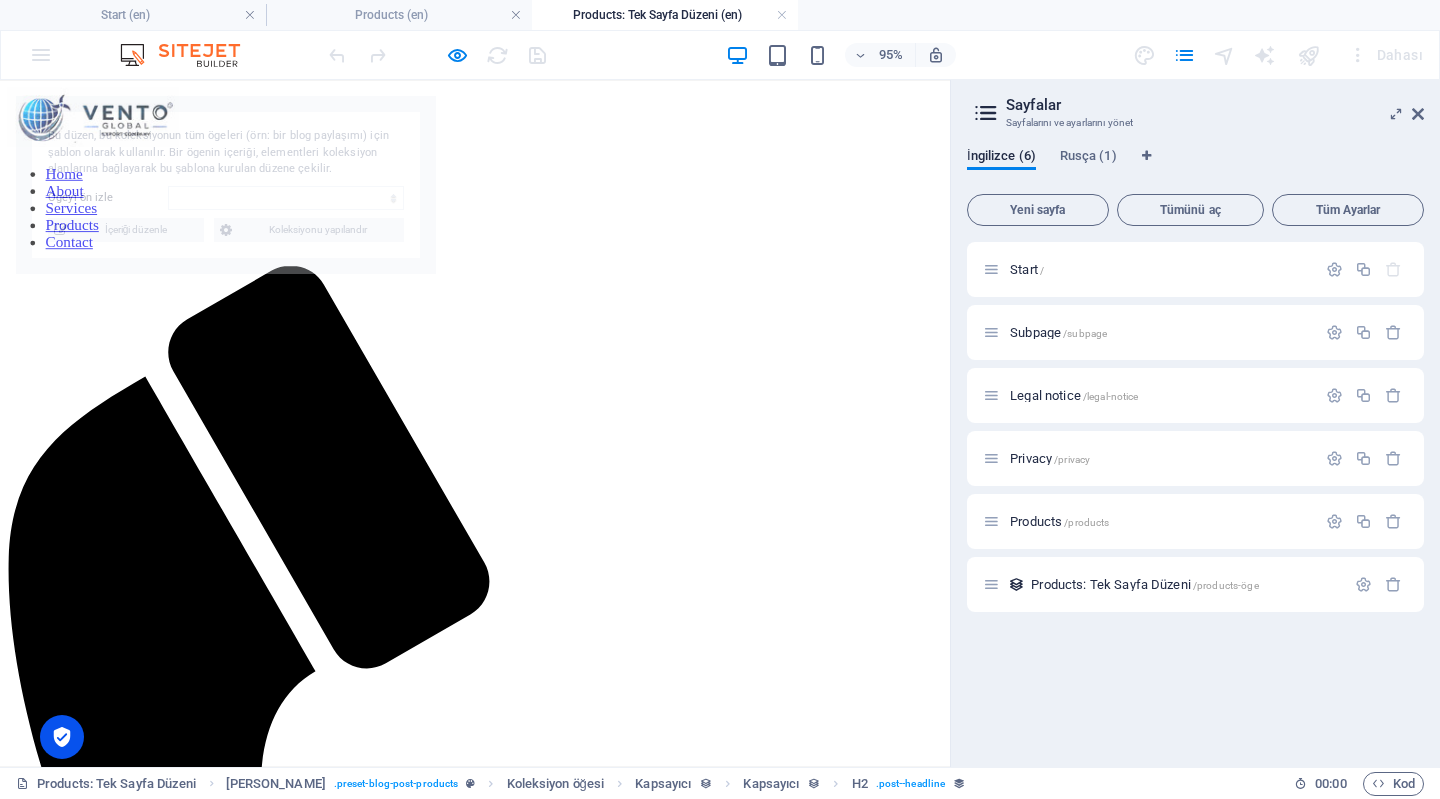 select on "6863c3e3b5df130224033c2f" 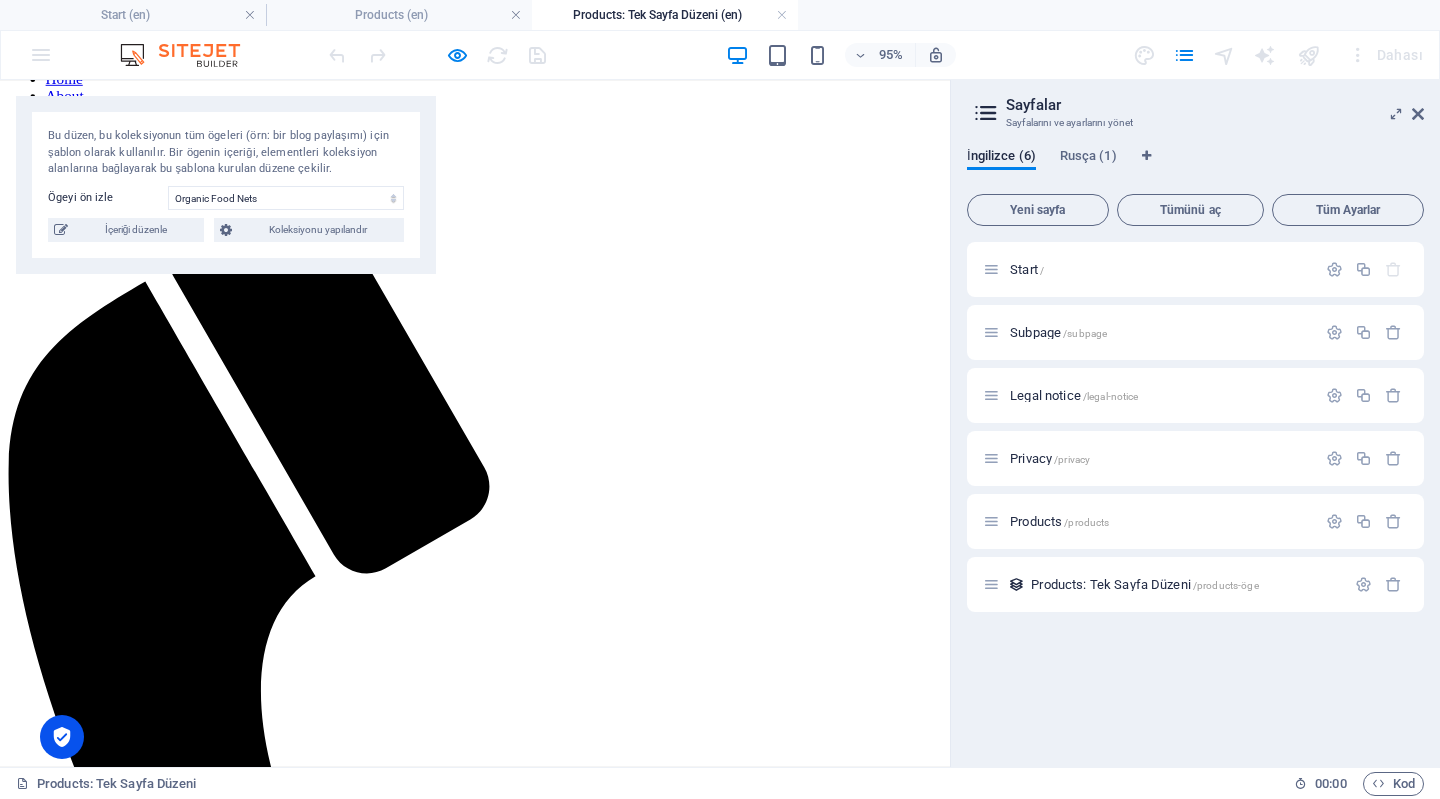 scroll, scrollTop: 0, scrollLeft: 0, axis: both 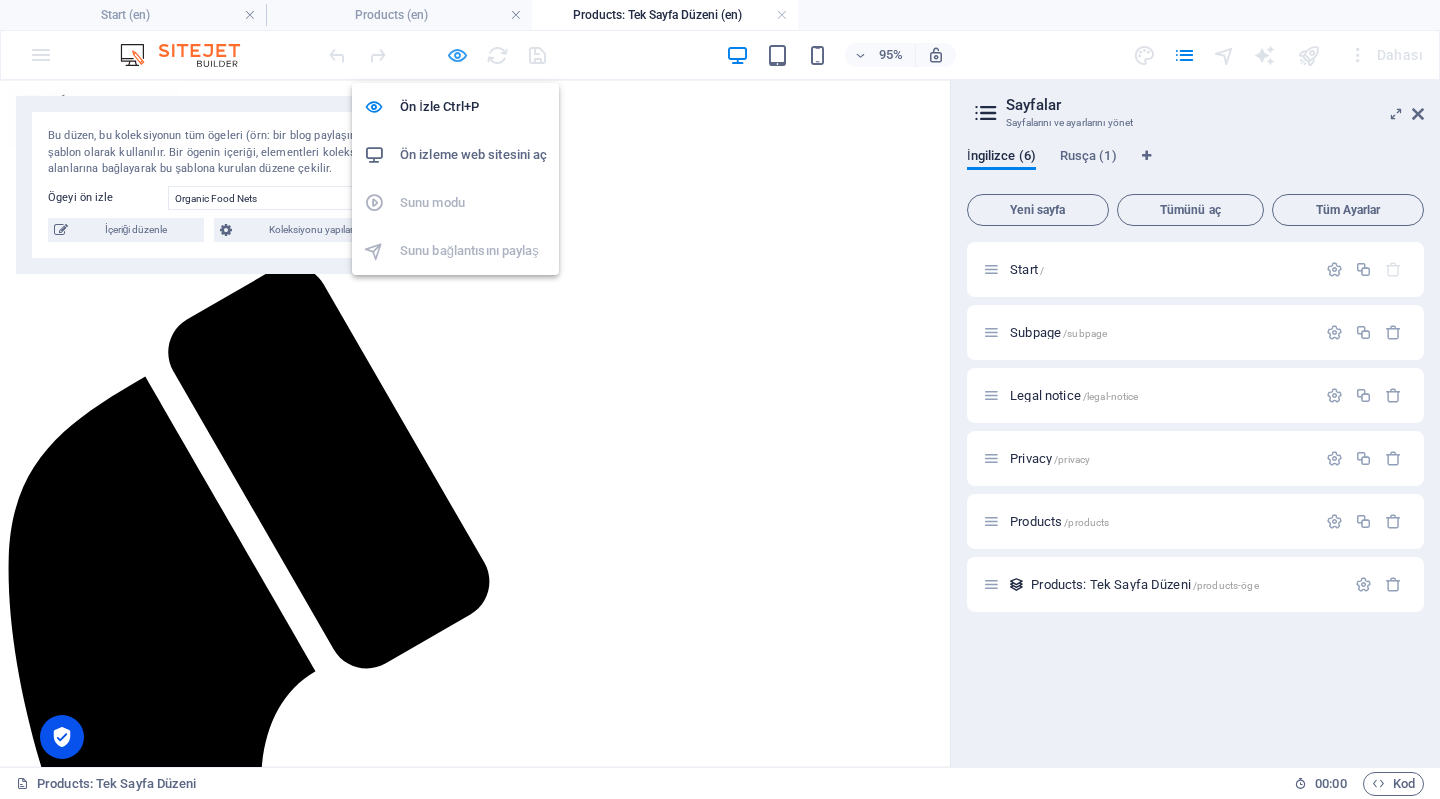 click at bounding box center [457, 55] 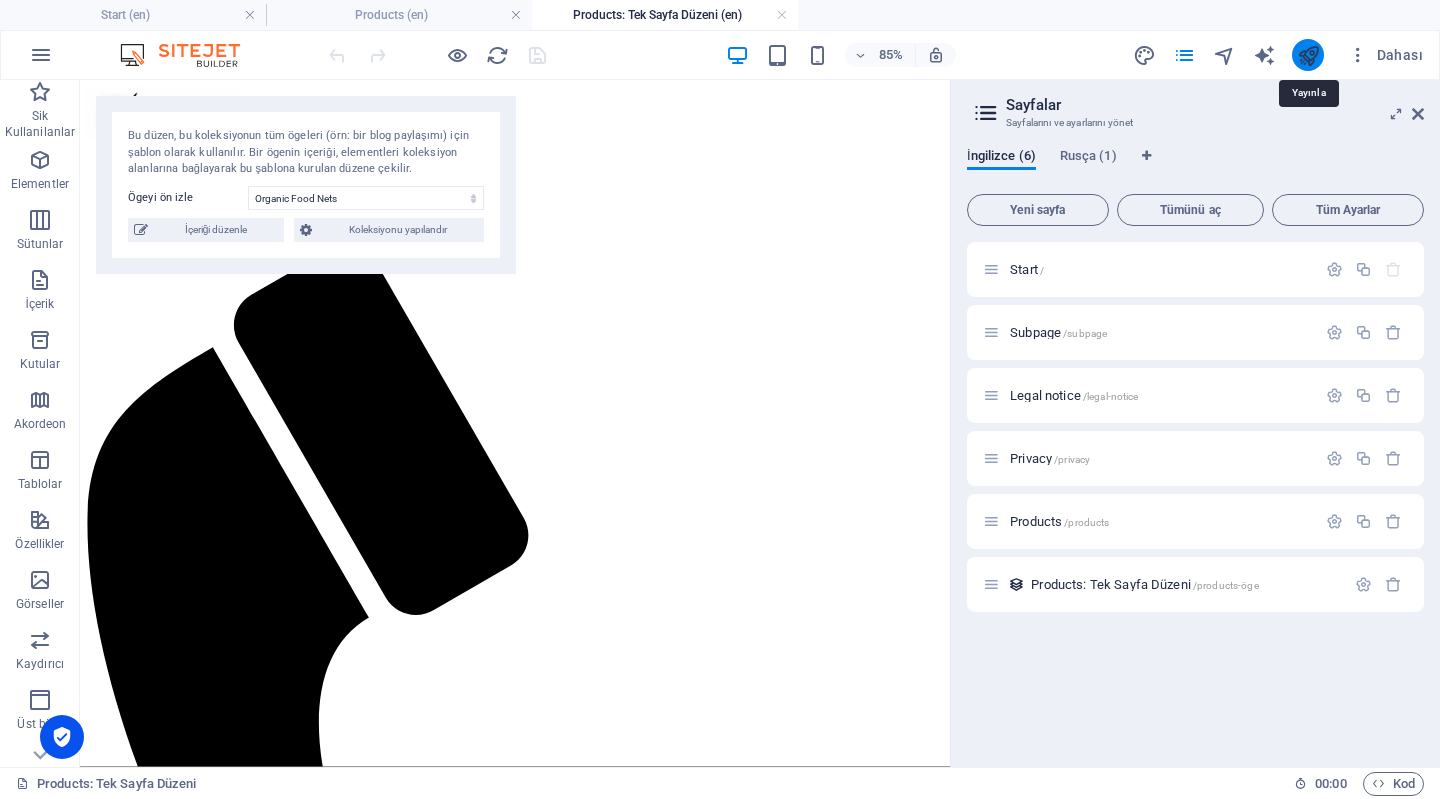 click at bounding box center (1308, 55) 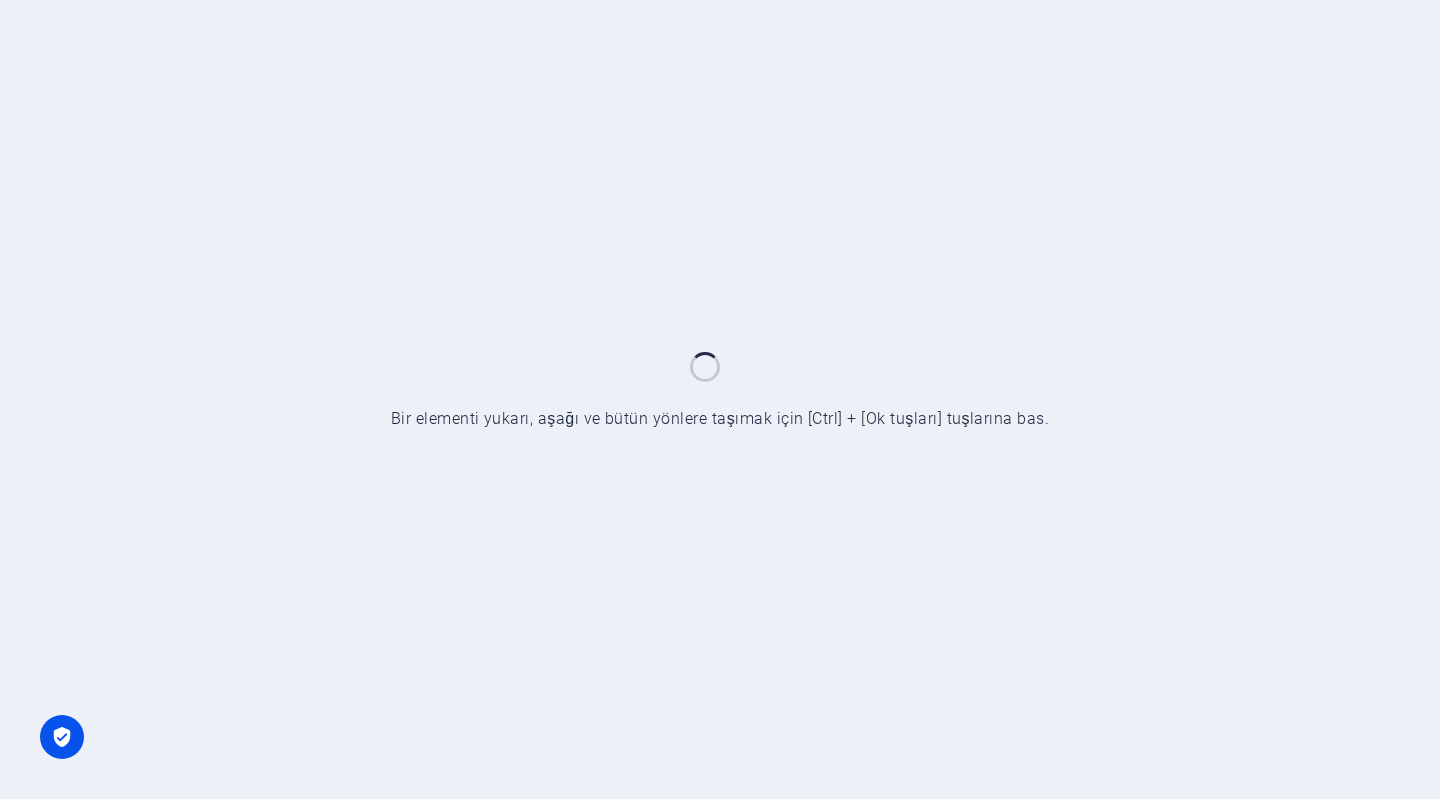 scroll, scrollTop: 0, scrollLeft: 0, axis: both 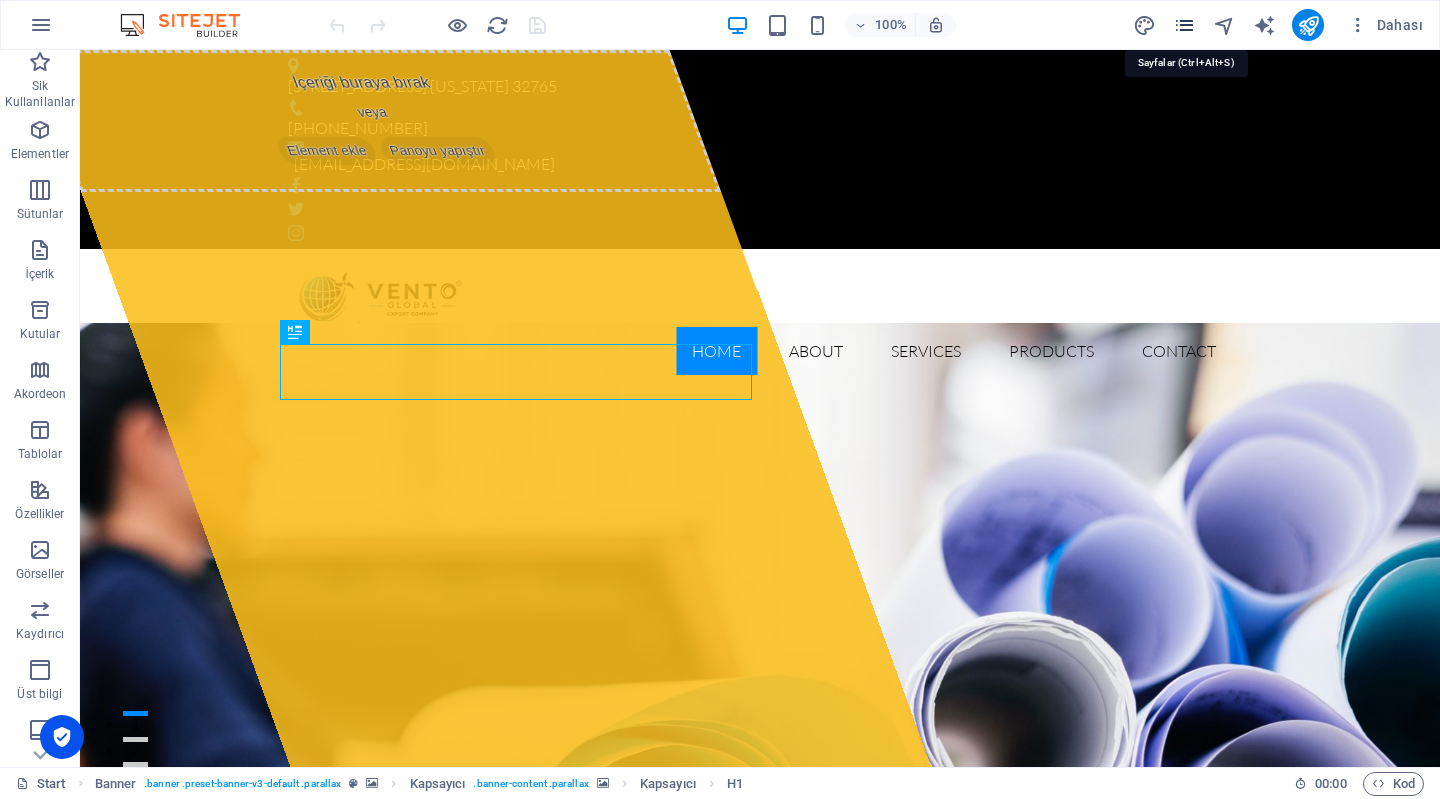 click at bounding box center [1184, 25] 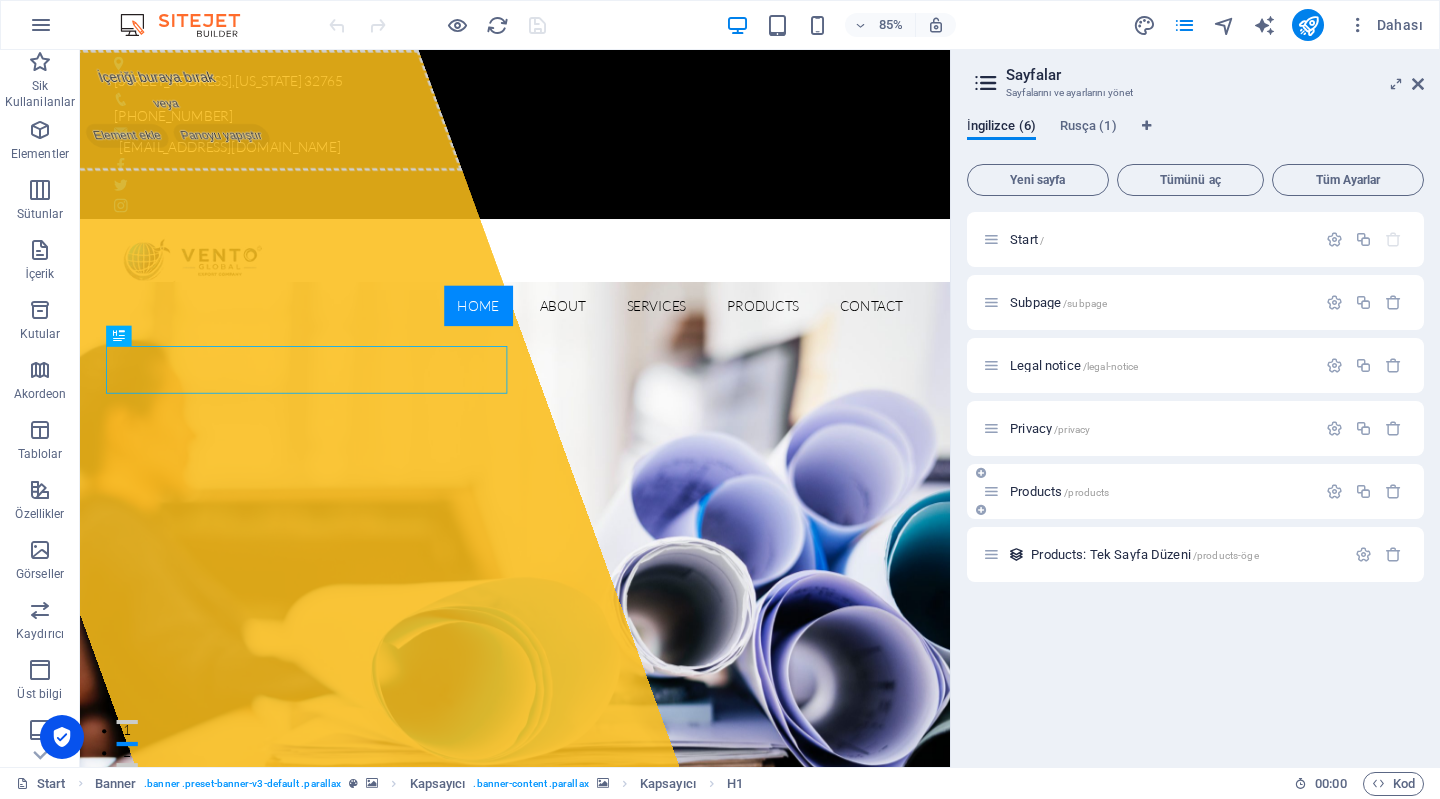 click on "Products /products" at bounding box center (1059, 491) 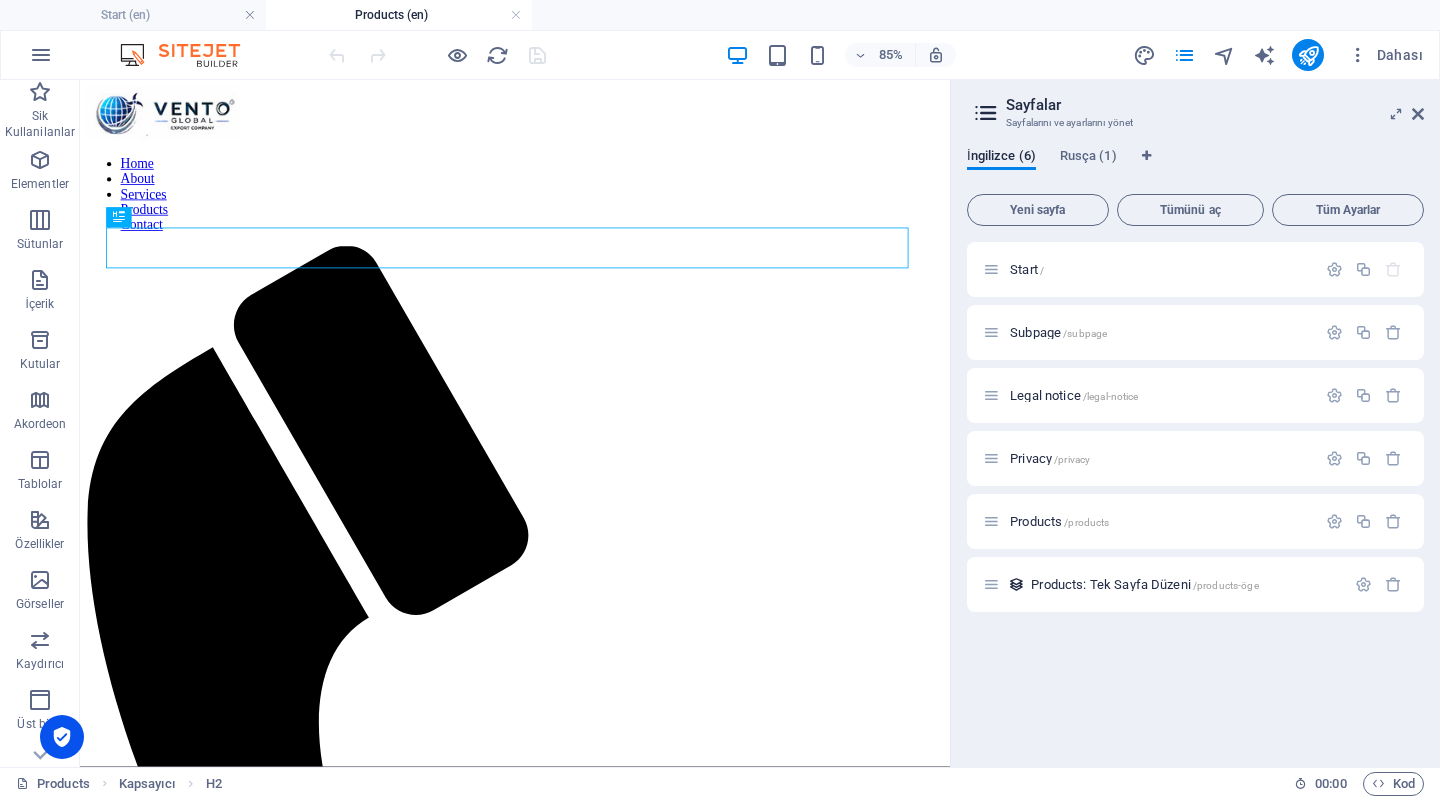scroll, scrollTop: 0, scrollLeft: 0, axis: both 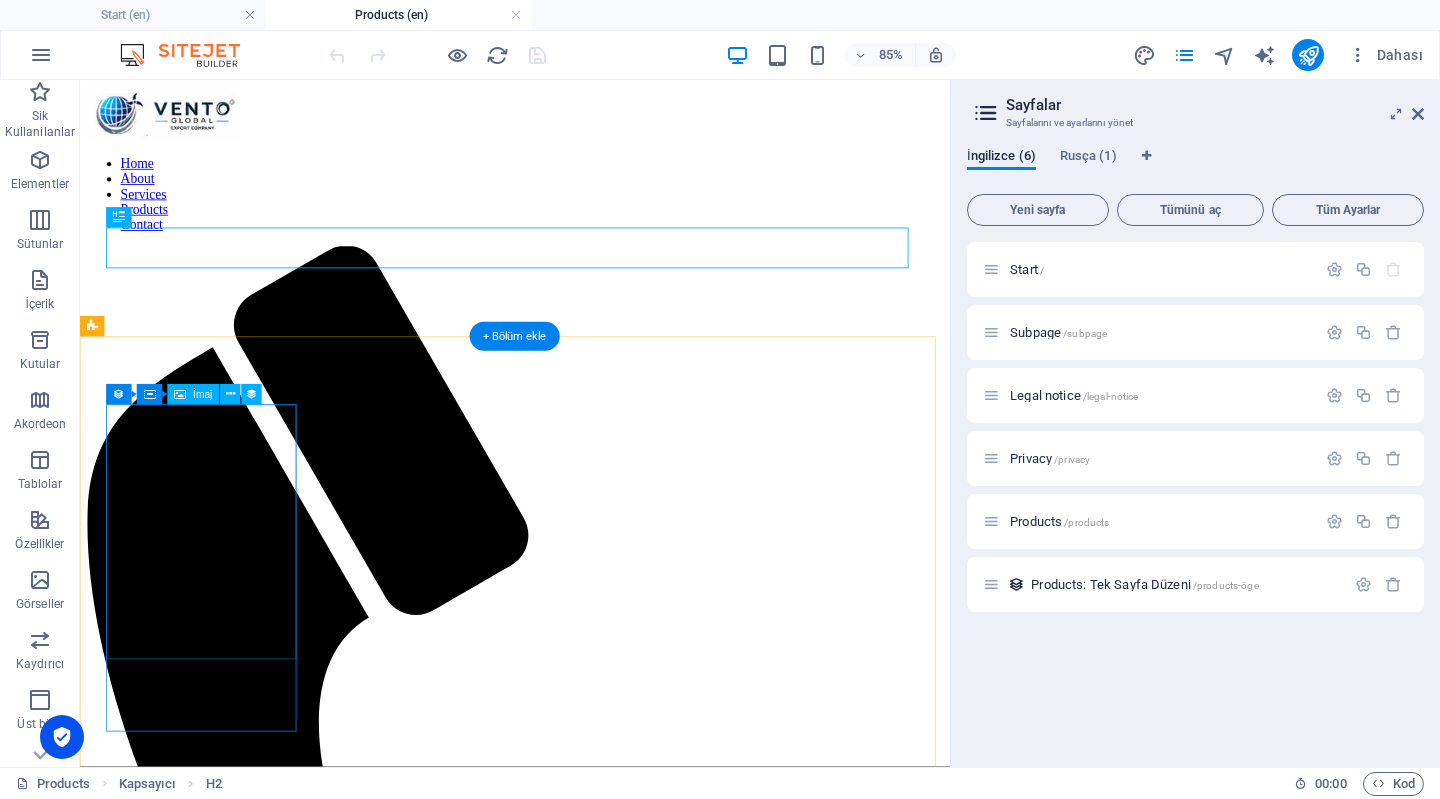 click at bounding box center (592, 1816) 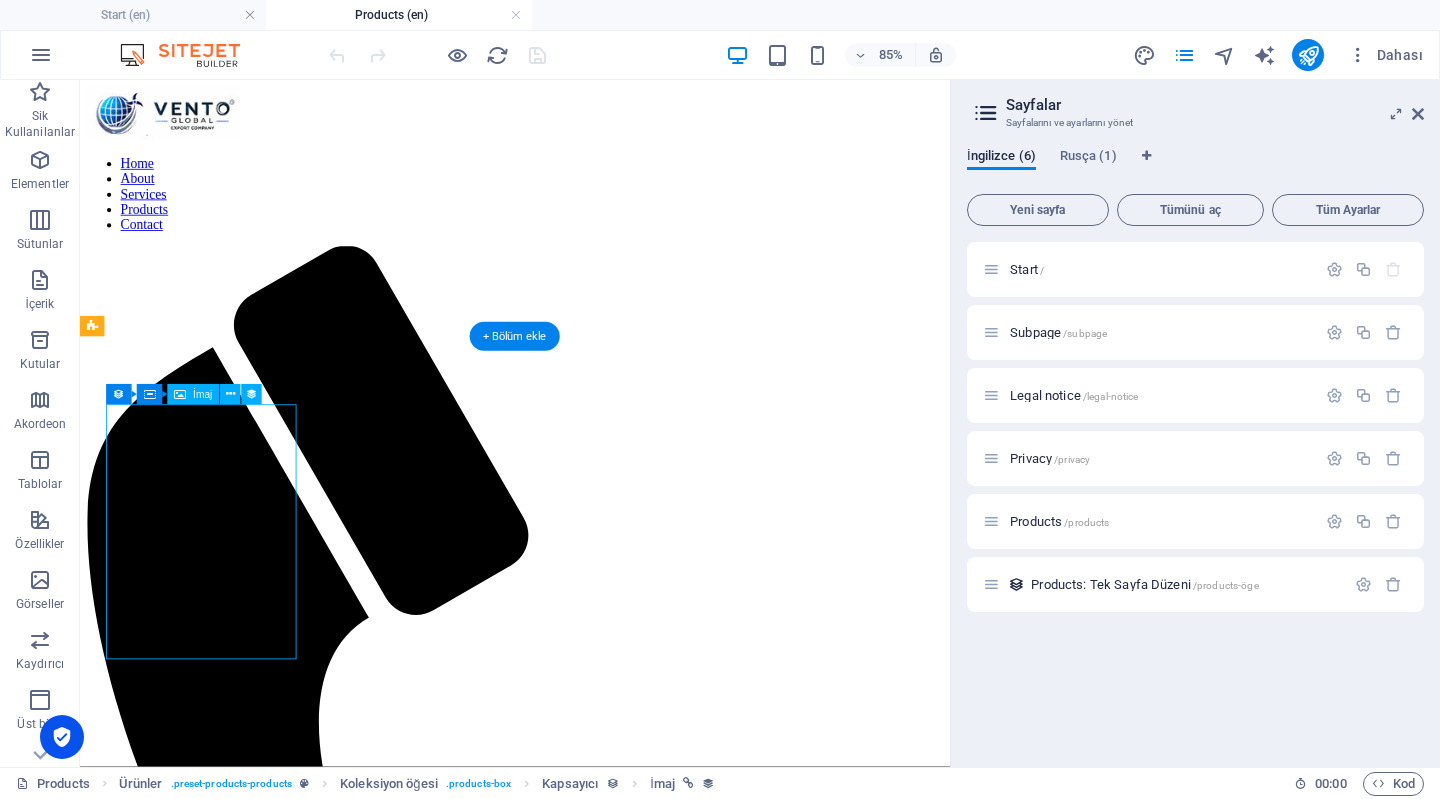 click at bounding box center (592, 1816) 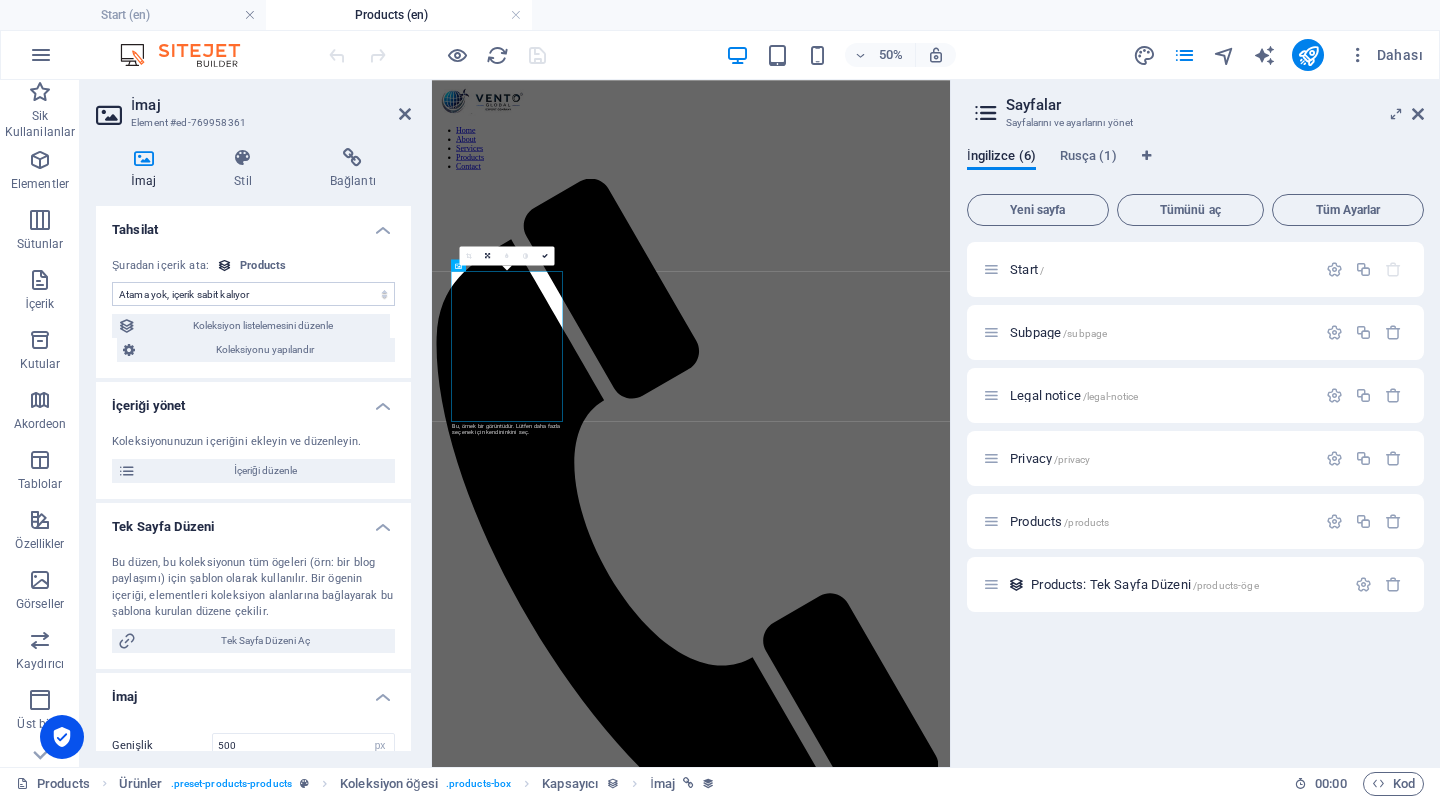select on "image" 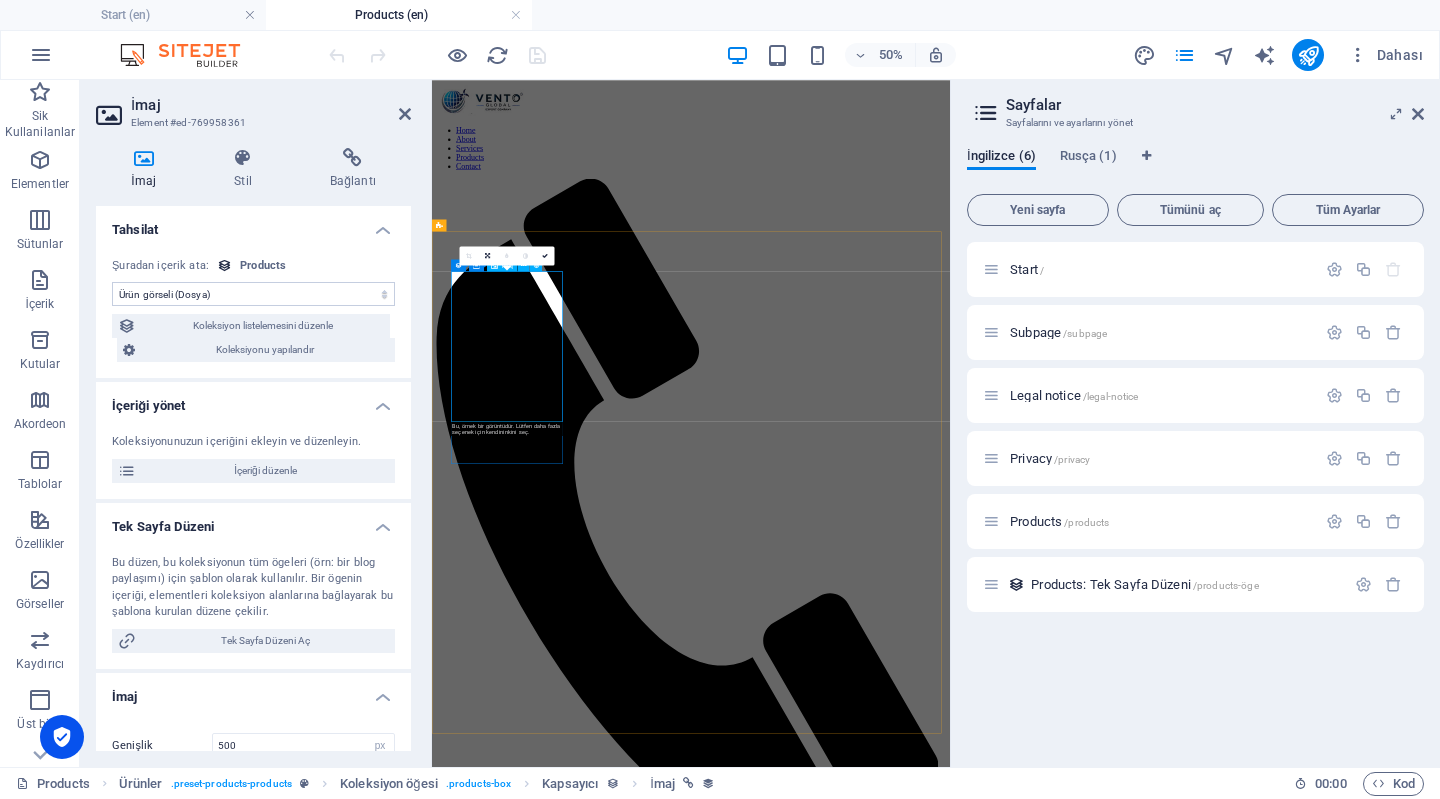 click at bounding box center [950, 1832] 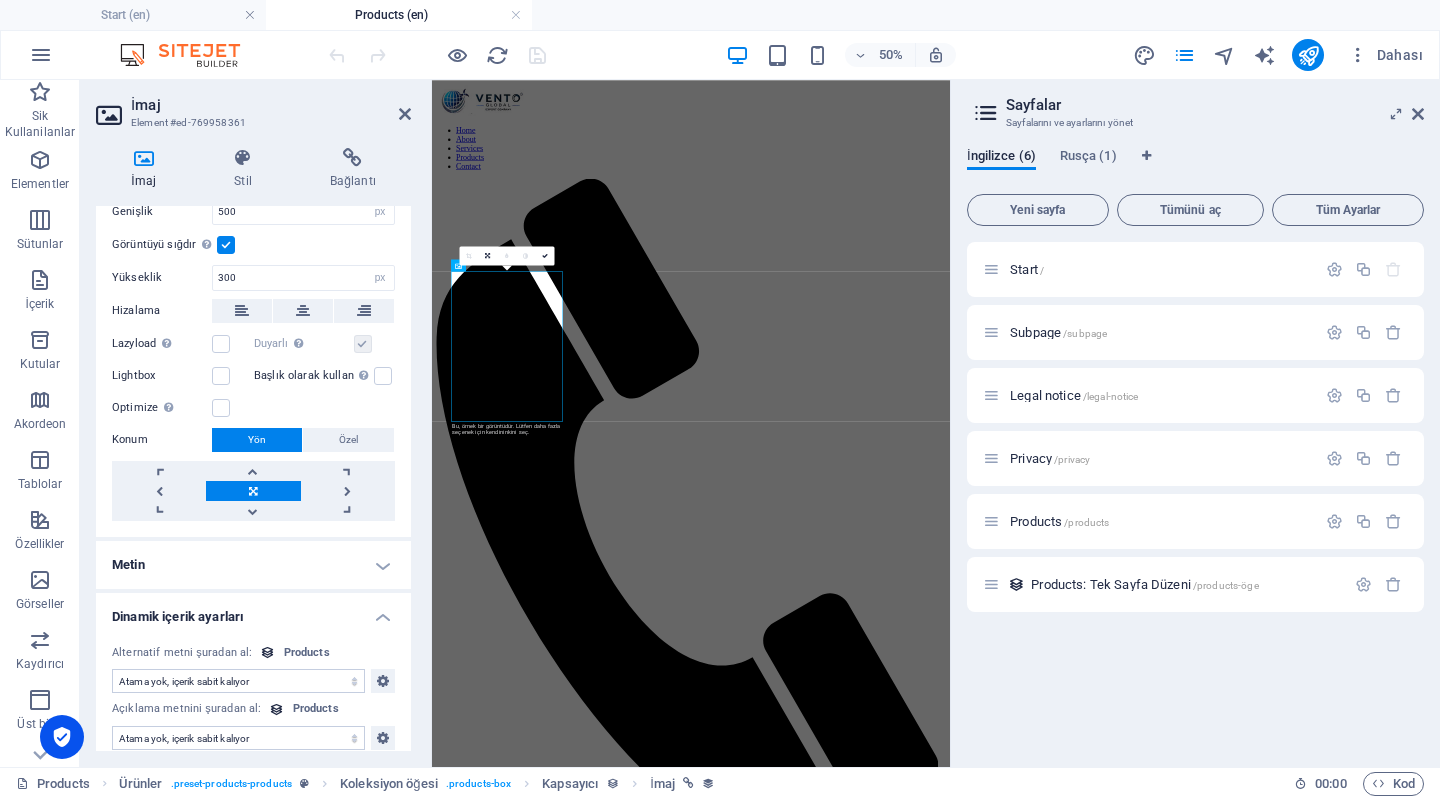 scroll, scrollTop: 546, scrollLeft: 0, axis: vertical 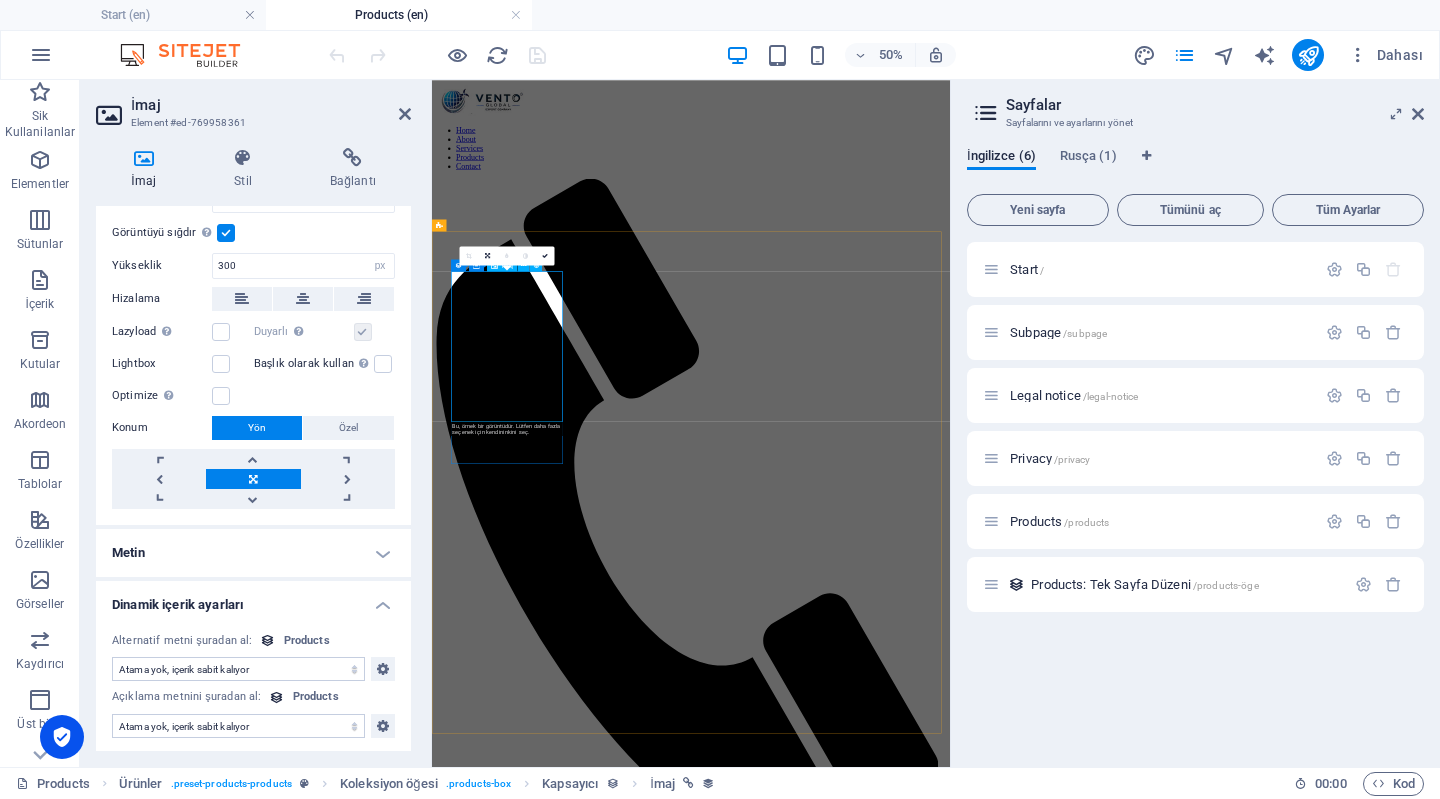 click at bounding box center [950, 1832] 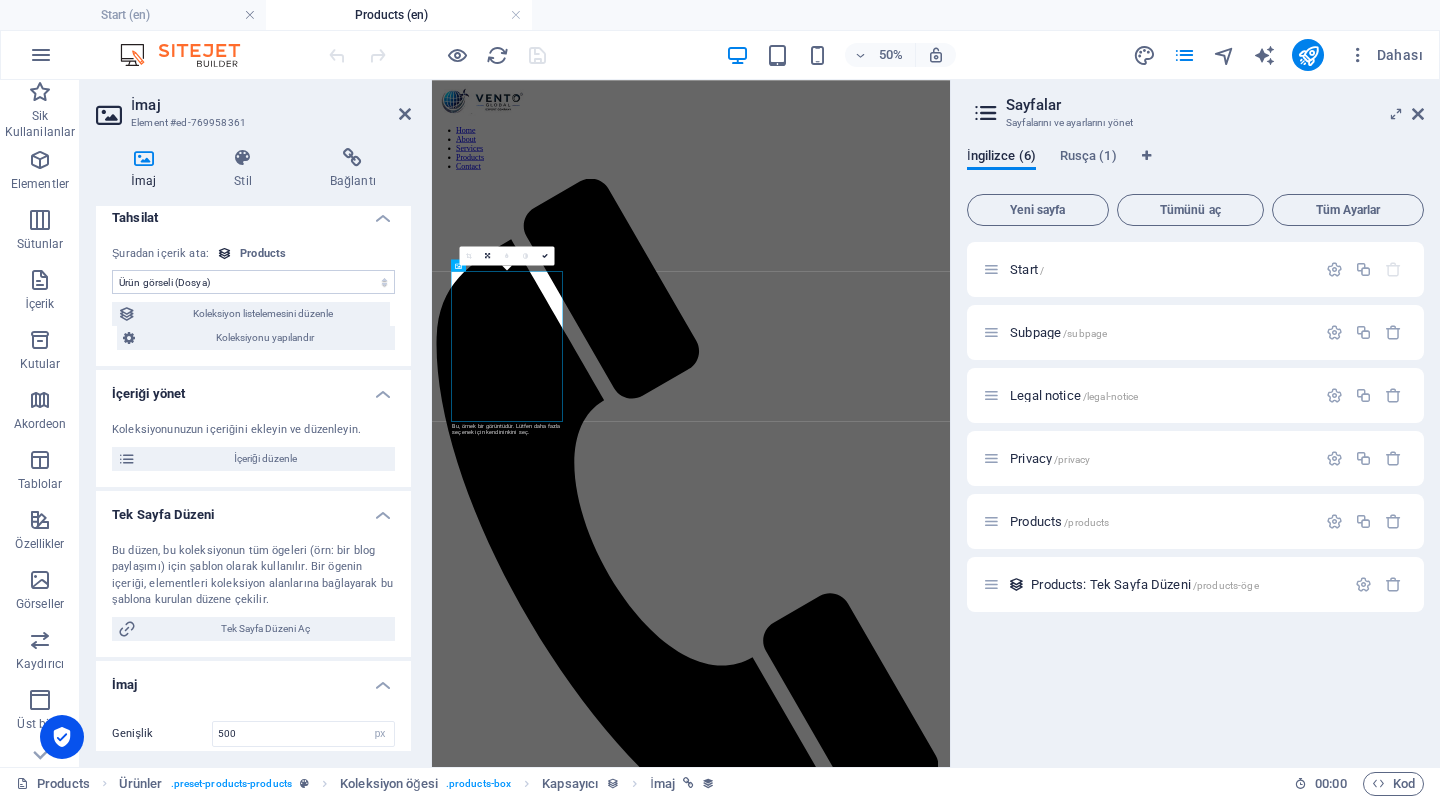 scroll, scrollTop: 0, scrollLeft: 0, axis: both 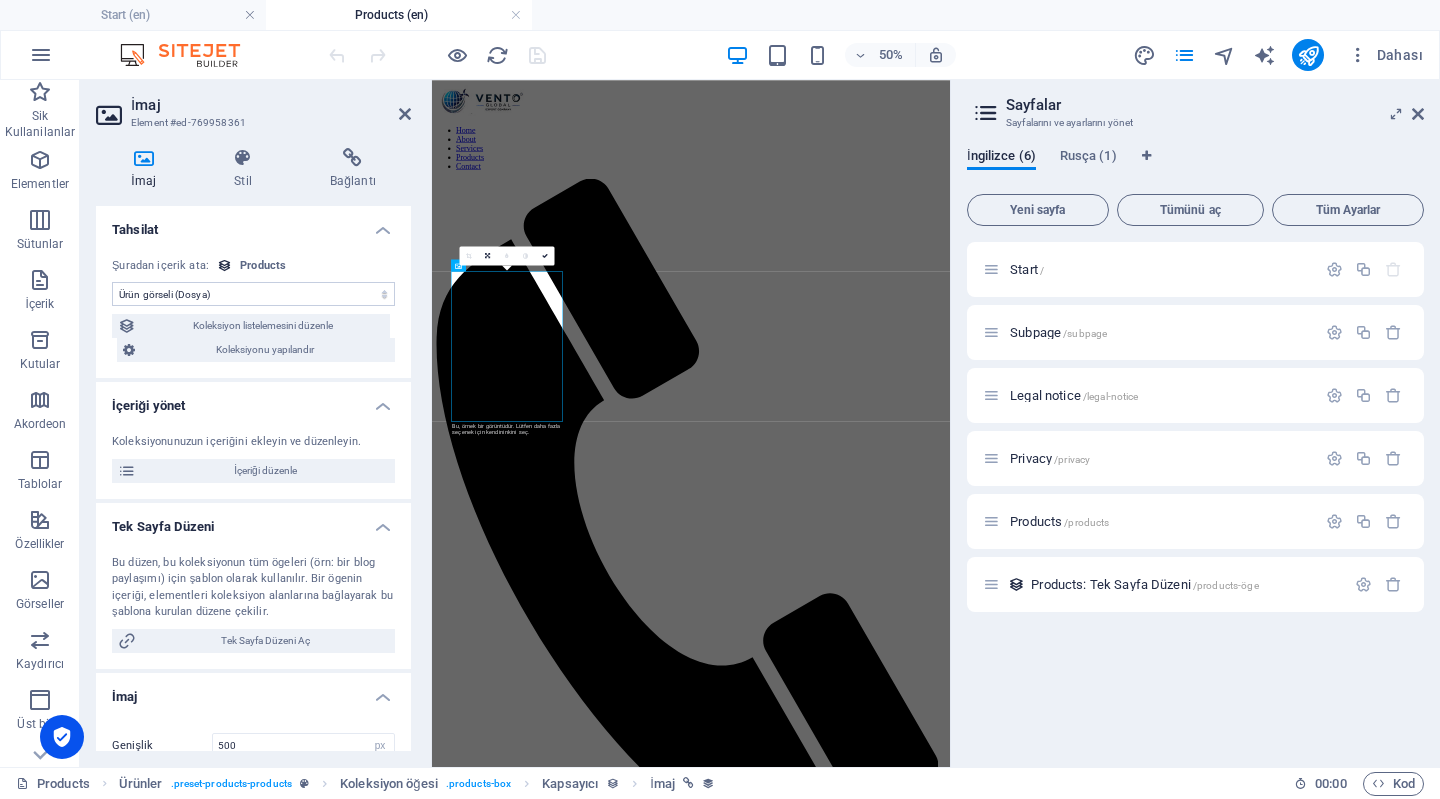 click on "Atama yok, içerik sabit kalıyor Oluşturulma zamanı (Tarih) Güncellenme zamanı (Tarih) Name (Düz Metin) Slug (Düz Metin) Ürün görseli (Dosya) Fiyat (Düz Metin) Ürün numarası (Numara) Ürün tanımı (CMS) Uygunluk (Seçim) Galeri (Çoklu Dosyalar)" at bounding box center [253, 294] 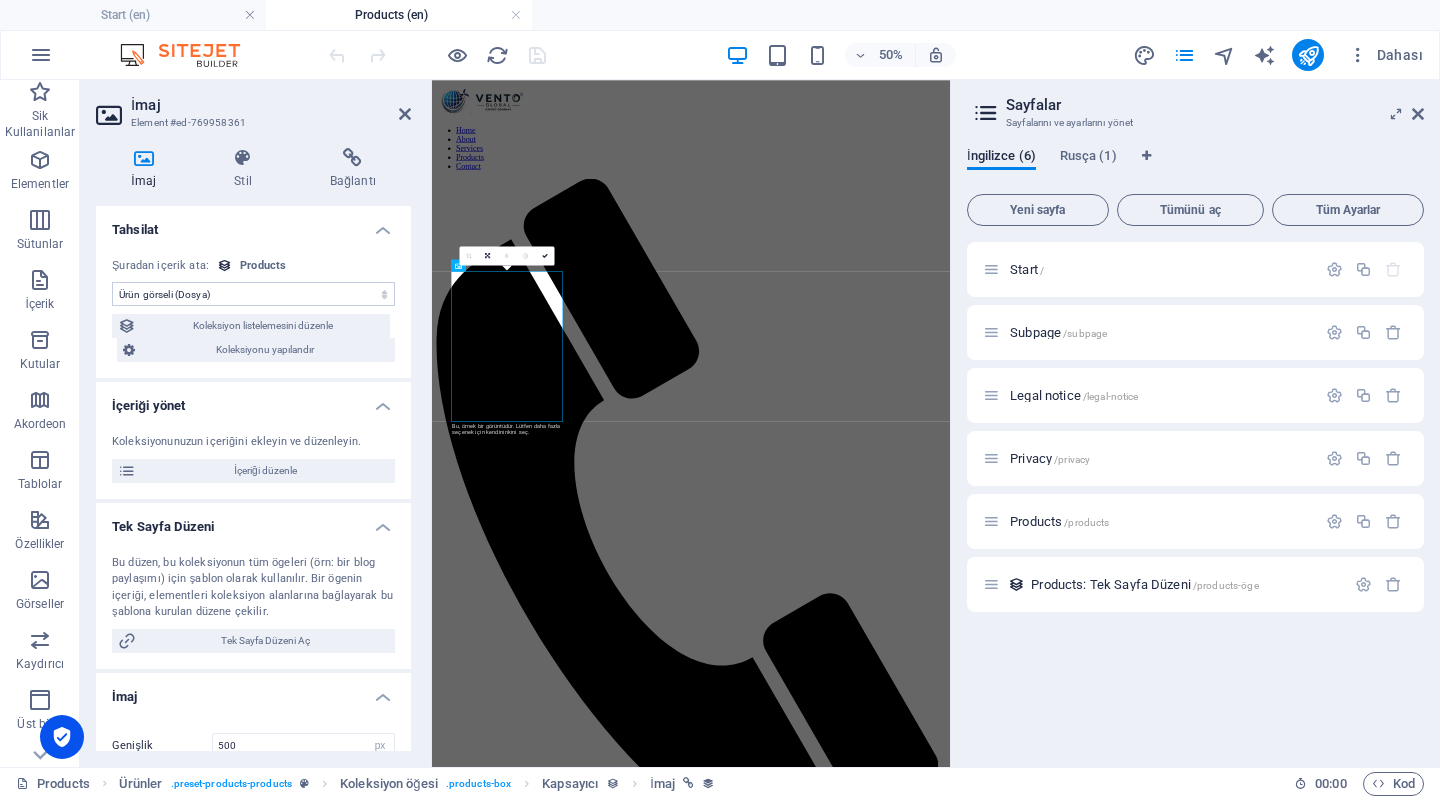 click on "Atama yok, içerik sabit kalıyor Oluşturulma zamanı (Tarih) Güncellenme zamanı (Tarih) Name (Düz Metin) Slug (Düz Metin) Ürün görseli (Dosya) Fiyat (Düz Metin) Ürün numarası (Numara) Ürün tanımı (CMS) Uygunluk (Seçim) Galeri (Çoklu Dosyalar)" at bounding box center [253, 294] 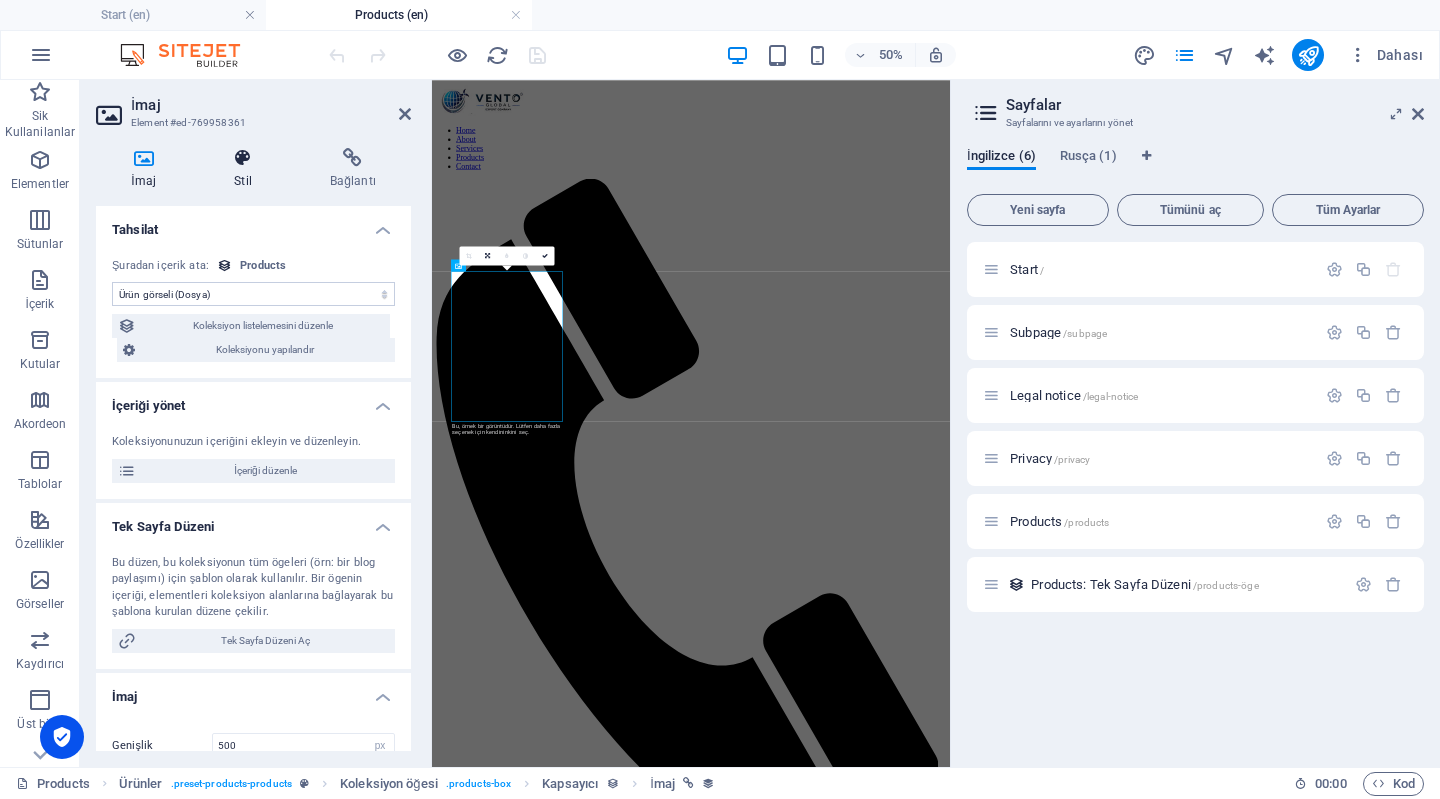 click at bounding box center (243, 158) 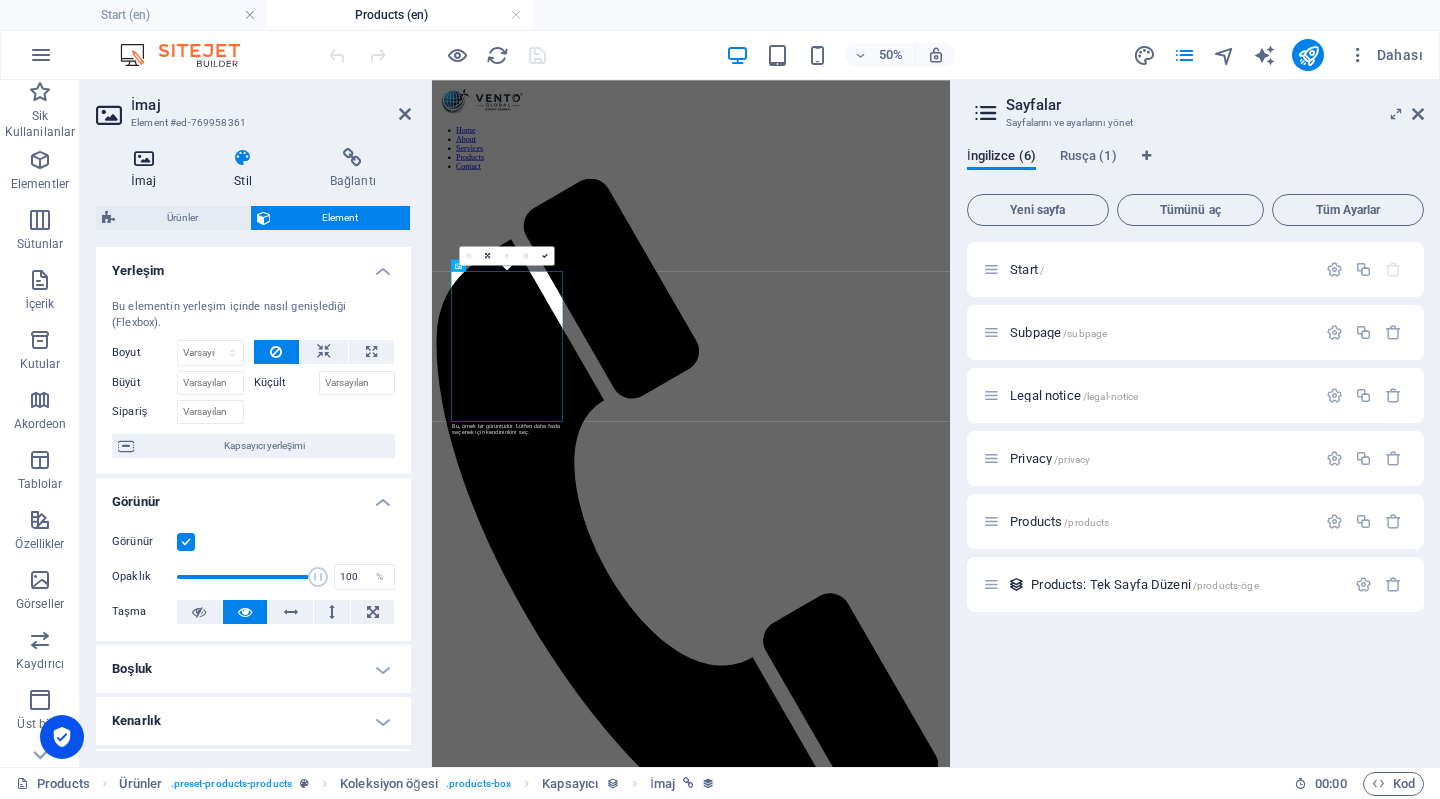 click at bounding box center (143, 158) 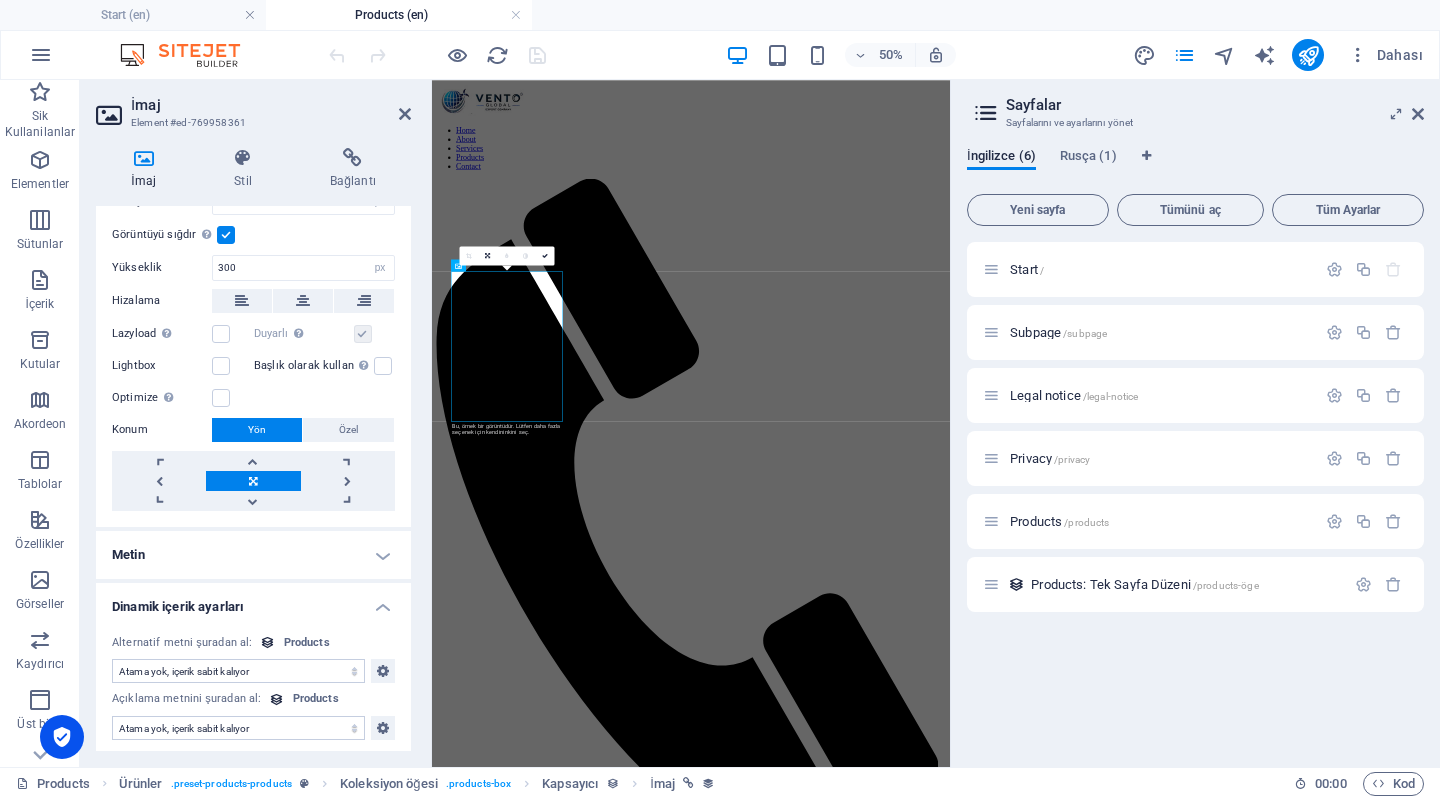 scroll, scrollTop: 546, scrollLeft: 0, axis: vertical 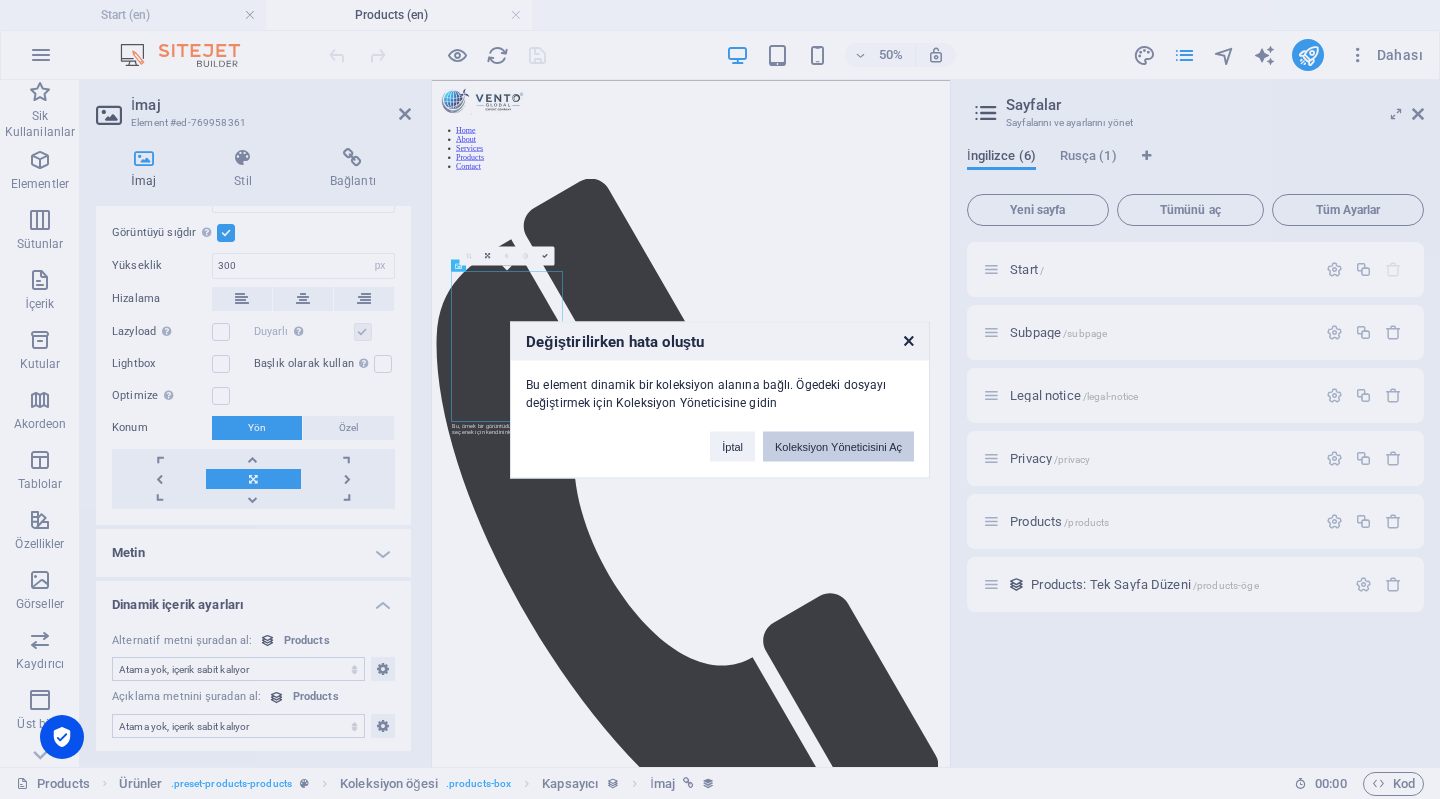 click on "Koleksiyon Yöneticisini Aç" at bounding box center (838, 446) 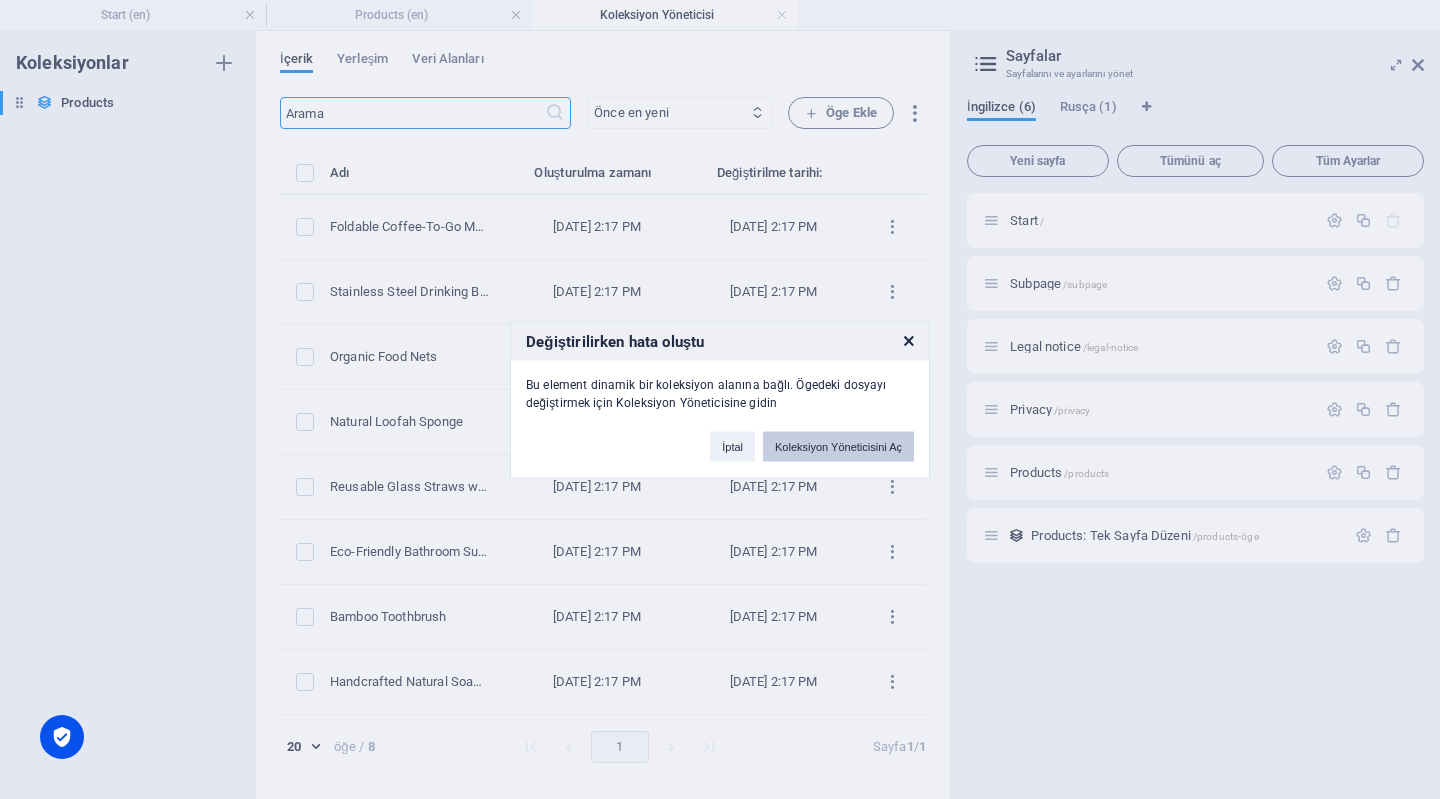 click on "Koleksiyon Yöneticisini Aç" at bounding box center (838, 446) 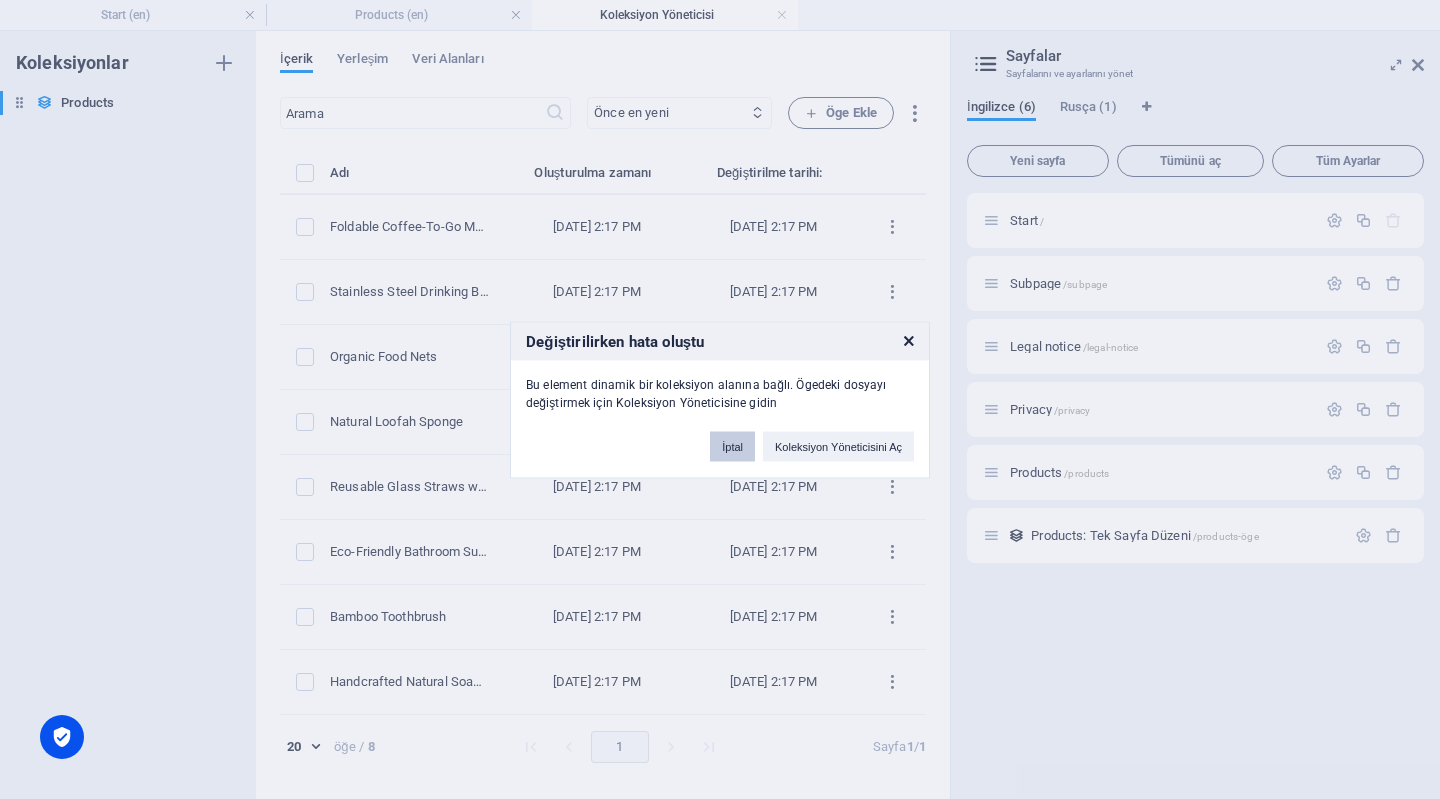 click on "İptal" at bounding box center [732, 446] 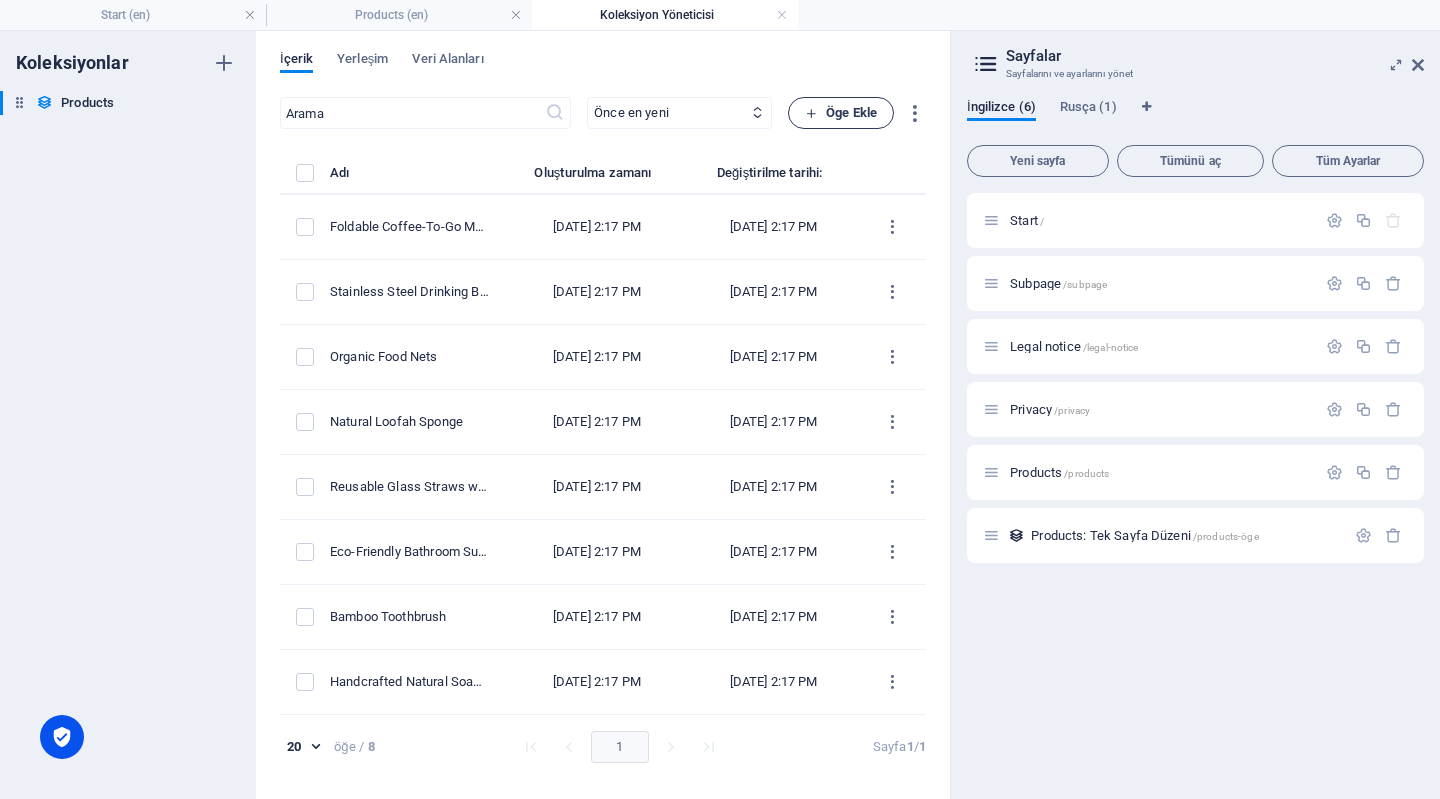click on "Öge Ekle" at bounding box center [841, 113] 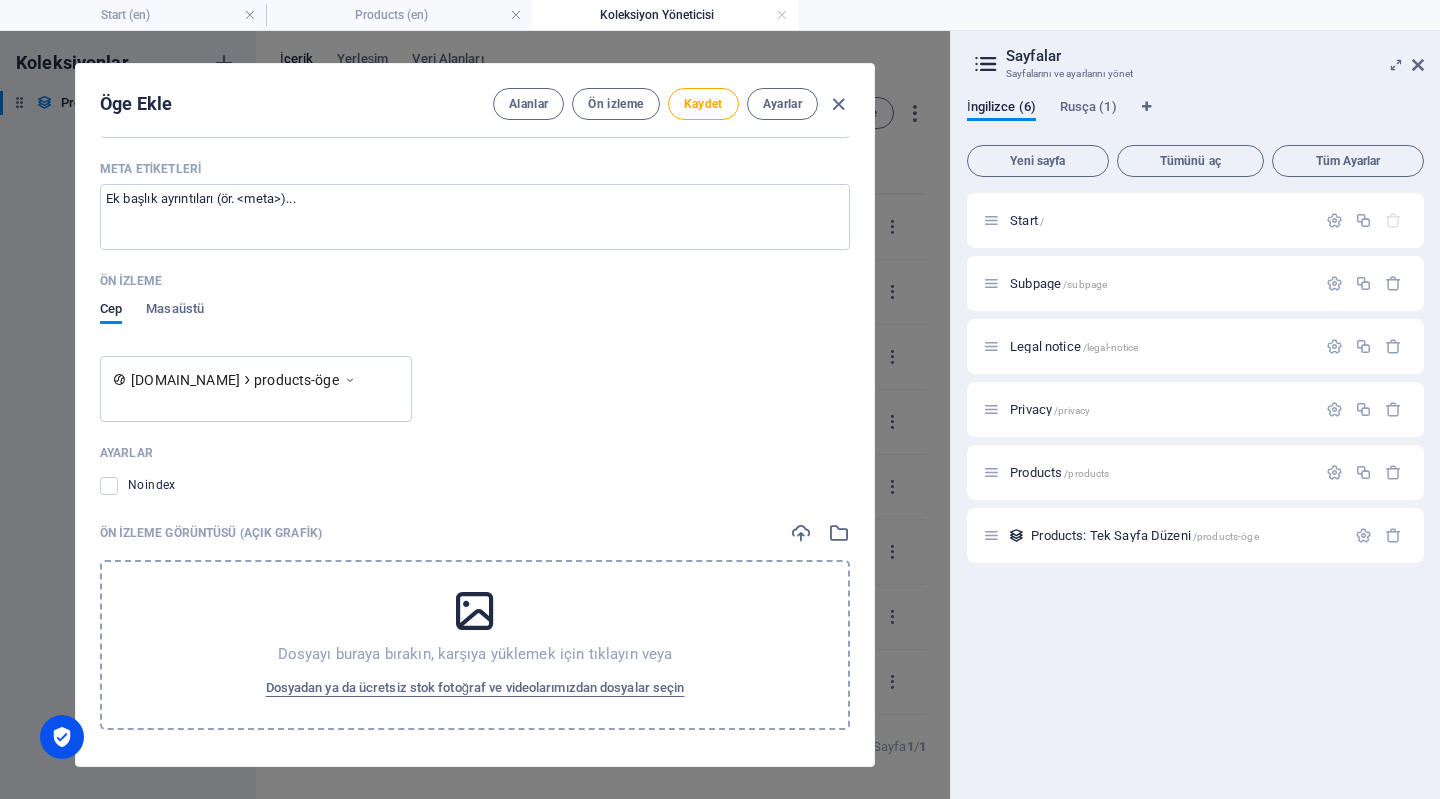 scroll, scrollTop: 1512, scrollLeft: 0, axis: vertical 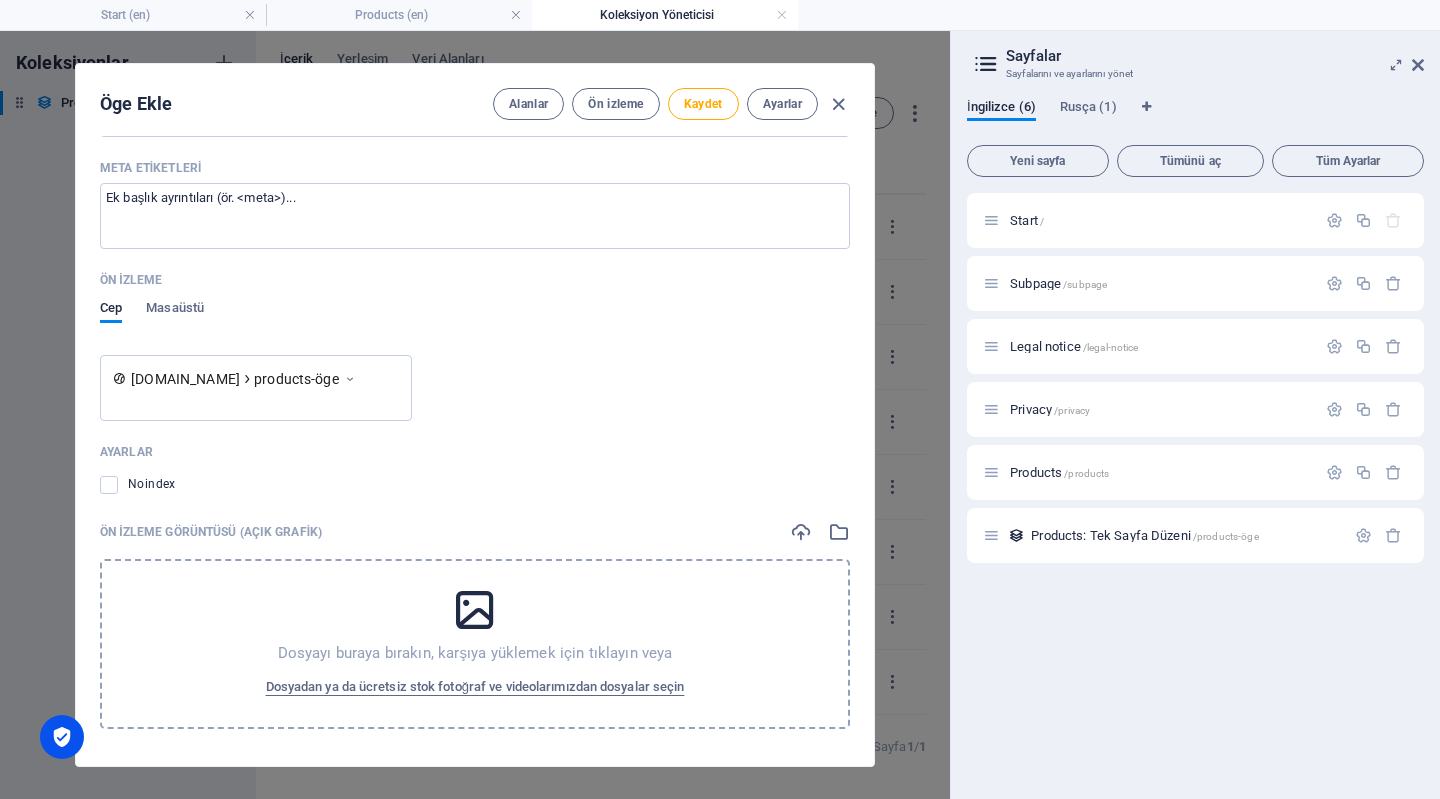 click on "products-öge" at bounding box center (296, 379) 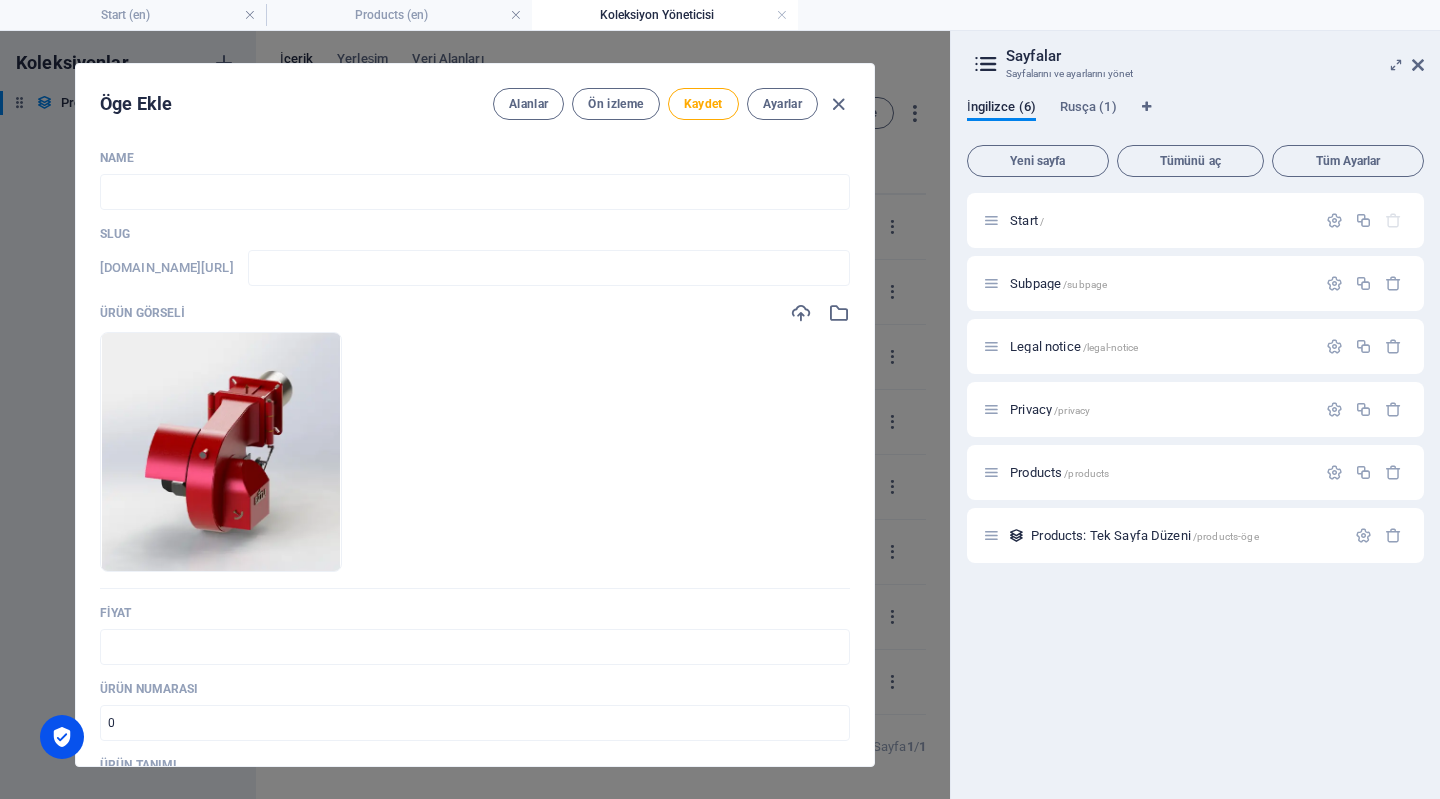 scroll, scrollTop: 0, scrollLeft: 0, axis: both 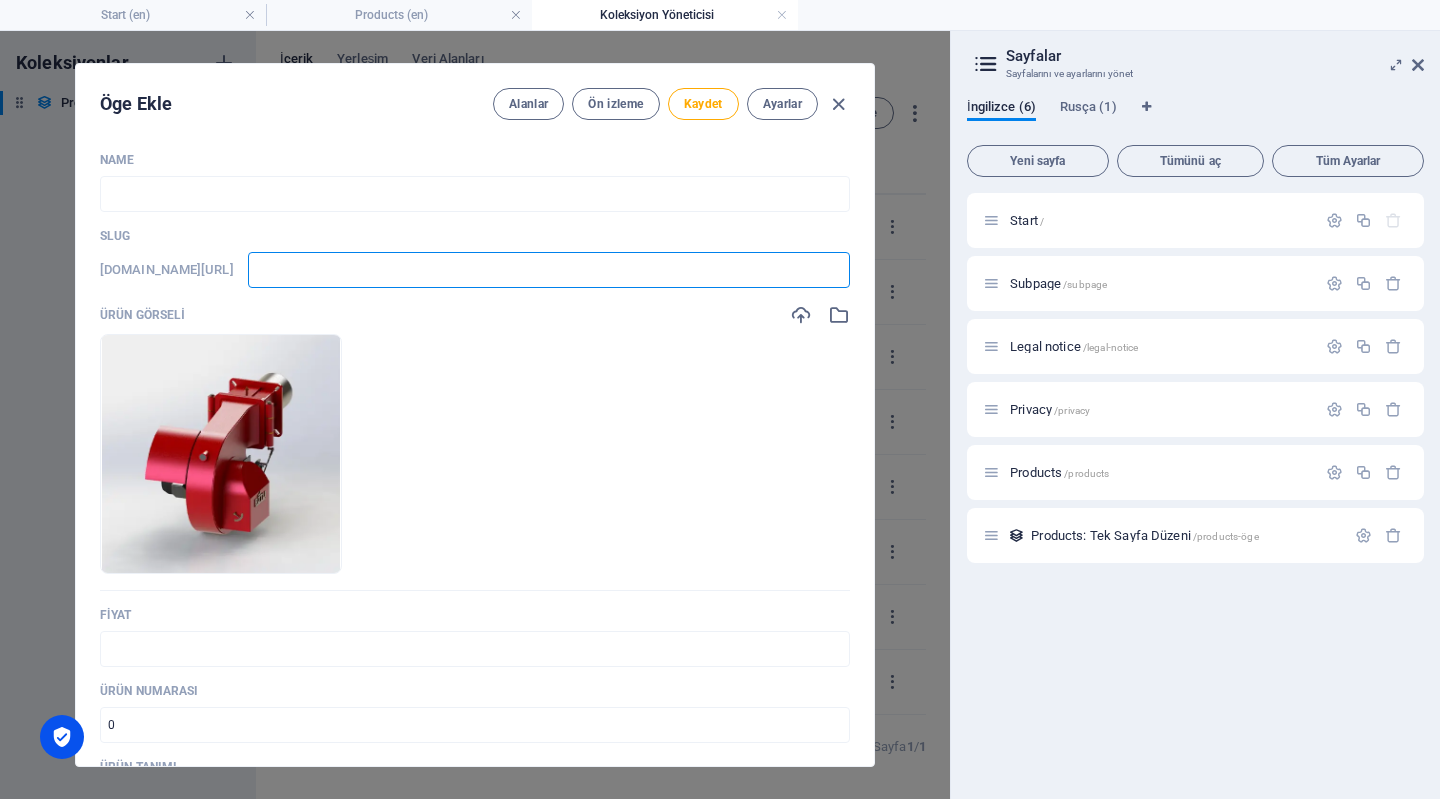 click at bounding box center [549, 270] 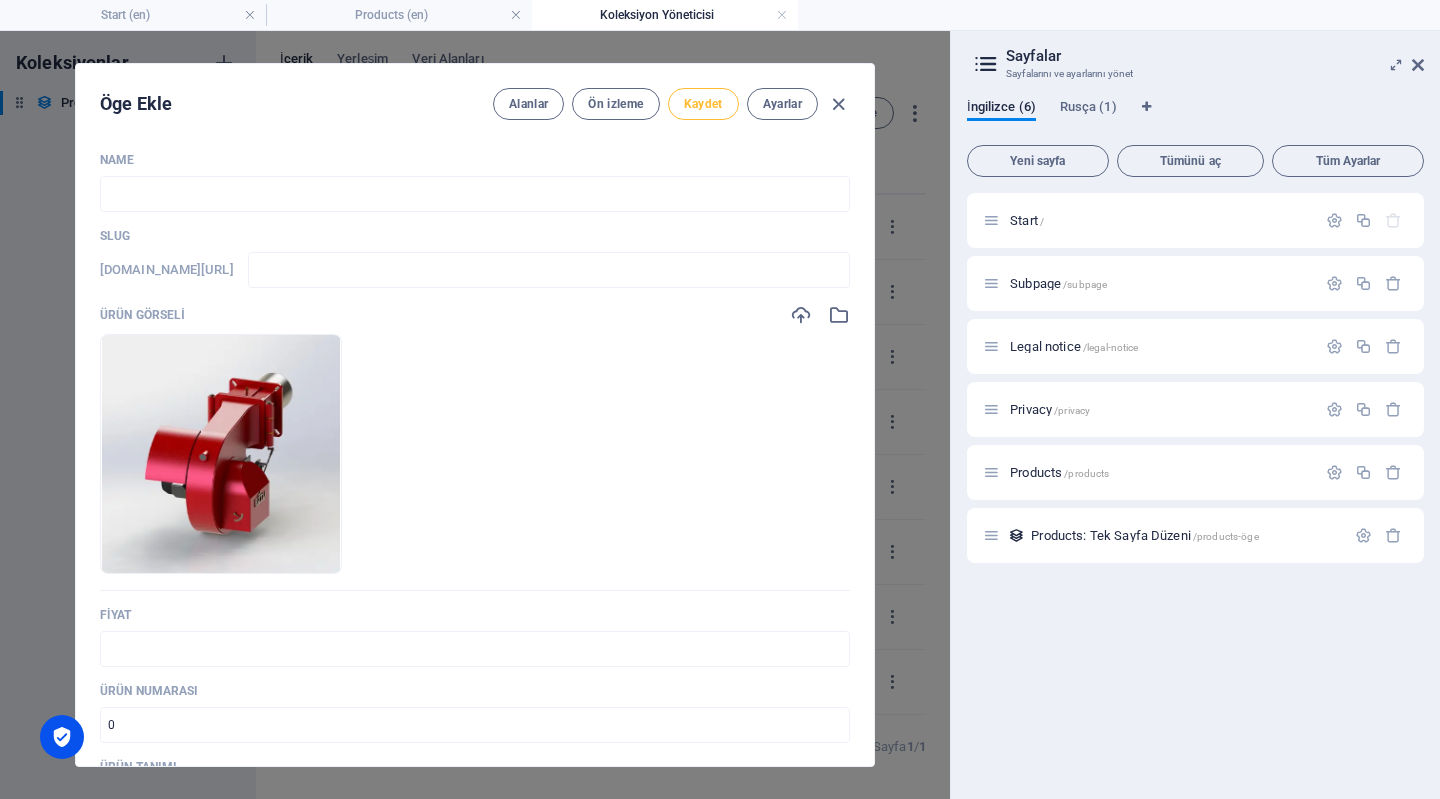 click on "Kaydet" at bounding box center (703, 104) 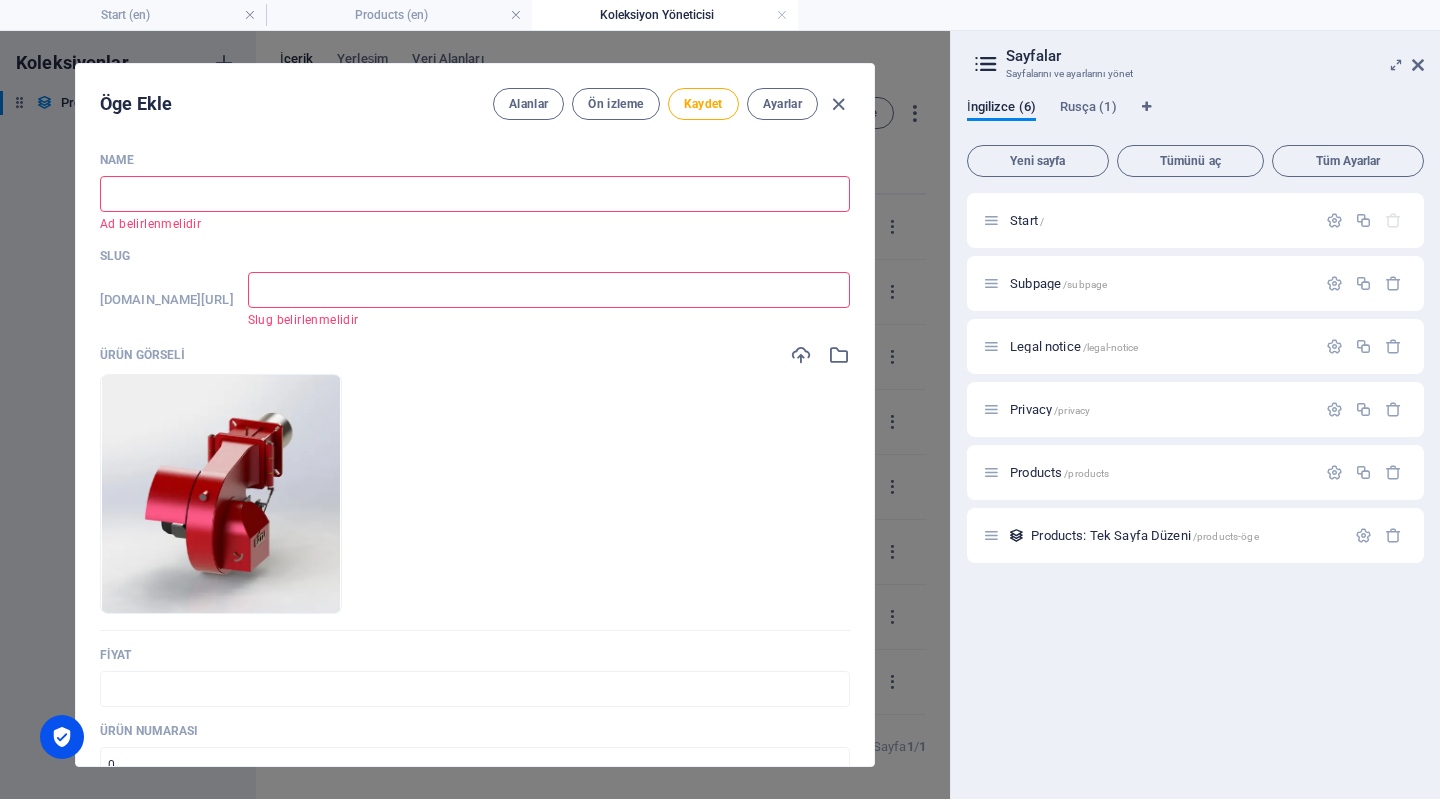 type on "G" 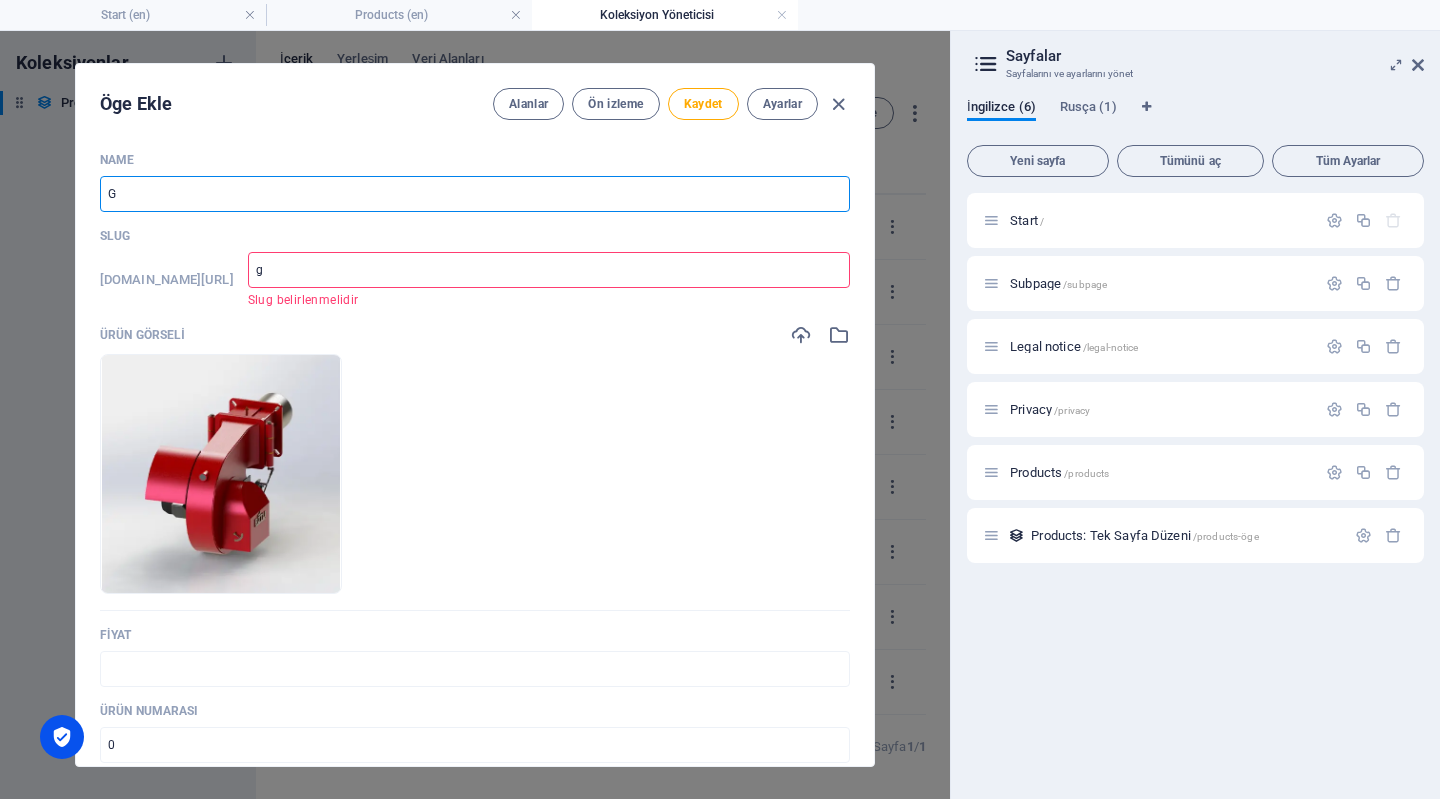 type on "Ga" 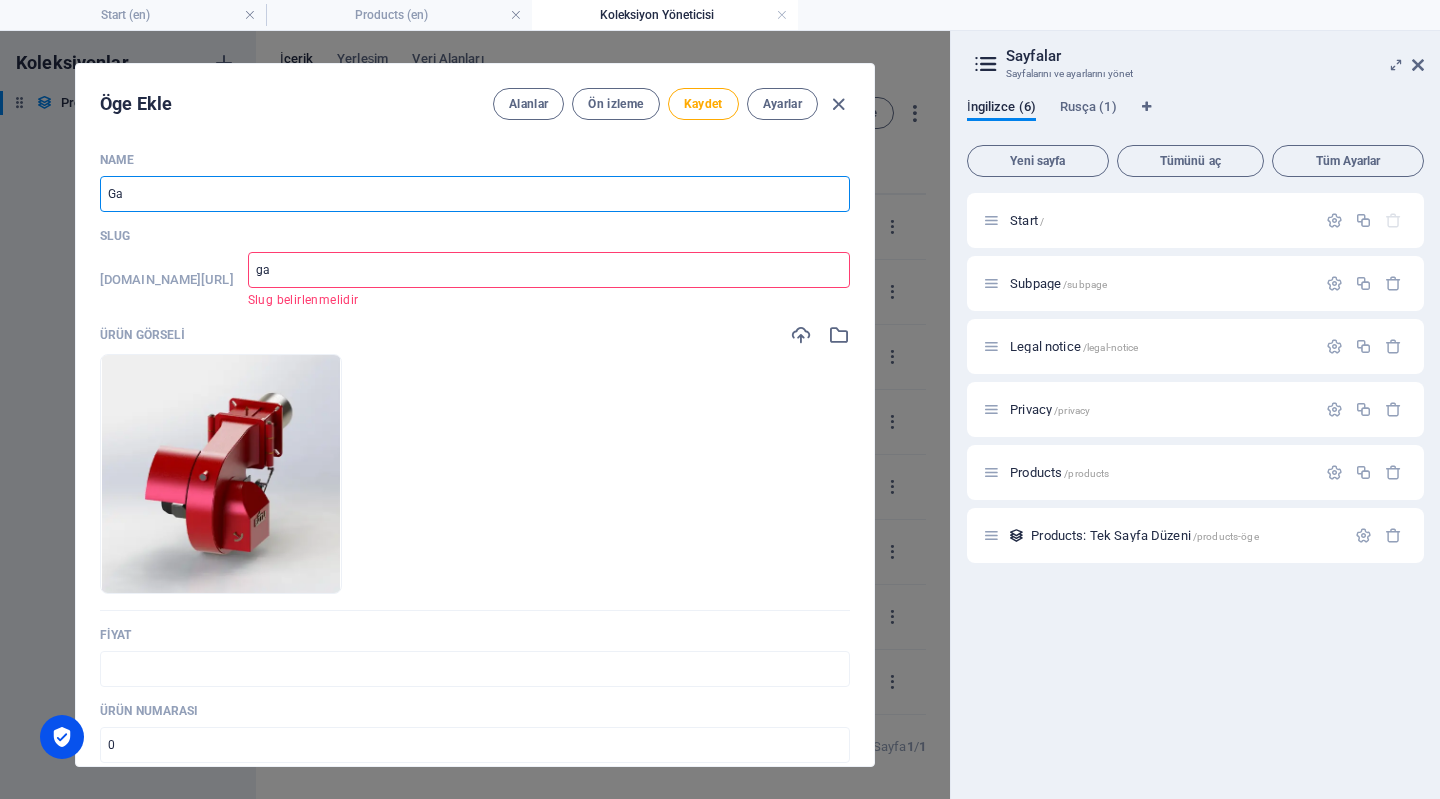 type on "Gas" 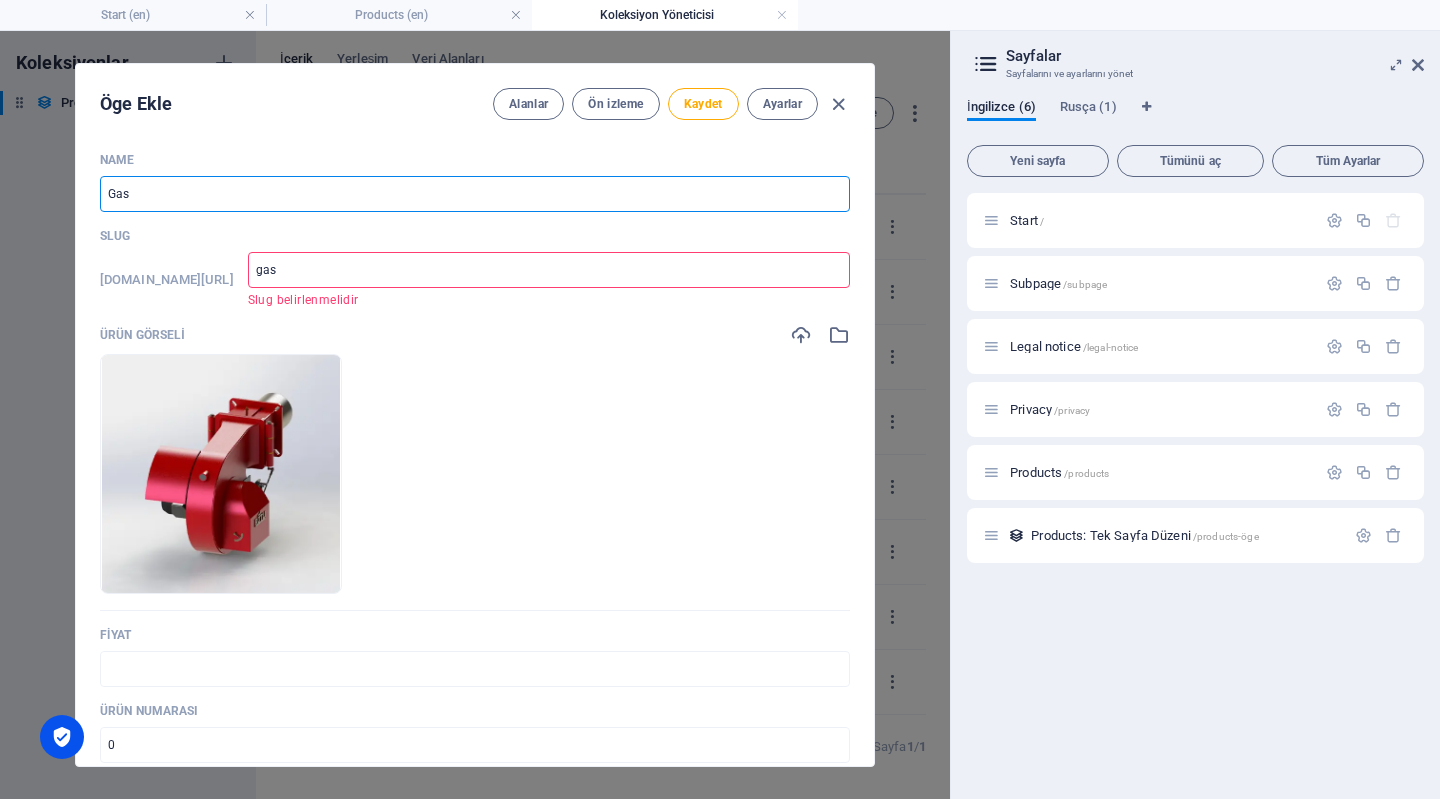 type on "Gas B" 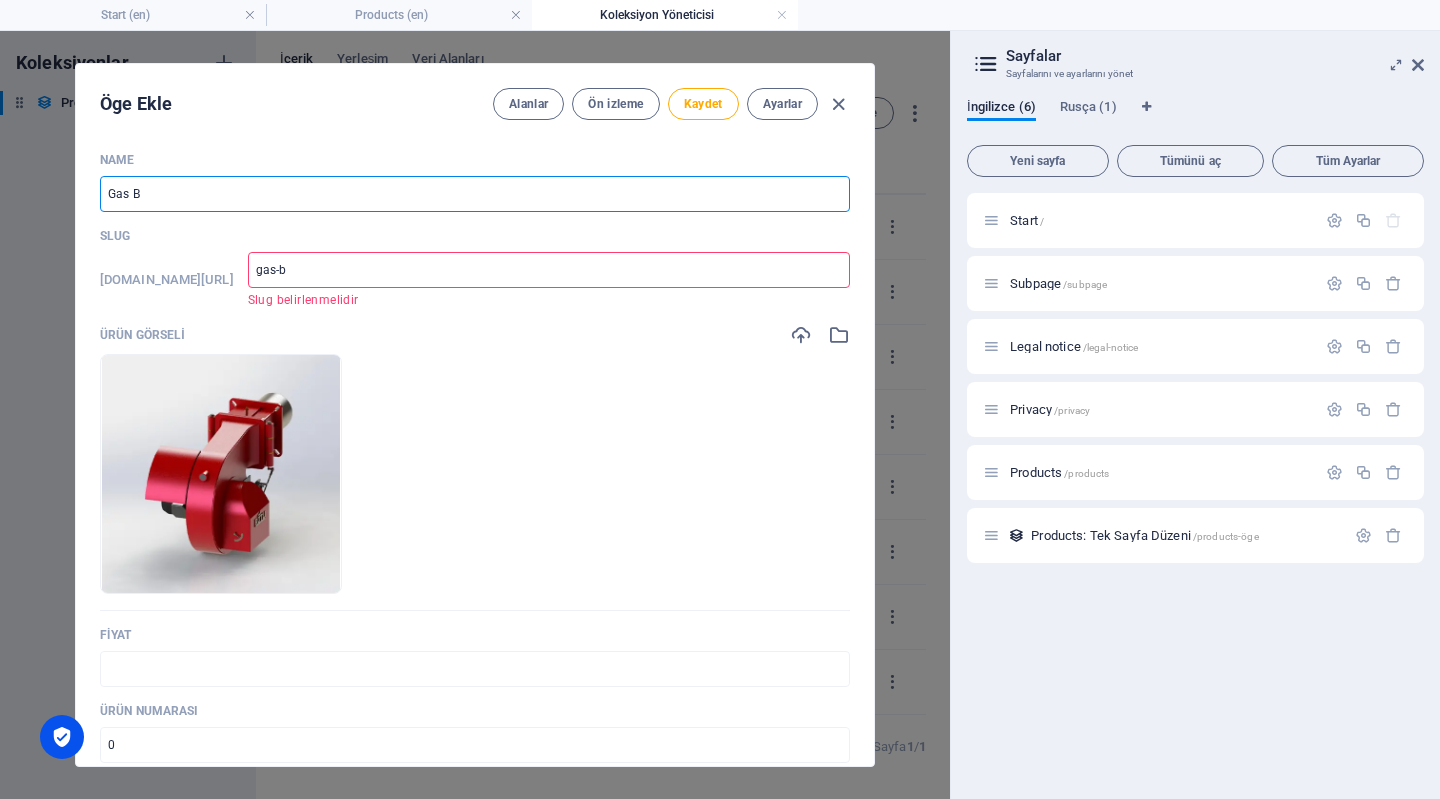 type on "Gas Bu" 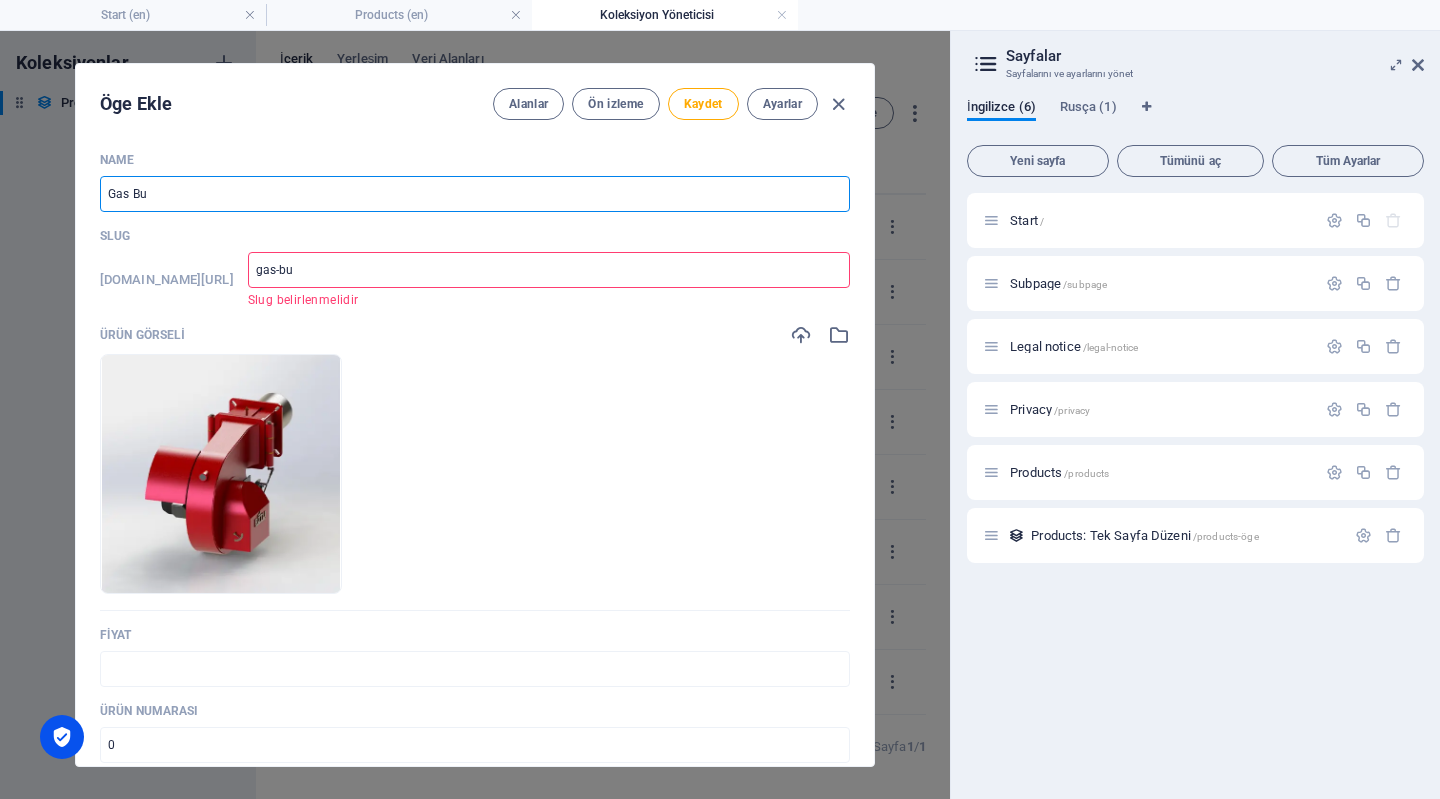 type on "Gas Bur" 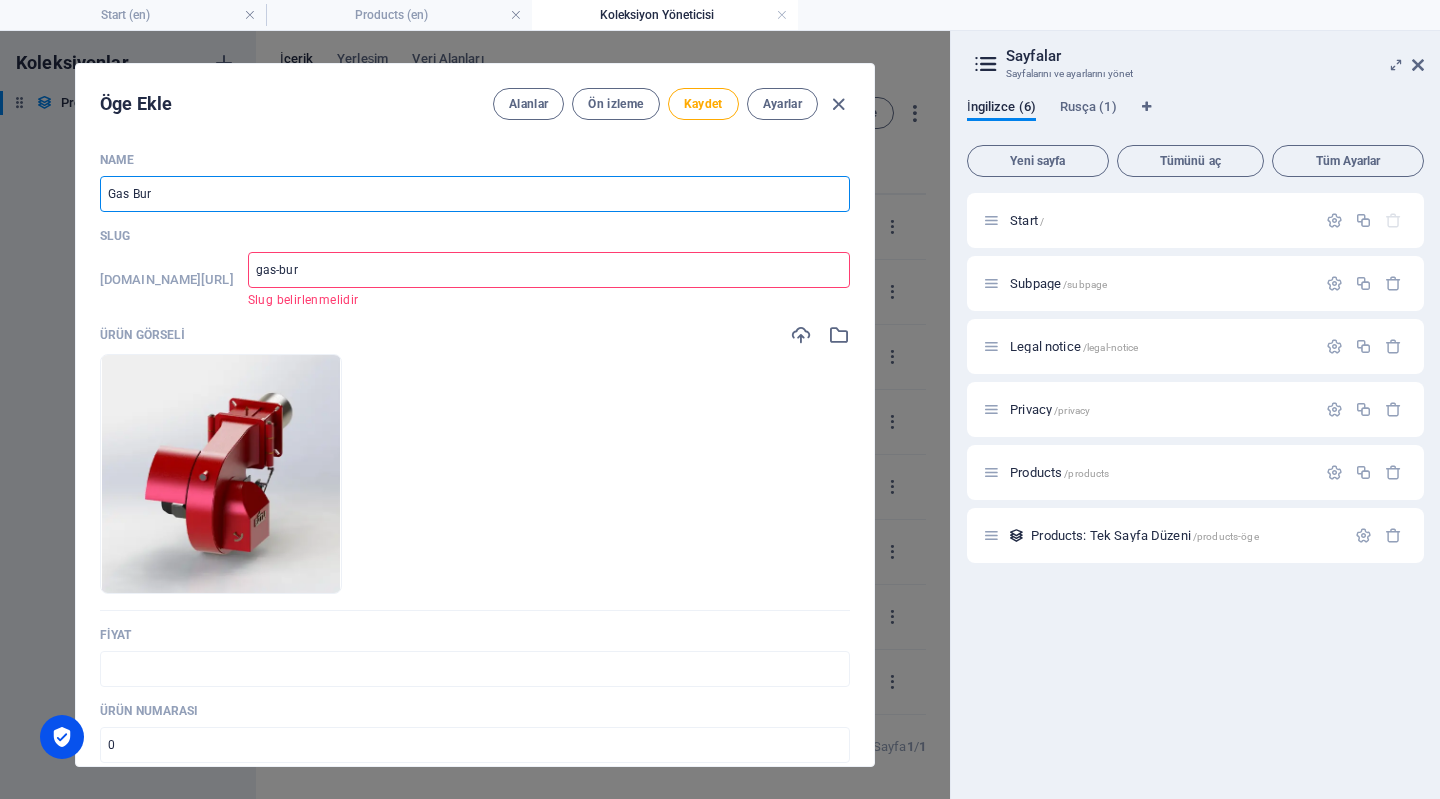 type on "Gas Burn" 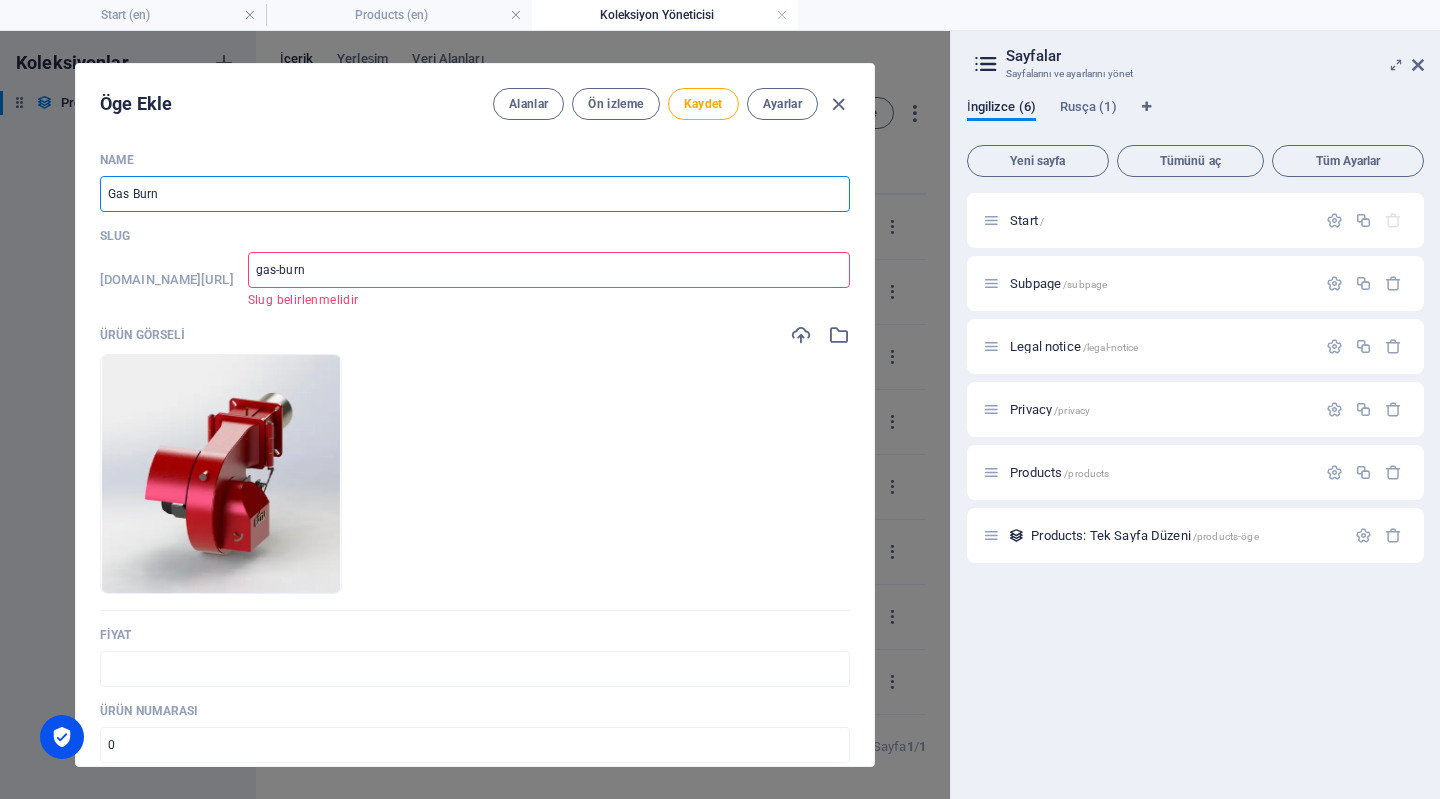 type on "Gas Burne" 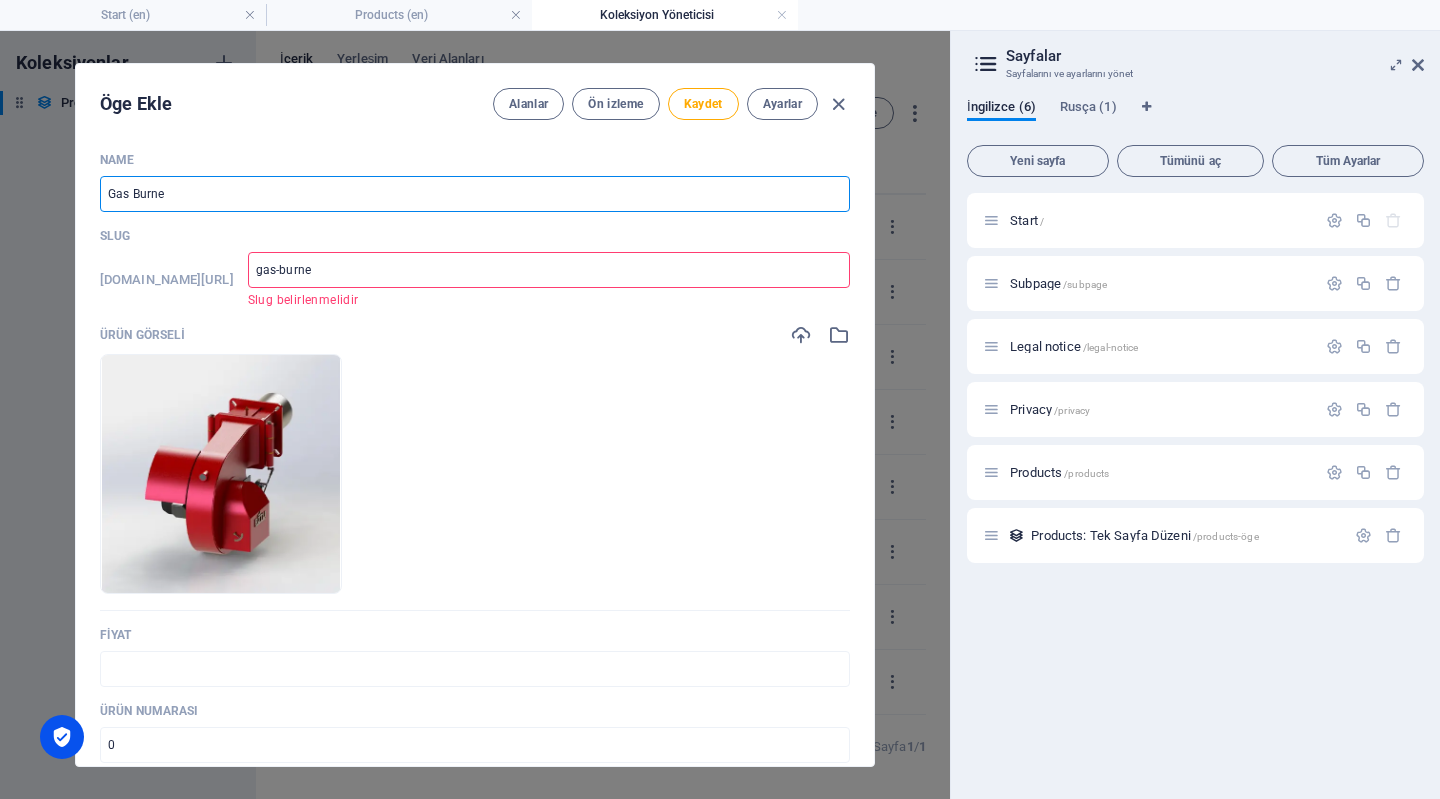 type on "Gas Burner" 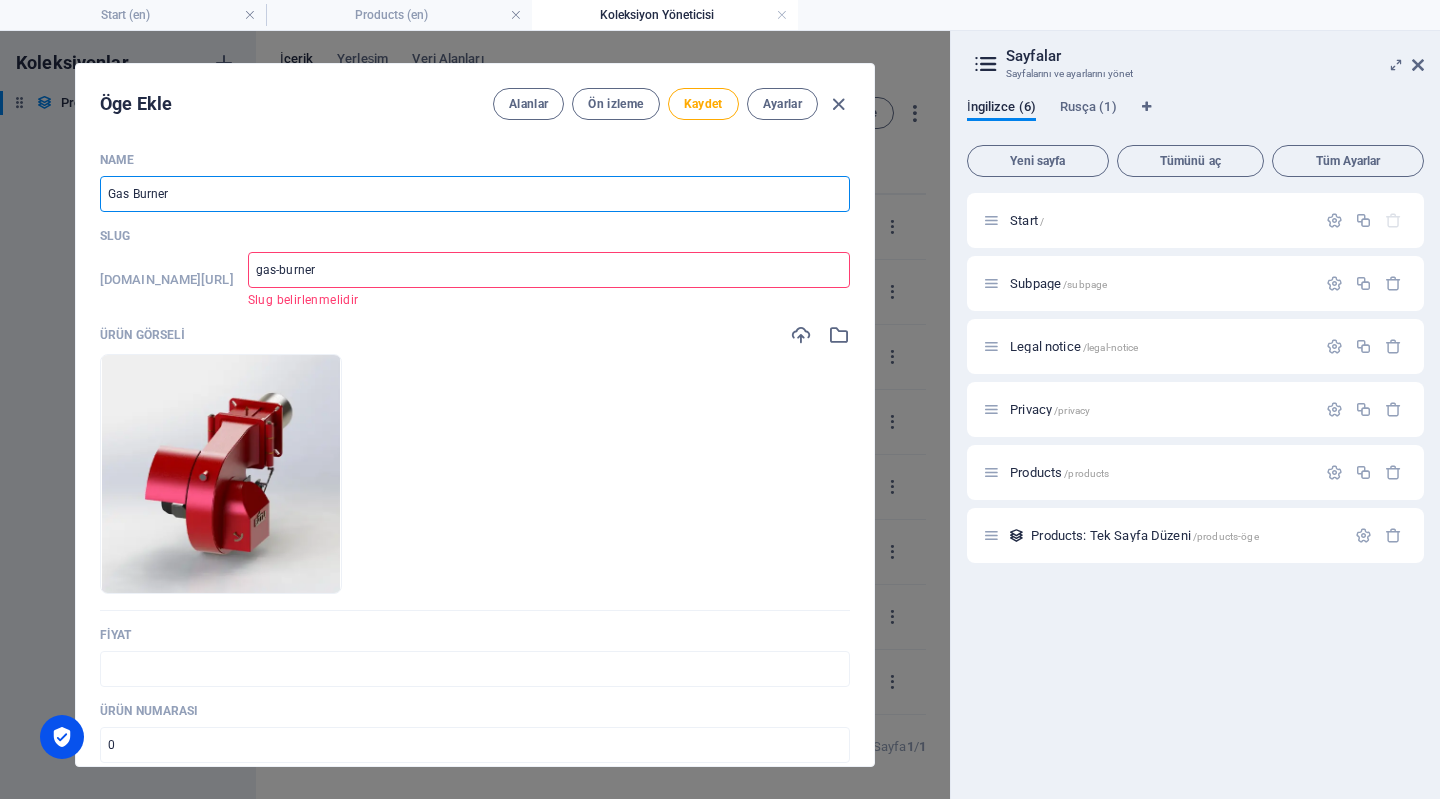 type on "Gas Burners" 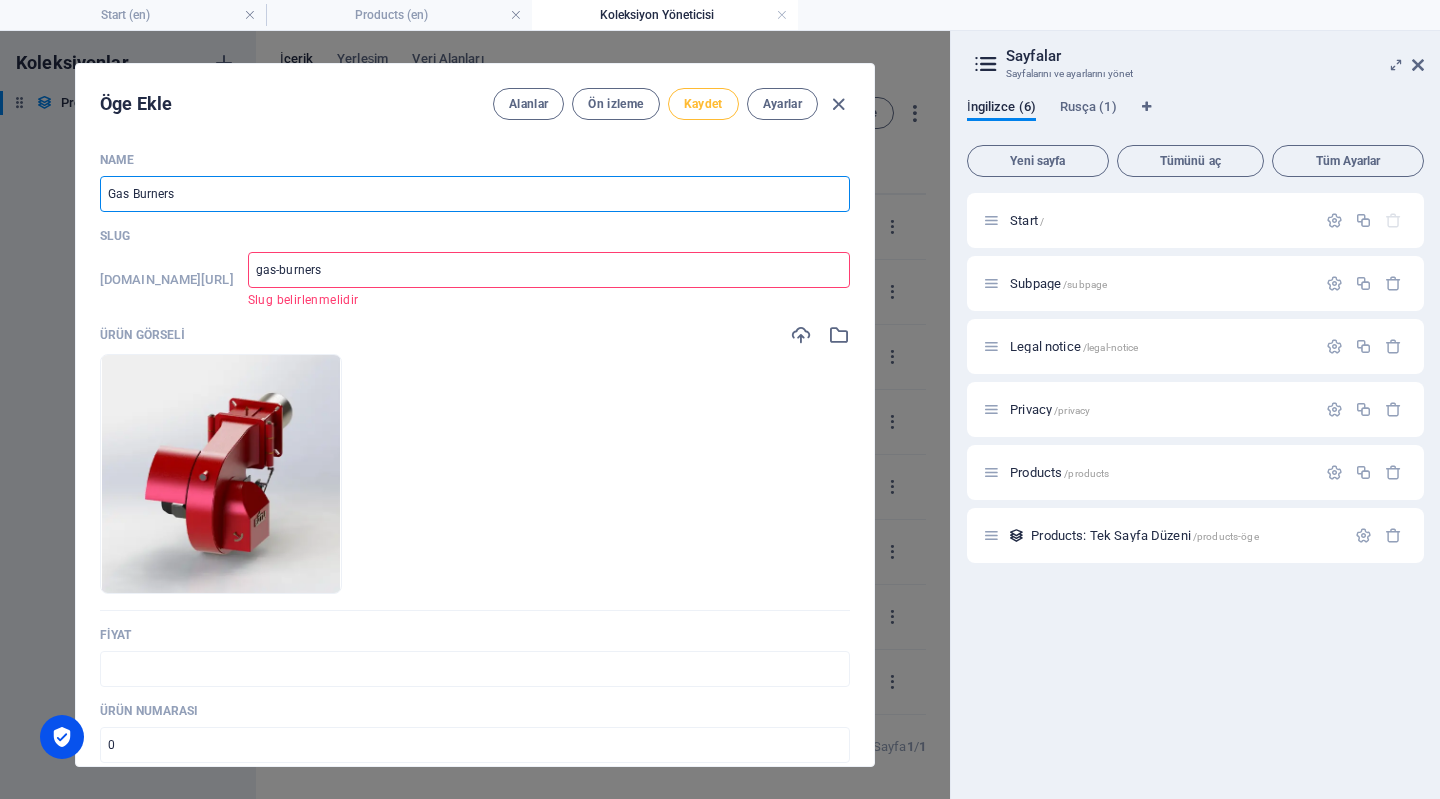 type on "Gas Burners" 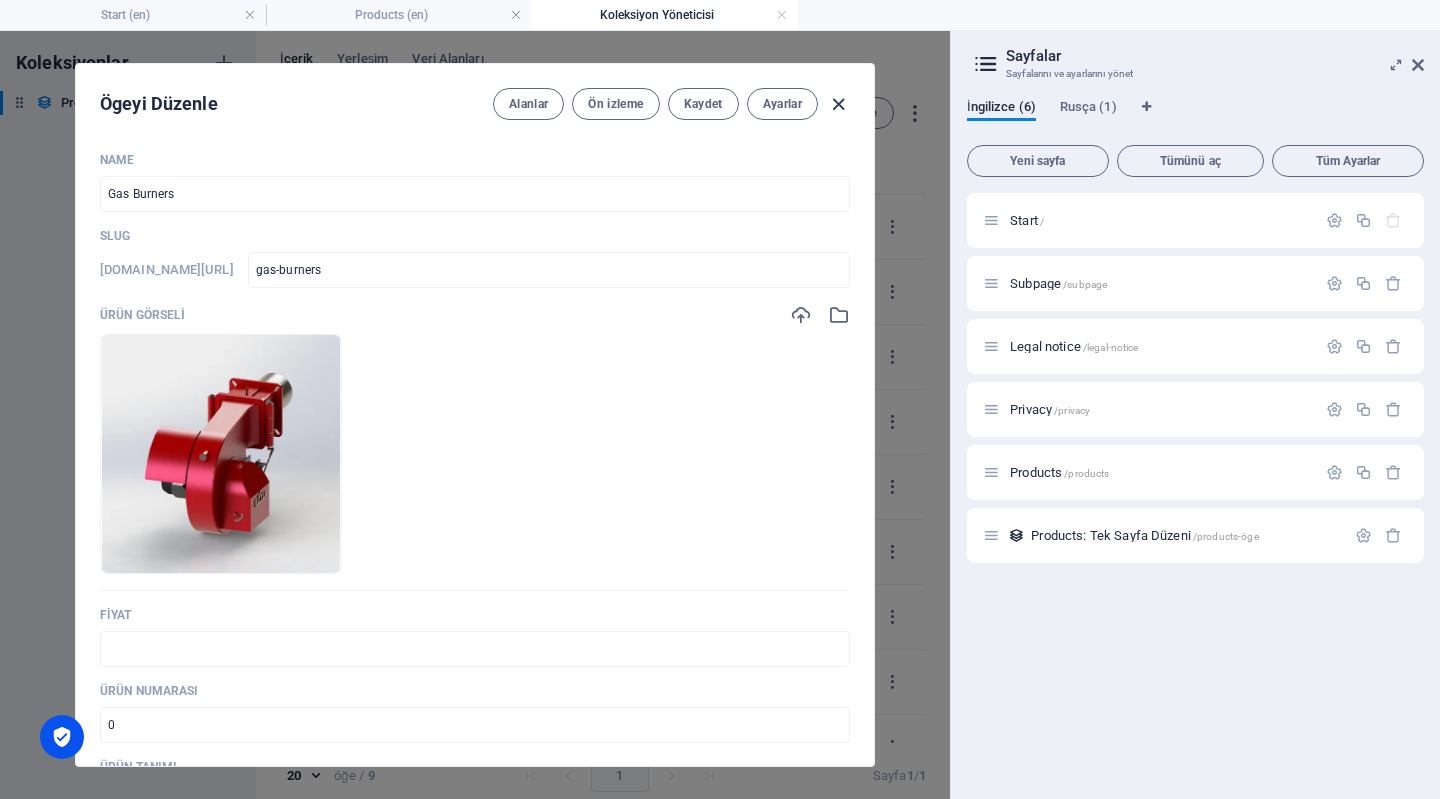 click at bounding box center [838, 104] 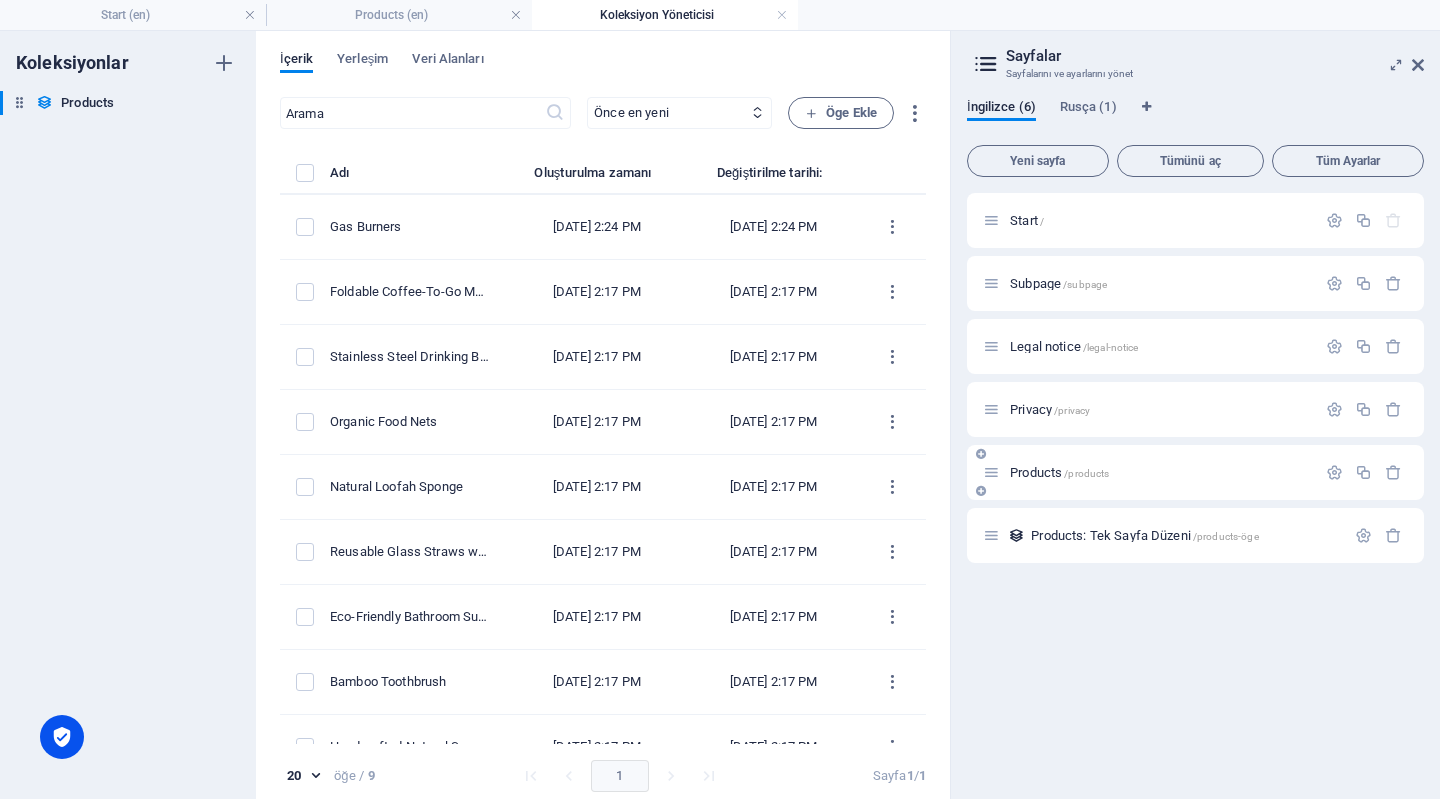 click on "Products /products" at bounding box center (1059, 472) 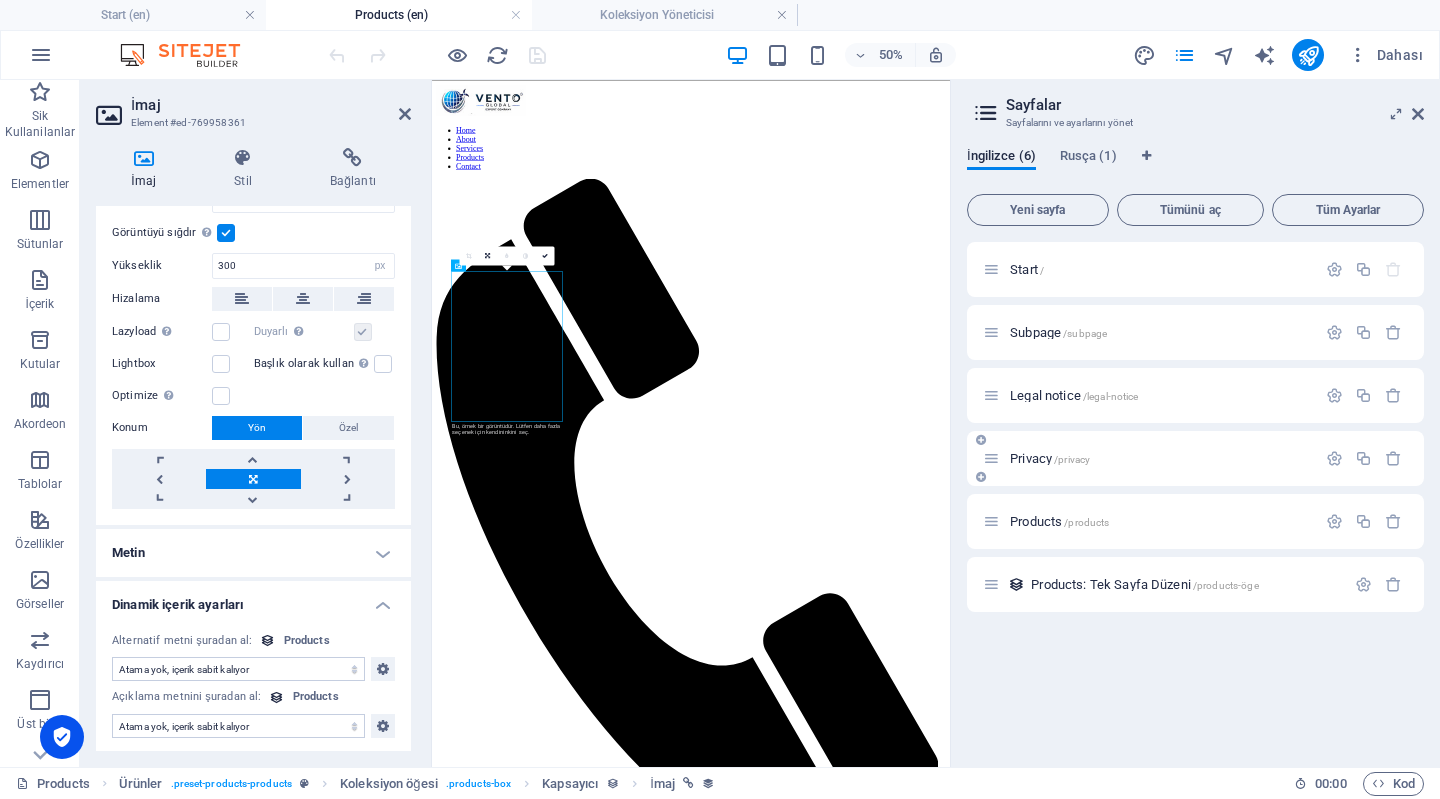 click on "Privacy /privacy" at bounding box center (1149, 458) 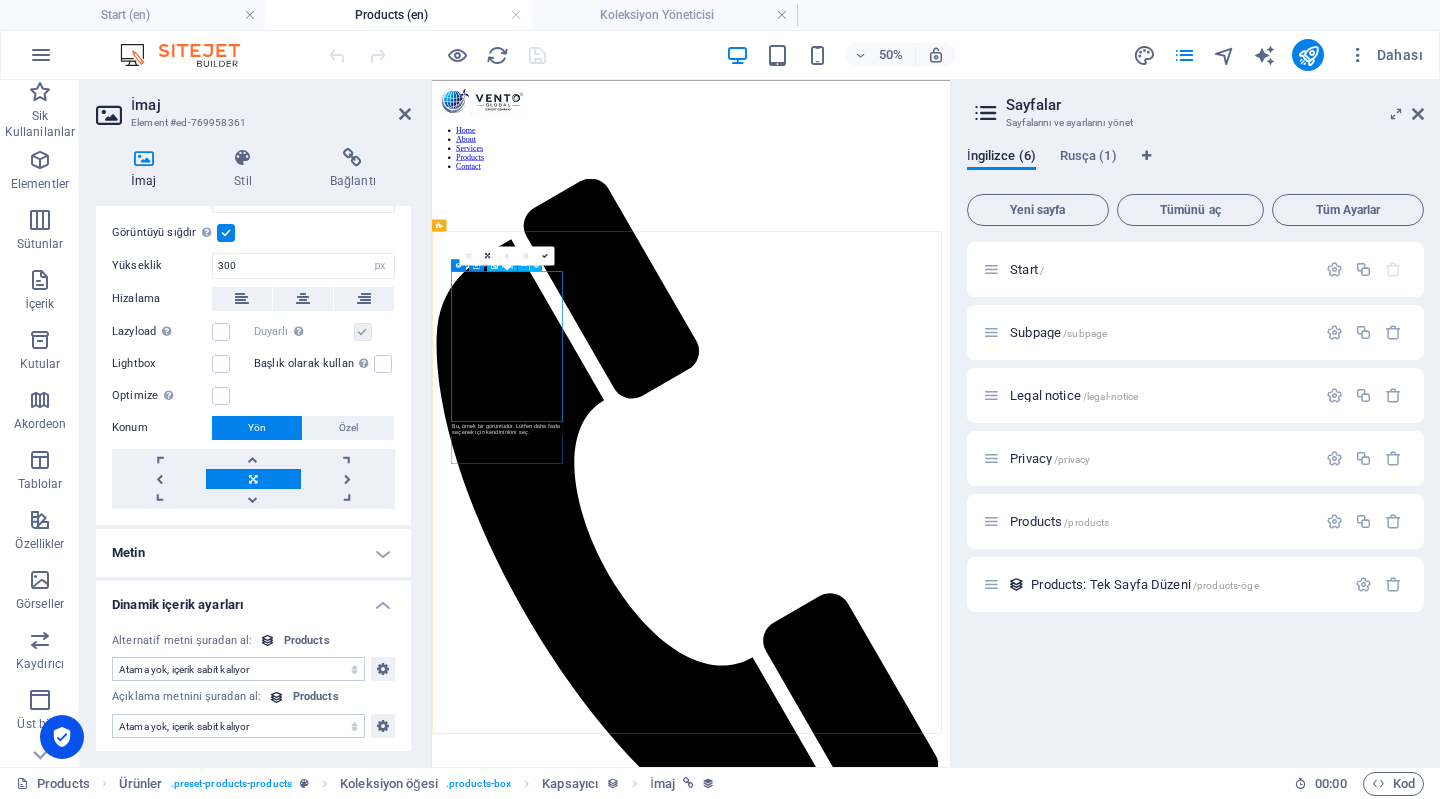 click at bounding box center [950, 1832] 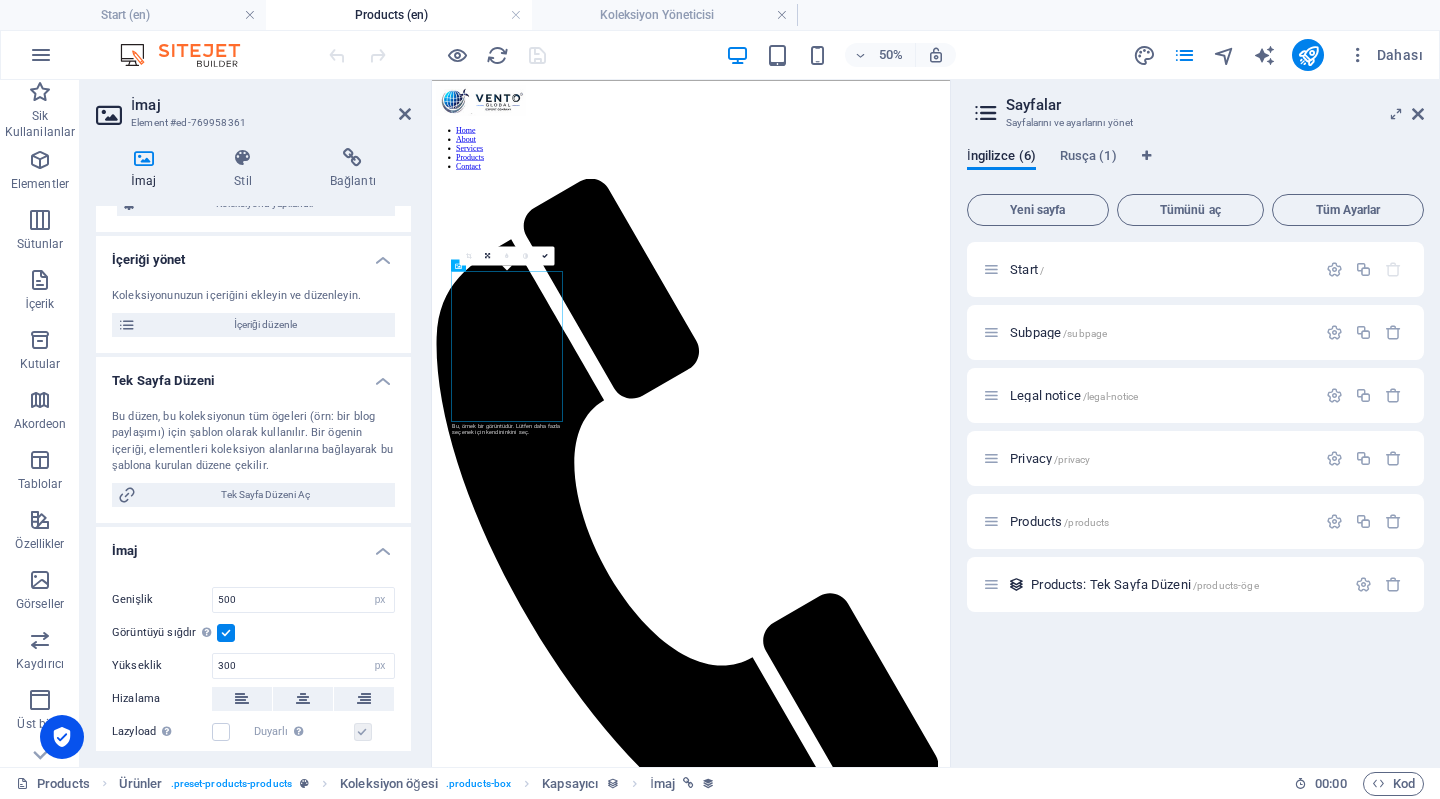 scroll, scrollTop: 0, scrollLeft: 0, axis: both 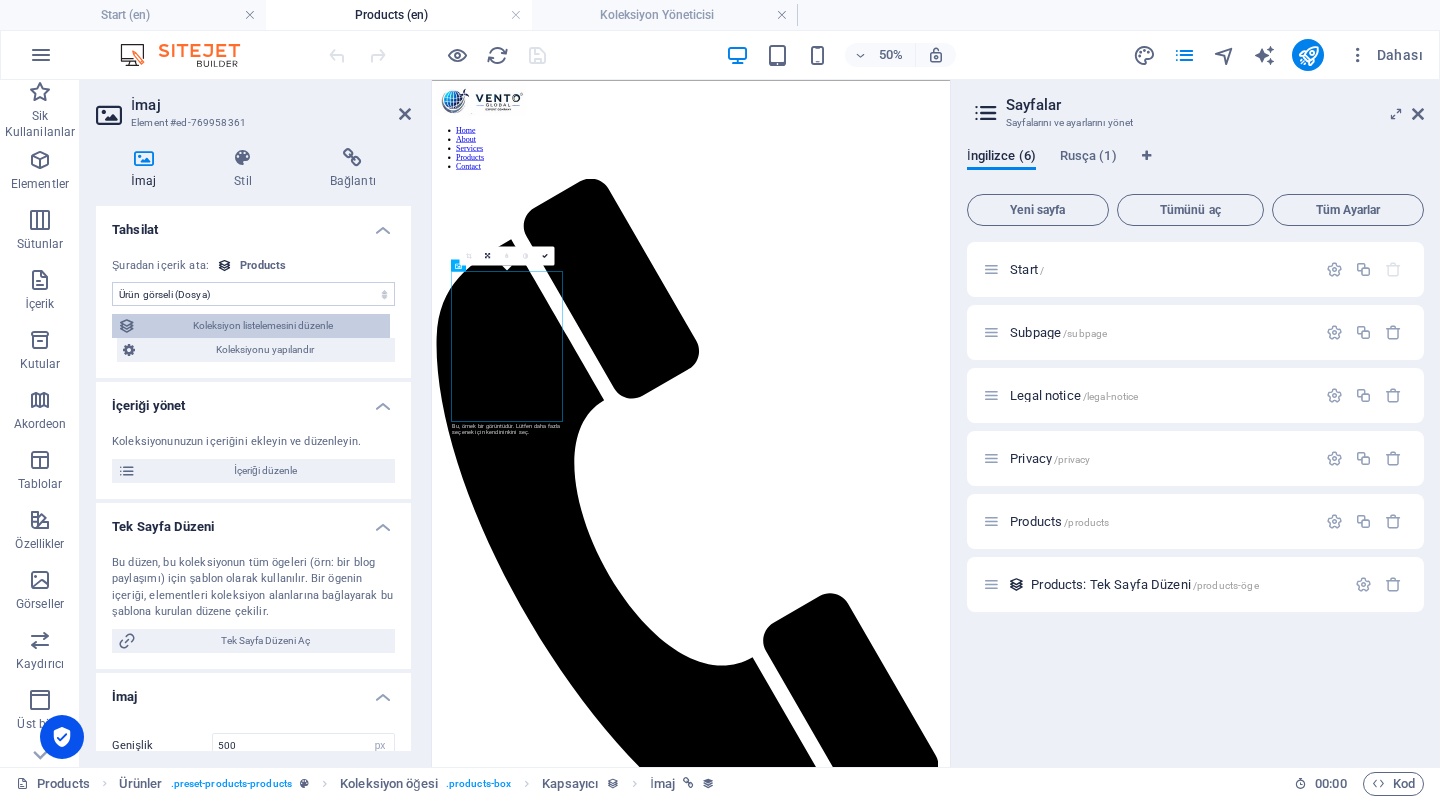 click on "Koleksiyon listelemesini düzenle" at bounding box center (263, 326) 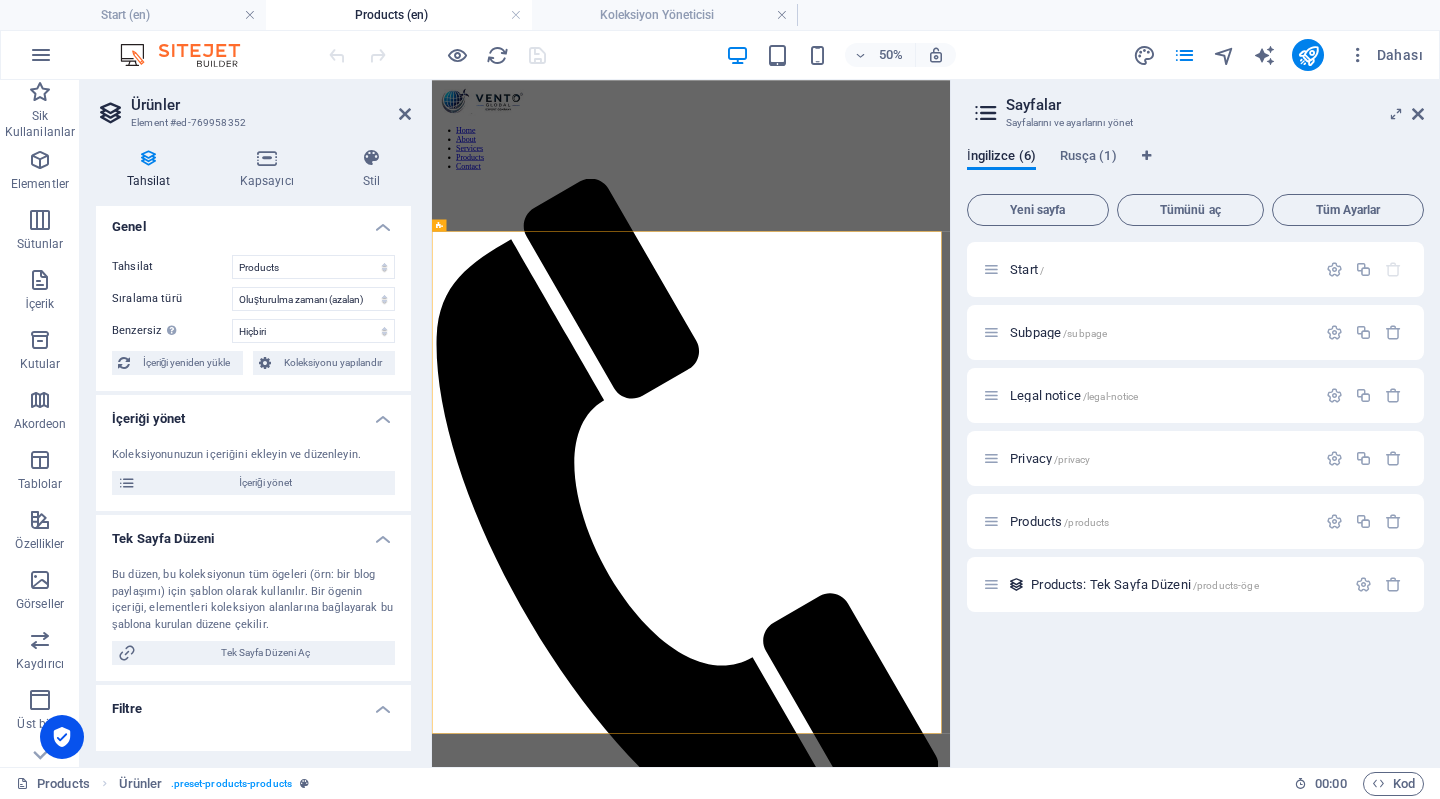 scroll, scrollTop: 0, scrollLeft: 0, axis: both 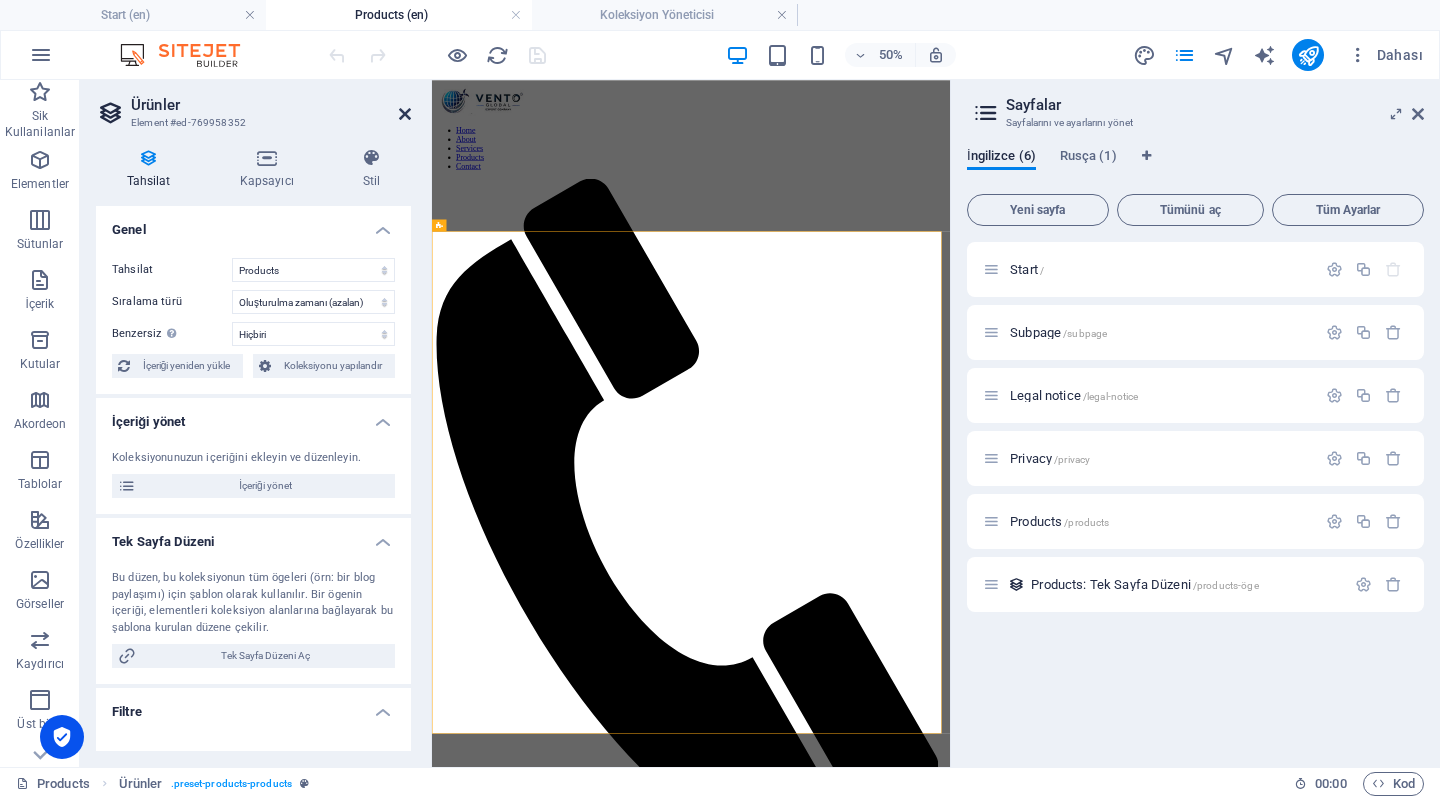 click at bounding box center (405, 114) 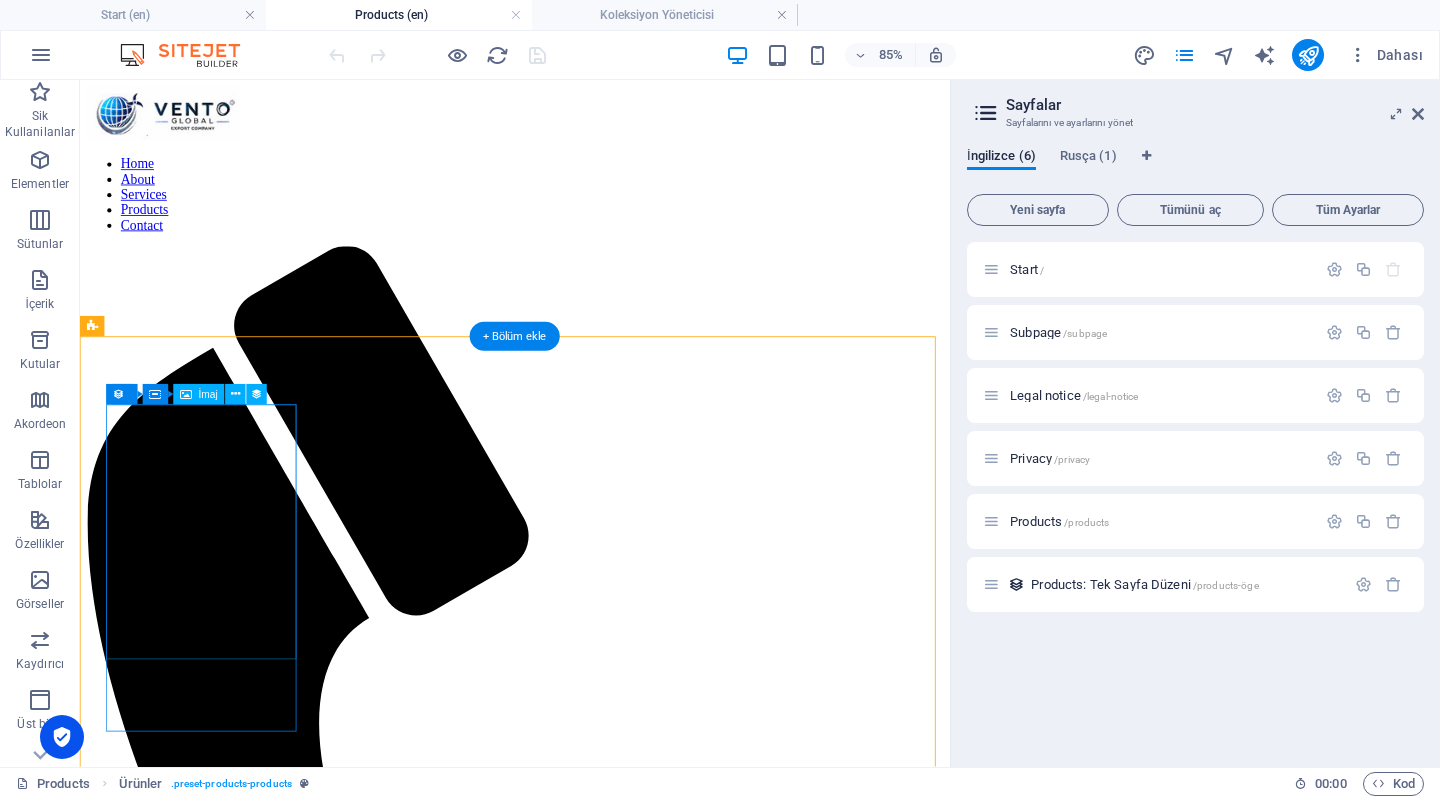 click at bounding box center (592, 1816) 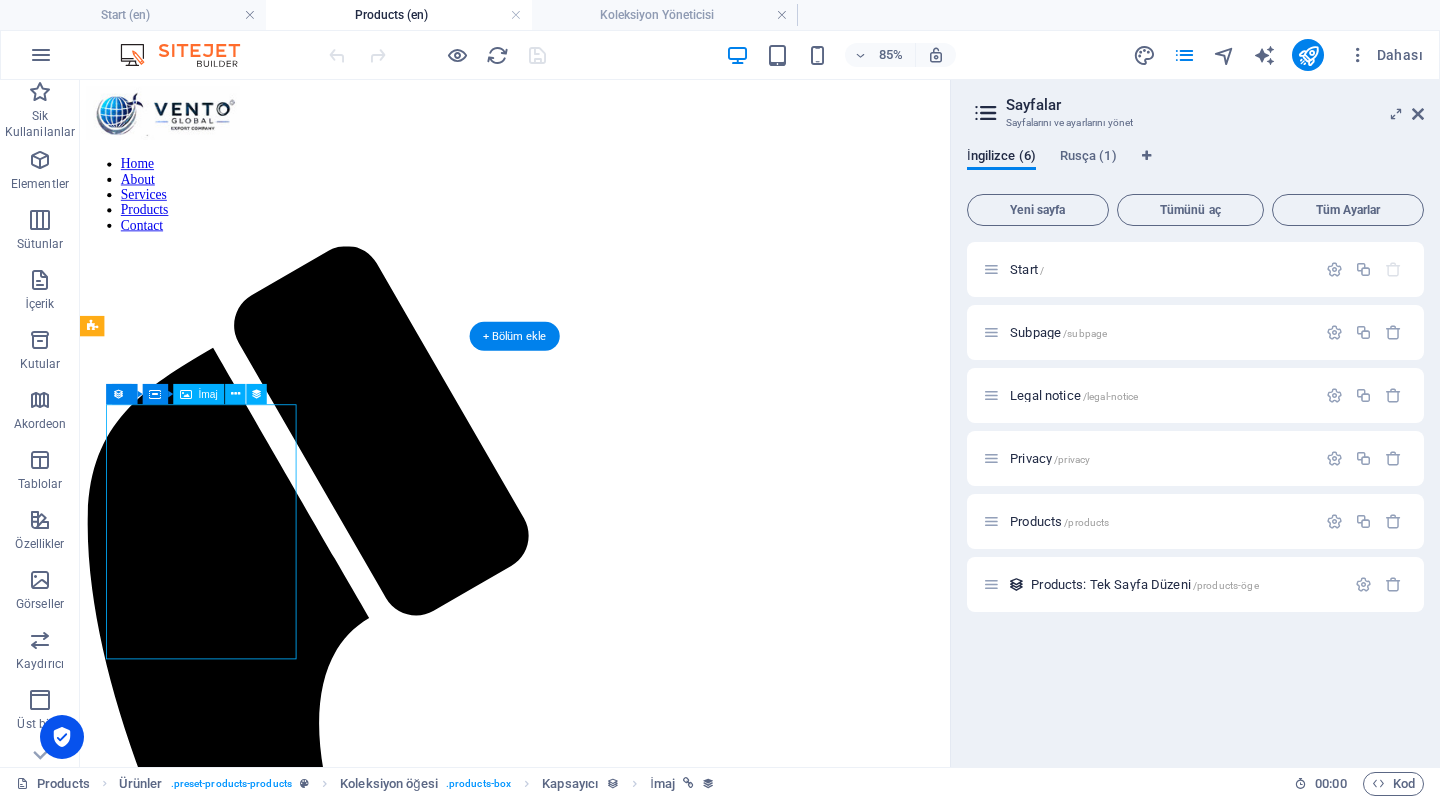 click at bounding box center (592, 1816) 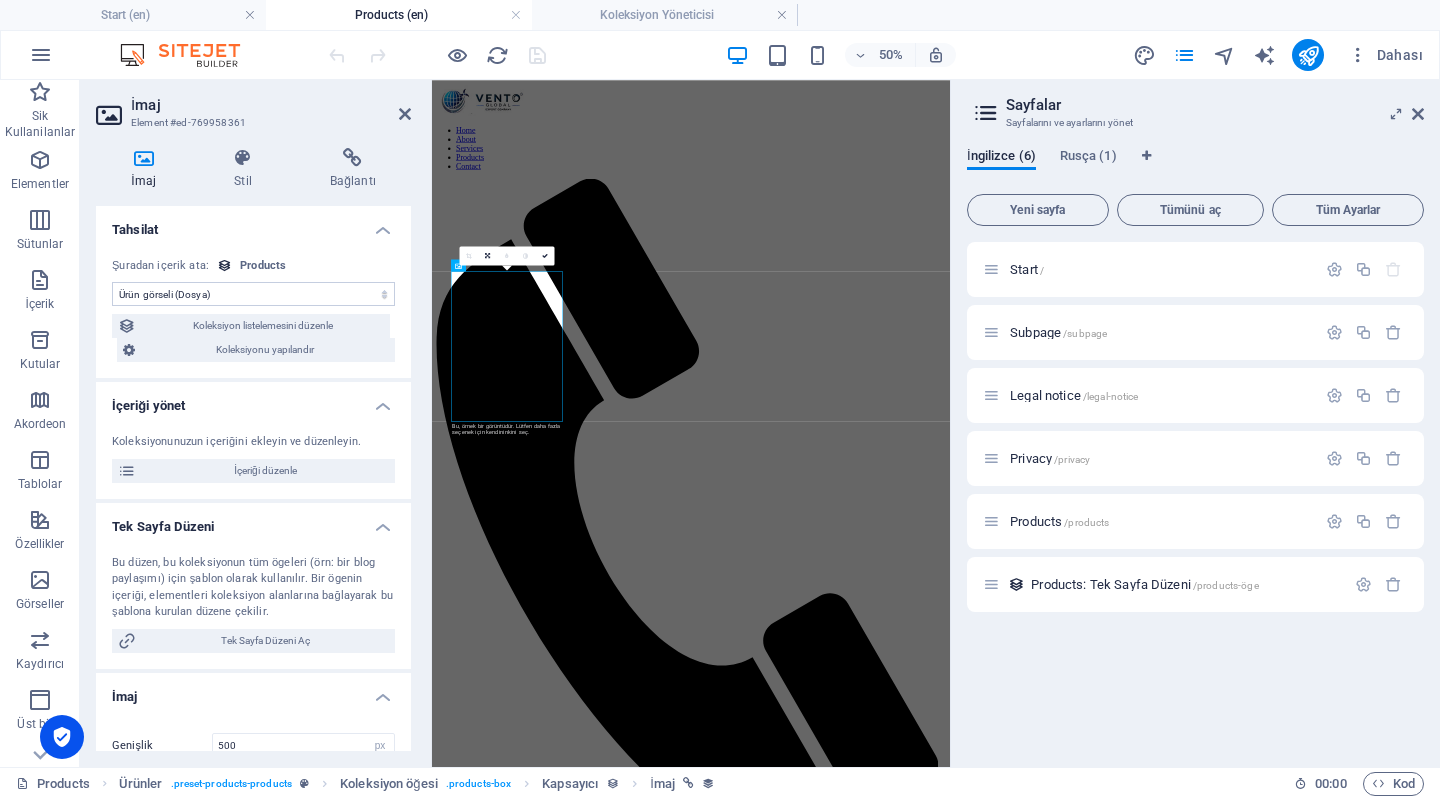click on "Koleksiyonunuzun içeriğini ekleyin ve düzenleyin. İçeriği düzenle" at bounding box center [253, 458] 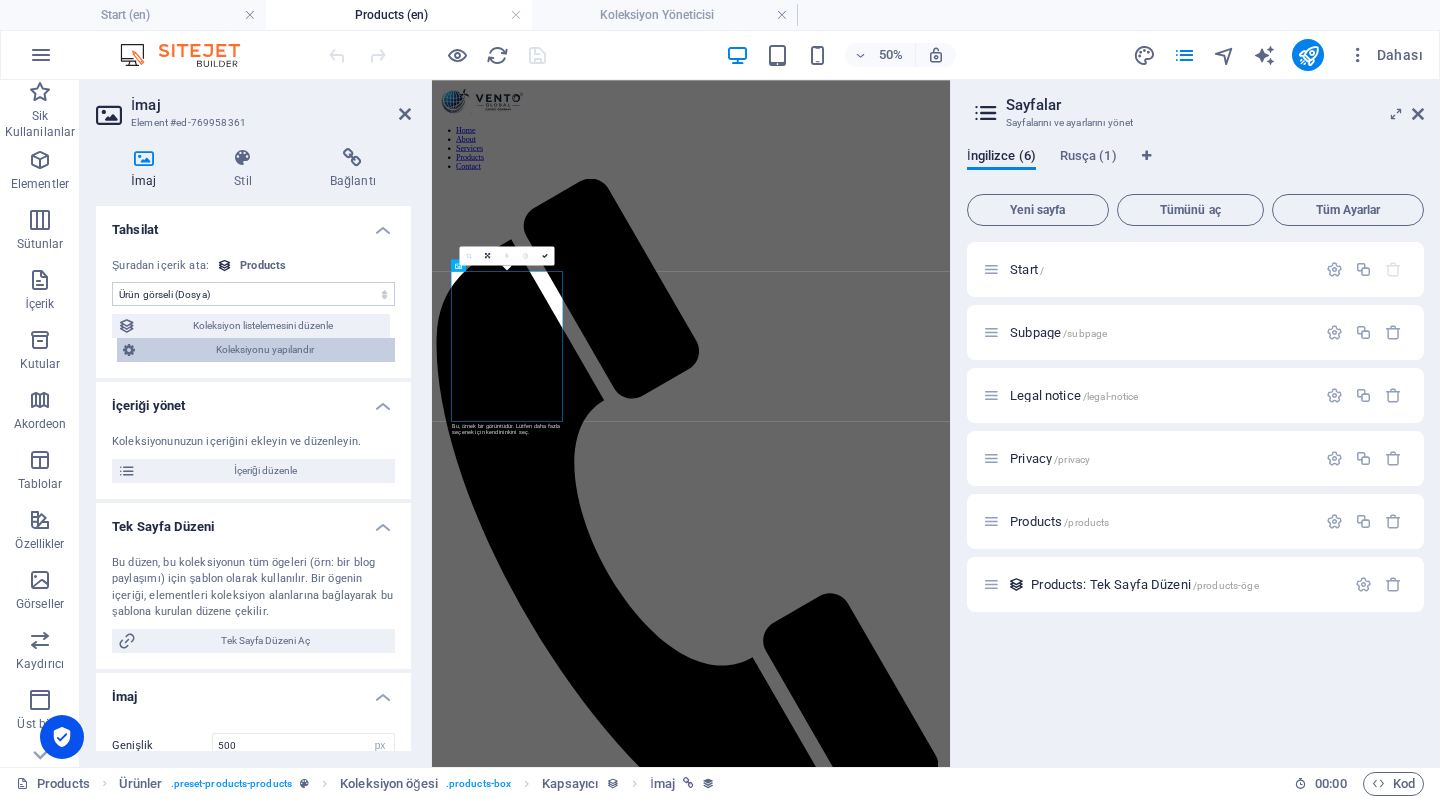 click on "Koleksiyonu yapılandır" at bounding box center [265, 350] 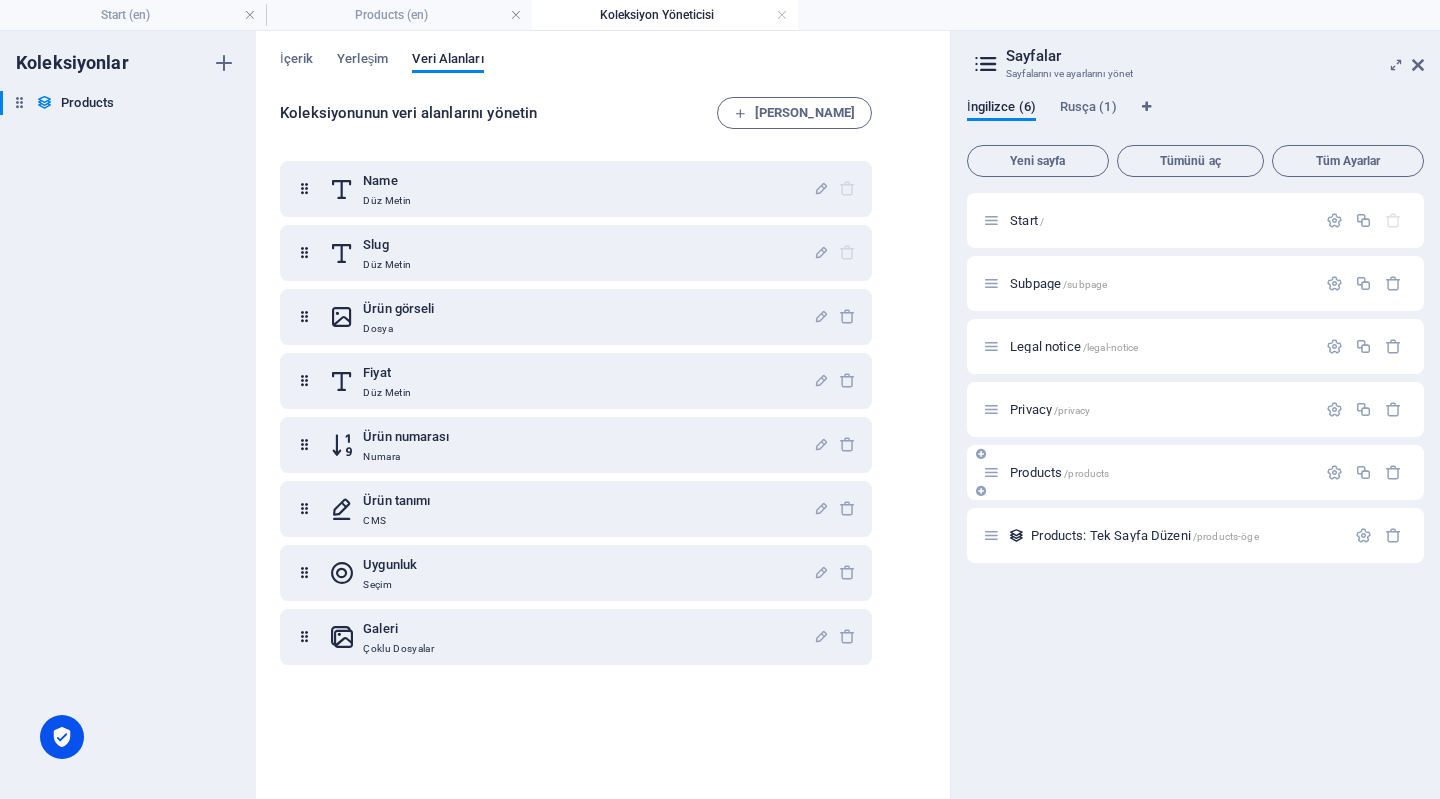 click on "Products /products" at bounding box center (1149, 472) 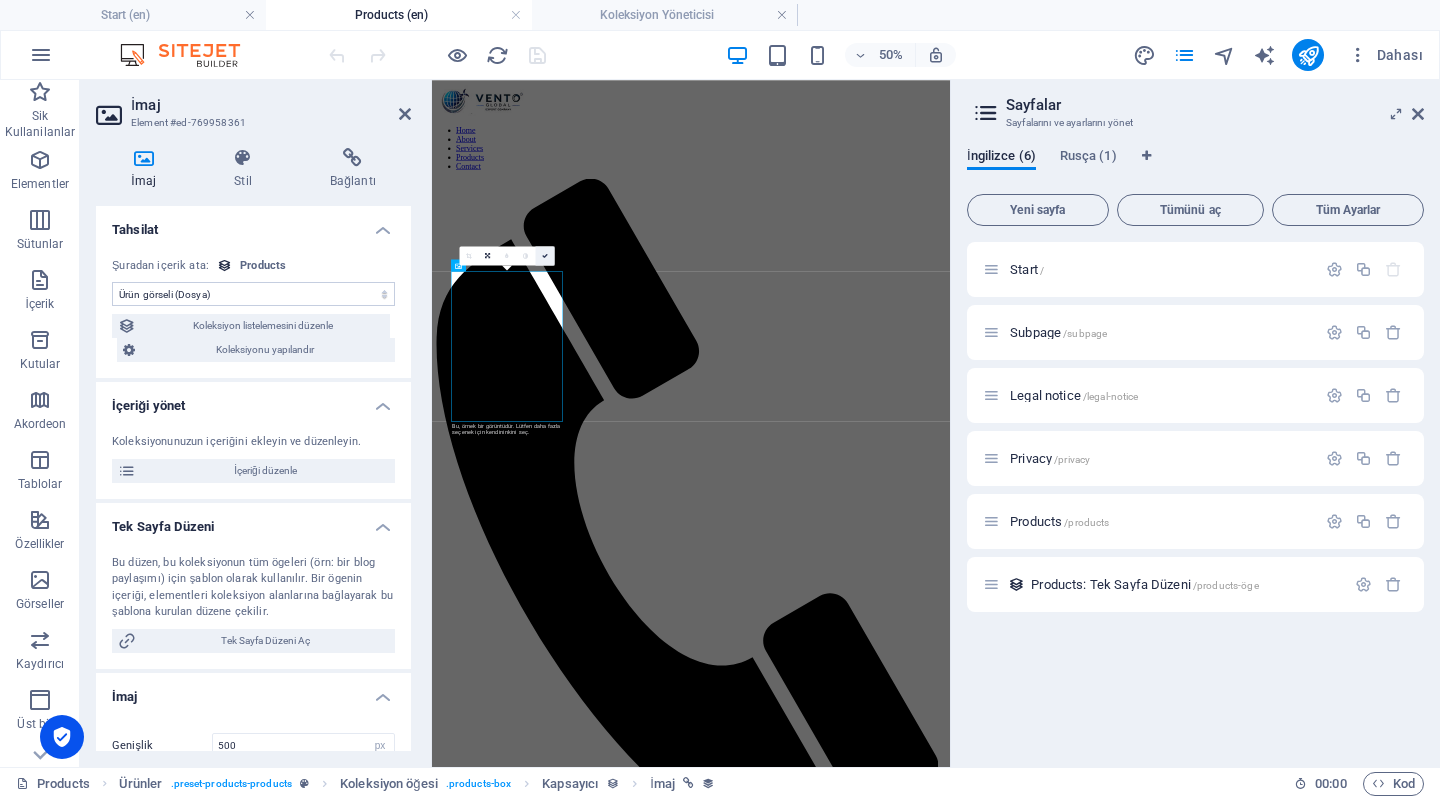 click at bounding box center (545, 256) 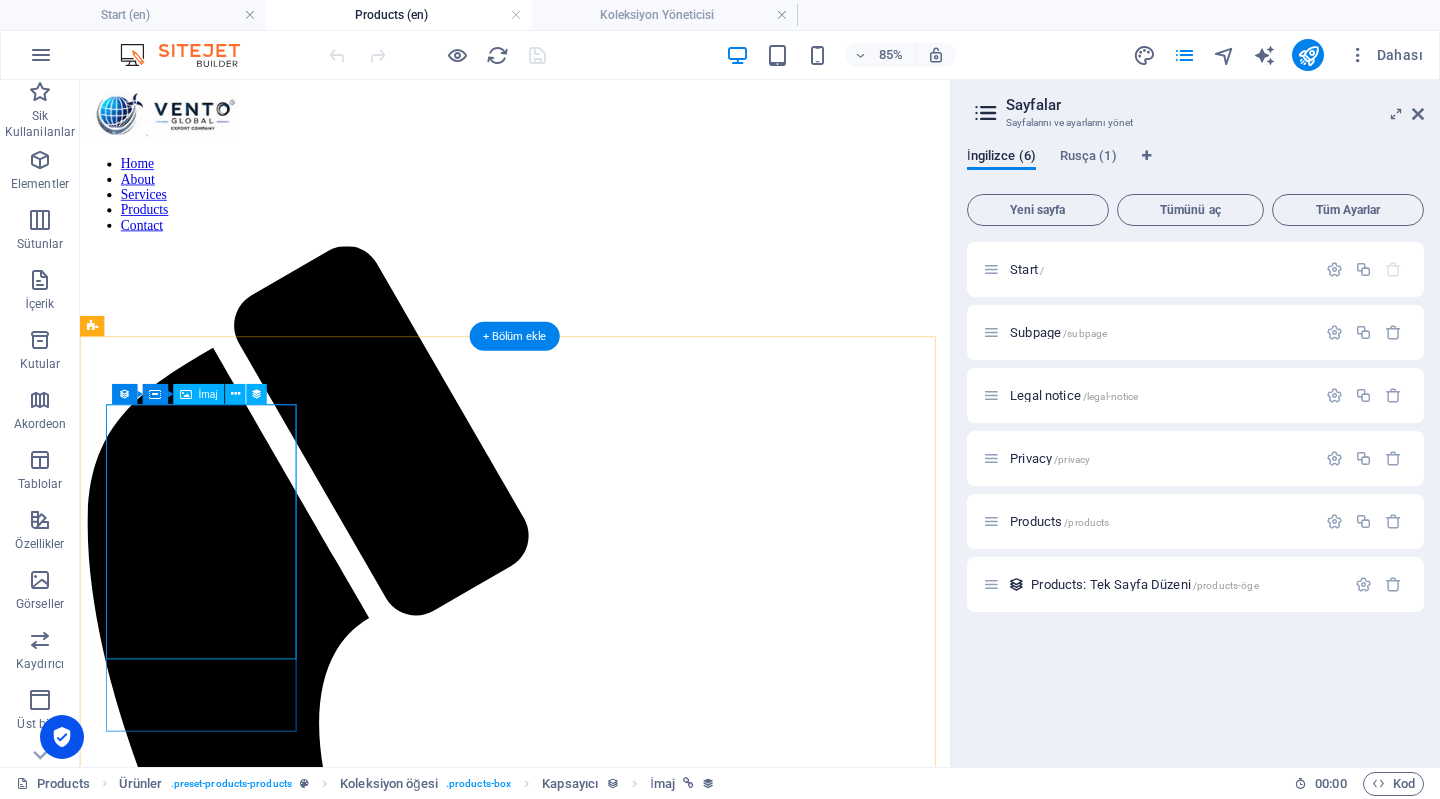 click at bounding box center [592, 1816] 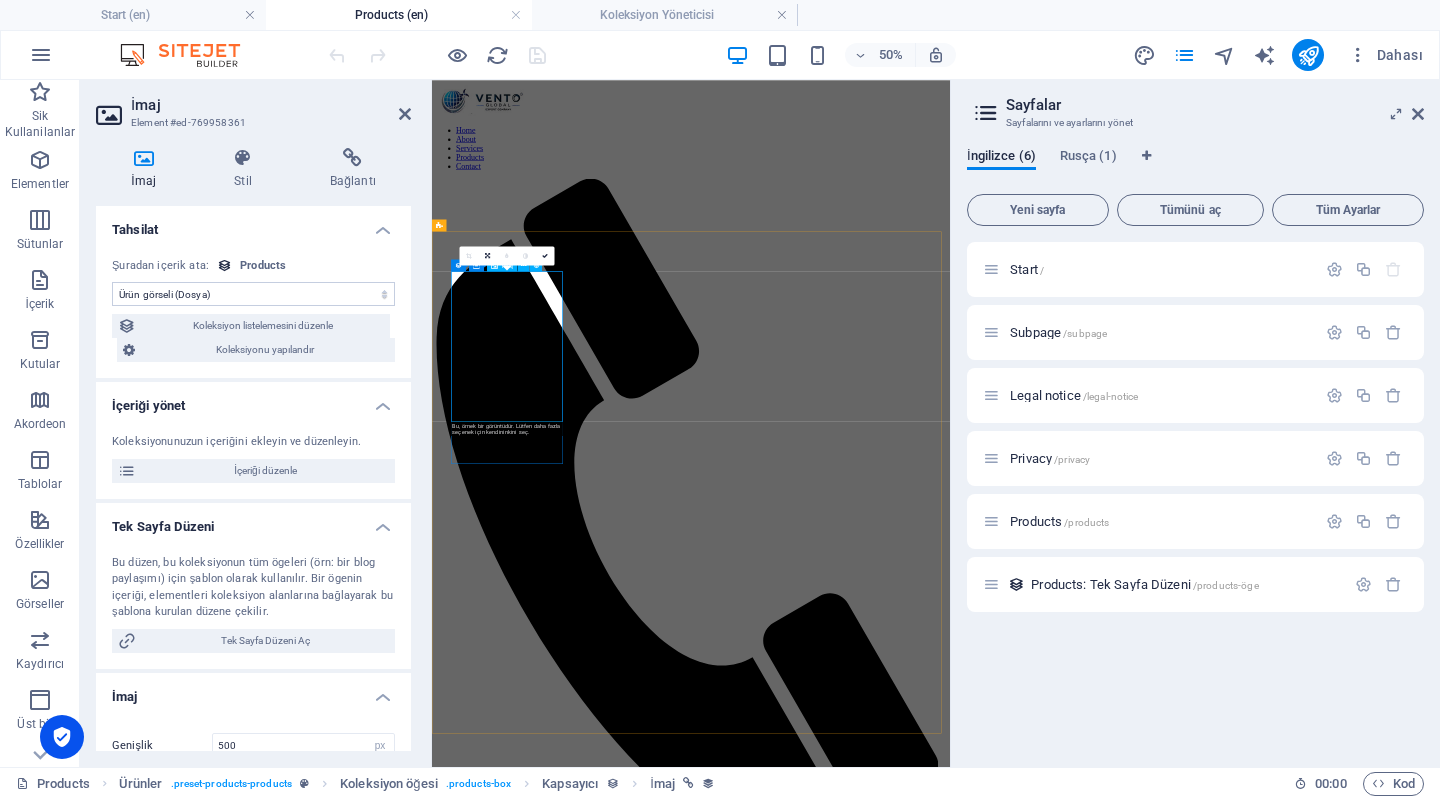 click at bounding box center [950, 1832] 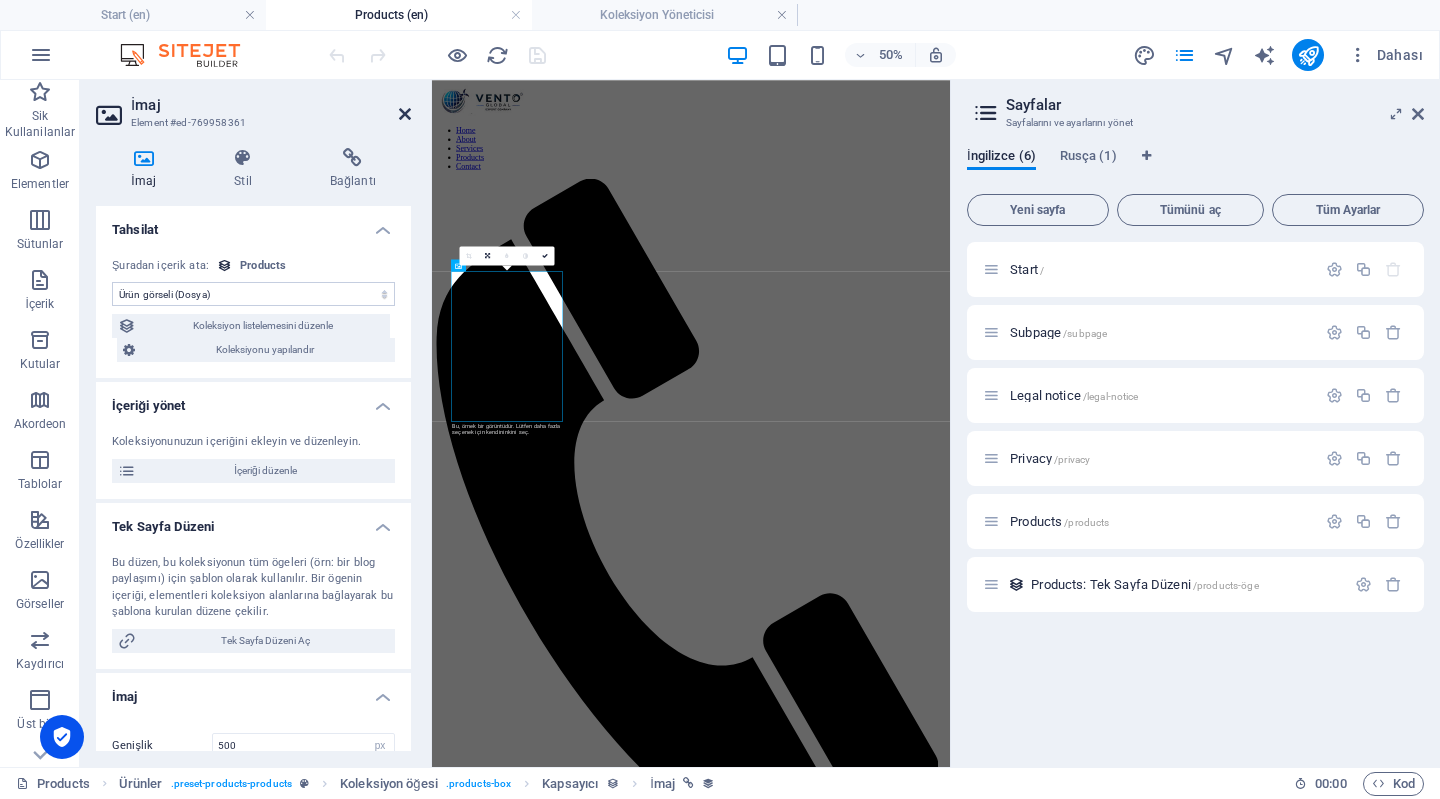 drag, startPoint x: 410, startPoint y: 118, endPoint x: 385, endPoint y: 46, distance: 76.2168 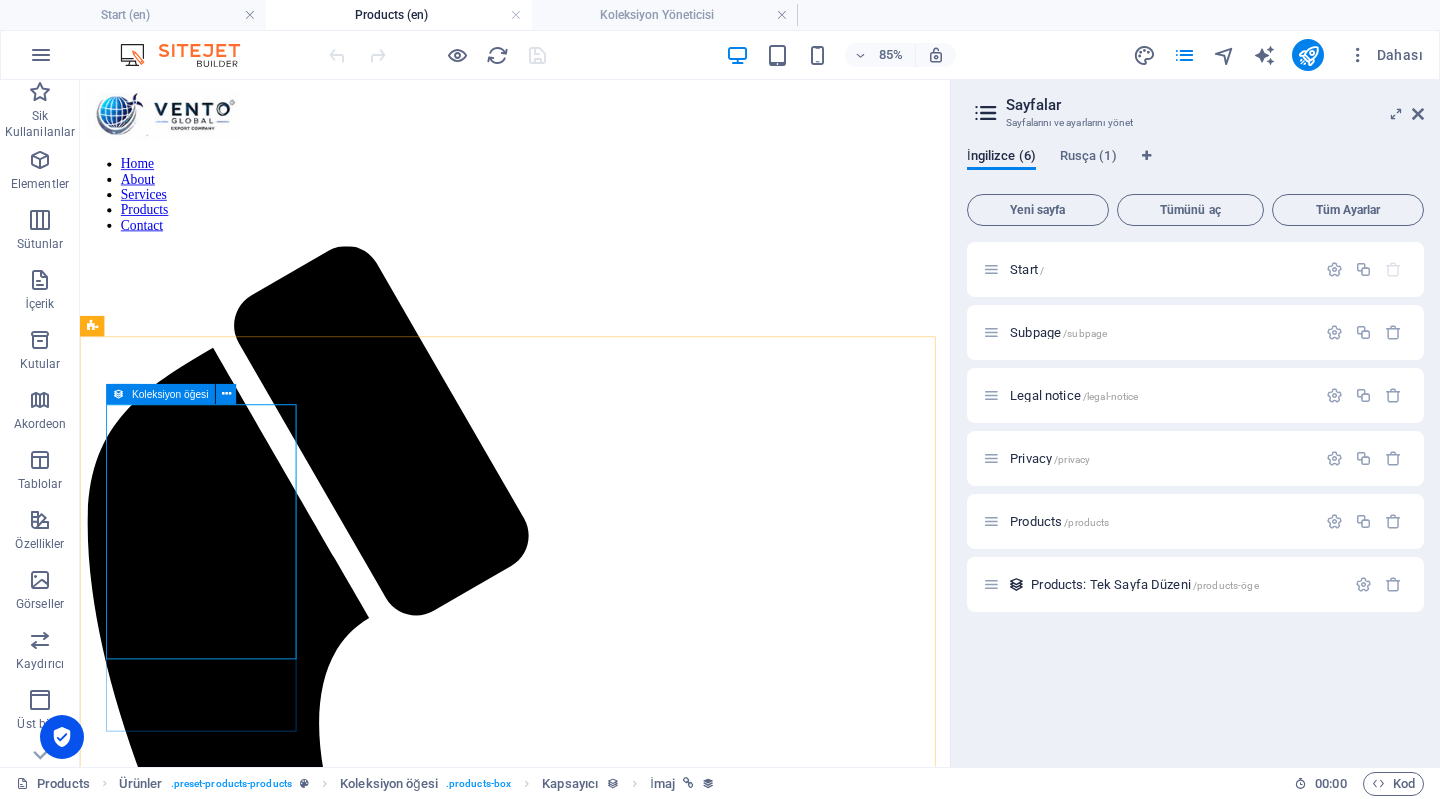 click at bounding box center (119, 394) 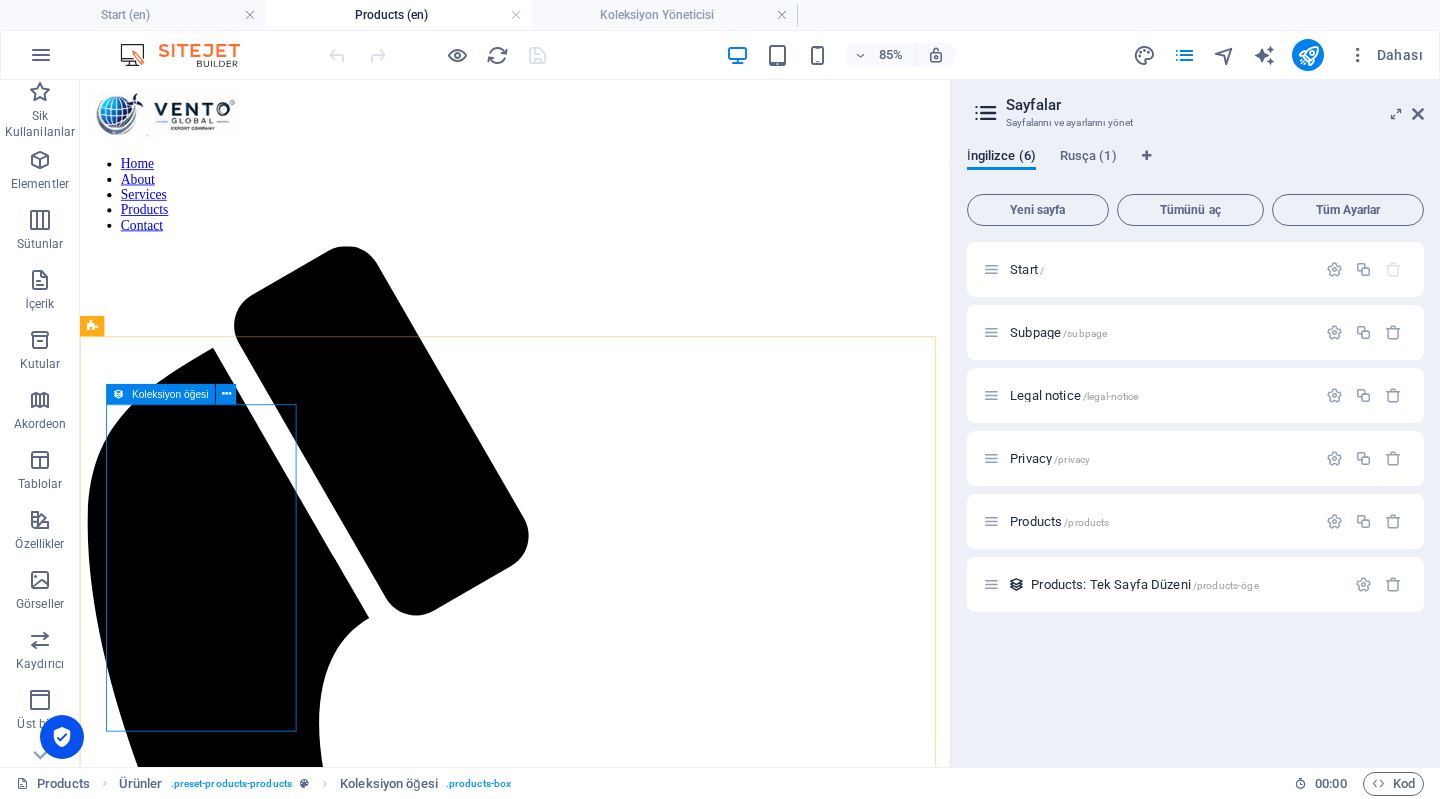 click on "Koleksiyon öğesi" at bounding box center (170, 394) 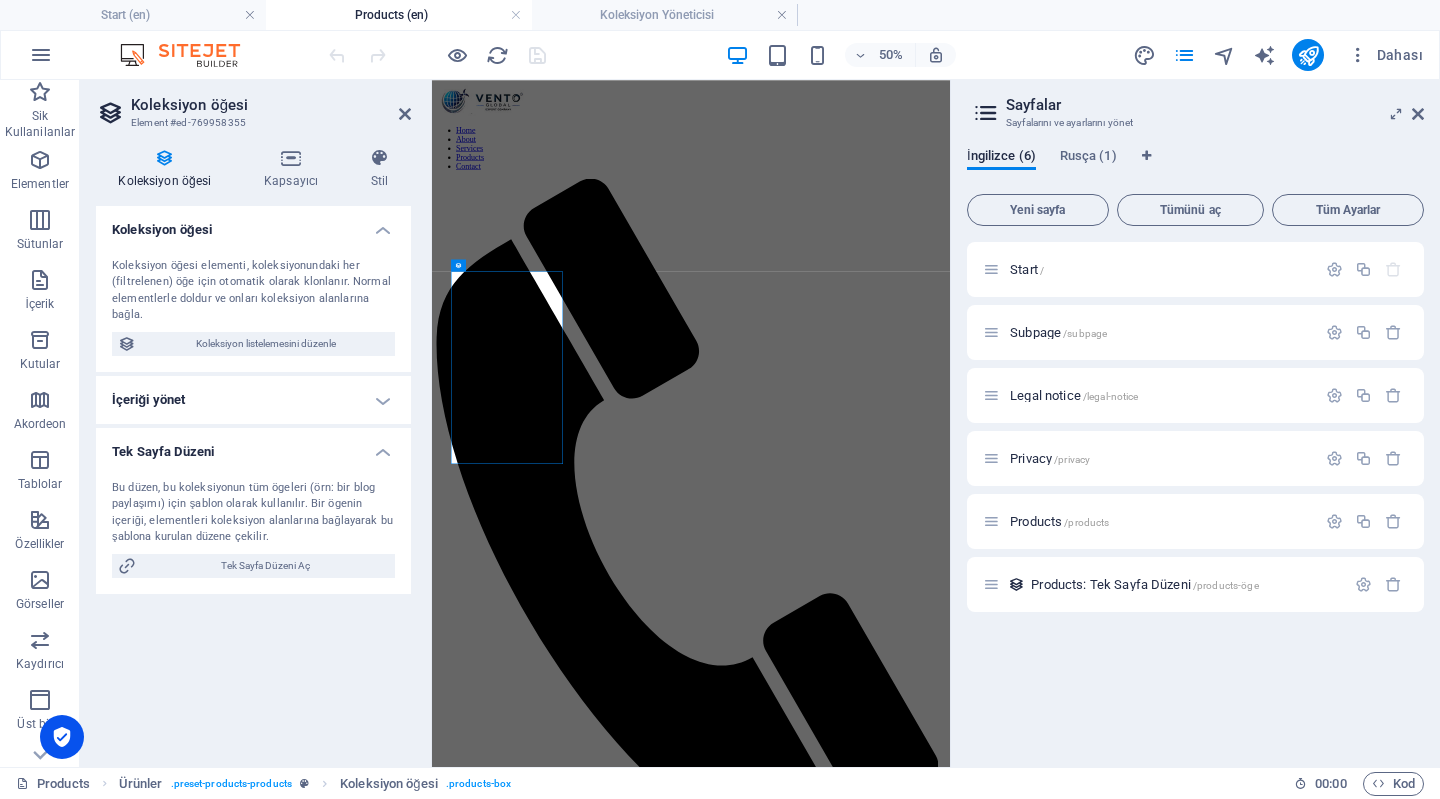 click on "İçeriği yönet" at bounding box center [253, 400] 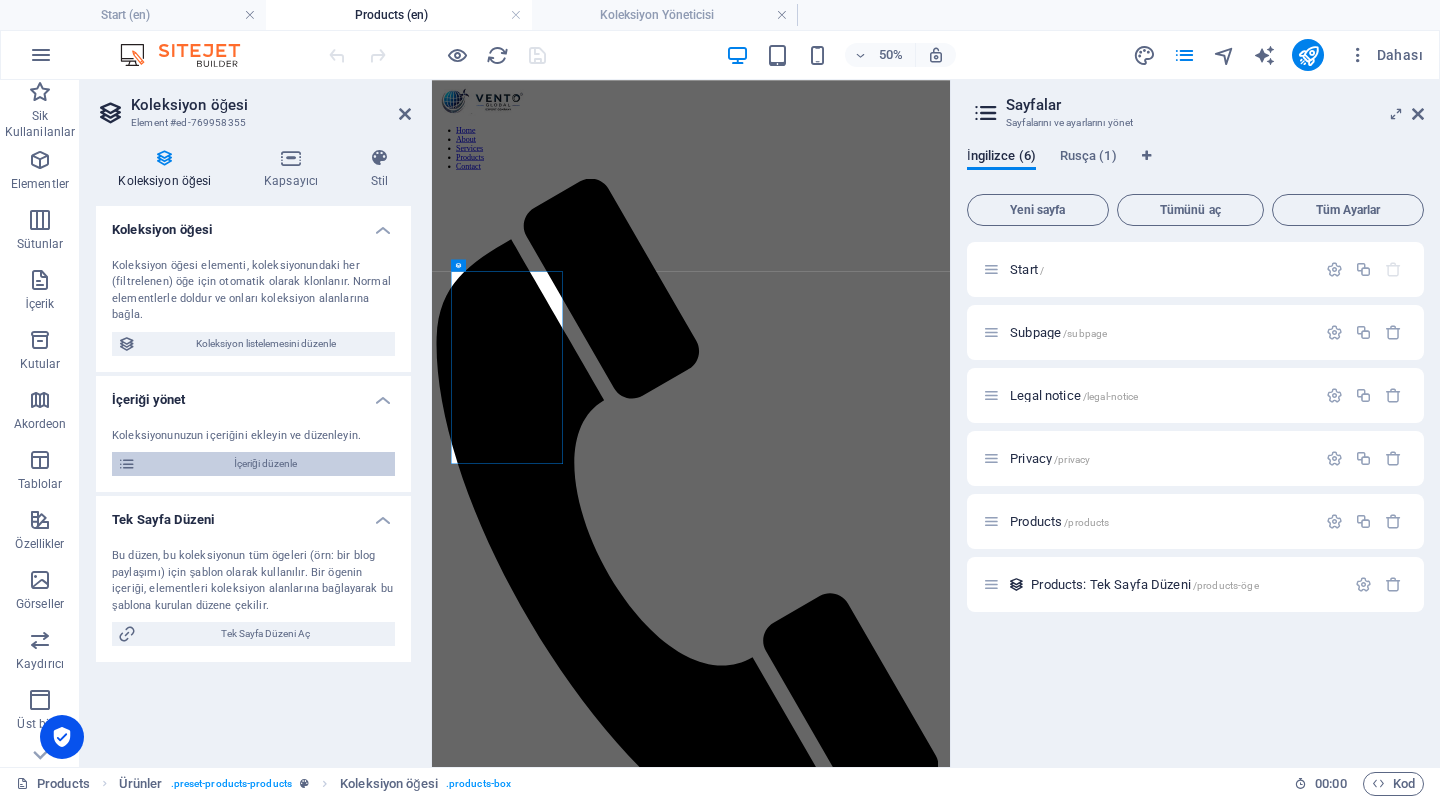click on "İçeriği düzenle" at bounding box center [265, 464] 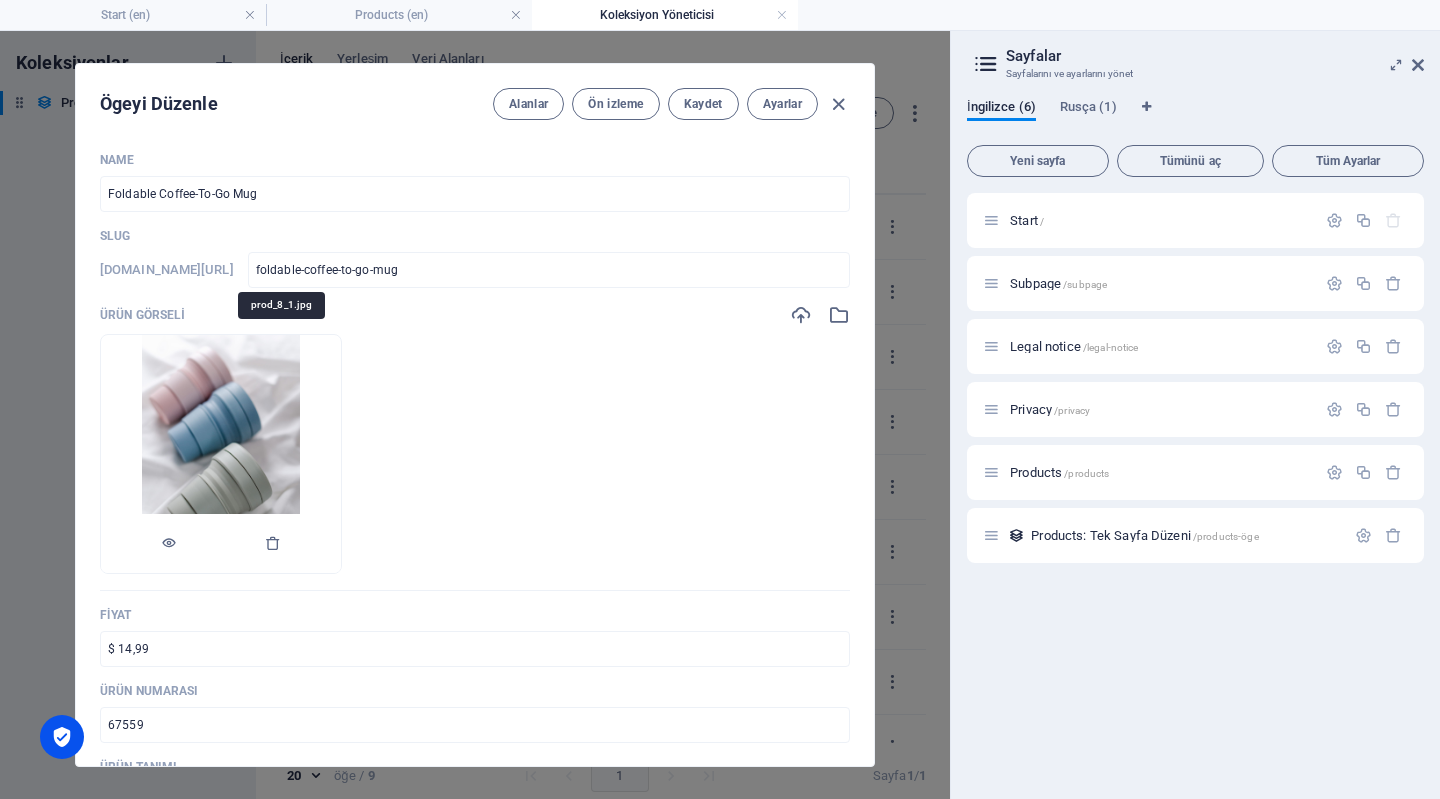 click at bounding box center [221, 454] 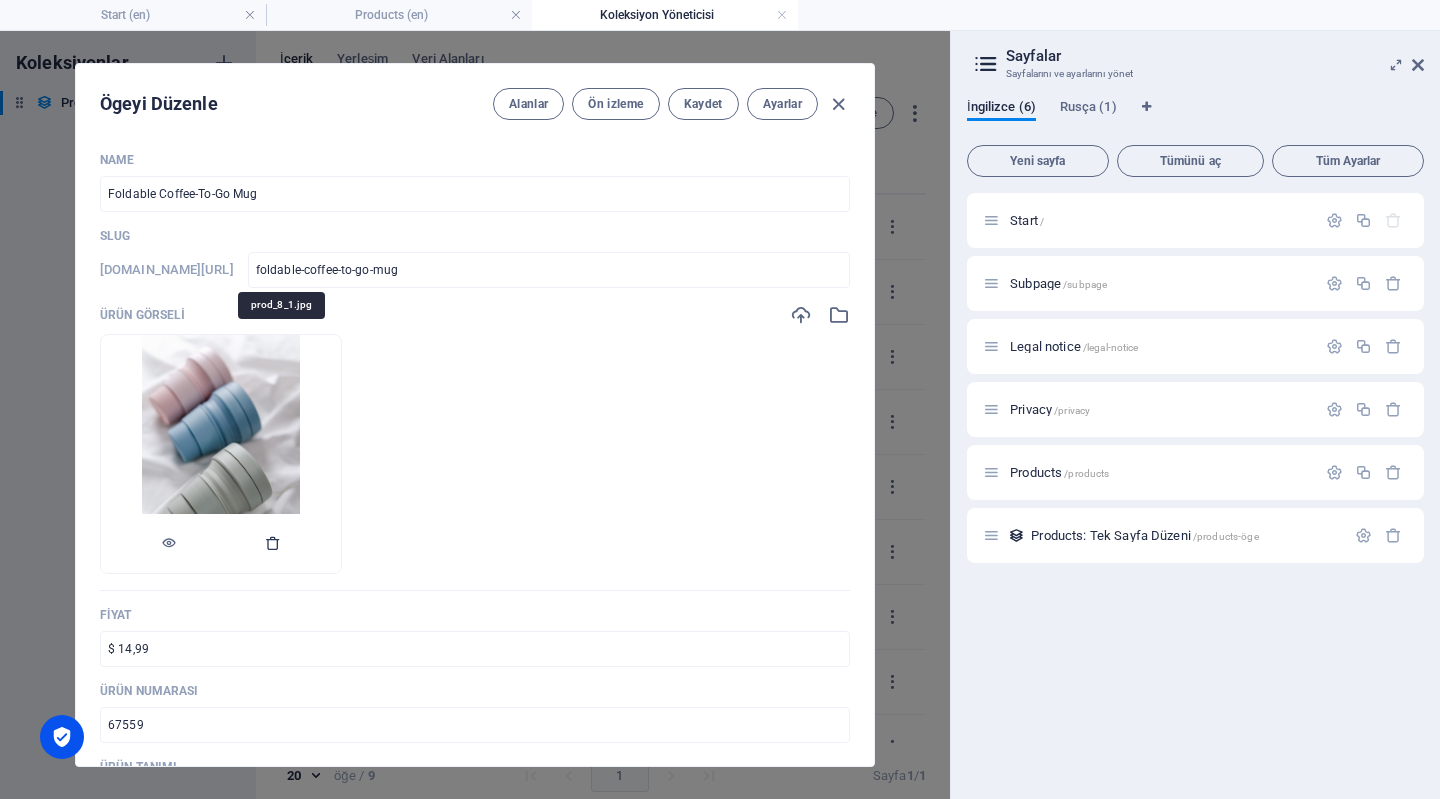 click at bounding box center [273, 543] 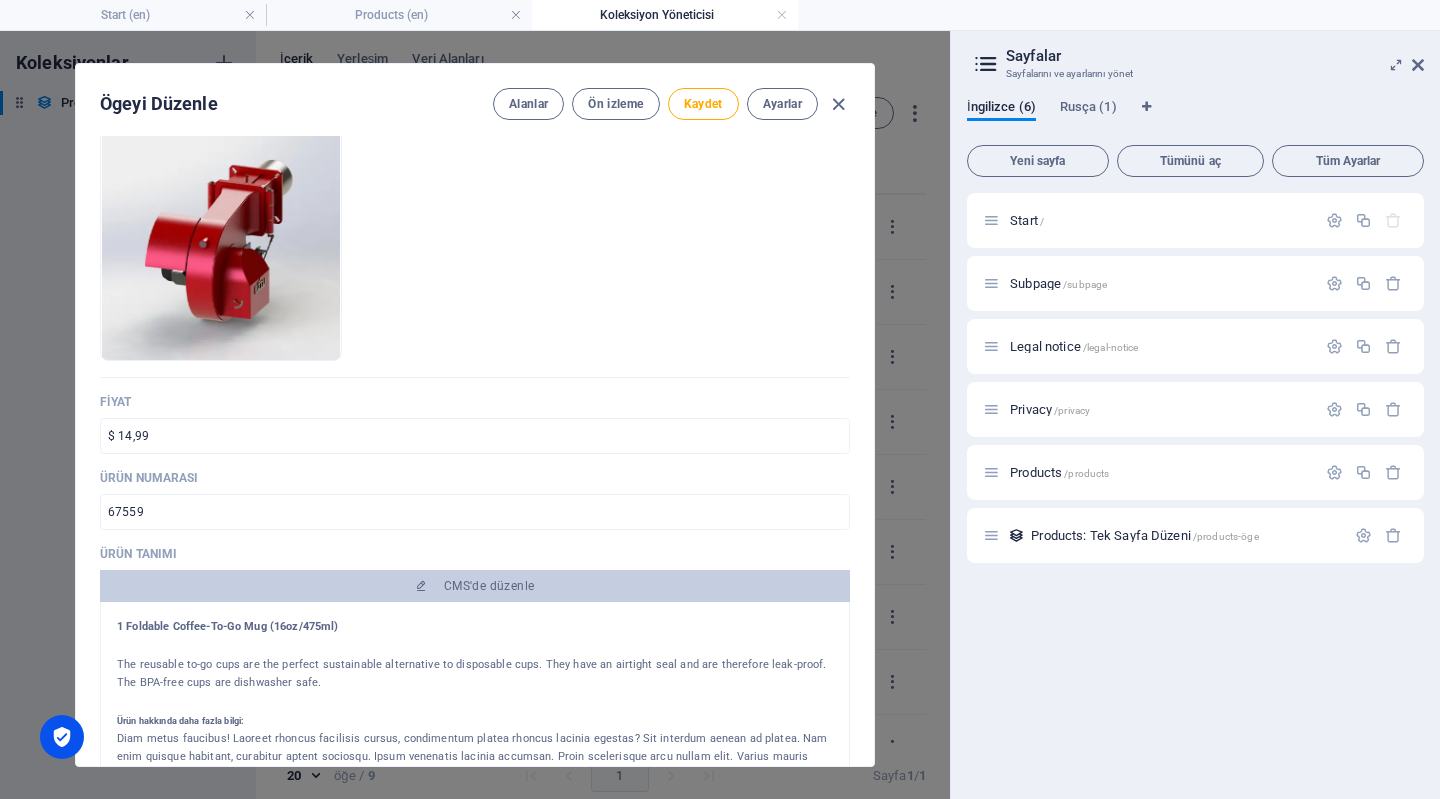scroll, scrollTop: 400, scrollLeft: 0, axis: vertical 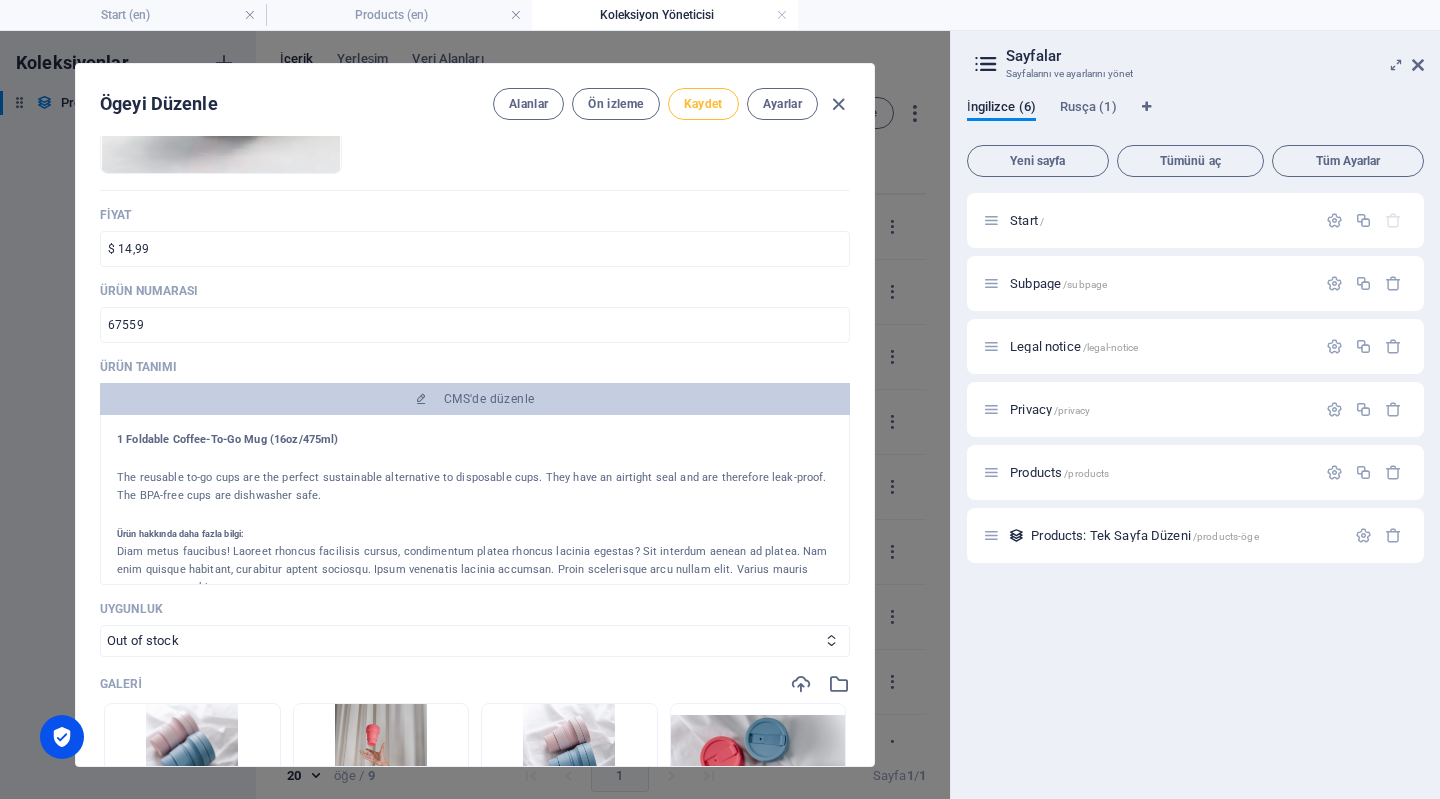 click on "Kaydet" at bounding box center [703, 104] 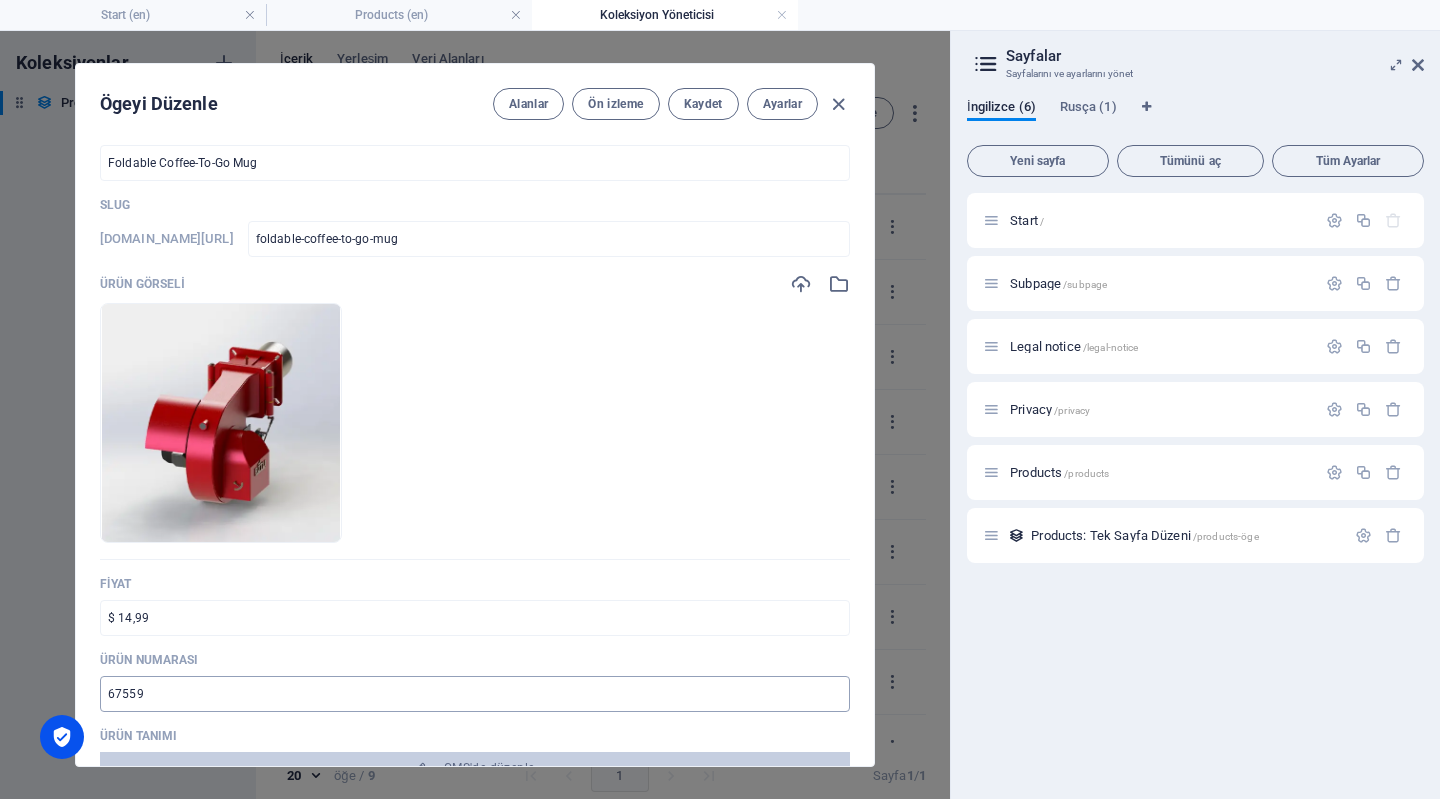 scroll, scrollTop: 0, scrollLeft: 0, axis: both 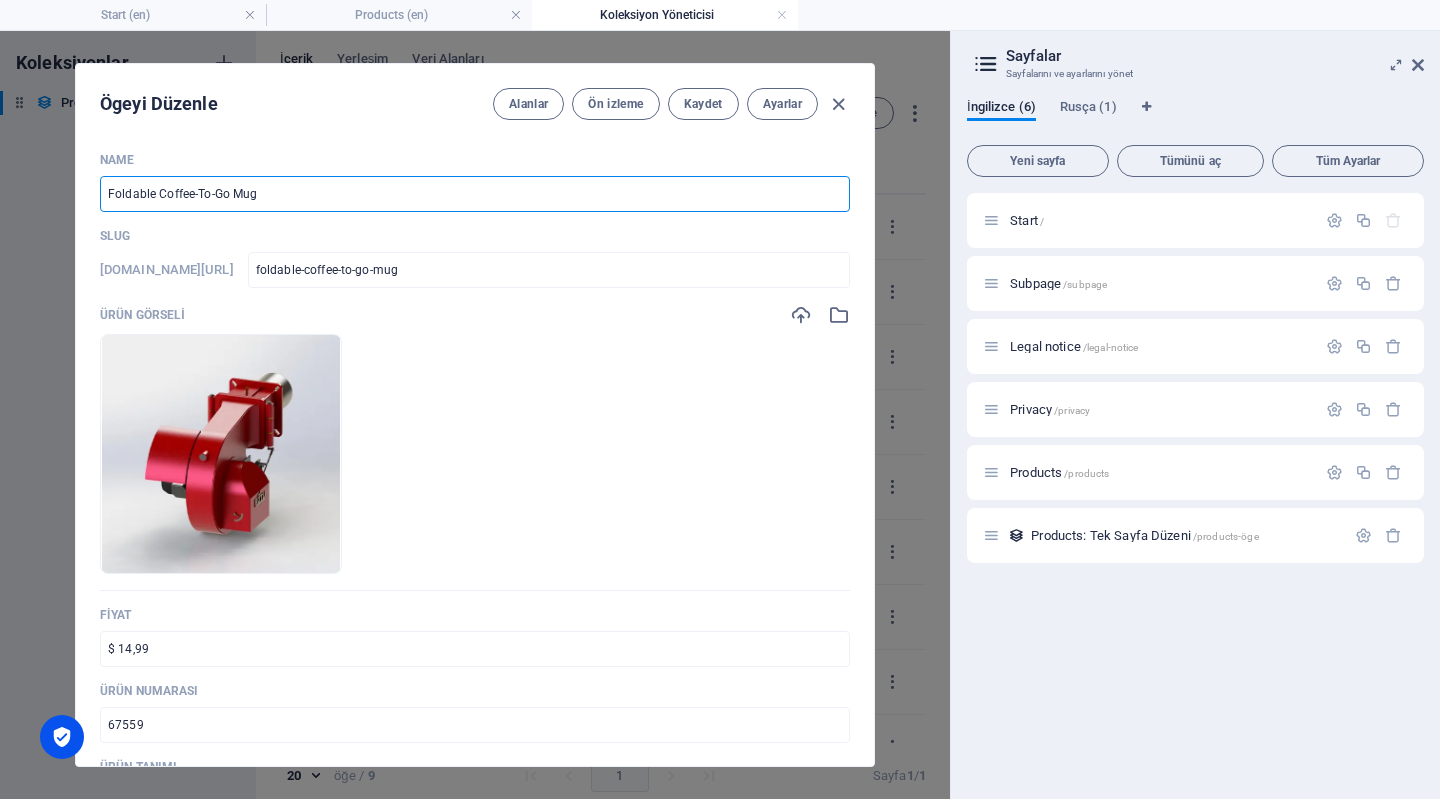 drag, startPoint x: 322, startPoint y: 195, endPoint x: 64, endPoint y: 193, distance: 258.00775 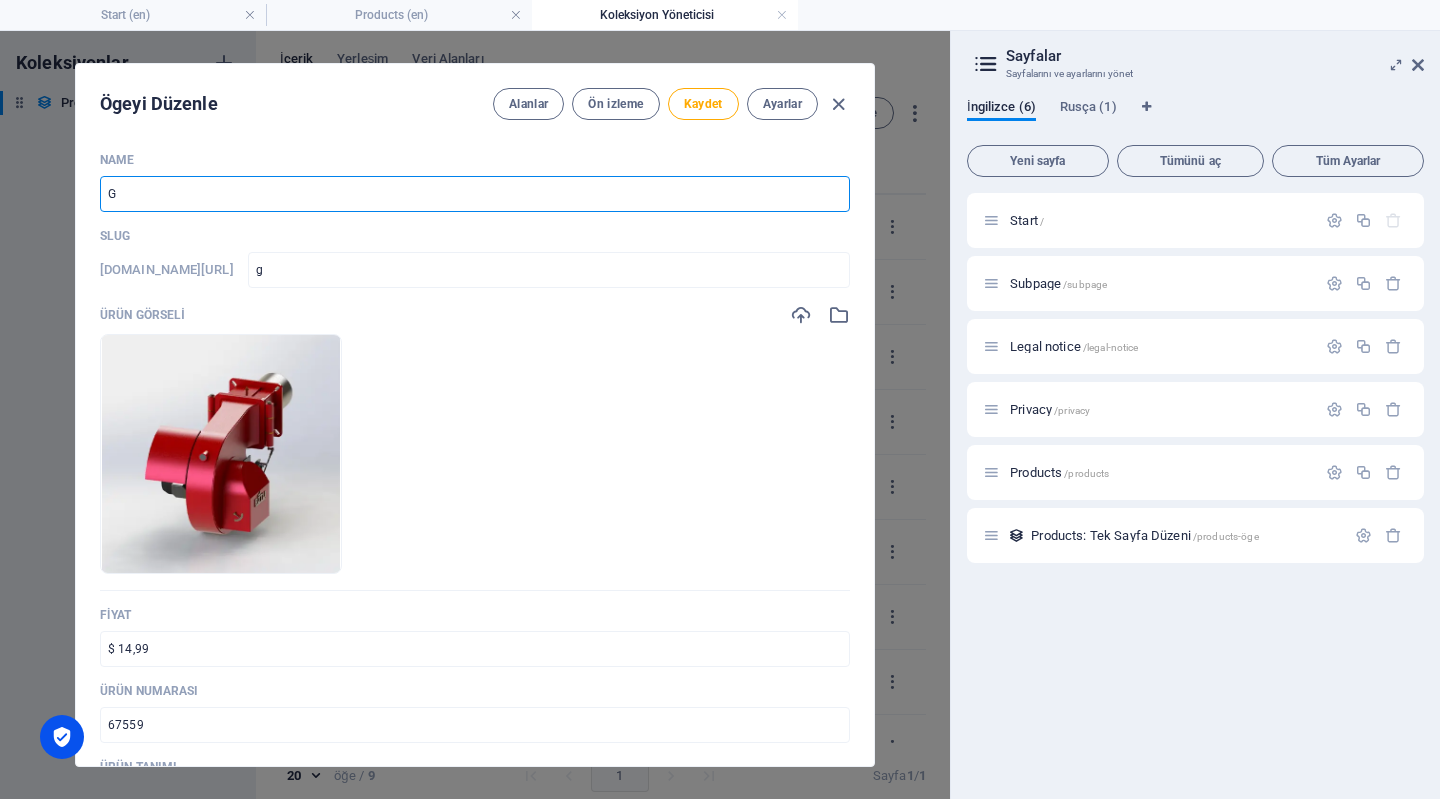 type on "Ga" 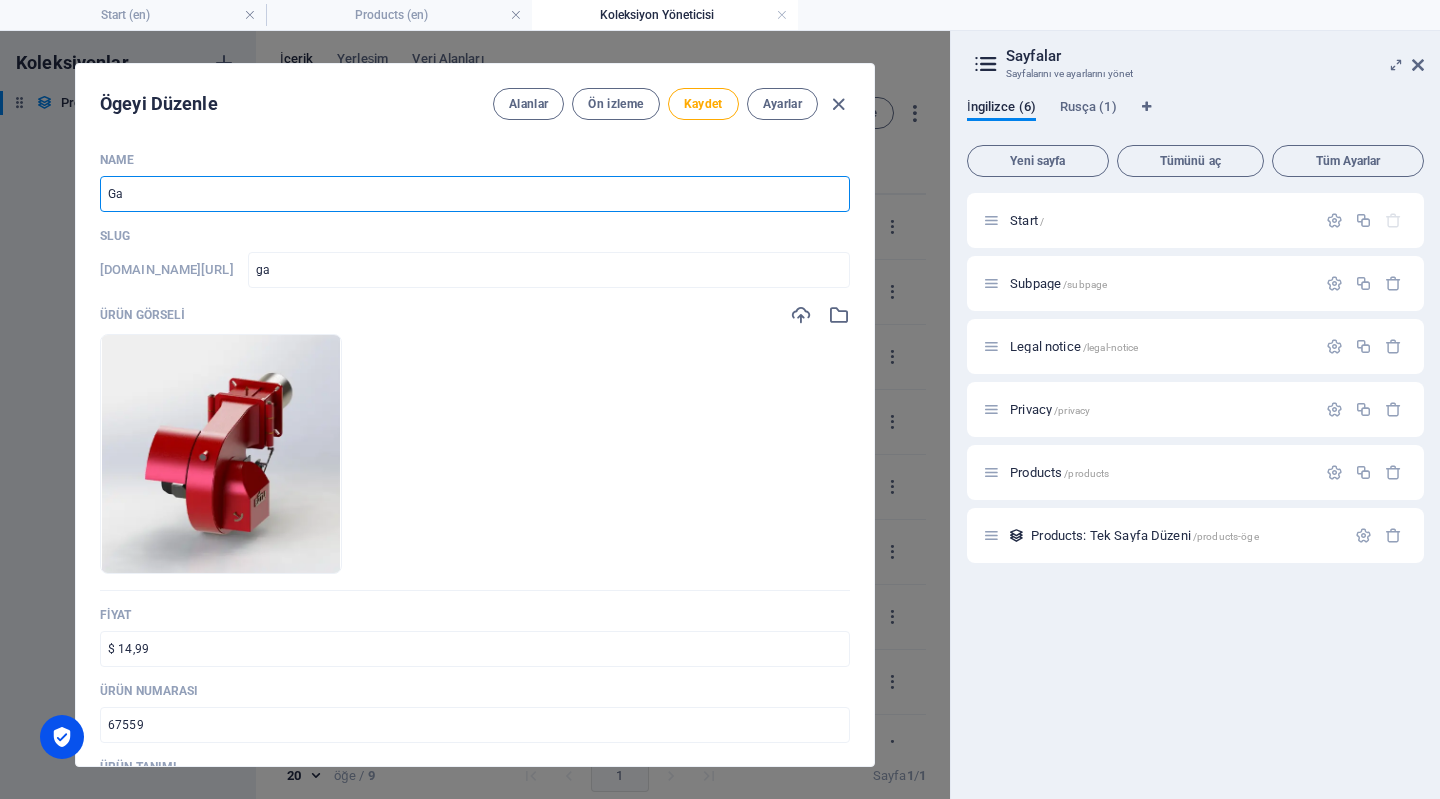 type on "Gas" 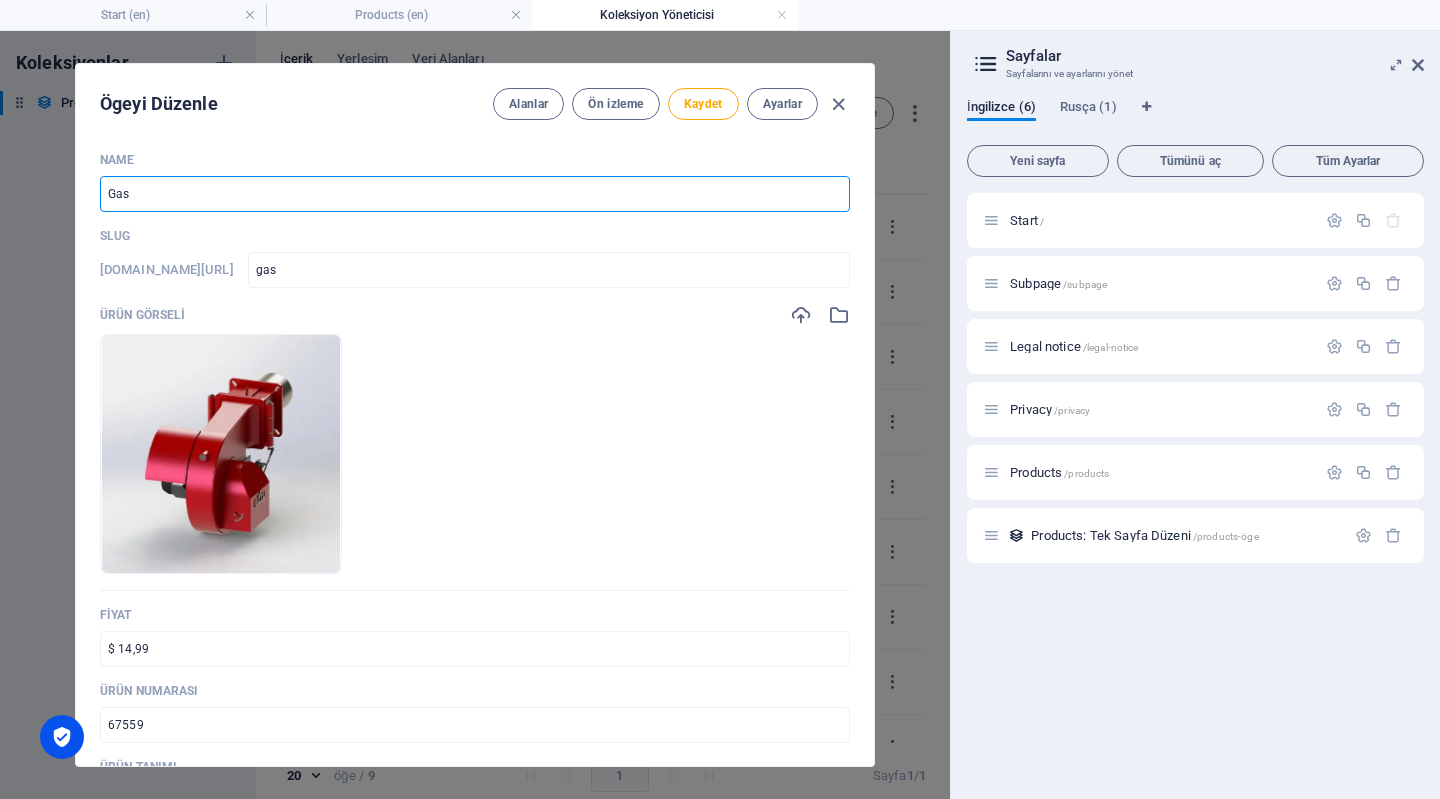type on "Gas B" 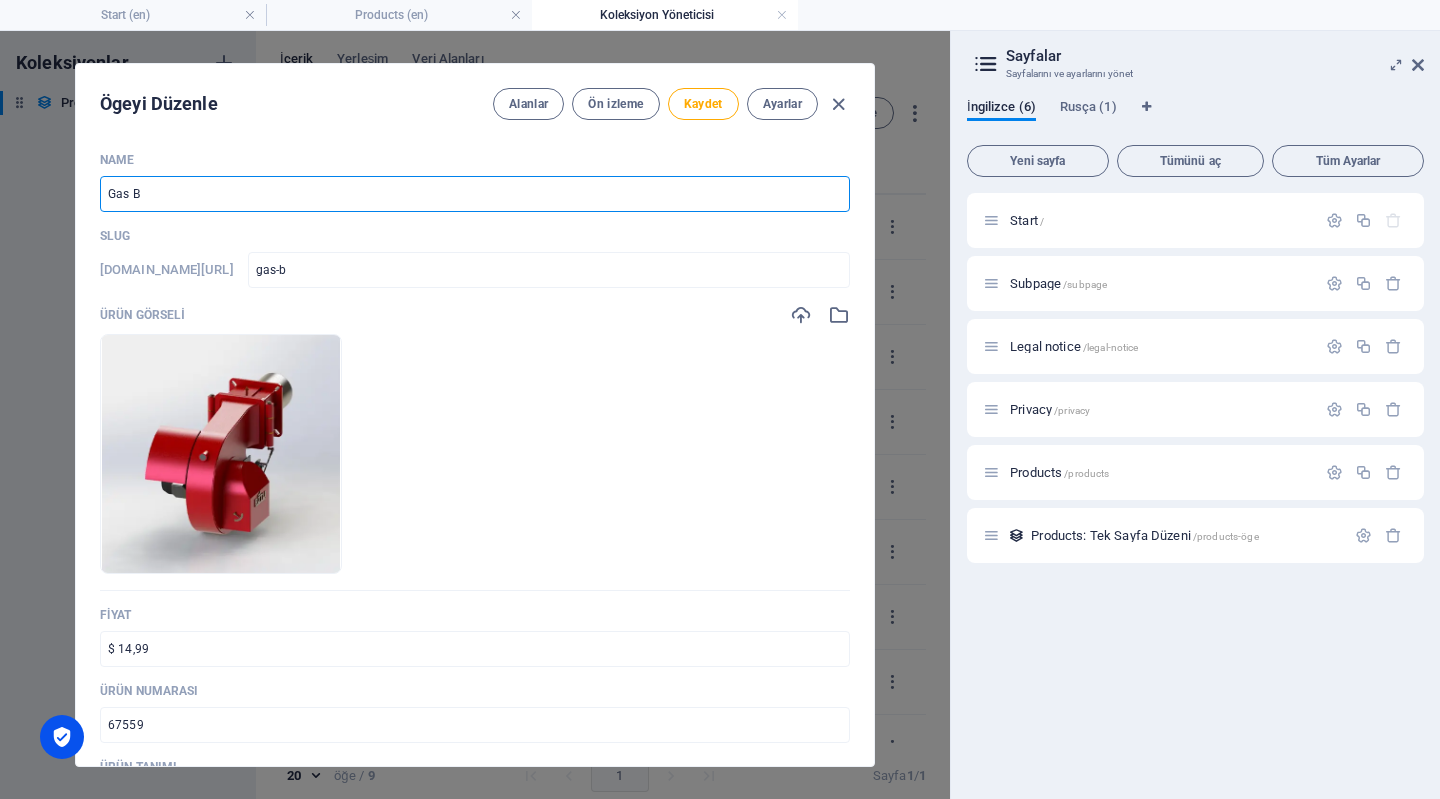 type on "Gas Bu" 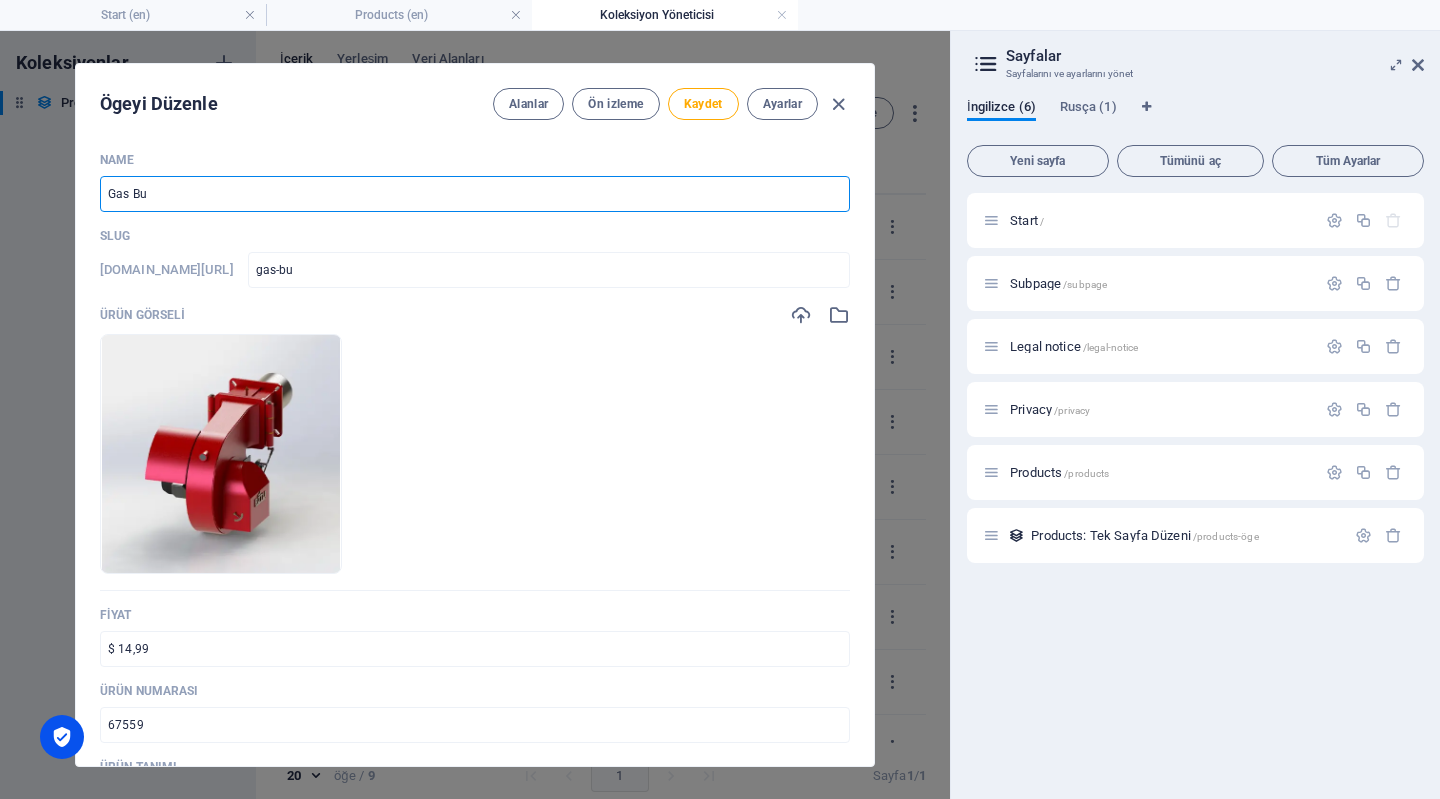 type on "Gas Bur" 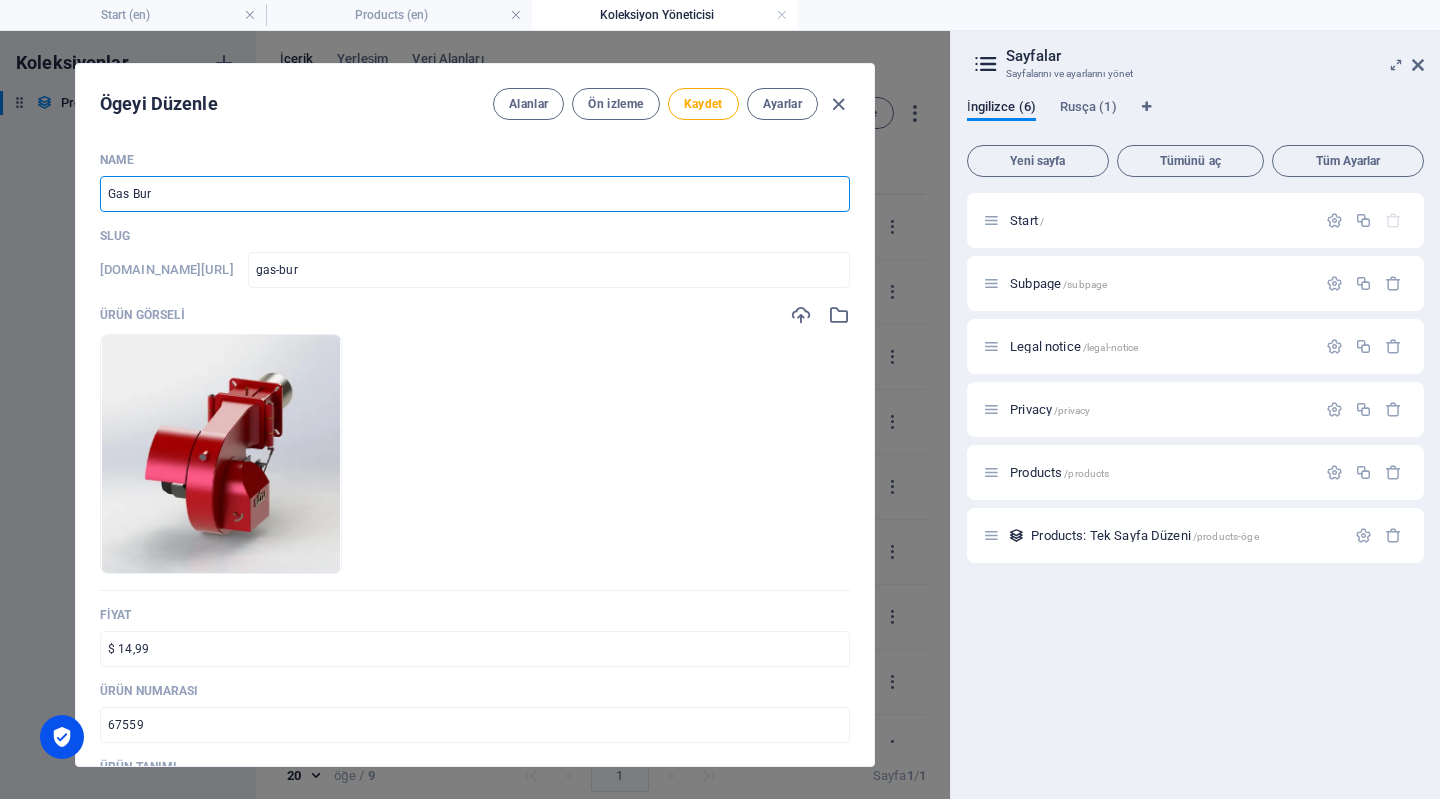 type on "Gas Burn" 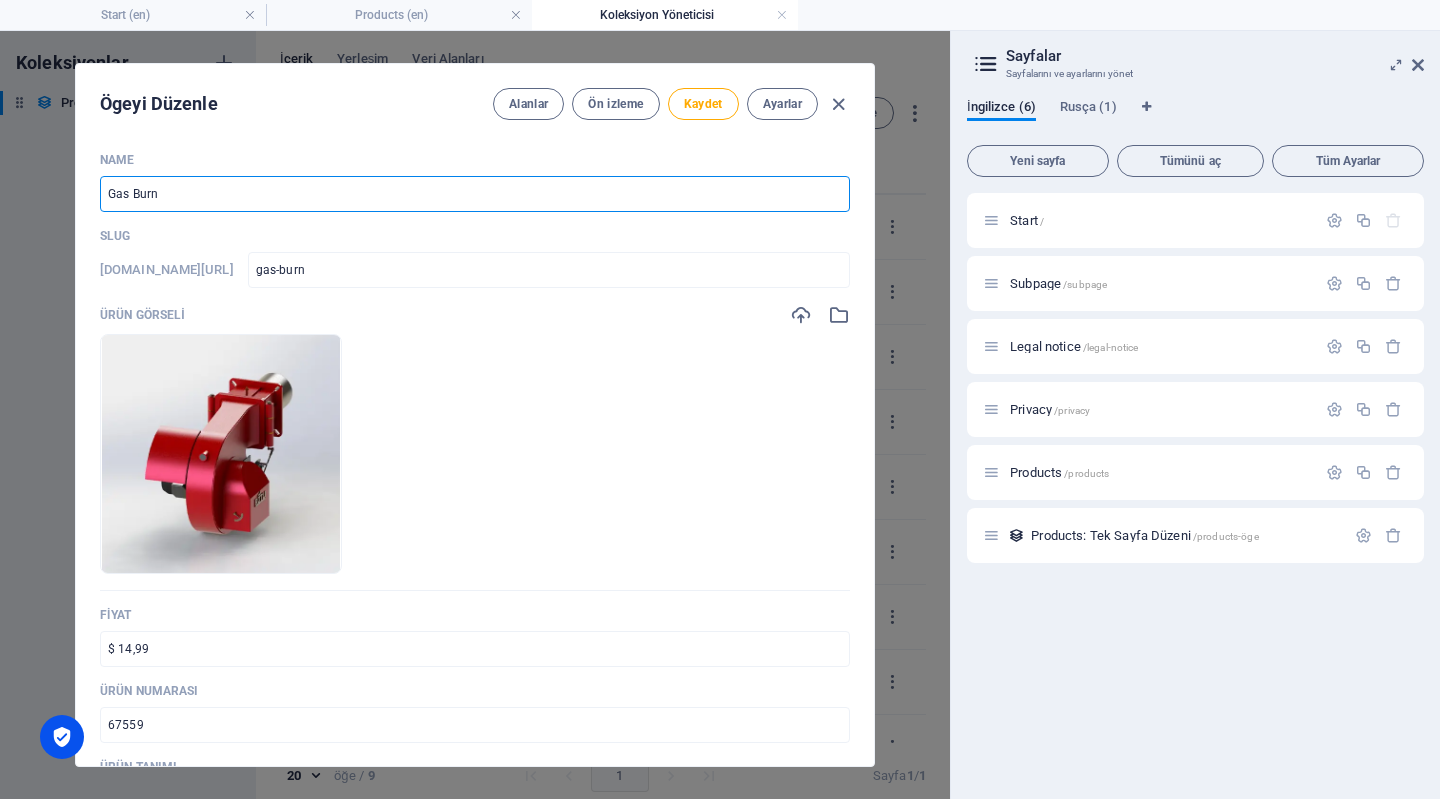 type on "Gas Burne" 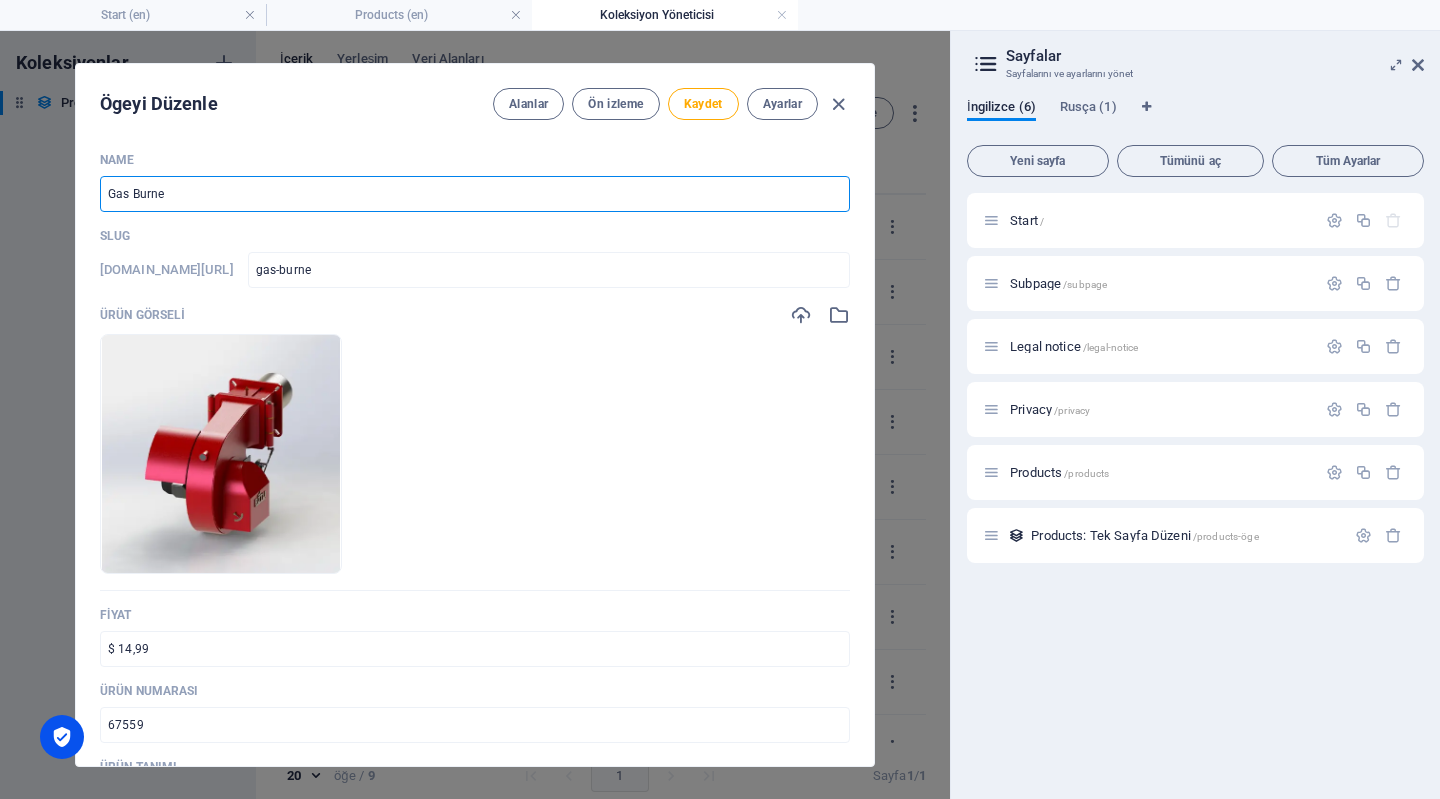 type on "Gas Burner" 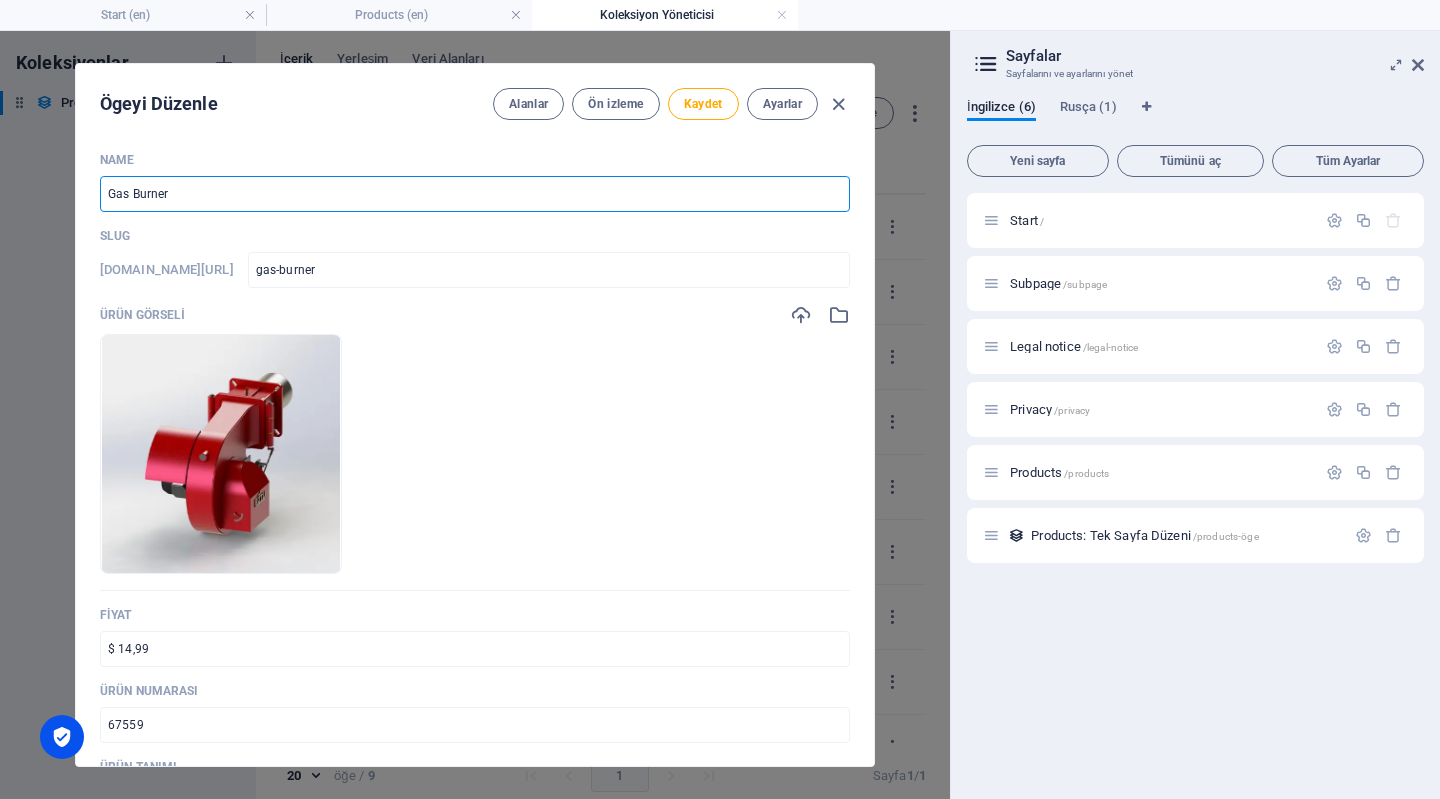 type on "Gas Burners" 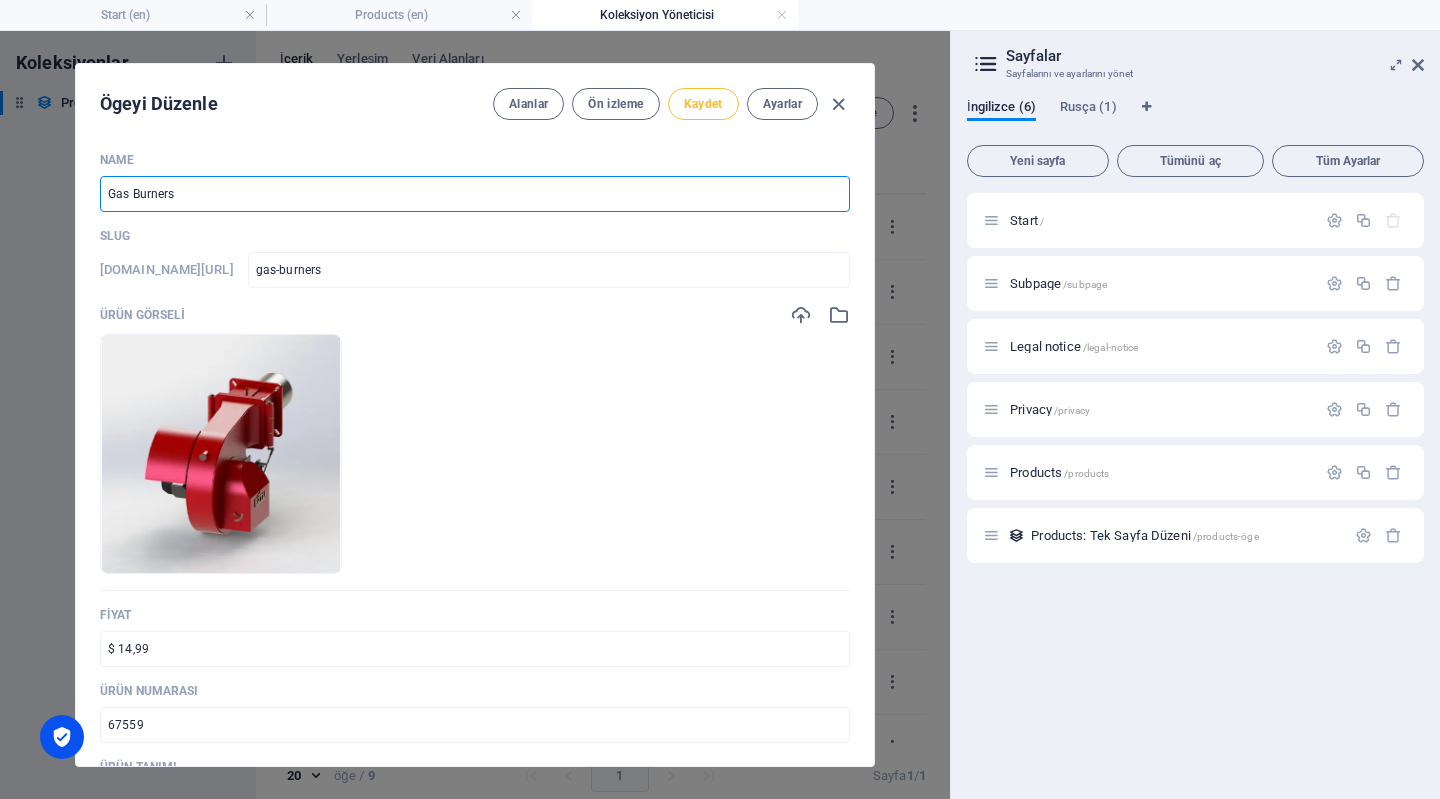 click on "Kaydet" at bounding box center [703, 104] 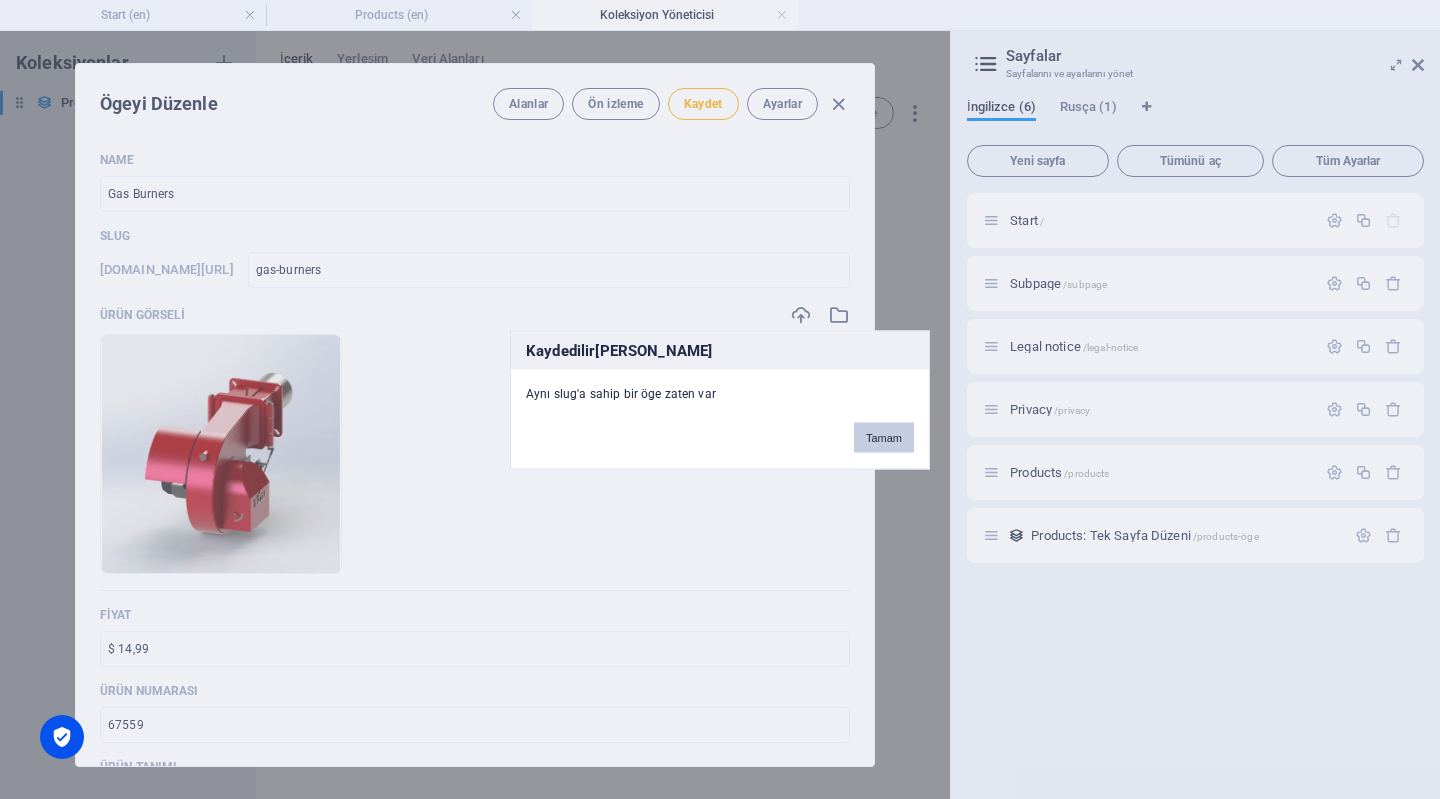 click on "Tamam" at bounding box center (884, 437) 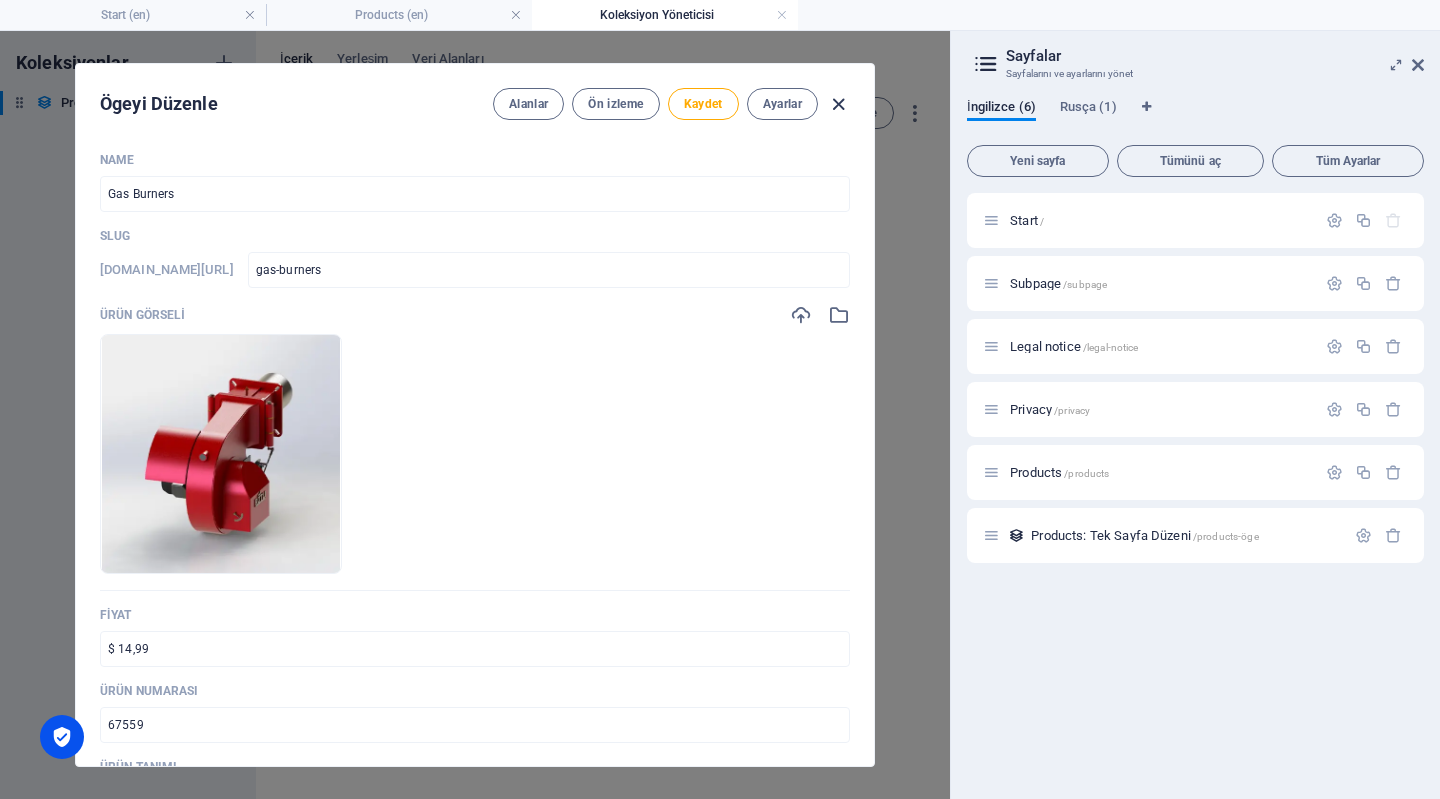 click at bounding box center [838, 104] 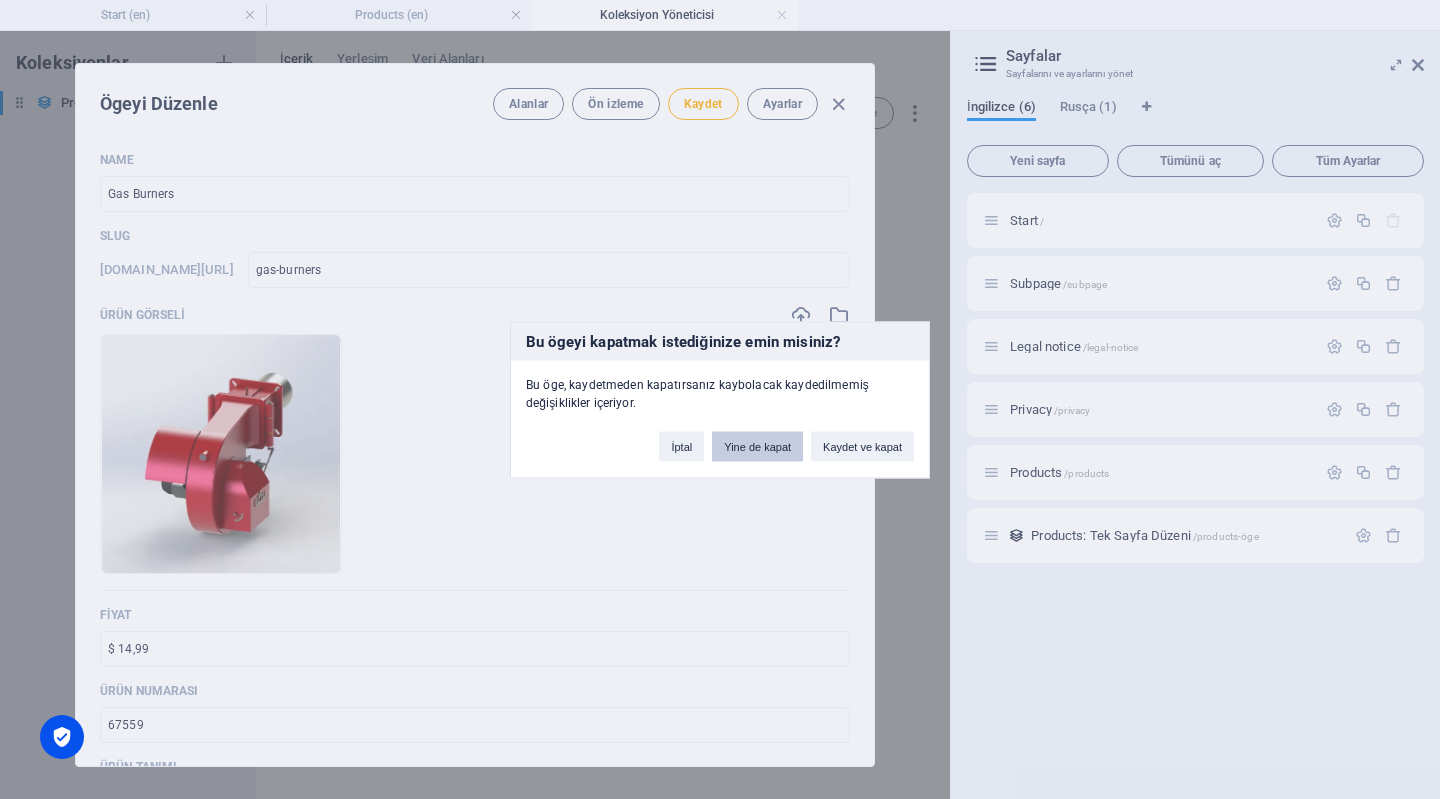 click on "Yine de kapat" at bounding box center [757, 446] 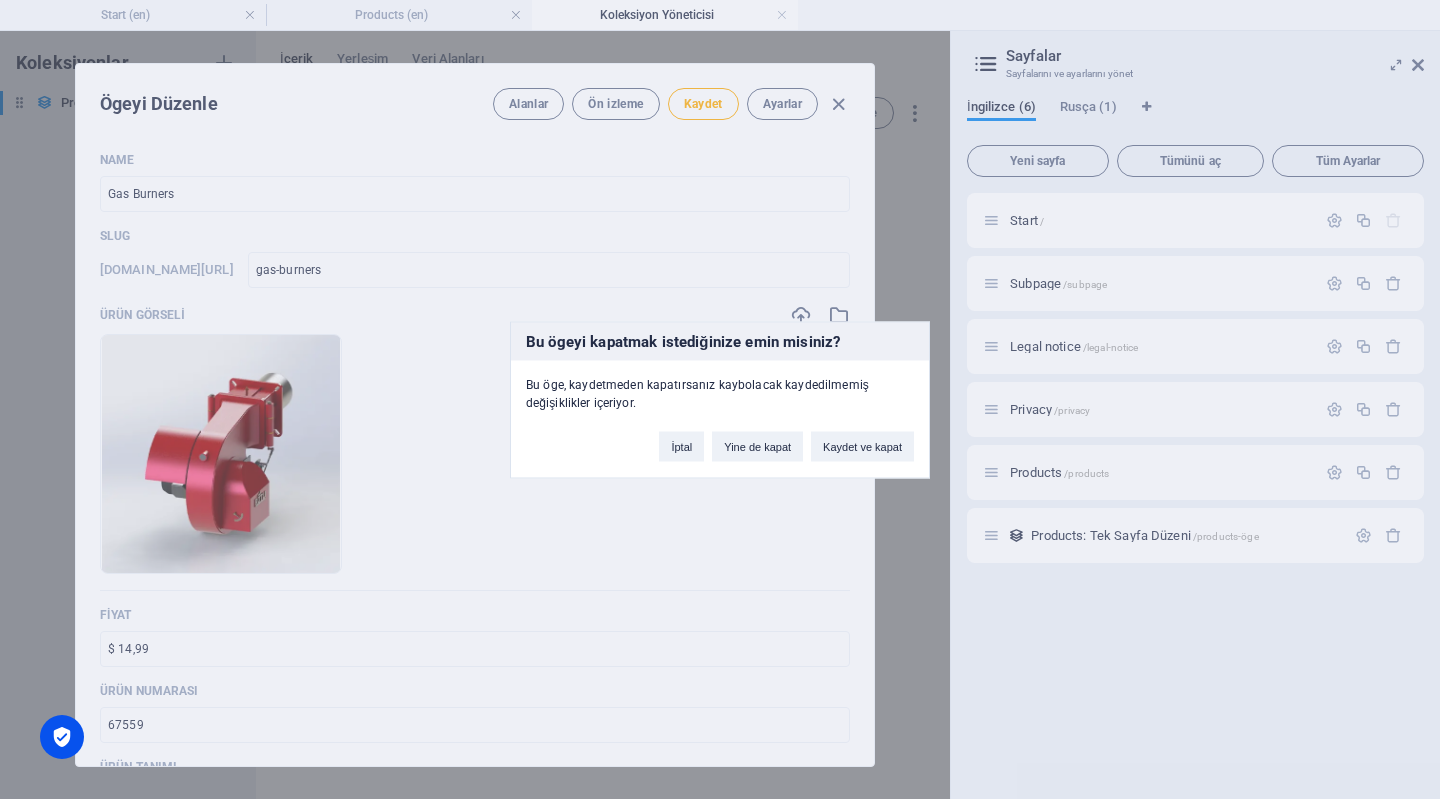 type on "Foldable Coffee-To-Go Mug" 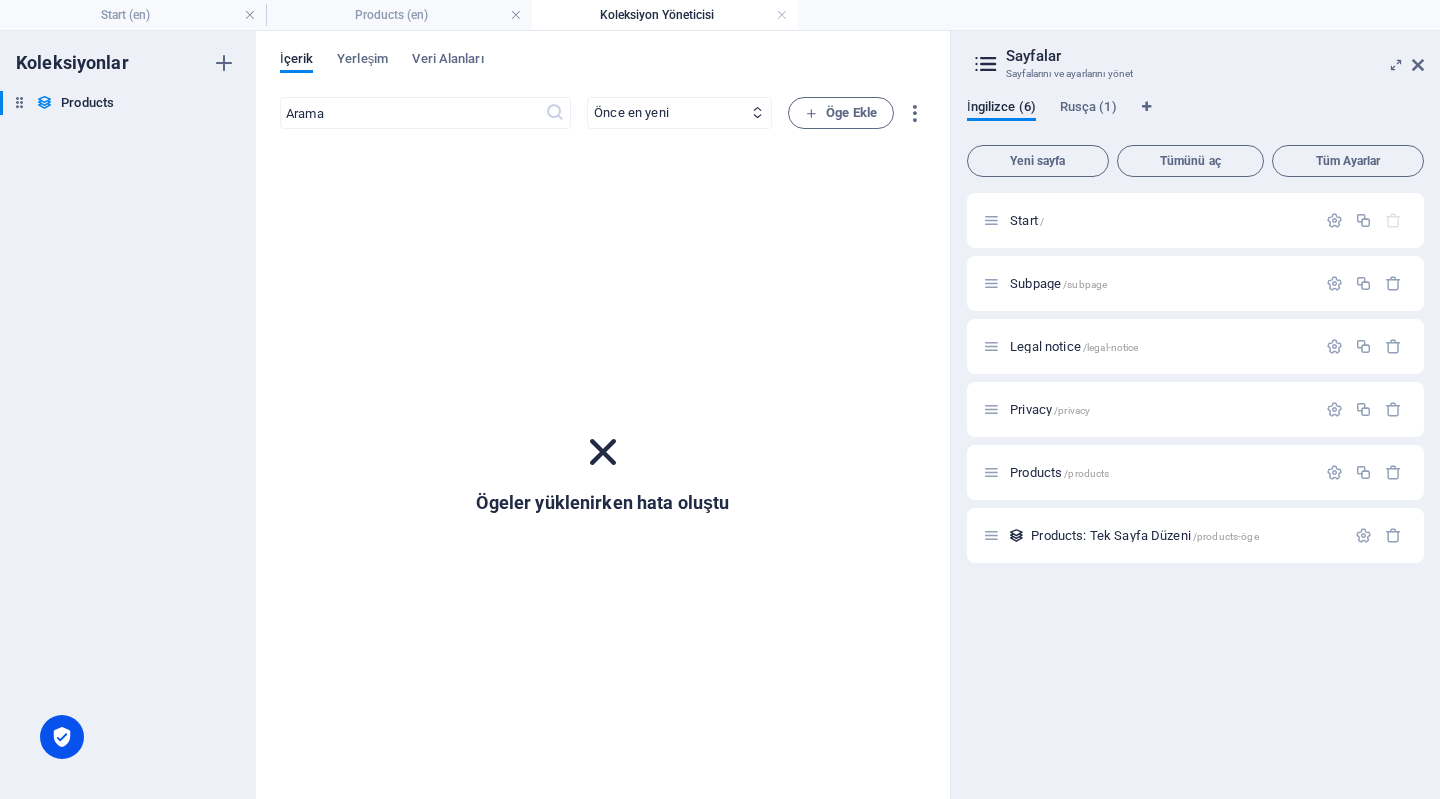 type on "foldable-coffee-to-go-mug" 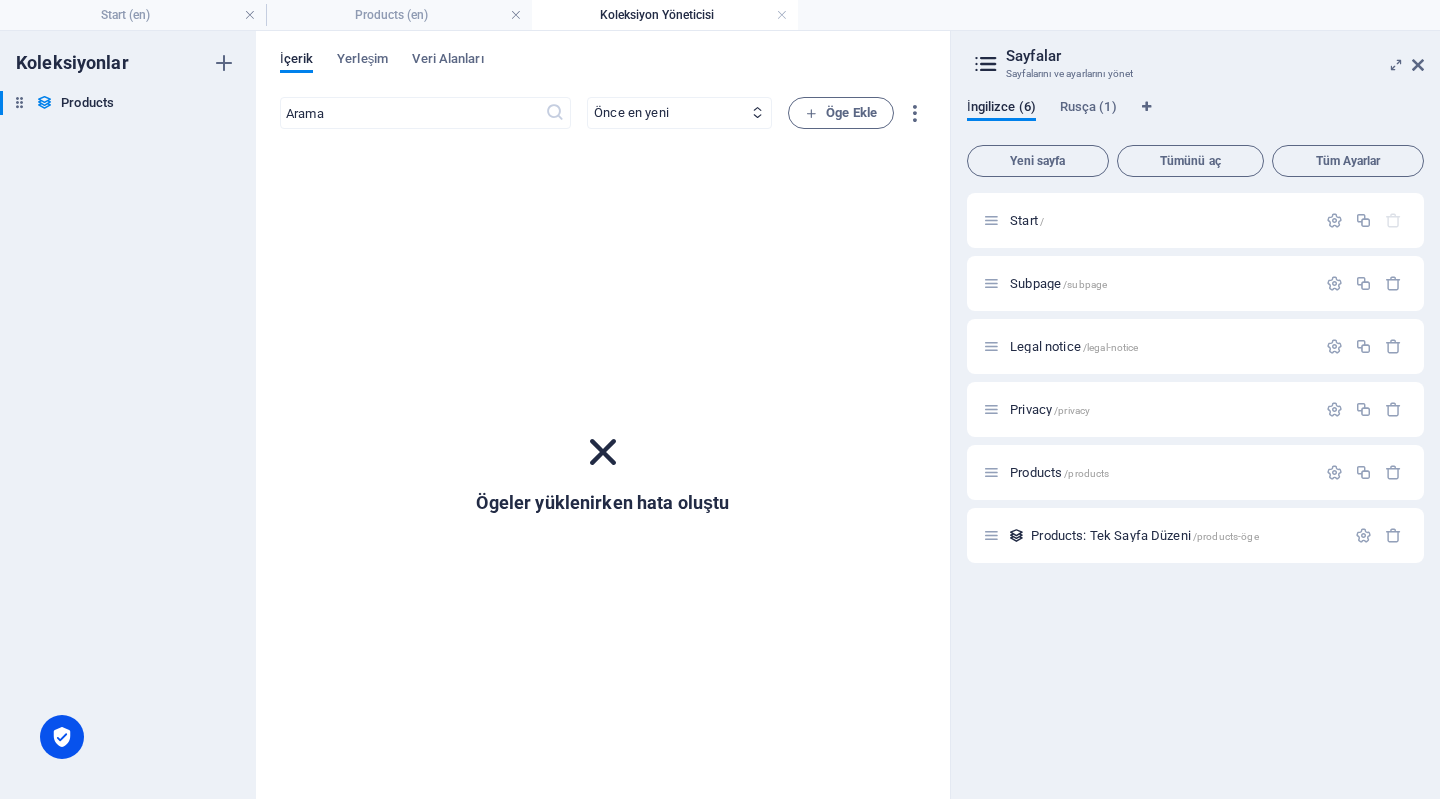 click at bounding box center [603, 452] 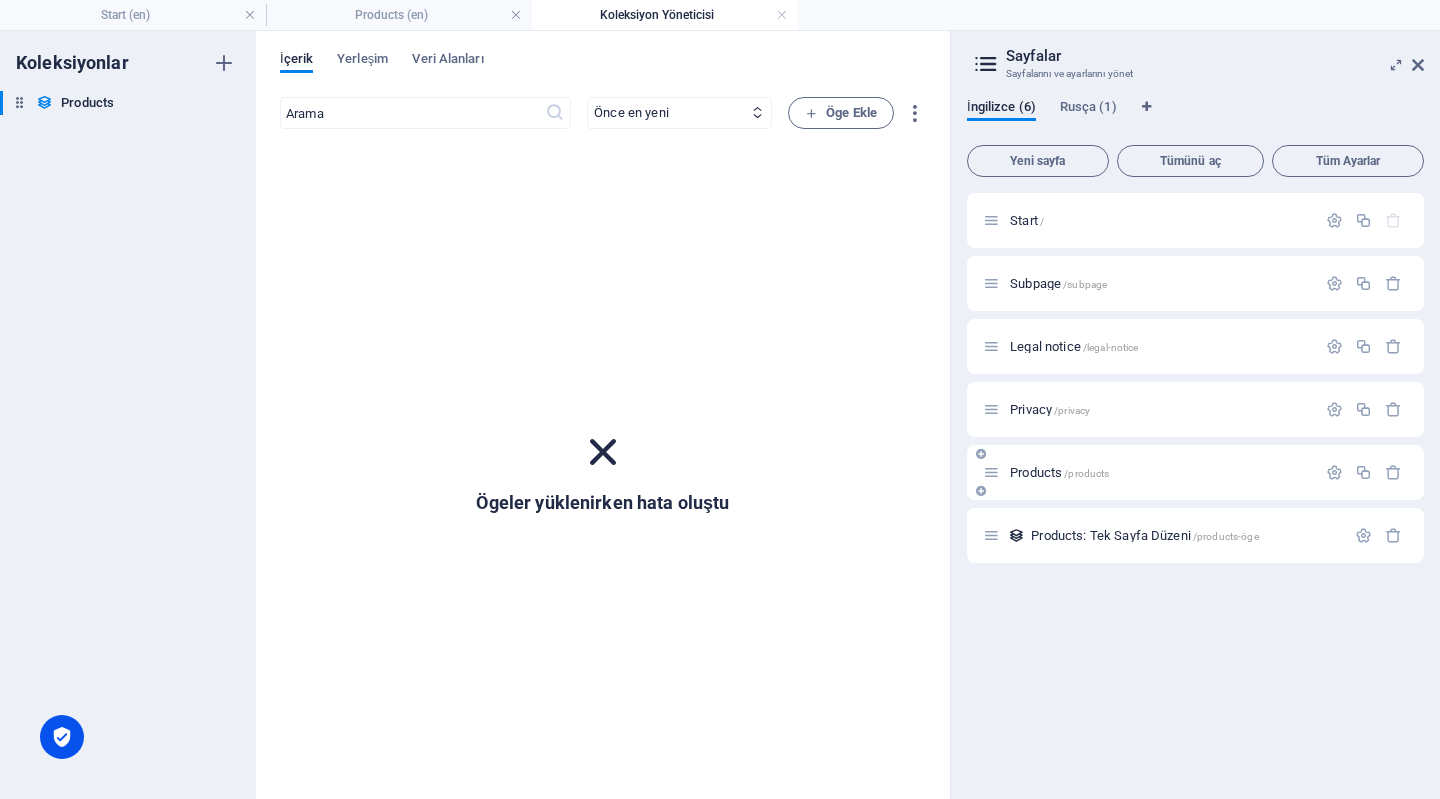 click on "Products /products" at bounding box center (1059, 472) 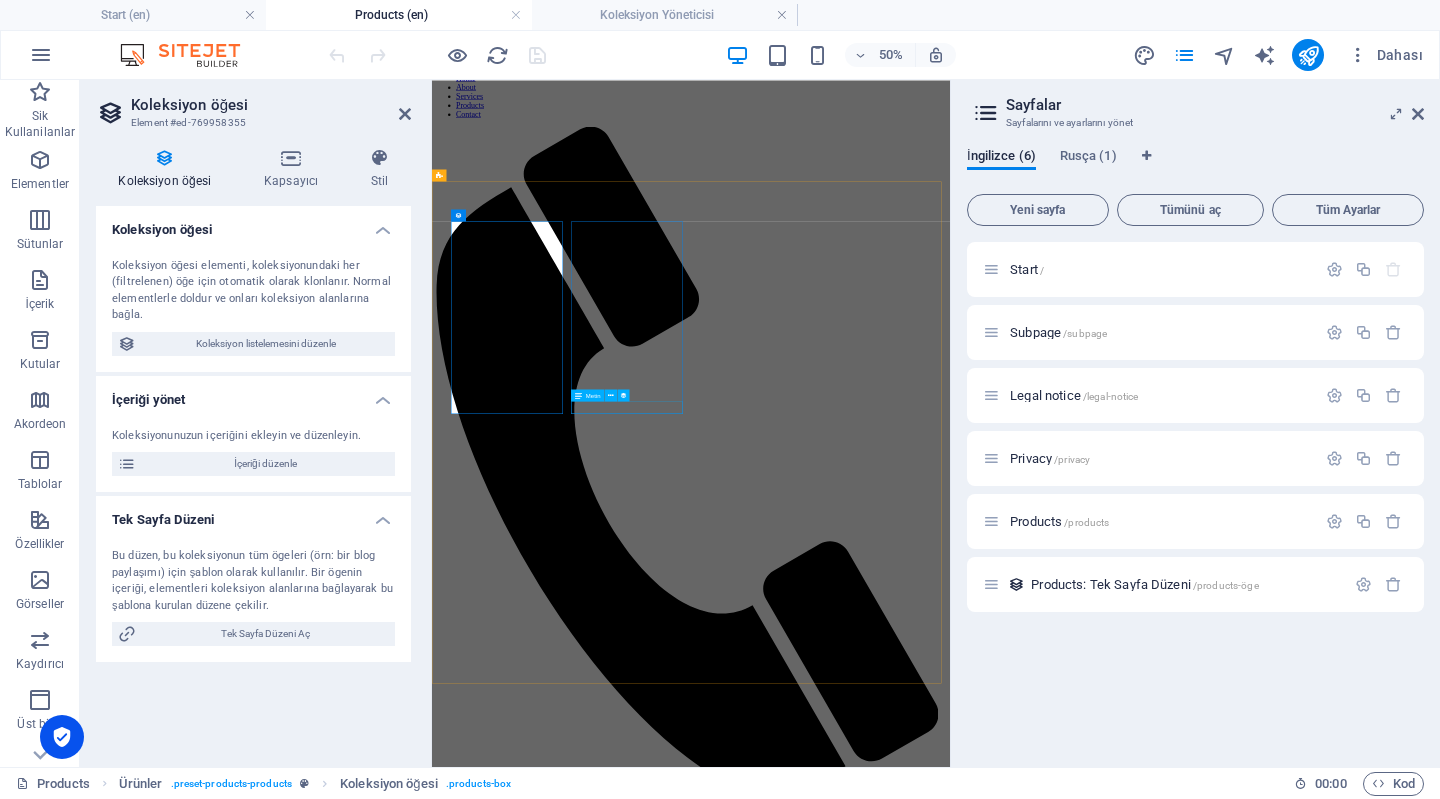 scroll, scrollTop: 100, scrollLeft: 0, axis: vertical 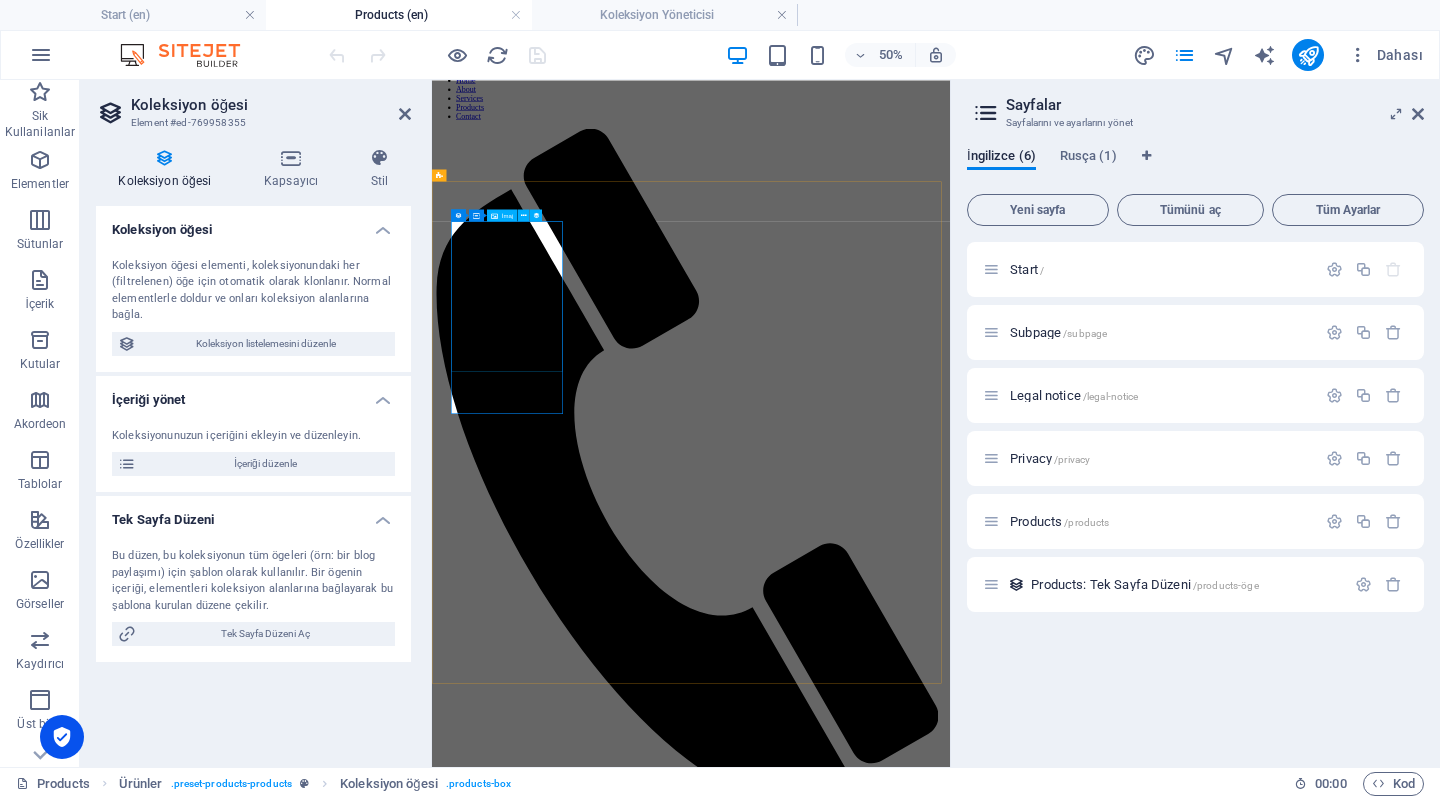 click at bounding box center (950, 1732) 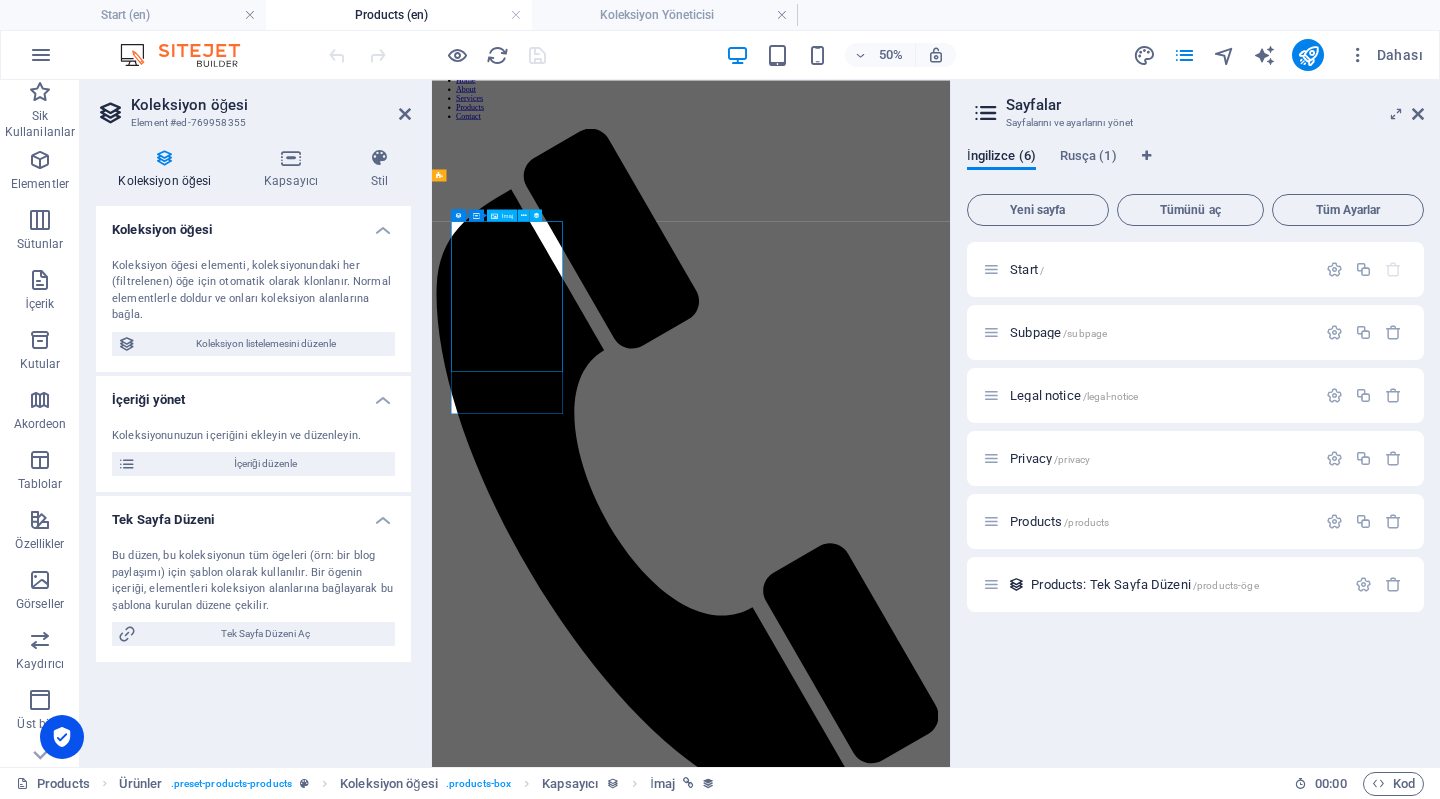 click at bounding box center (950, 1732) 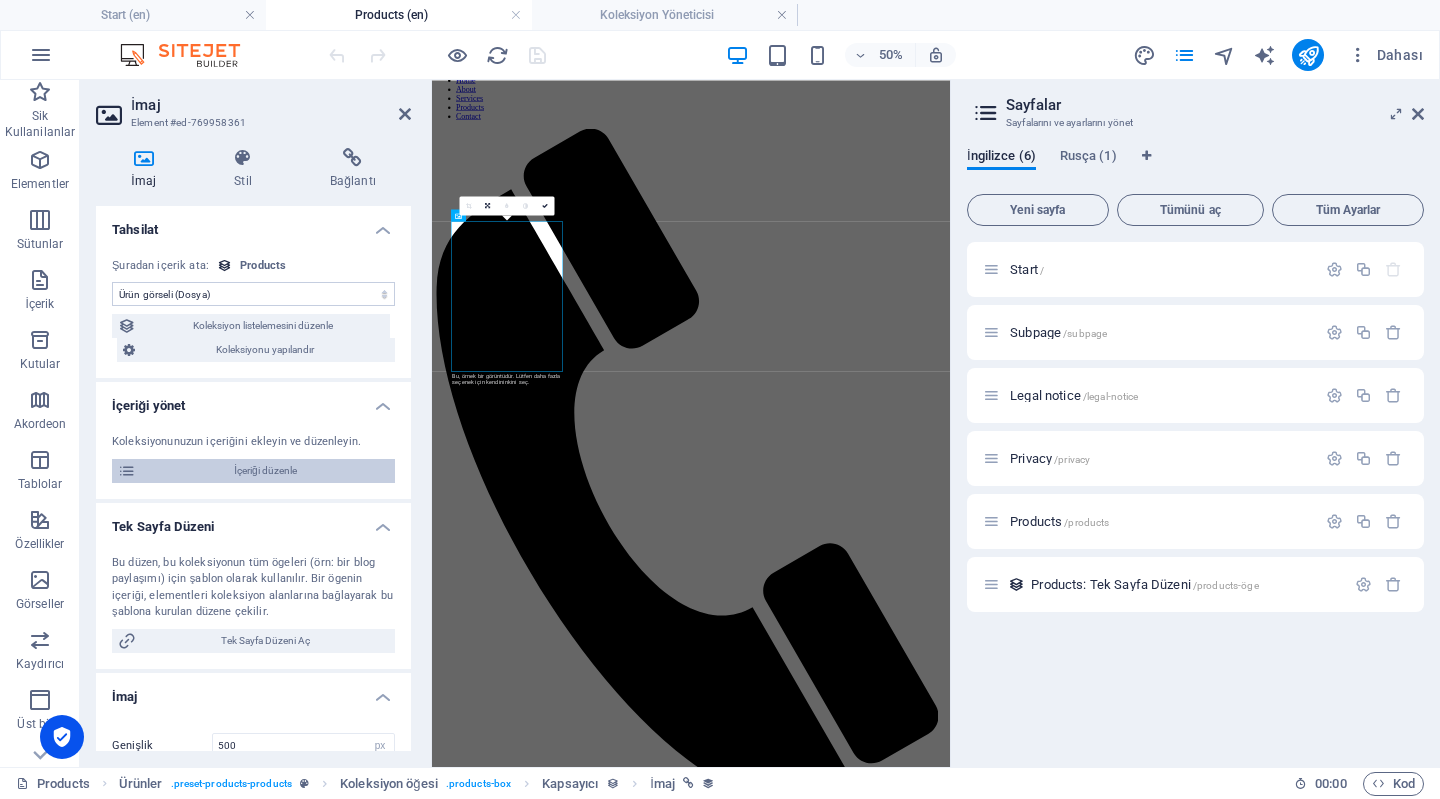 click on "İçeriği düzenle" at bounding box center [265, 471] 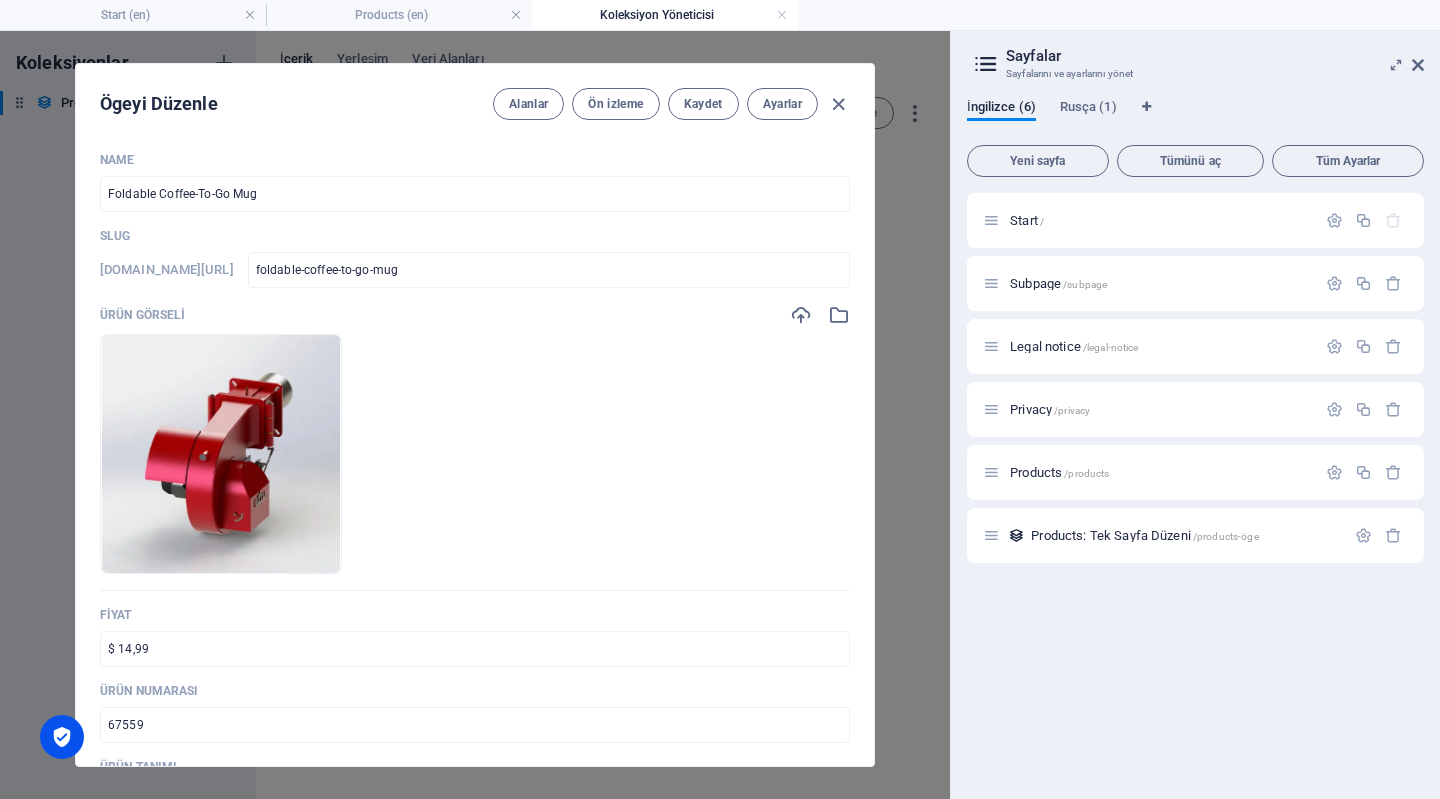 scroll, scrollTop: 0, scrollLeft: 0, axis: both 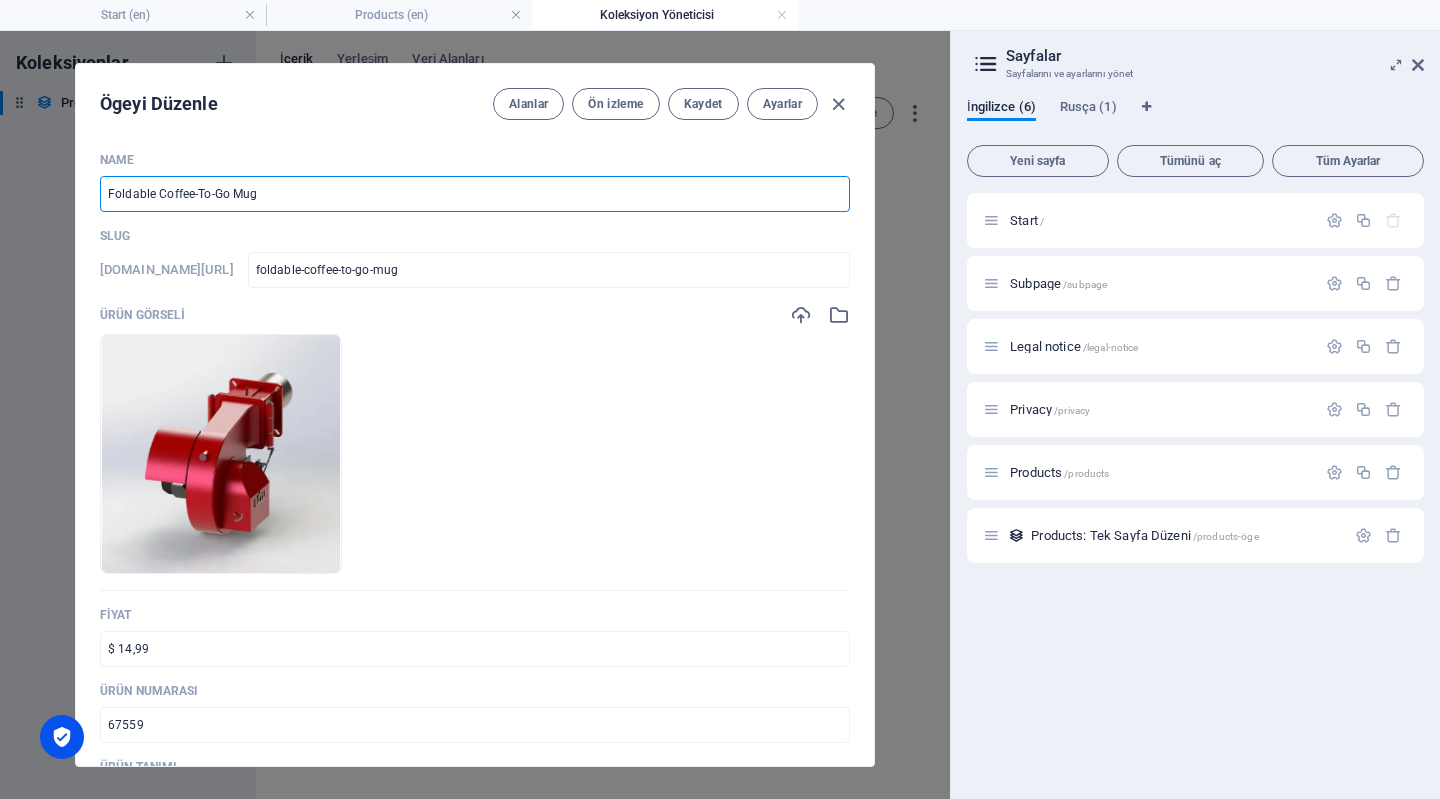 drag, startPoint x: 296, startPoint y: 194, endPoint x: 16, endPoint y: 180, distance: 280.3498 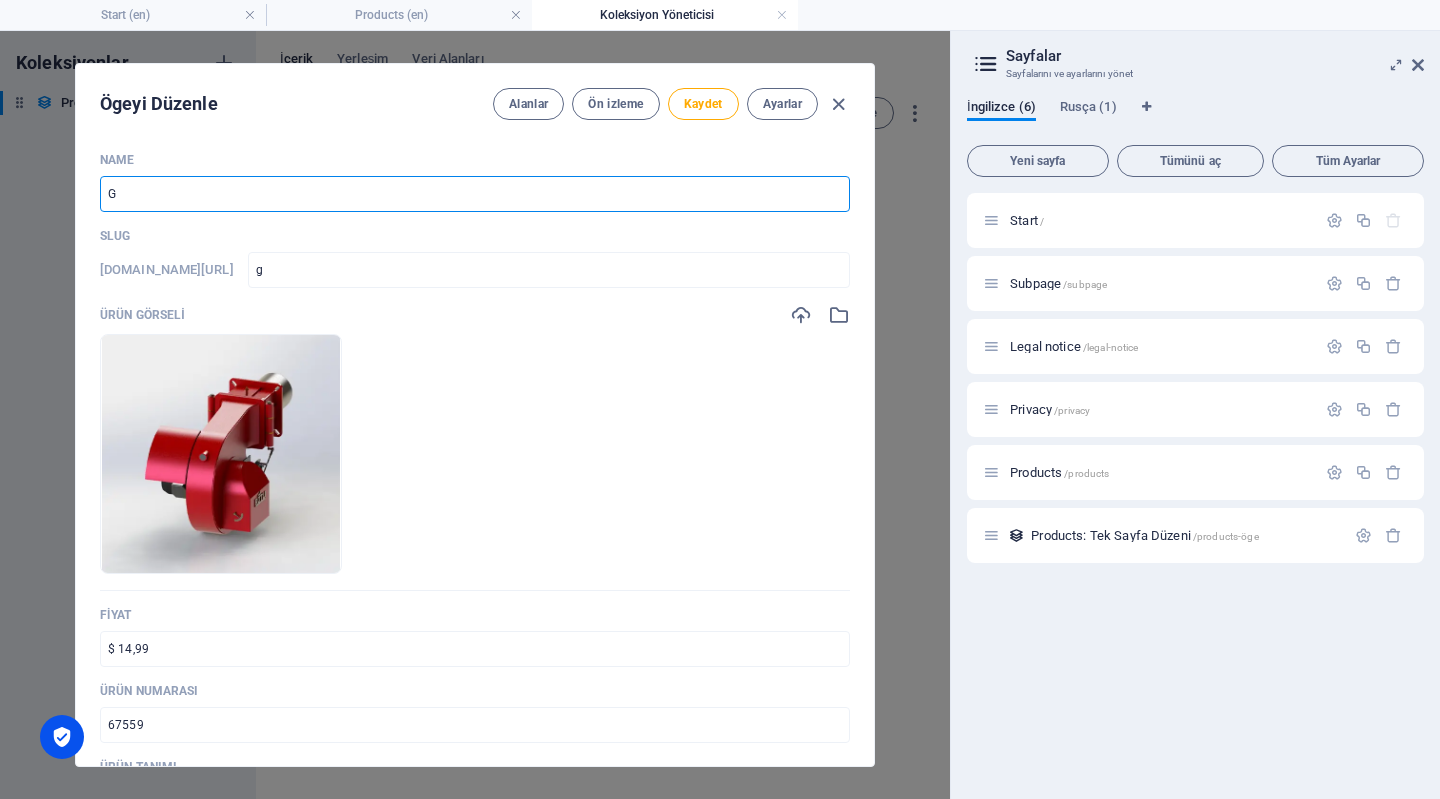 type on "Ga" 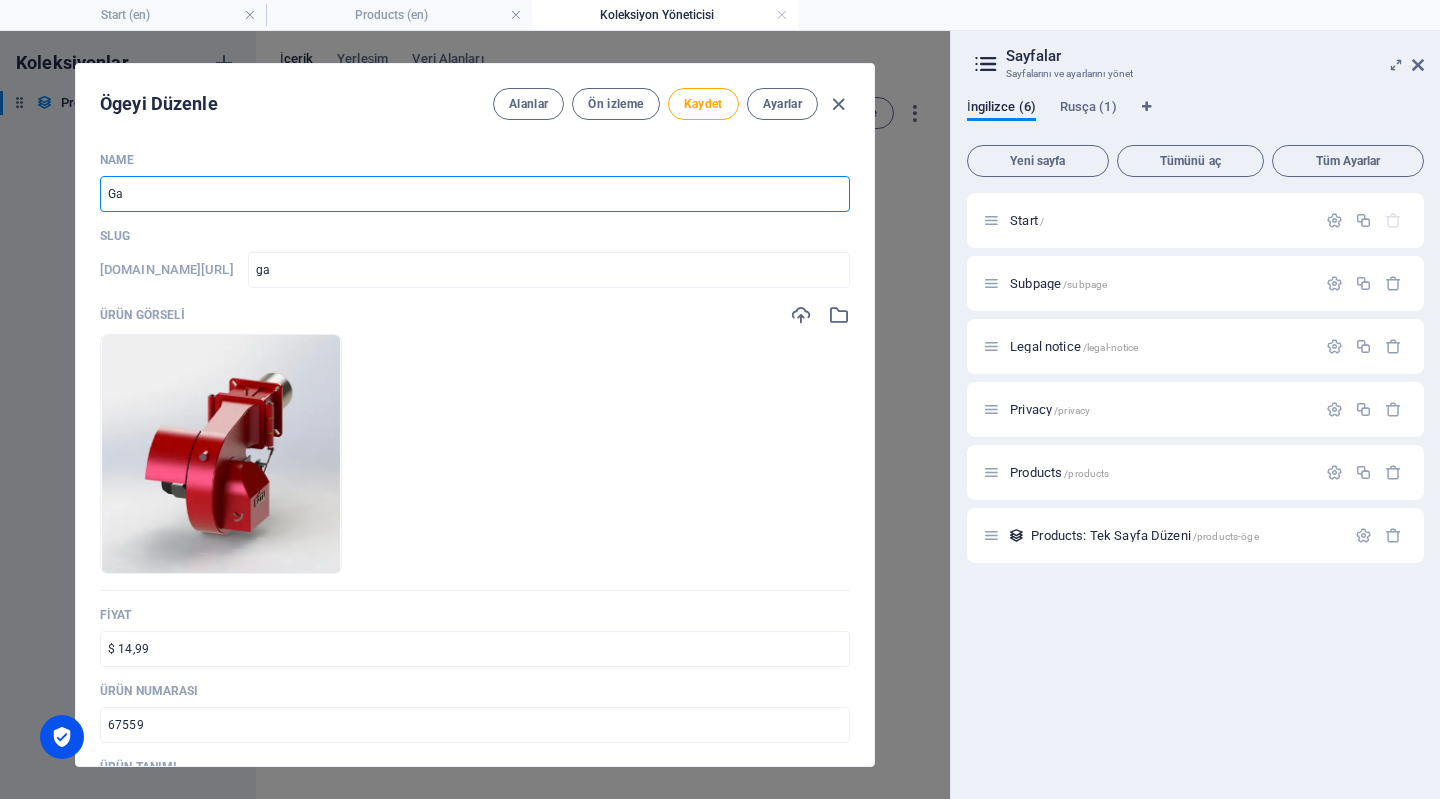type on "Gas" 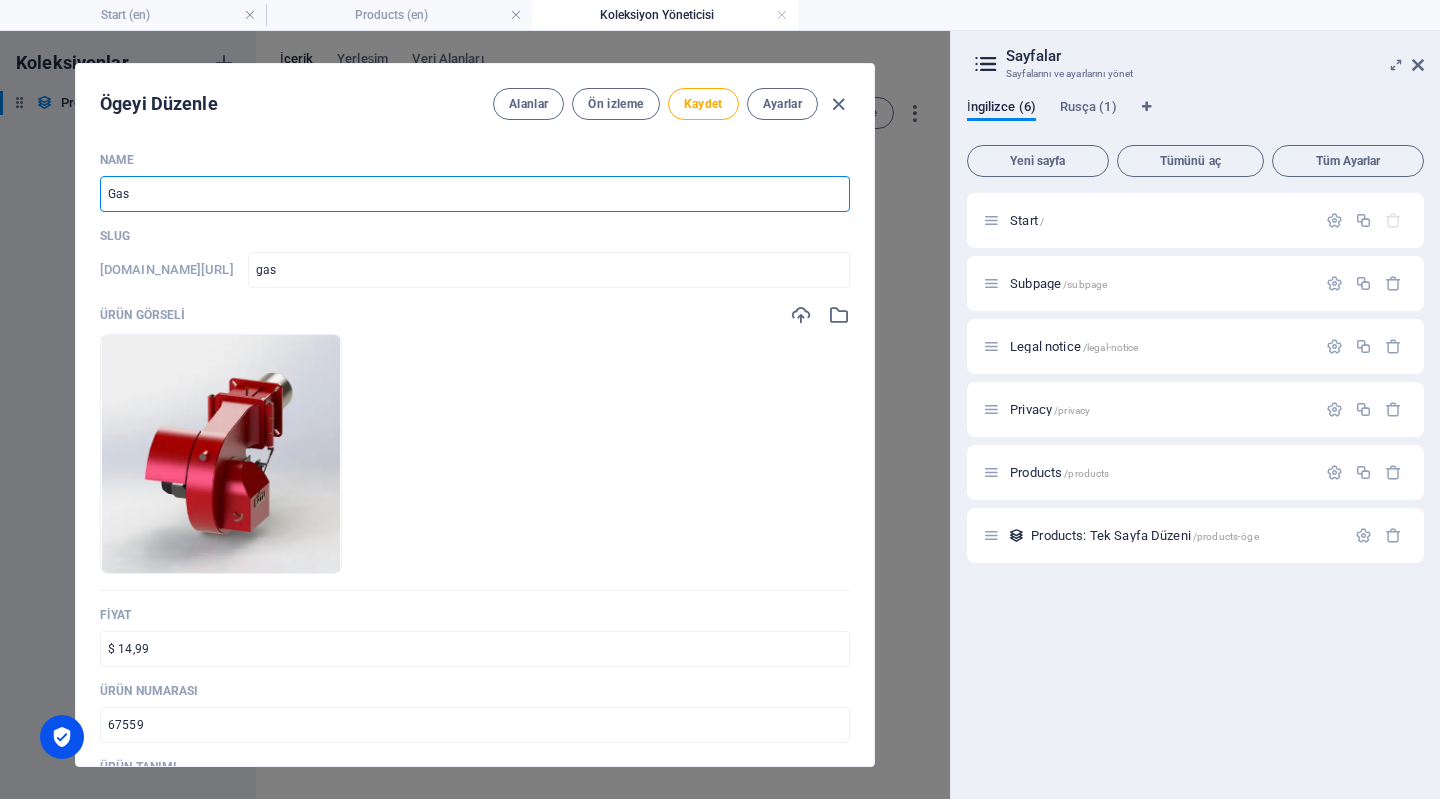 type on "Gas B" 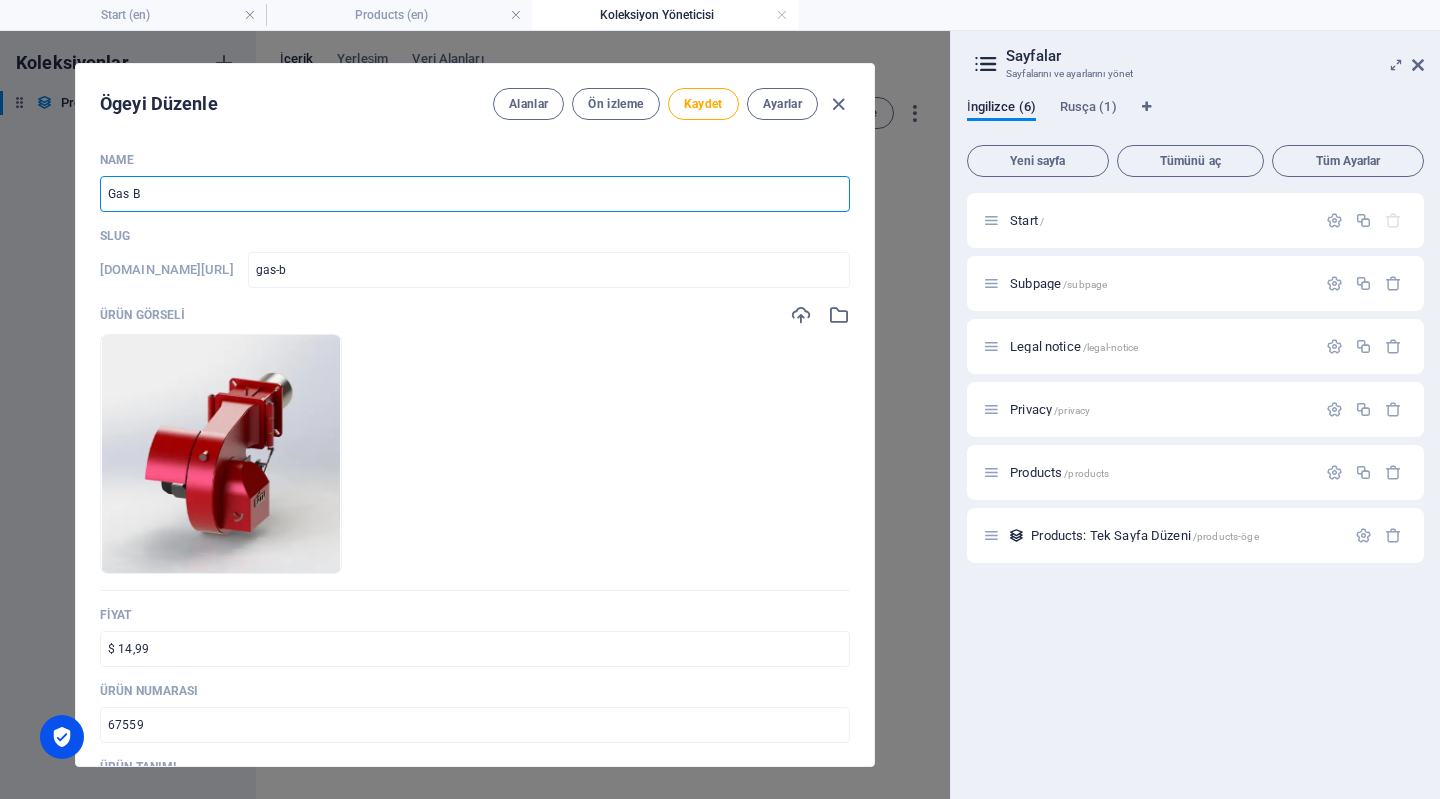 type on "Gas Bu" 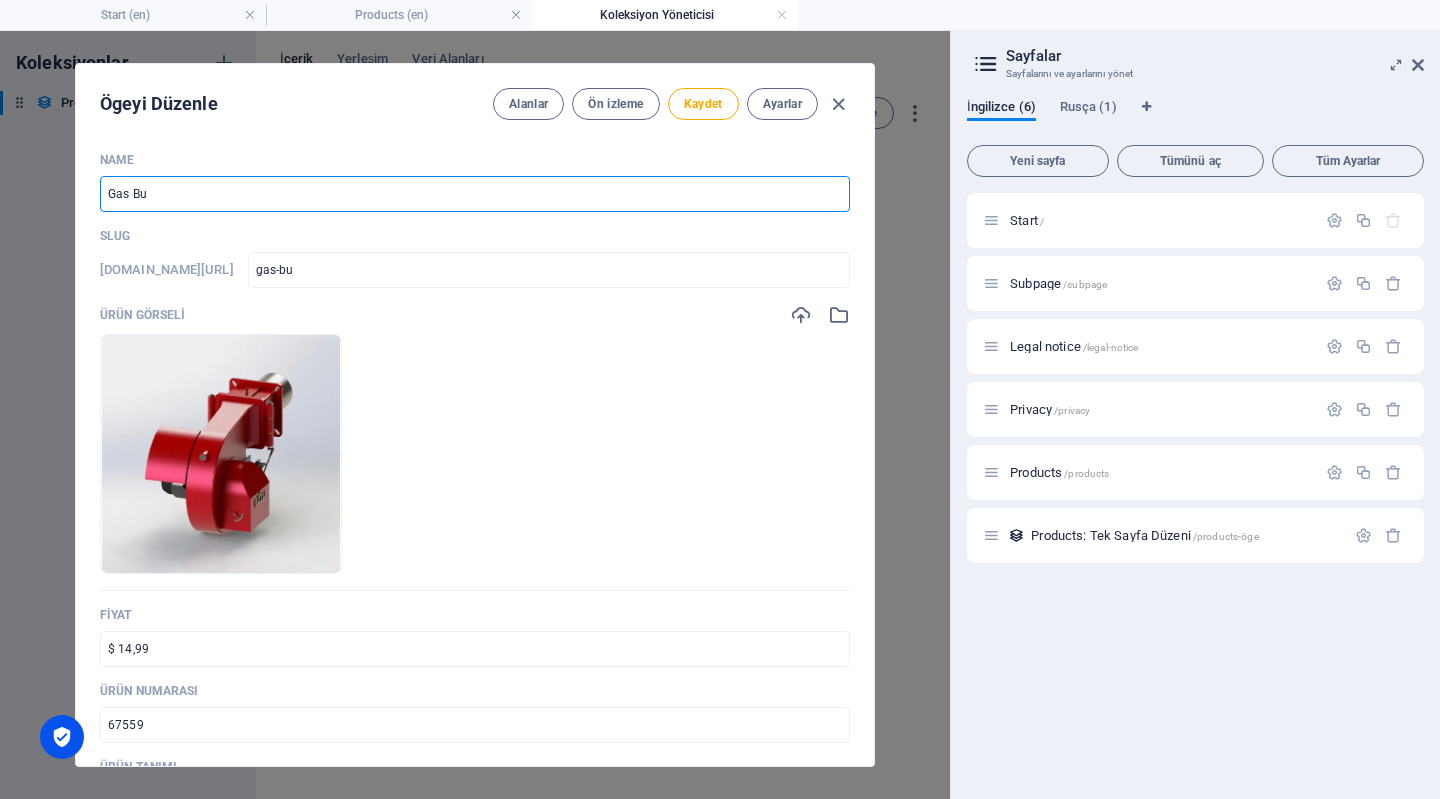 type on "Gas Bur" 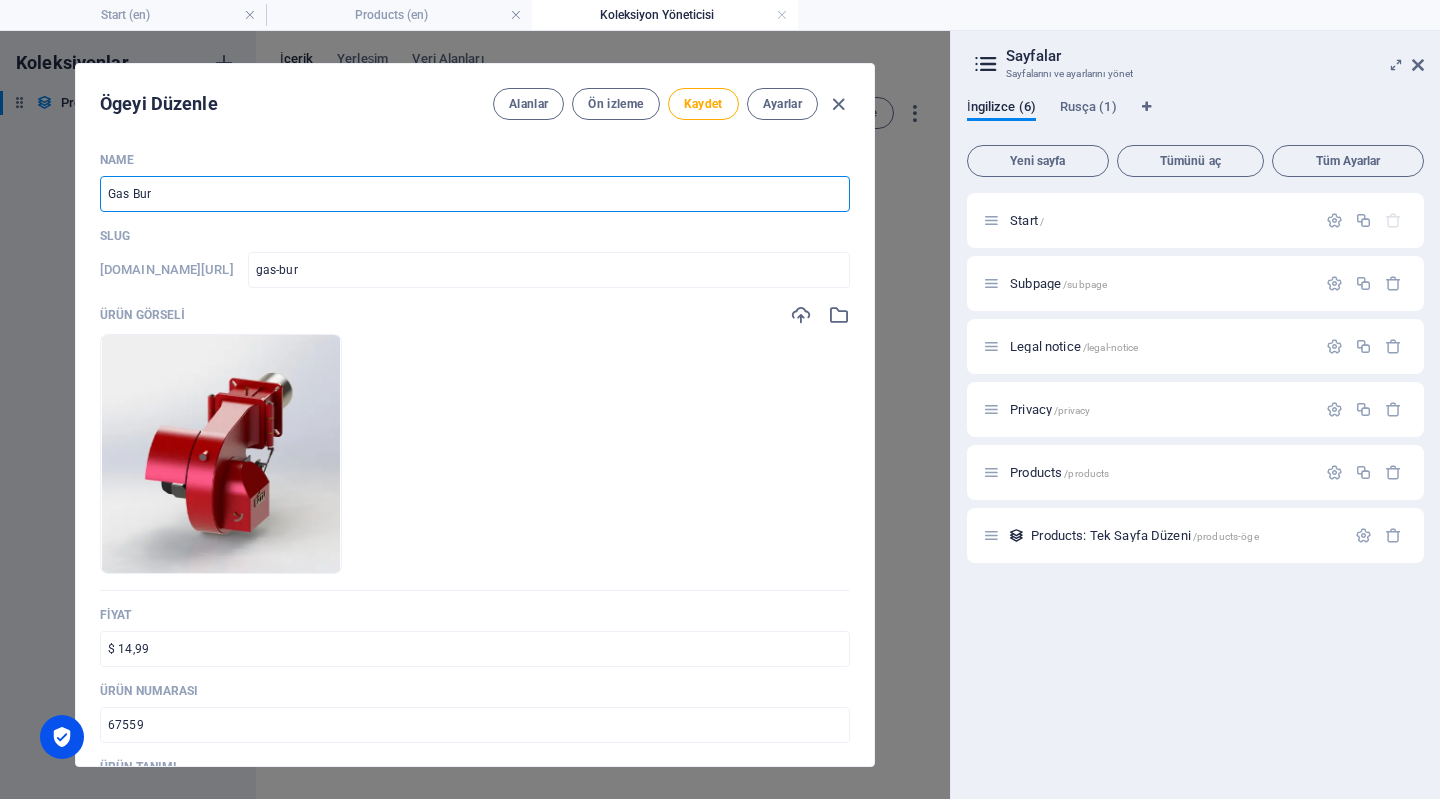 type on "Gas Burn" 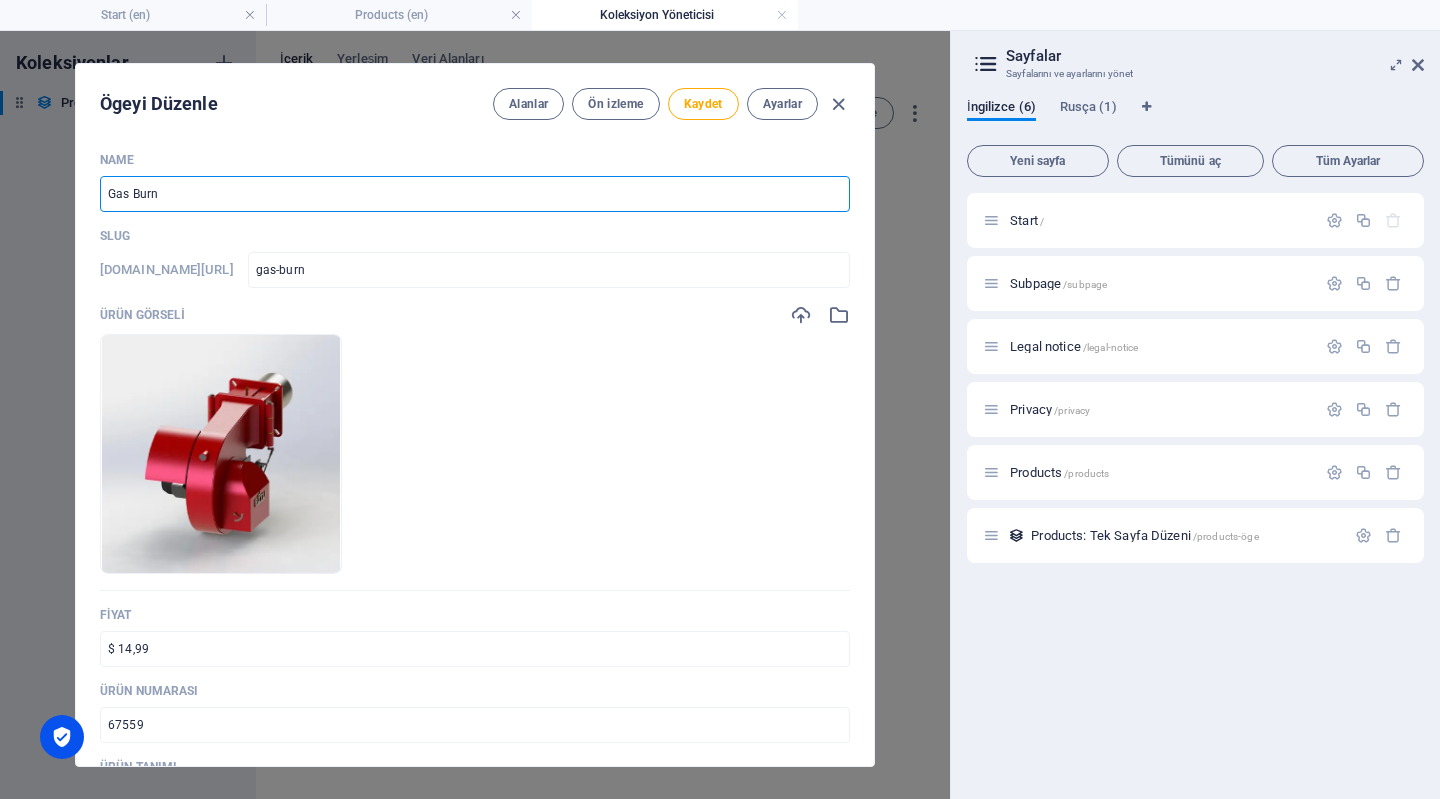 type on "gas-burn" 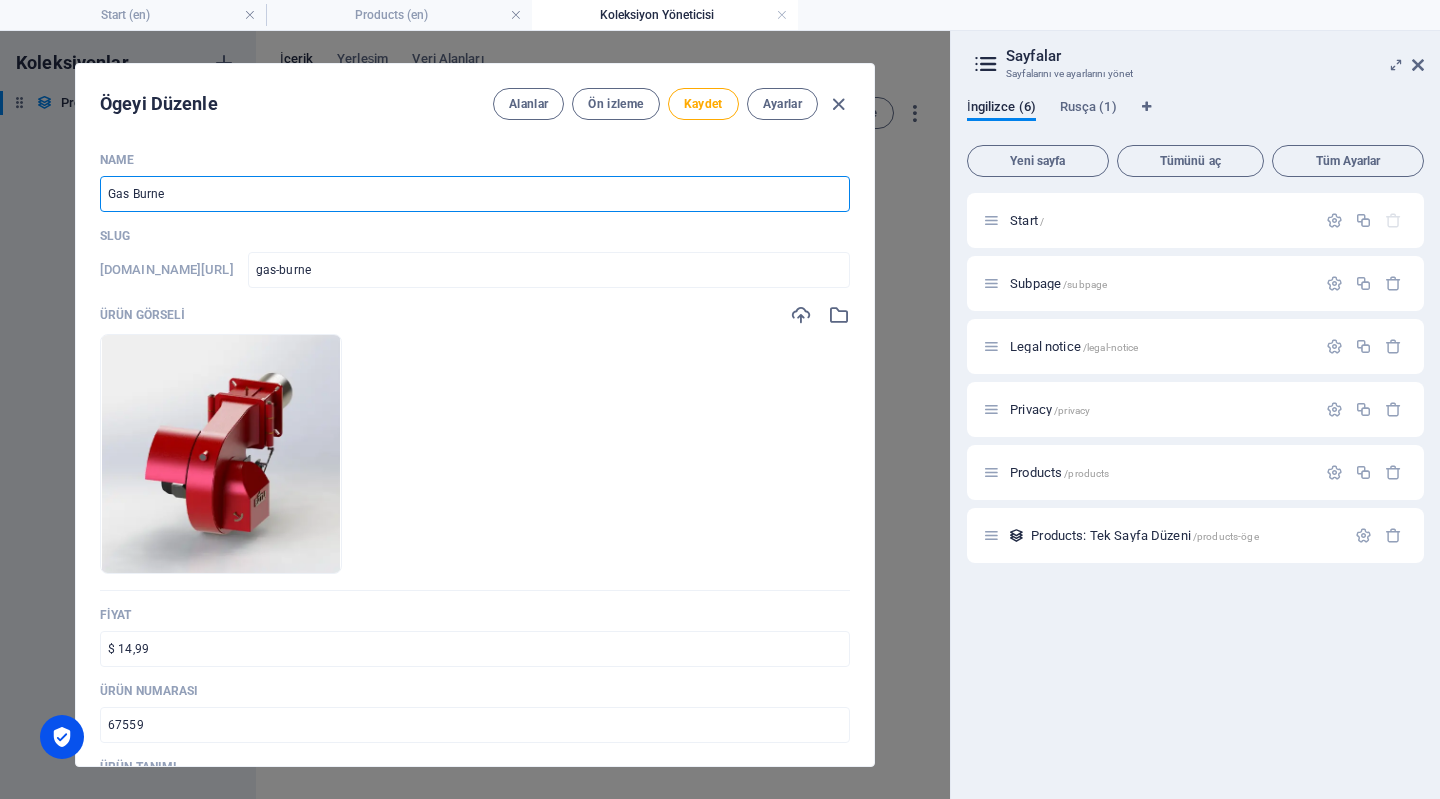 type on "Gas Burner" 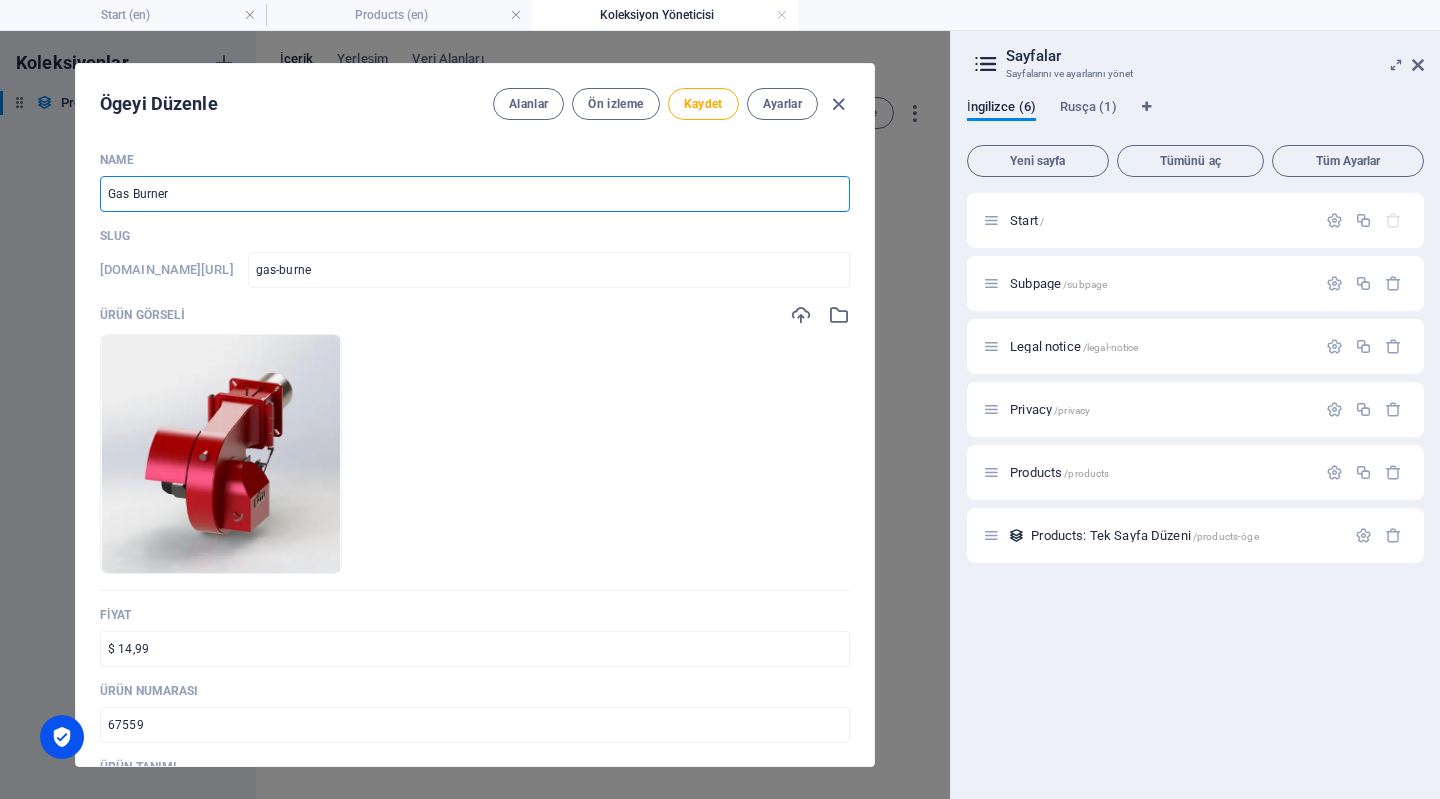 type on "gas-burner" 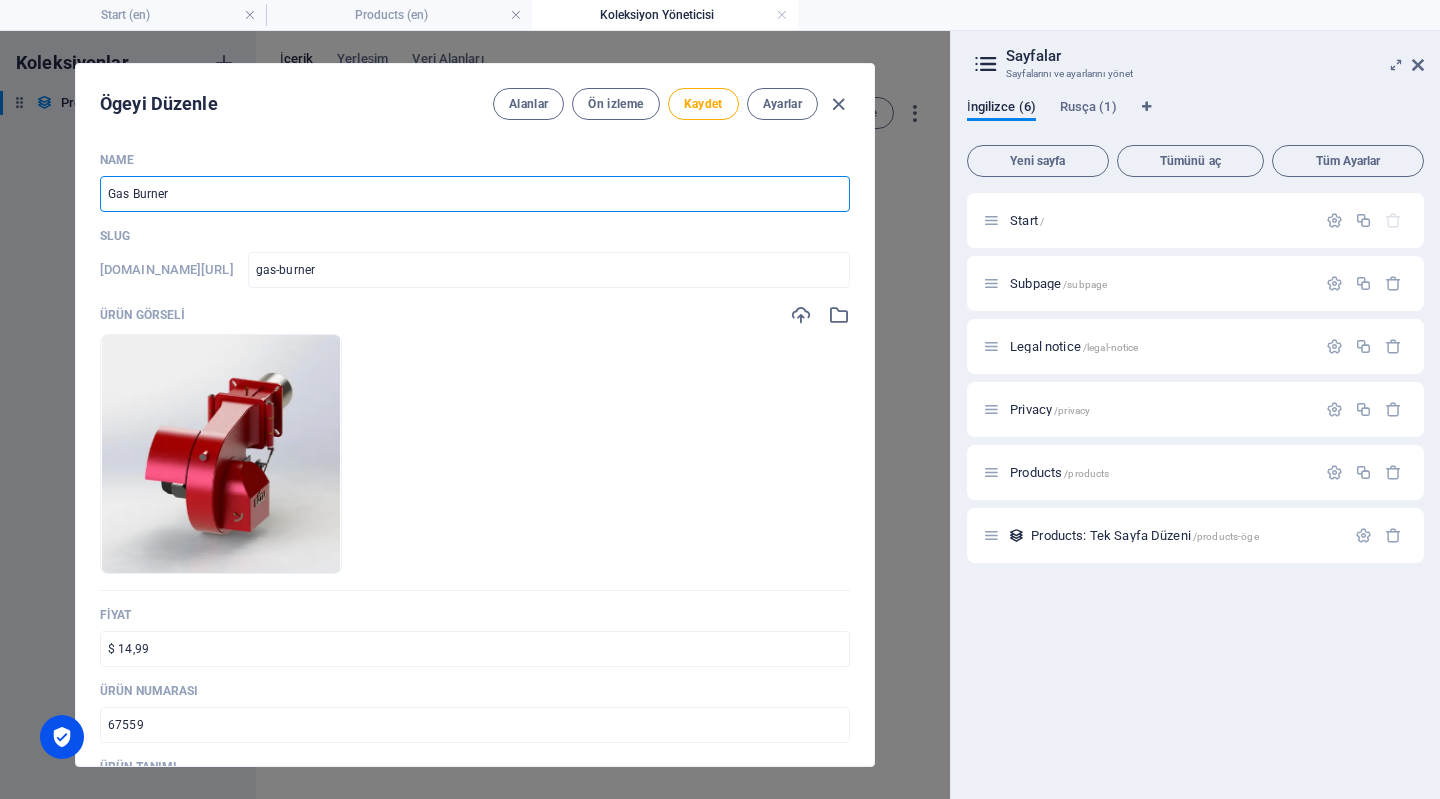 type on "Gas Burners" 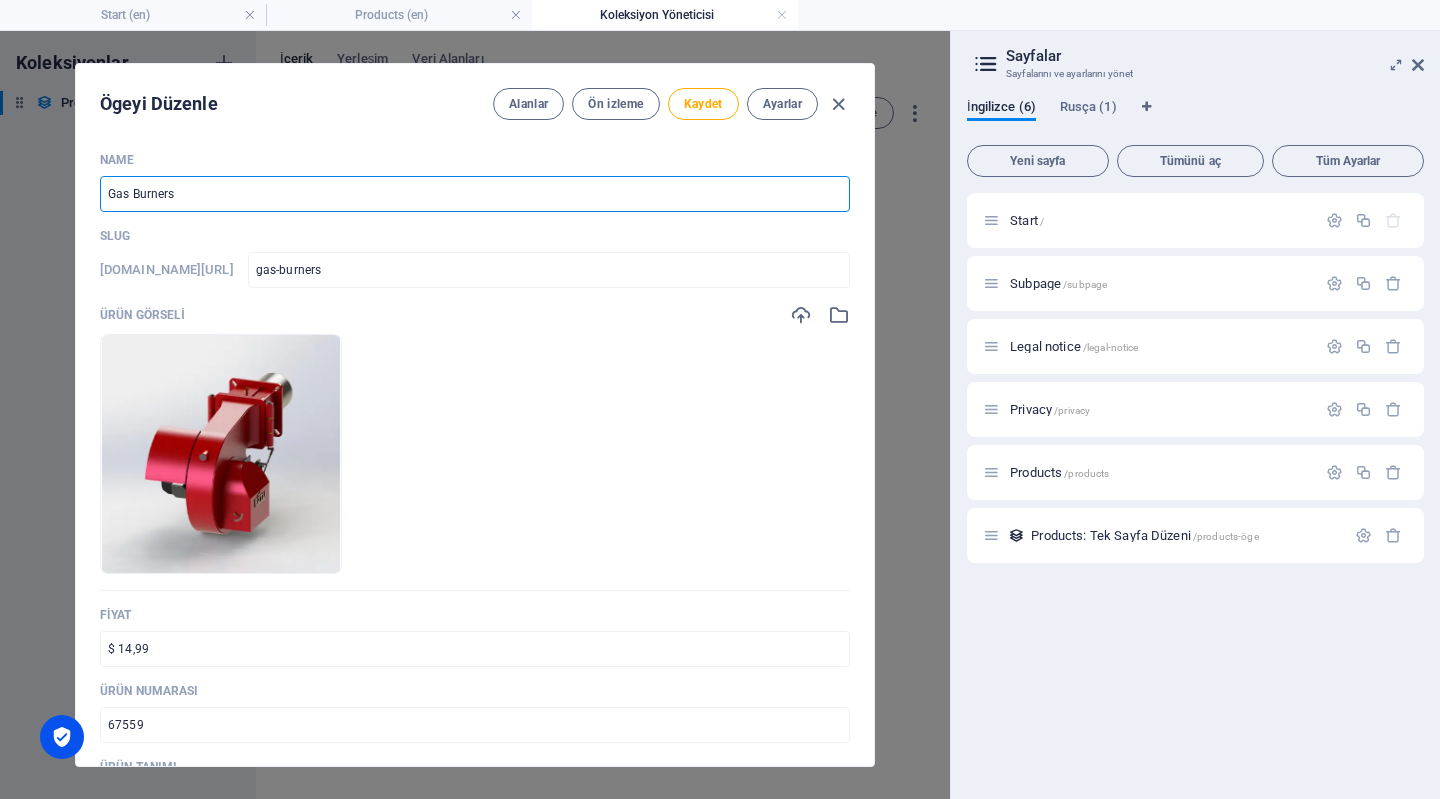 type on "Gas Burners 1" 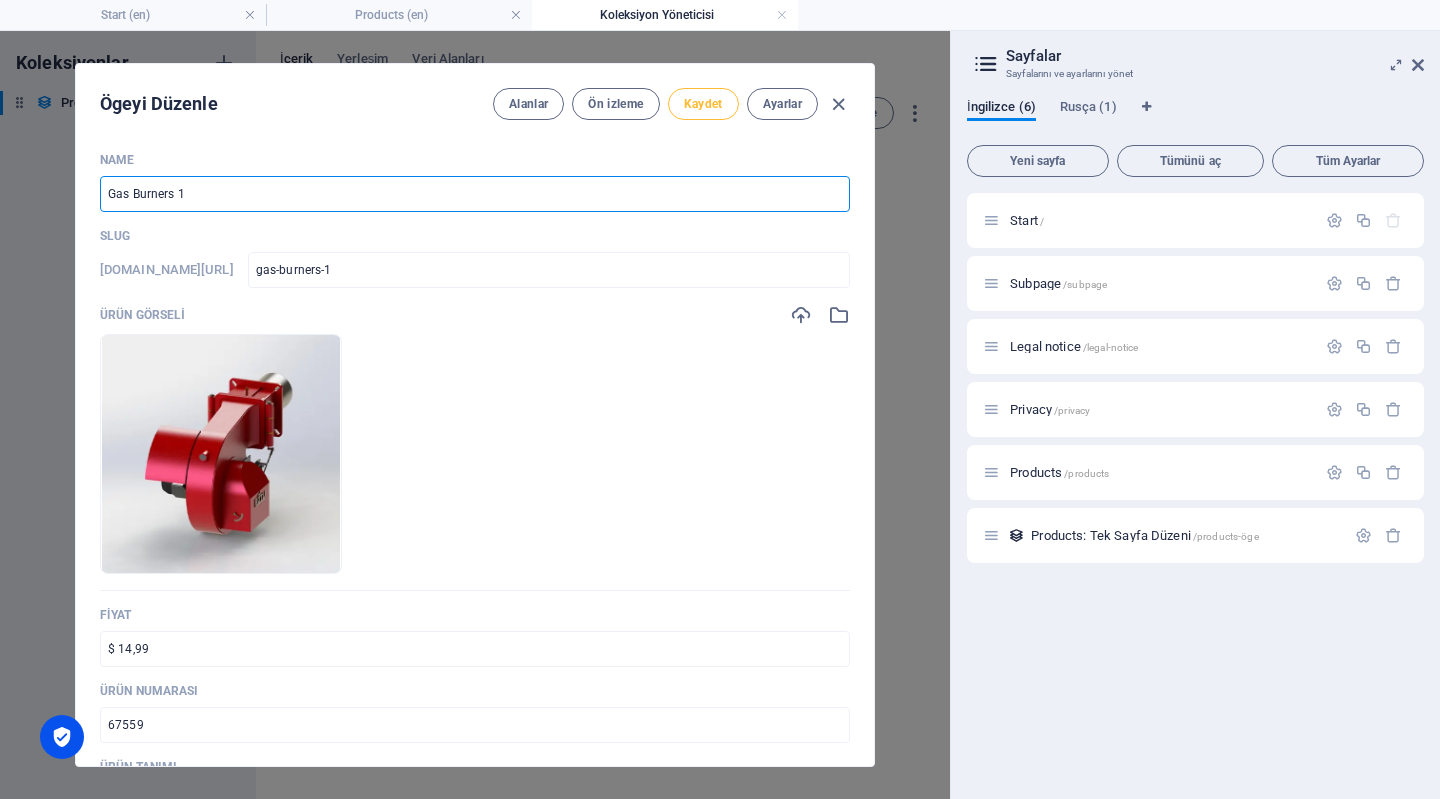type on "Gas Burners 1" 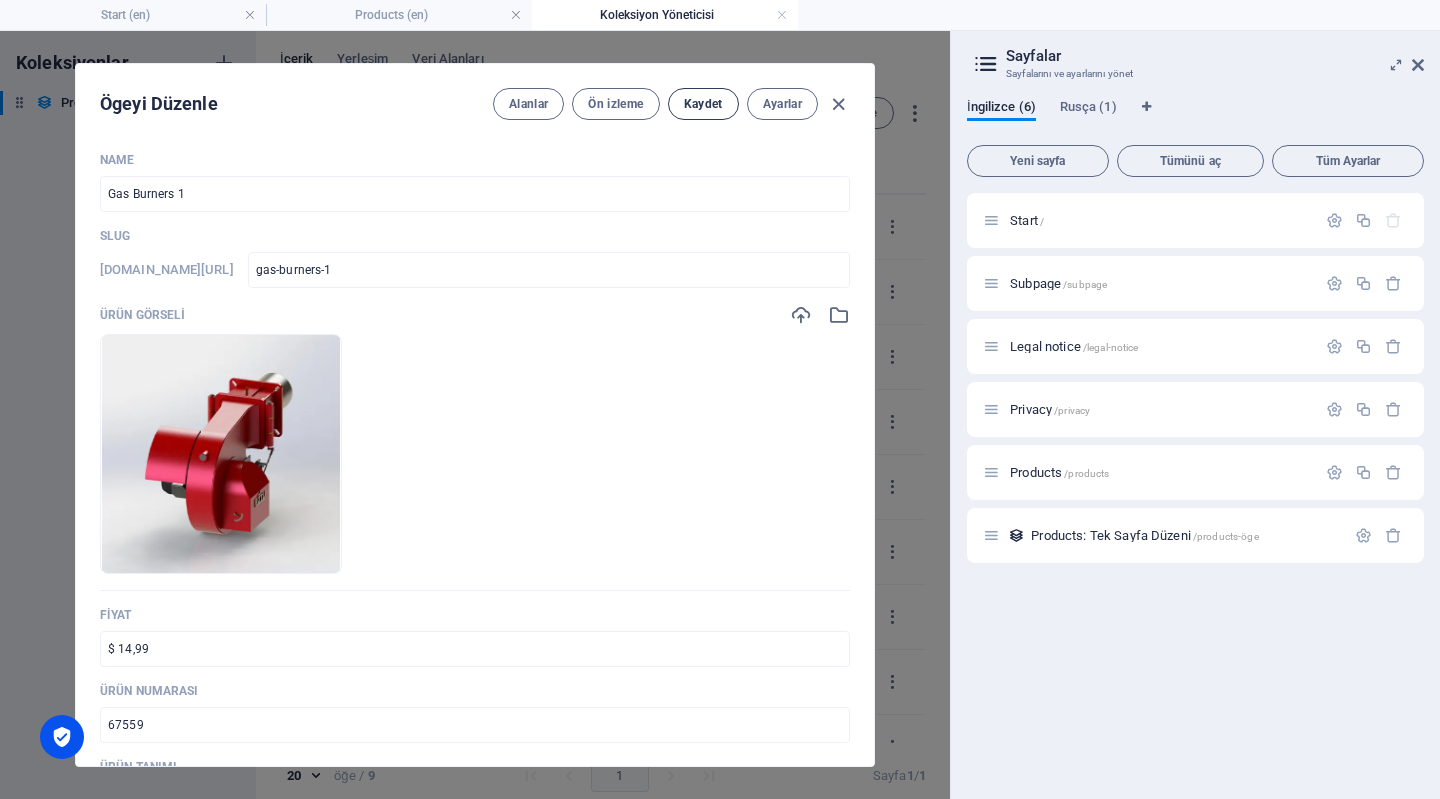 click on "Kaydet" at bounding box center [703, 104] 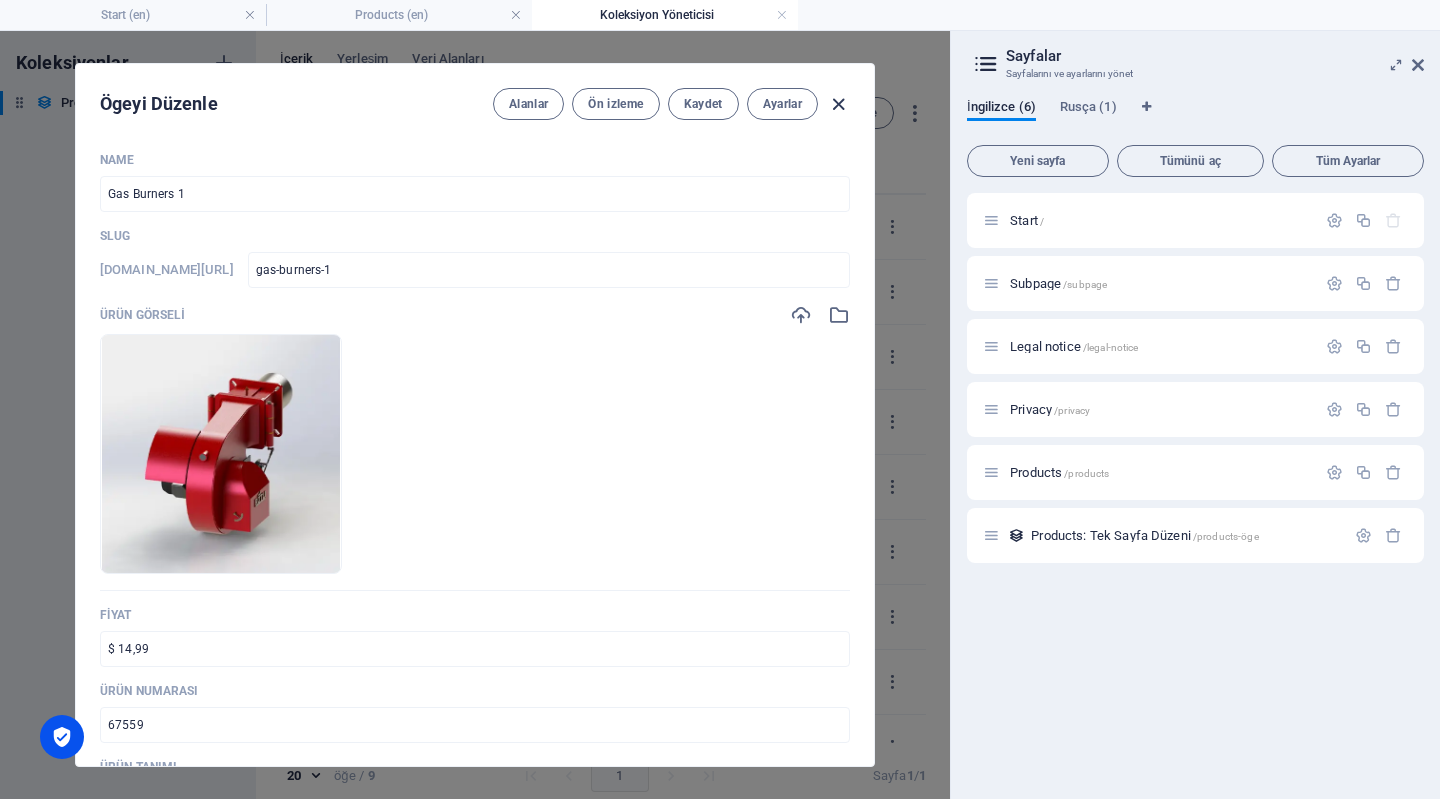 click at bounding box center (838, 104) 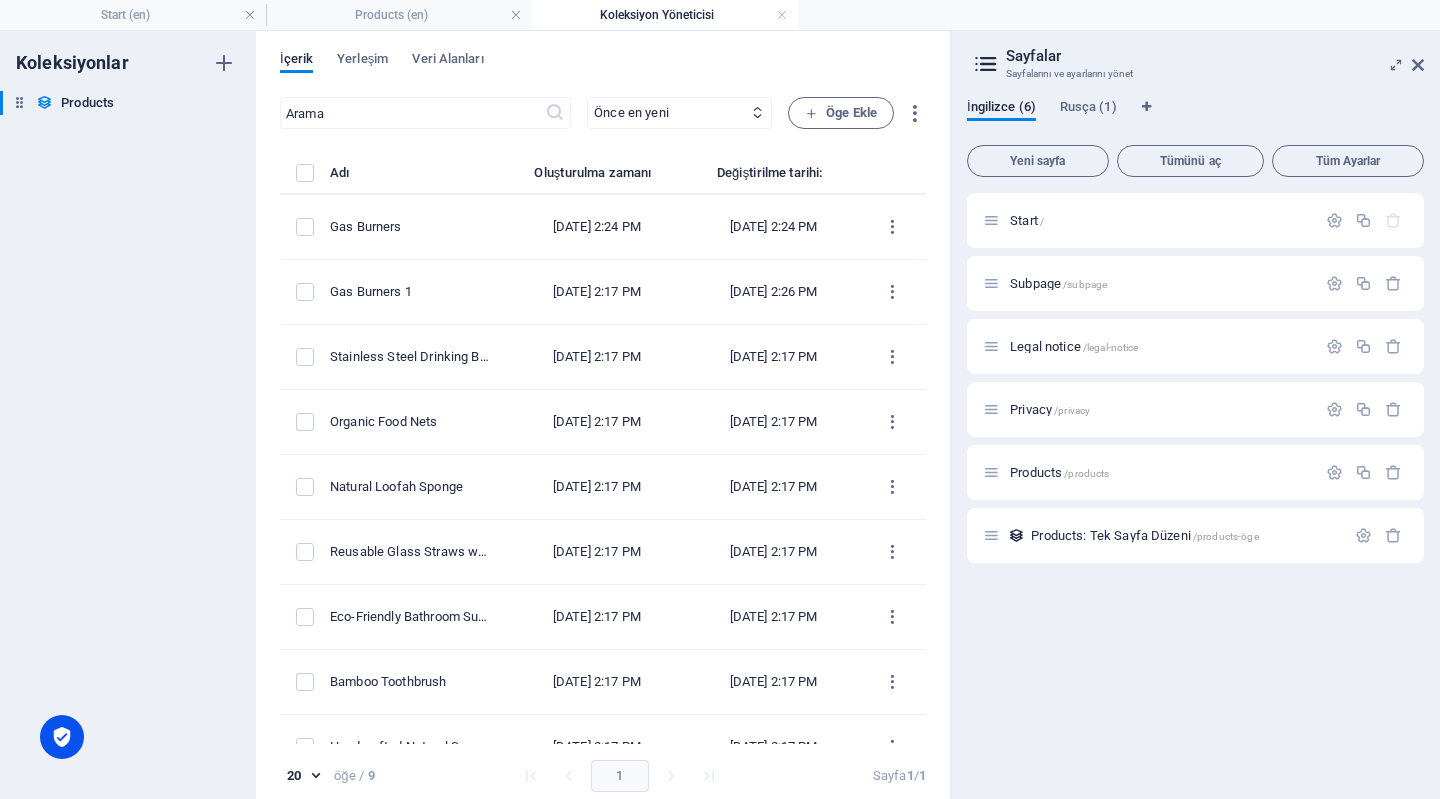 type on "gas-burners-1" 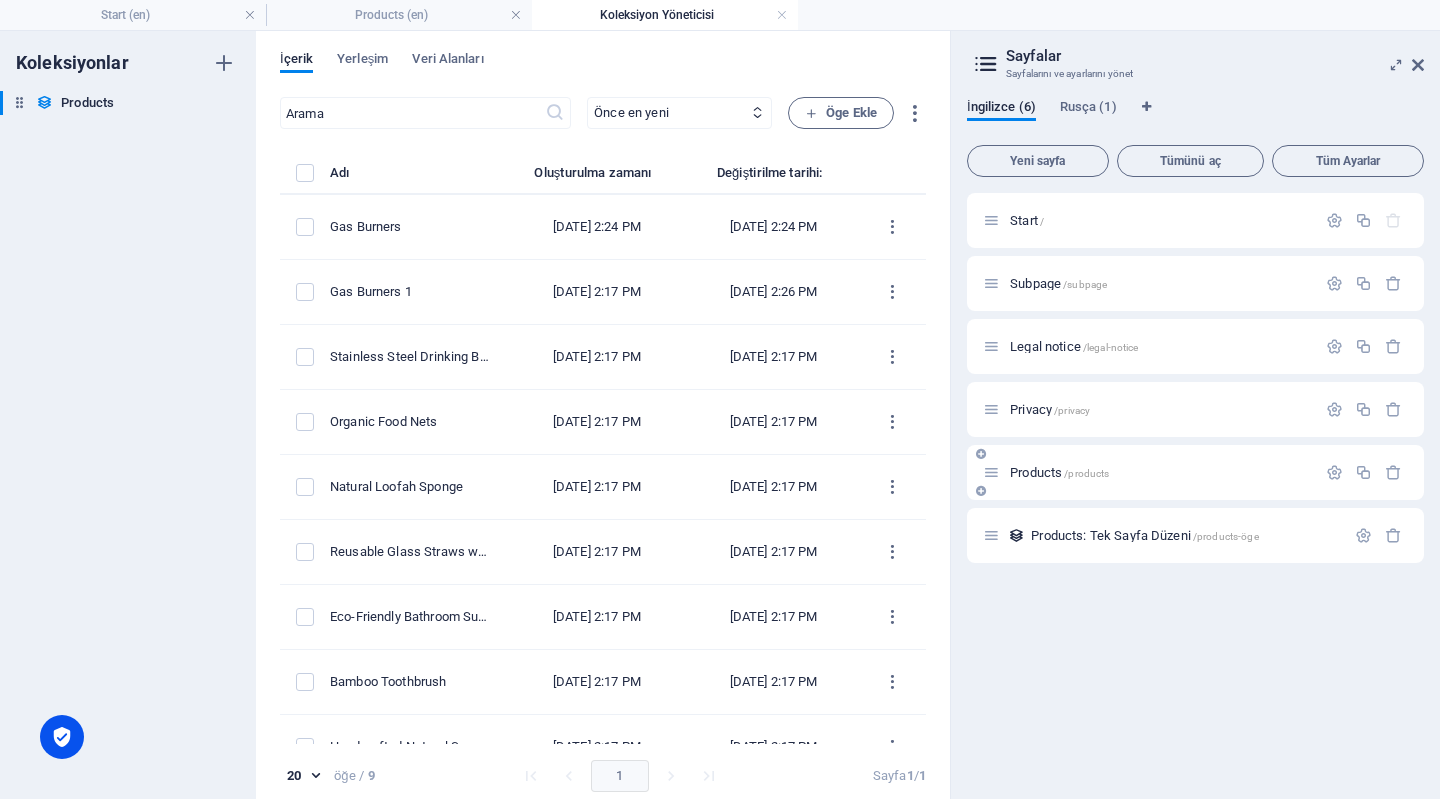 click on "Products /products" at bounding box center [1149, 472] 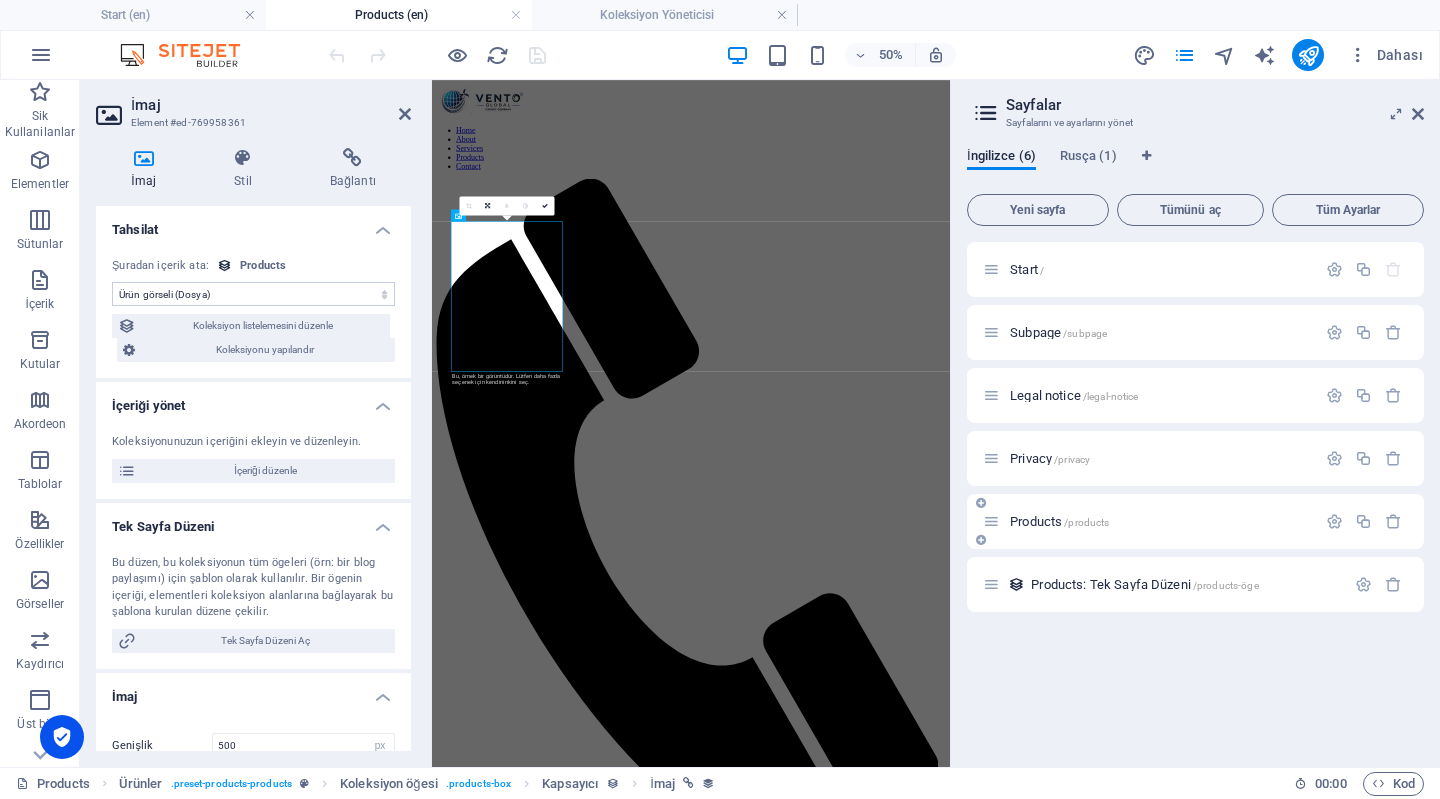 click on "Privacy /privacy" at bounding box center (1149, 458) 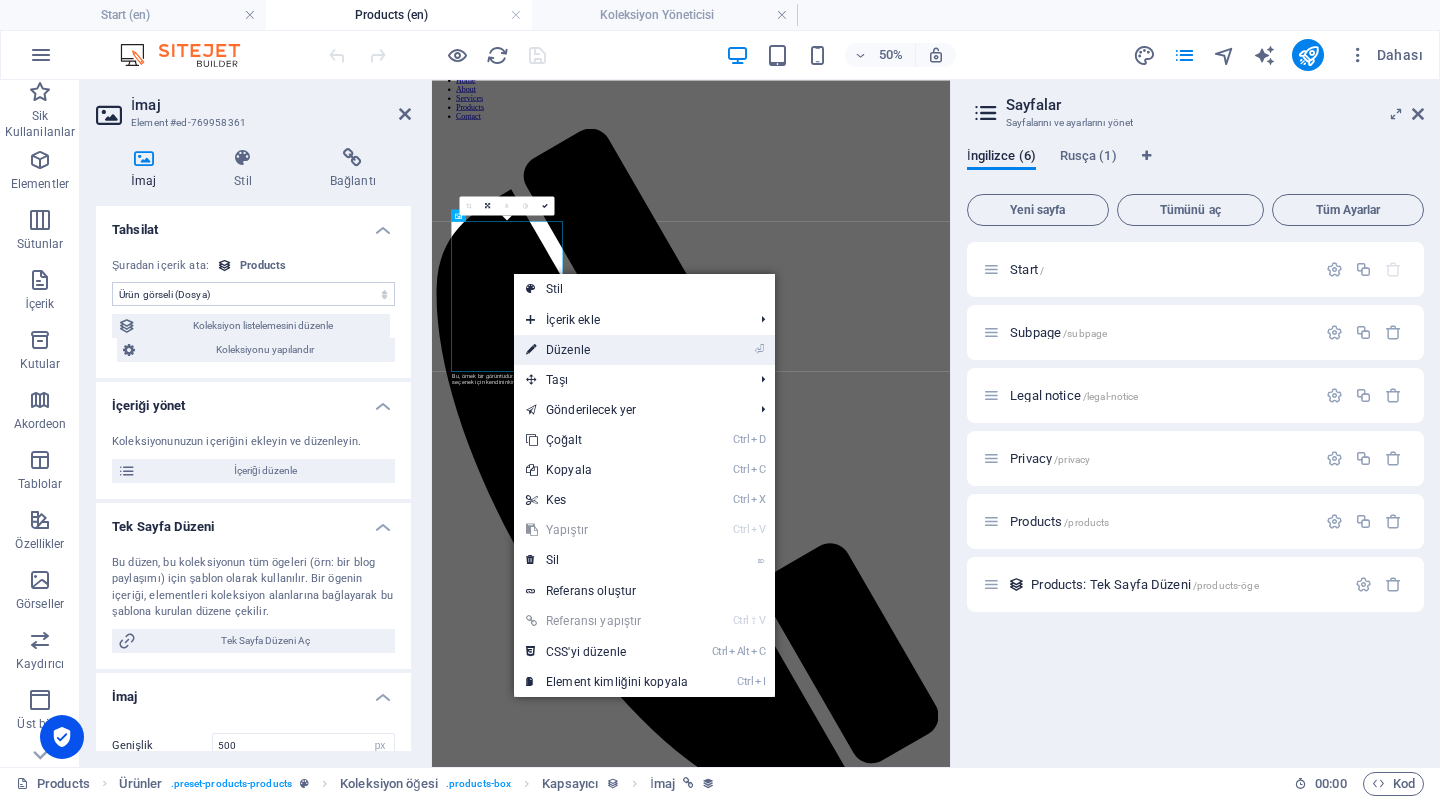 click on "⏎  Düzenle" at bounding box center [607, 350] 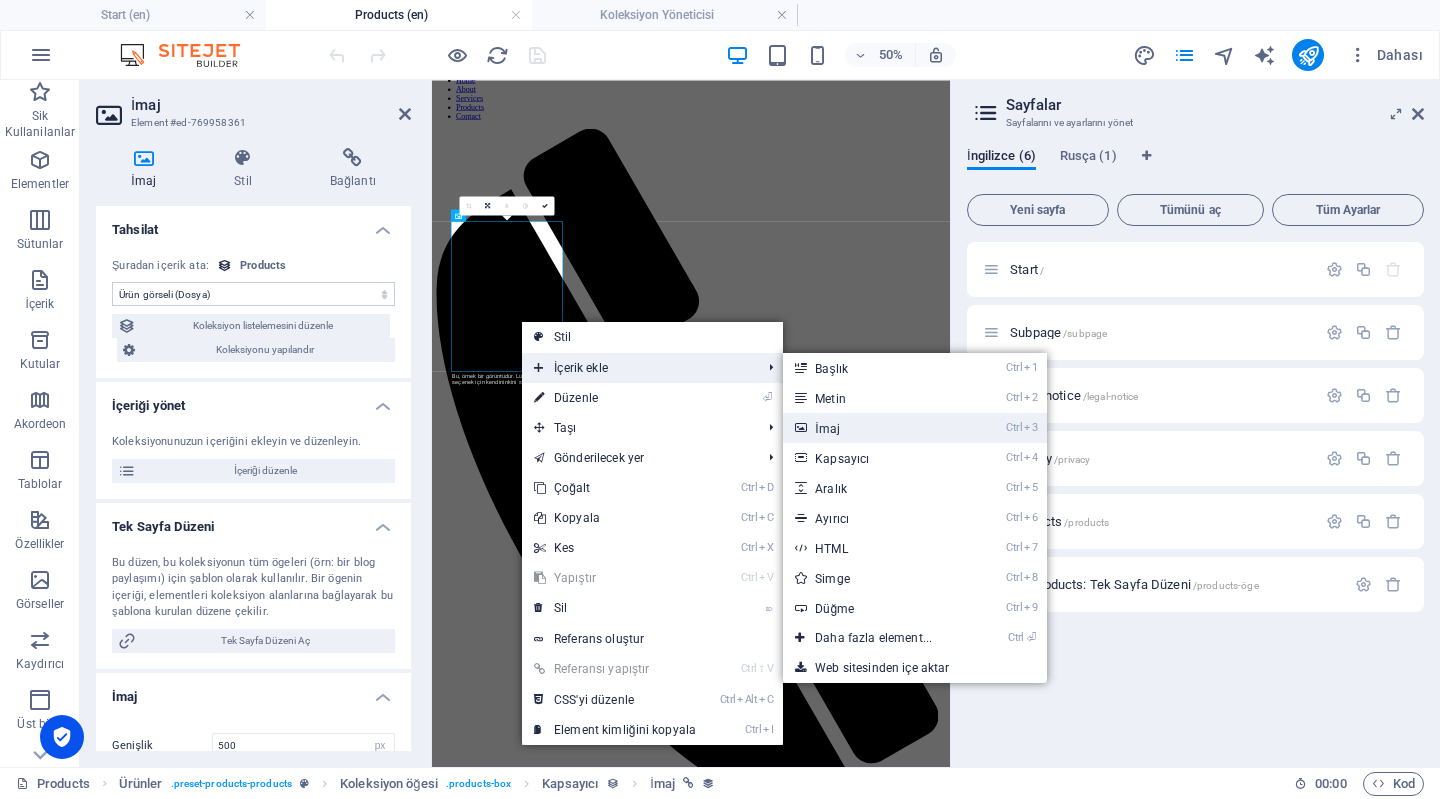 click on "Ctrl 3  İmaj" at bounding box center (877, 428) 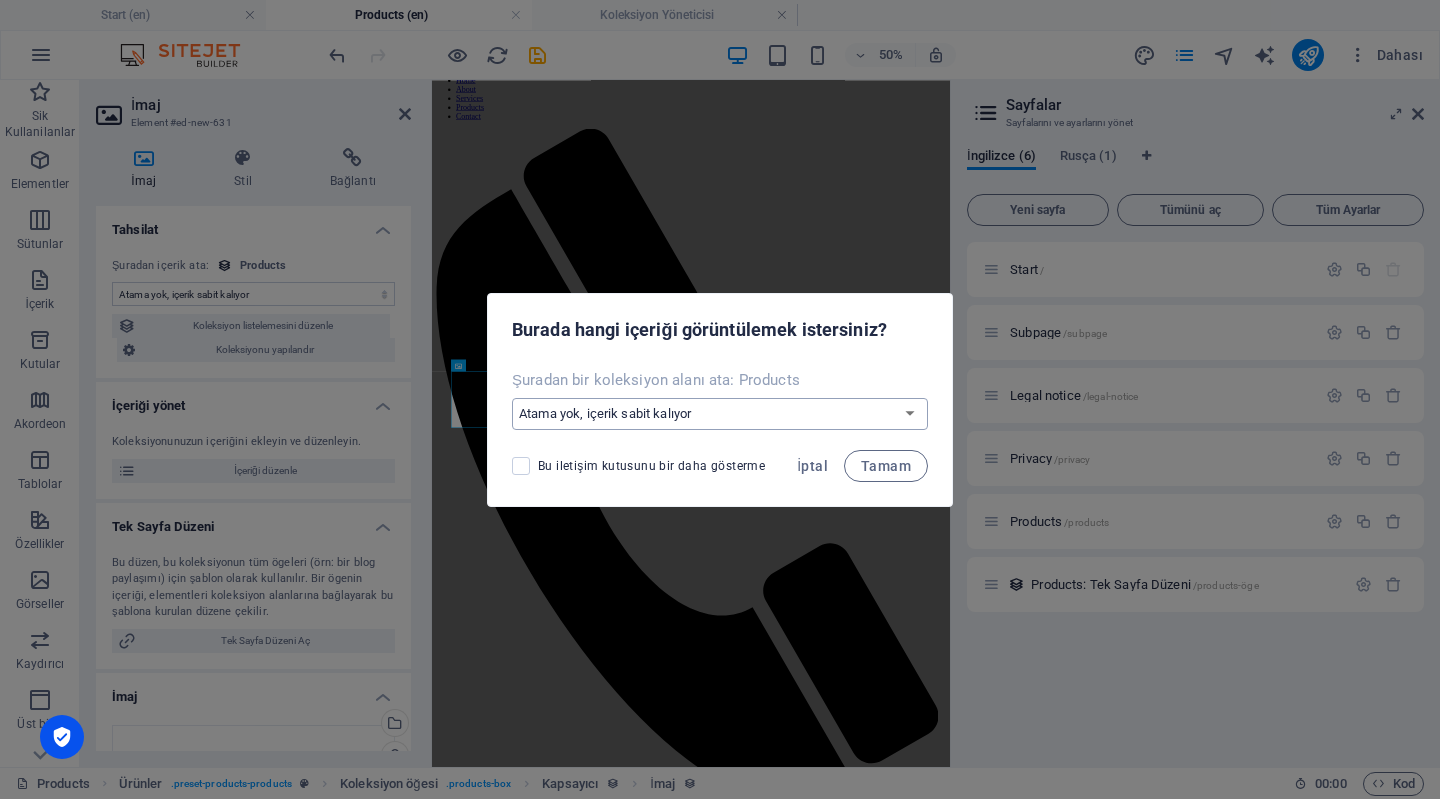 click on "Atama yok, içerik sabit kalıyor Yeni bir alan oluştur Oluşturulma zamanı (Tarih) Güncellenme zamanı (Tarih) Name (Düz Metin) Slug (Düz Metin) Ürün görseli (Dosya) Fiyat (Düz Metin) Ürün numarası (Numara) Ürün tanımı (CMS) Uygunluk (Seçim) Galeri (Çoklu Dosyalar)" at bounding box center [720, 414] 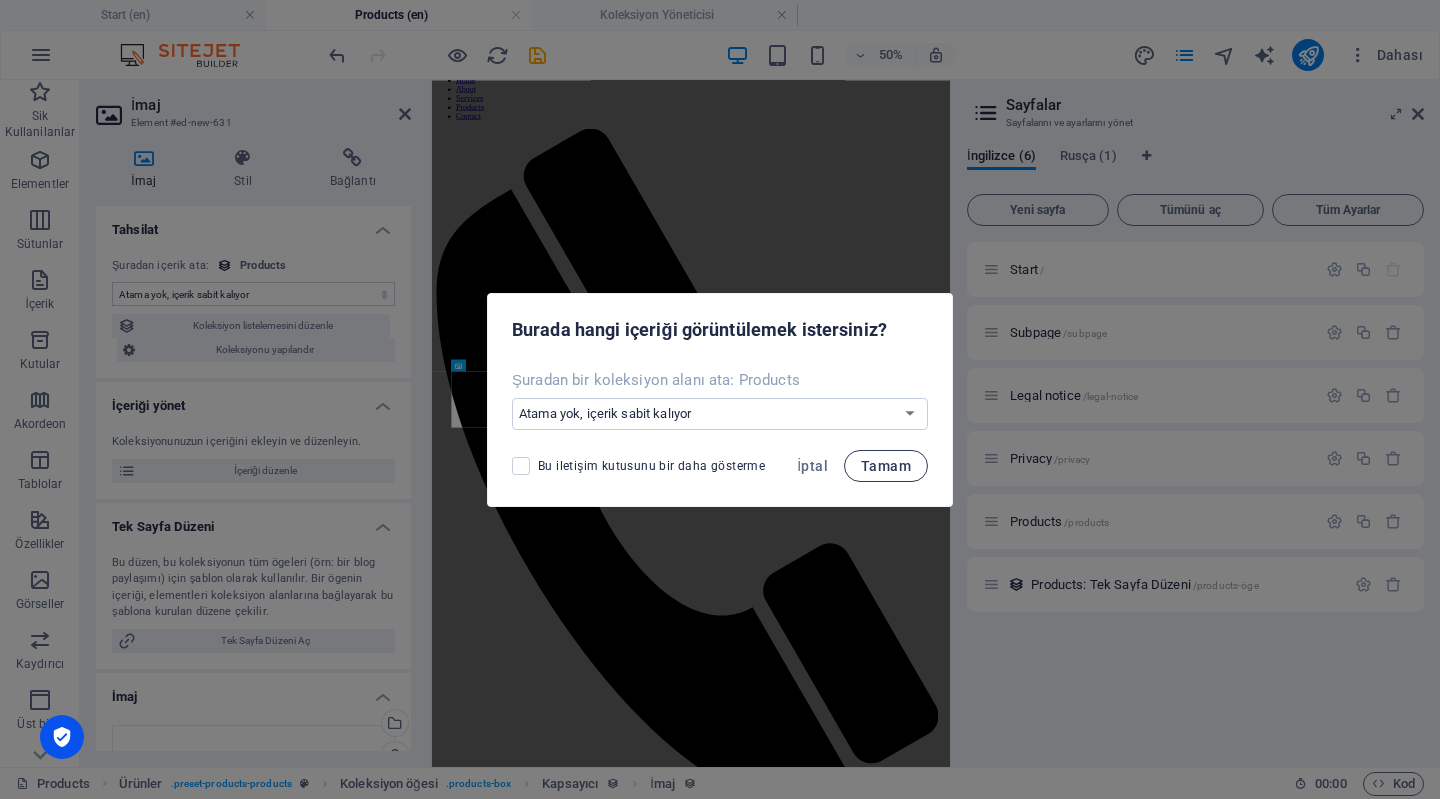 click on "Tamam" at bounding box center (886, 466) 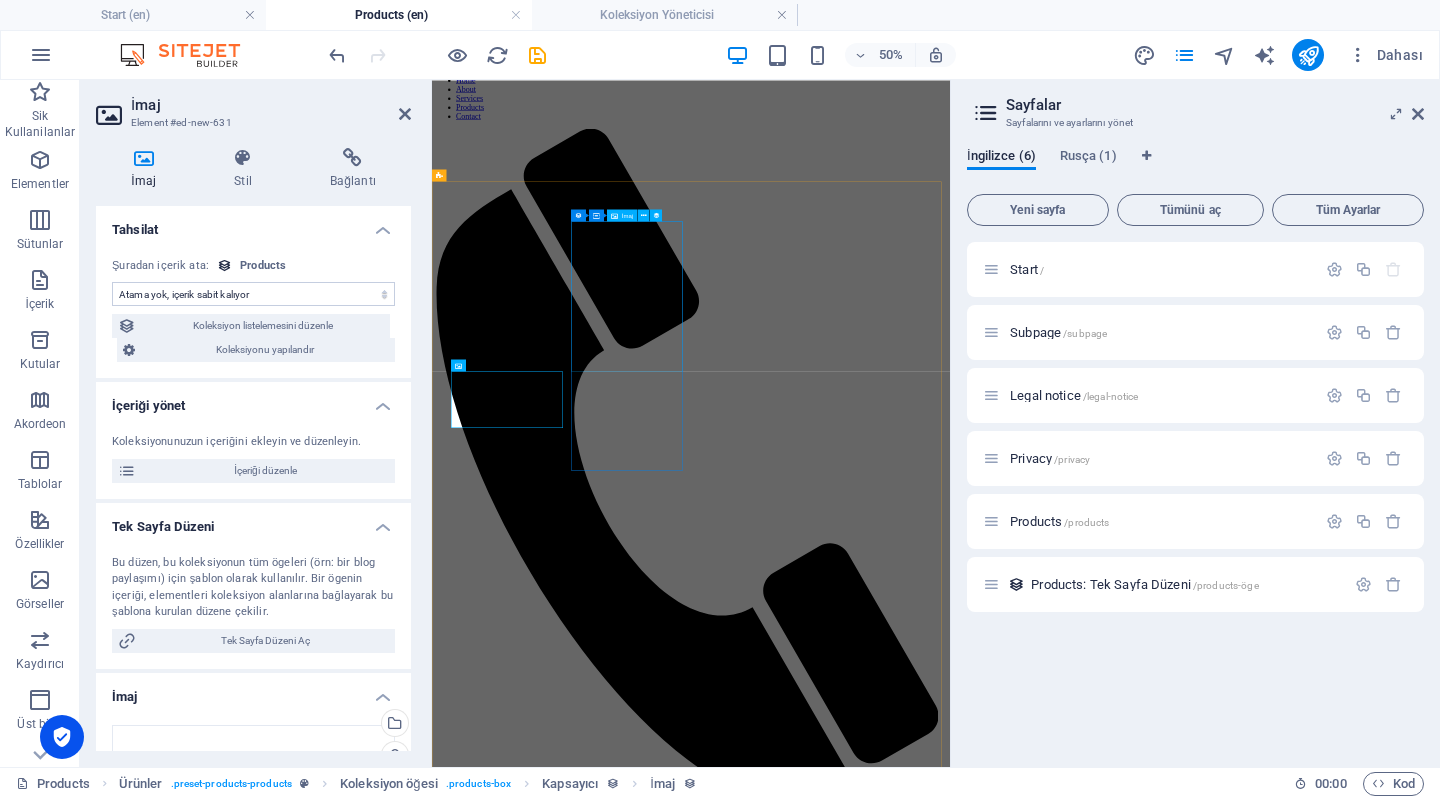 click at bounding box center [950, 2311] 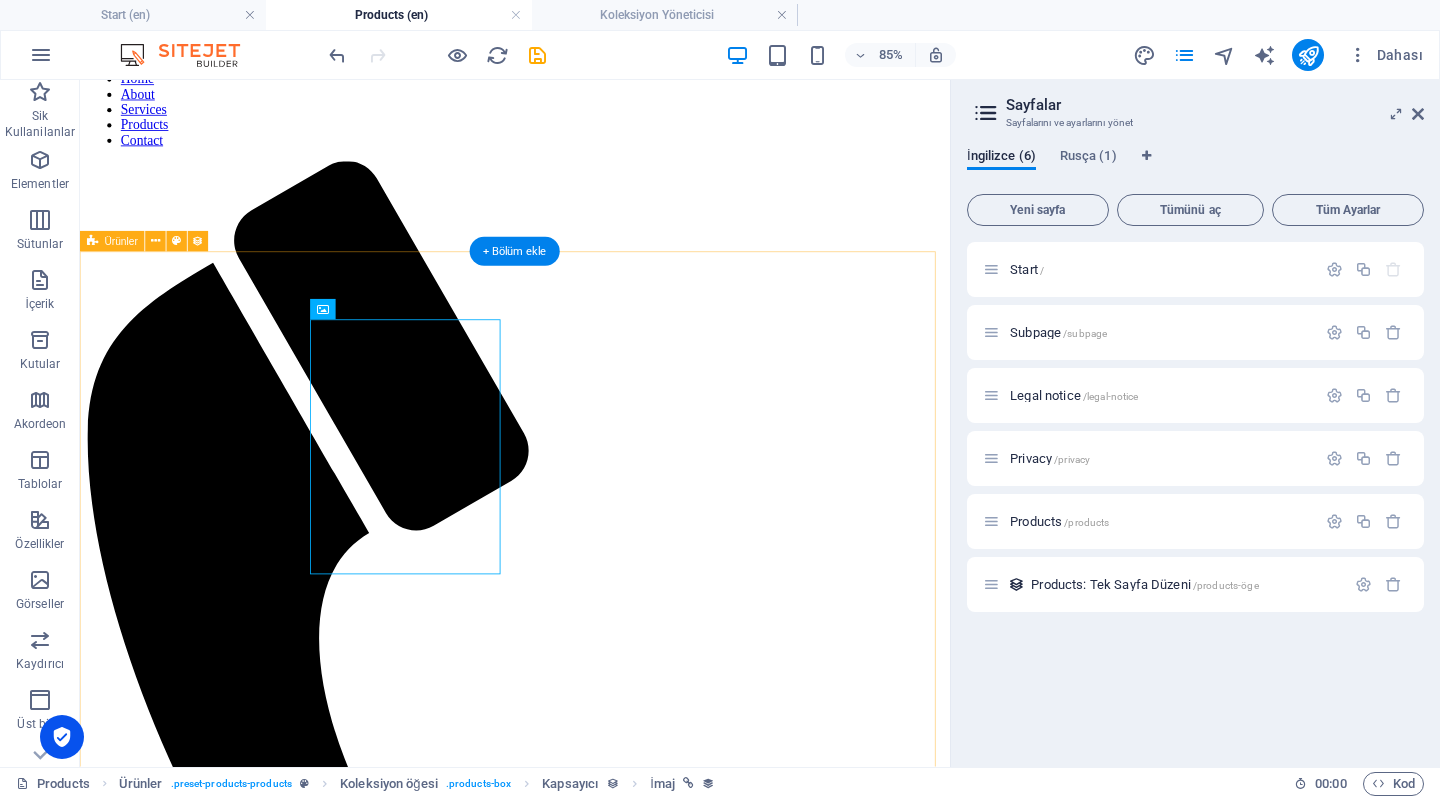 click on "Foldable Coffee-To-Go Mug $ 14,99 Stainless Steel Drinking Bottle $ 19,99 Organic Food Nets $ 19,99 Natural Loofah Sponge $ 8,99 Reusable Glass Straws with Cleaning Brush $ 16,99 Eco-Friendly Bathroom Supplies Starter Pack $ 34,99 Bamboo Toothbrush $ 28,99 Handcrafted Natural Soap Bar $ 8,99  Önceki İleri" at bounding box center (592, 3898) 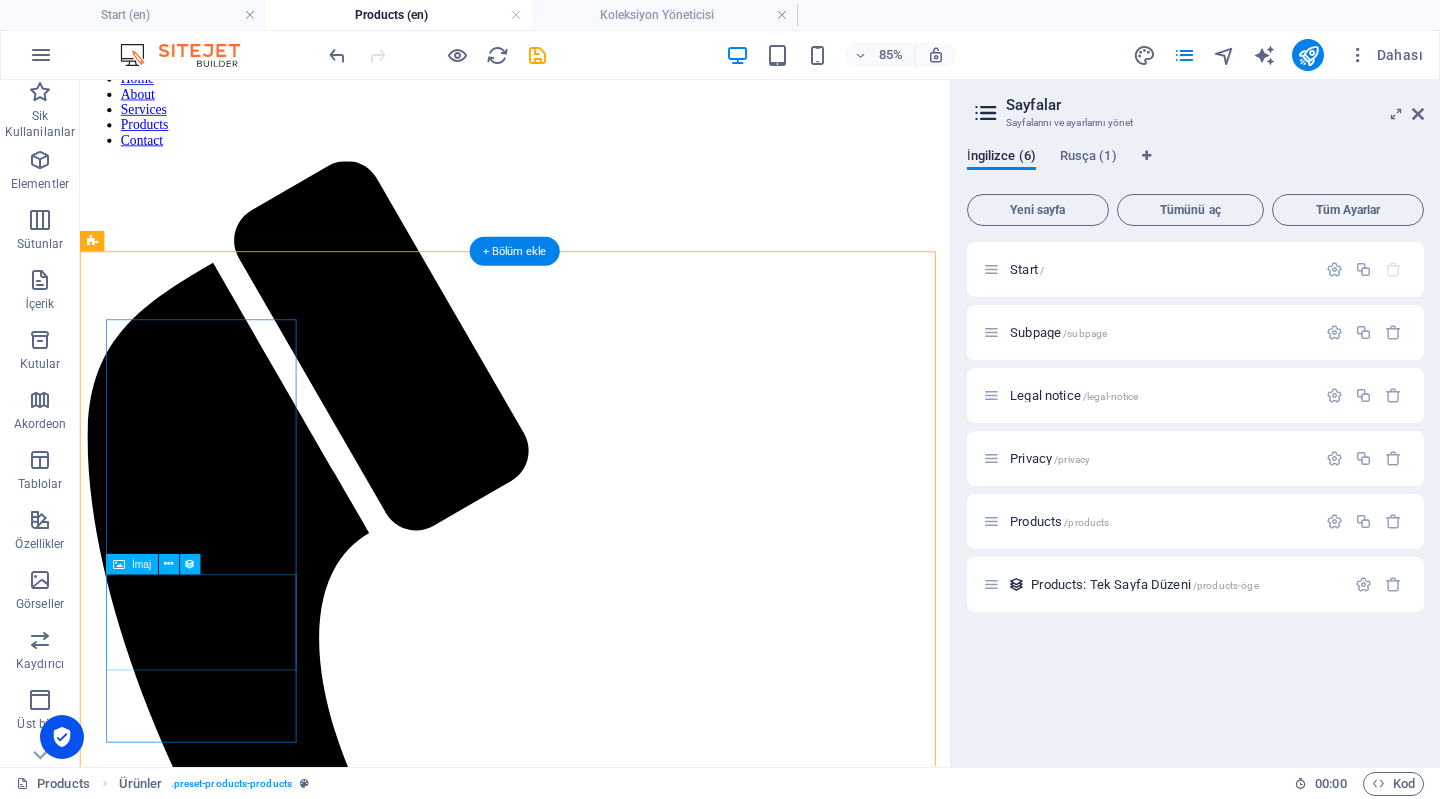 click at bounding box center (592, 1982) 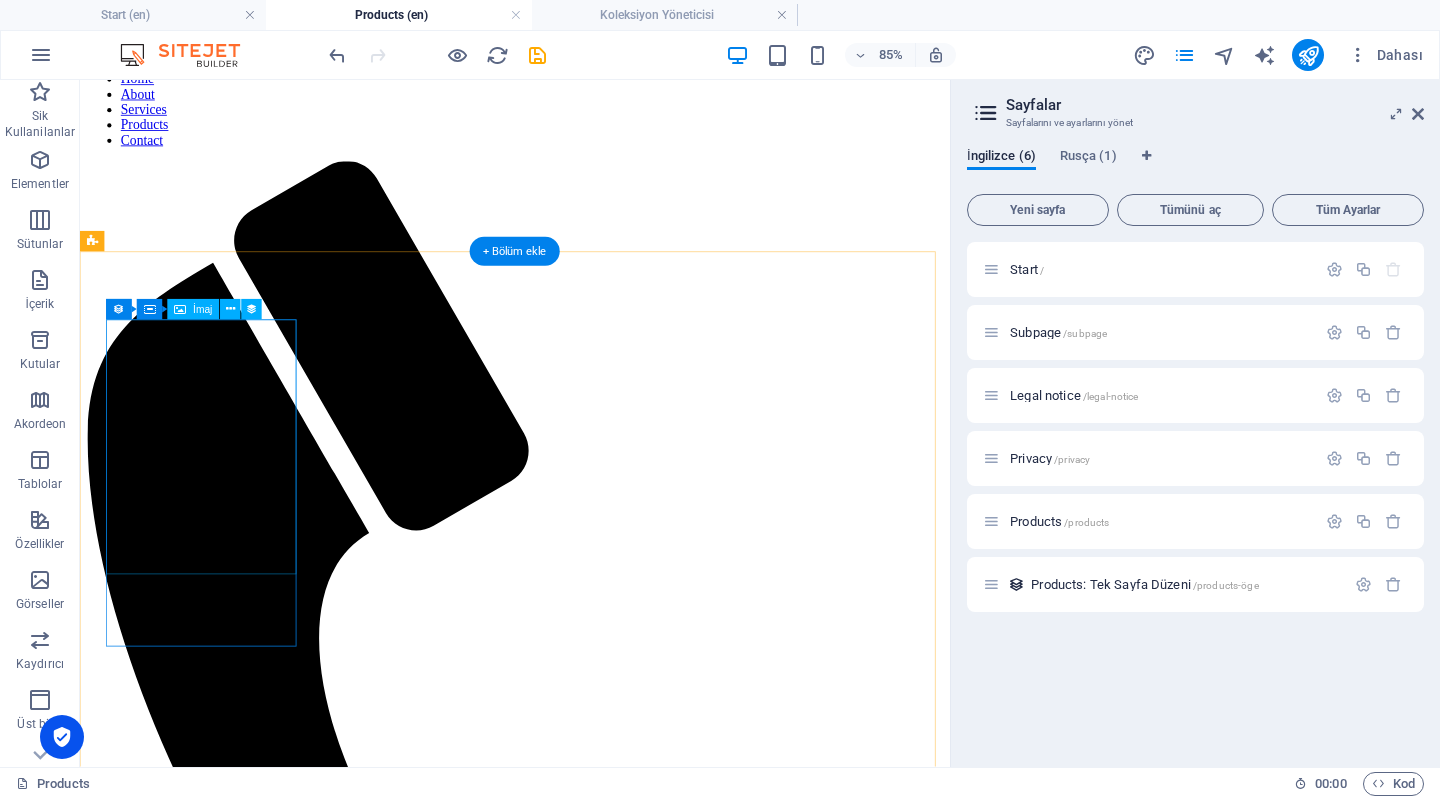 click at bounding box center (592, 1716) 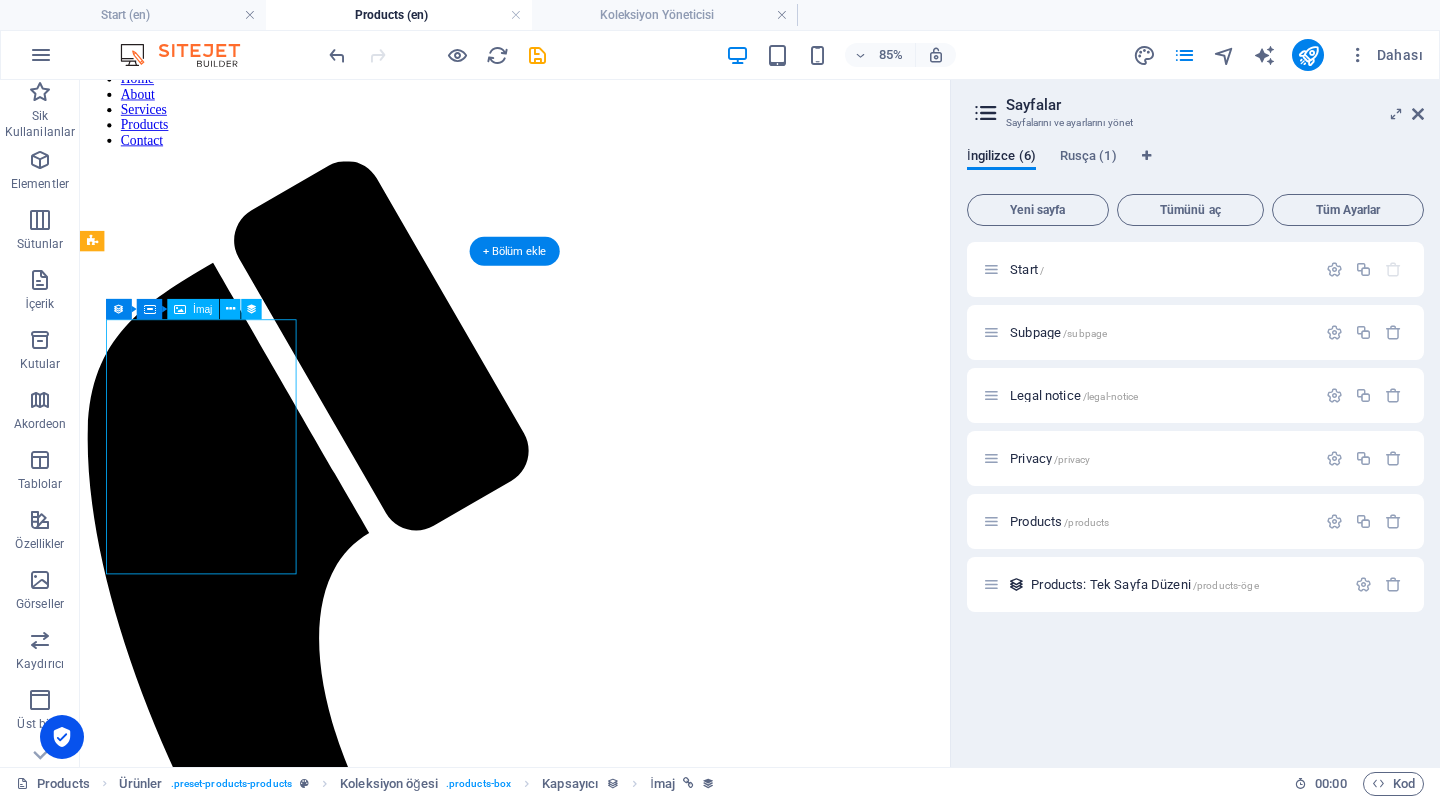 click at bounding box center [592, 1716] 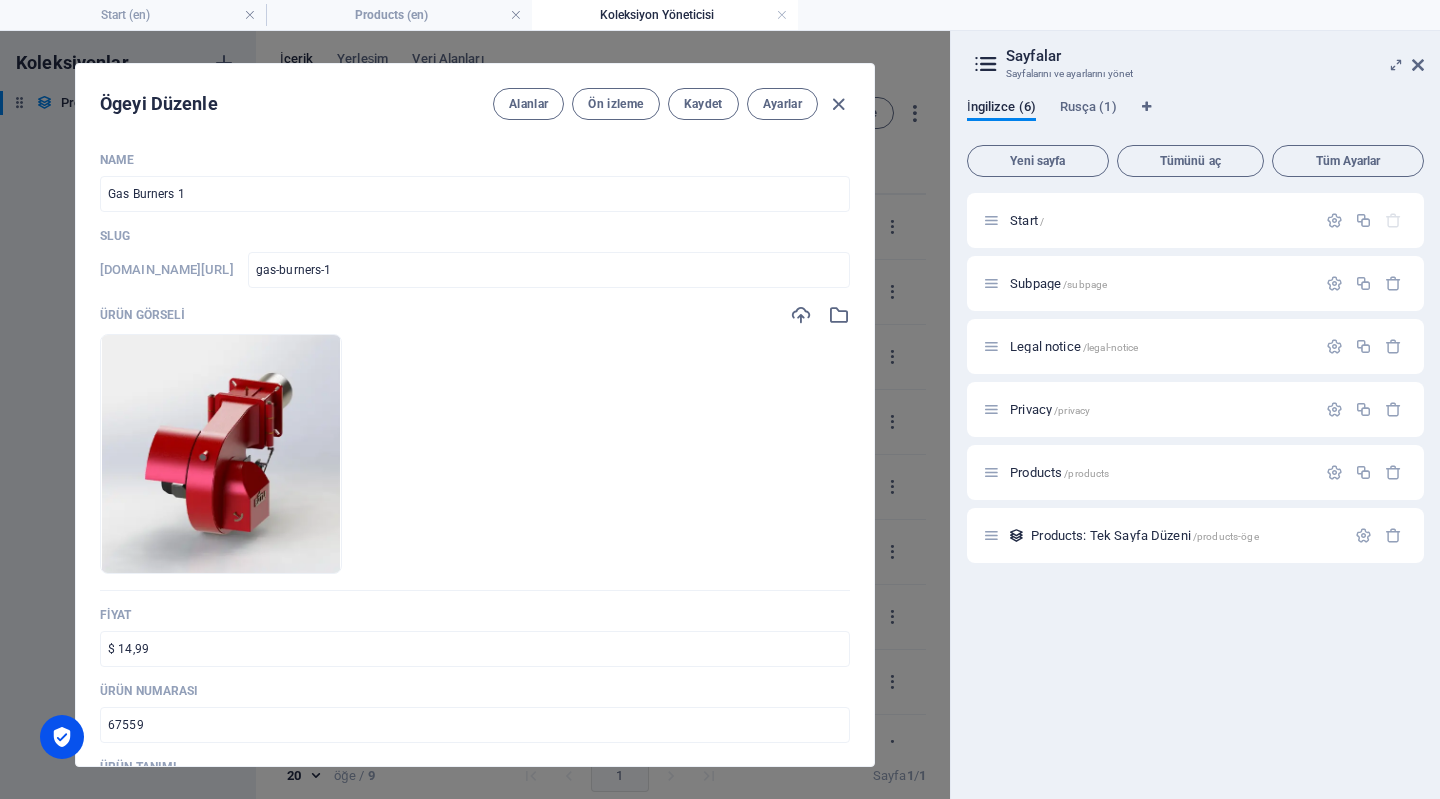 scroll, scrollTop: 0, scrollLeft: 0, axis: both 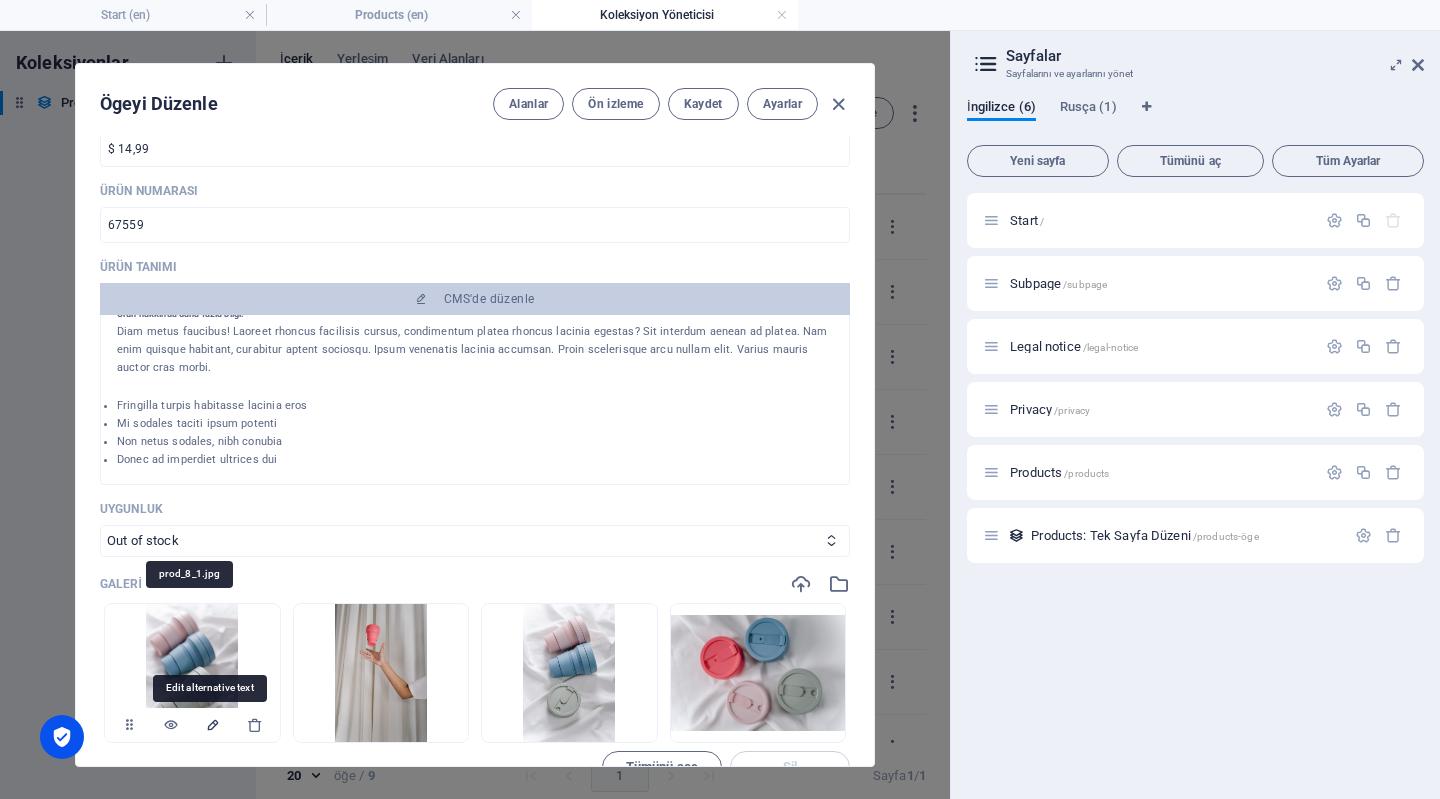 click at bounding box center (213, 725) 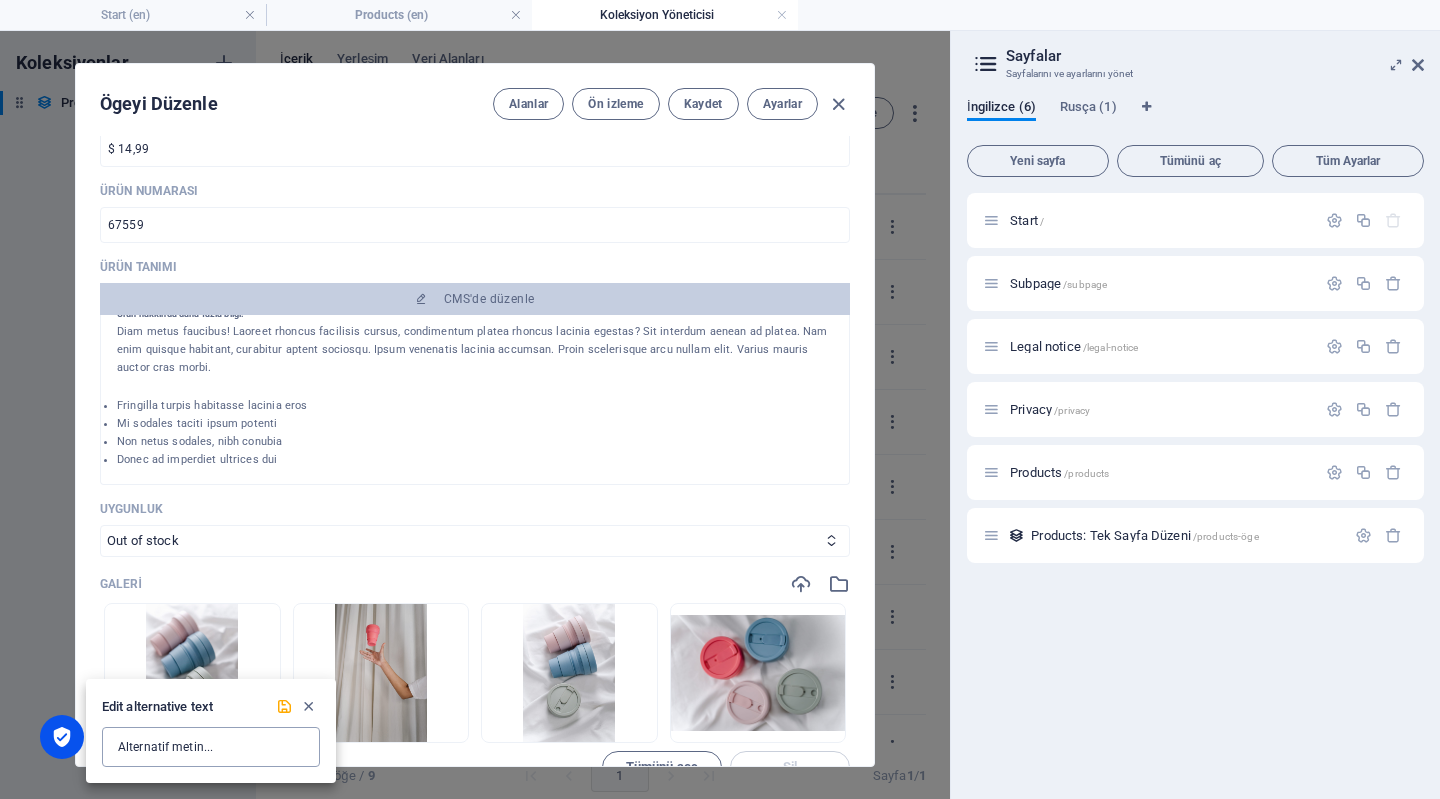 click at bounding box center (211, 747) 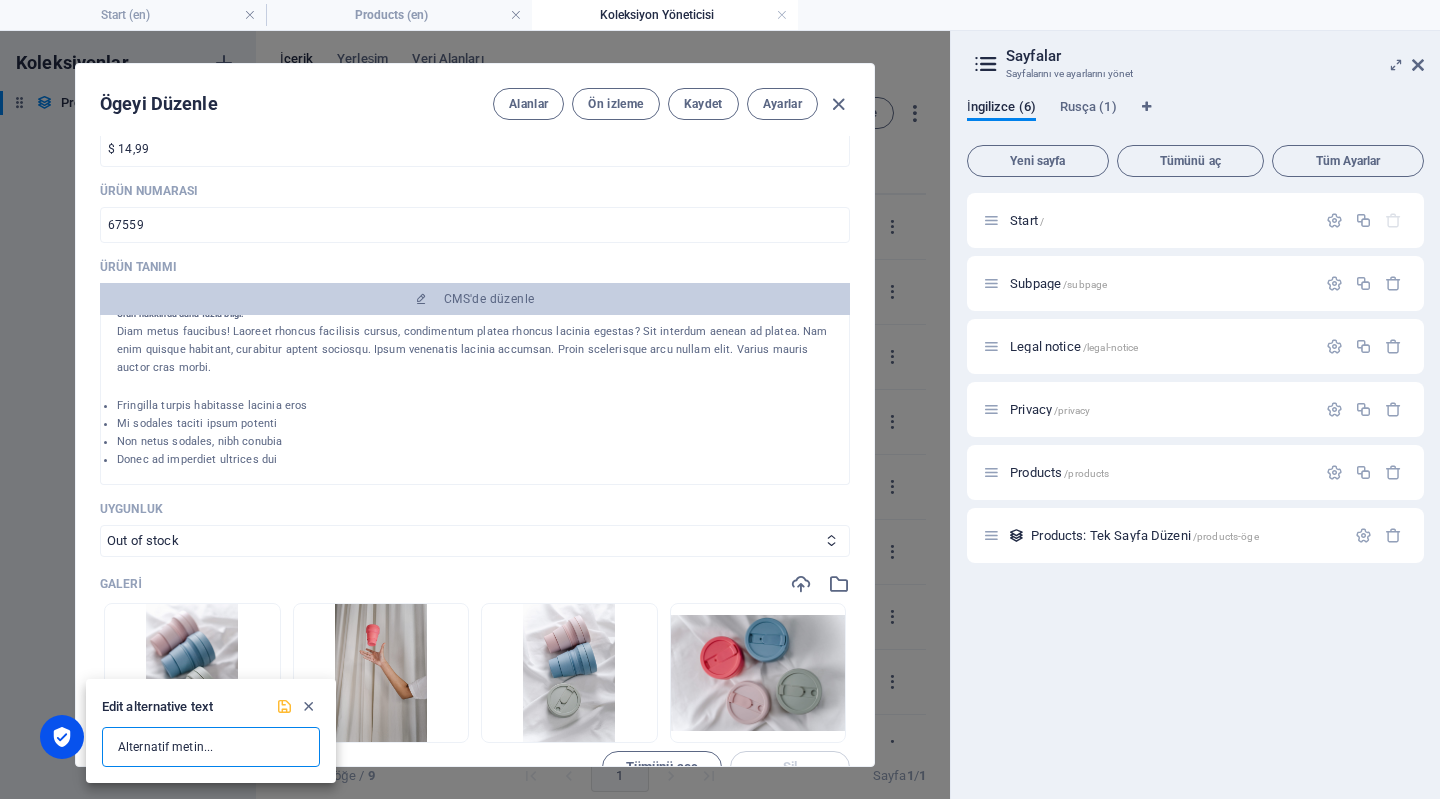 click at bounding box center [284, 706] 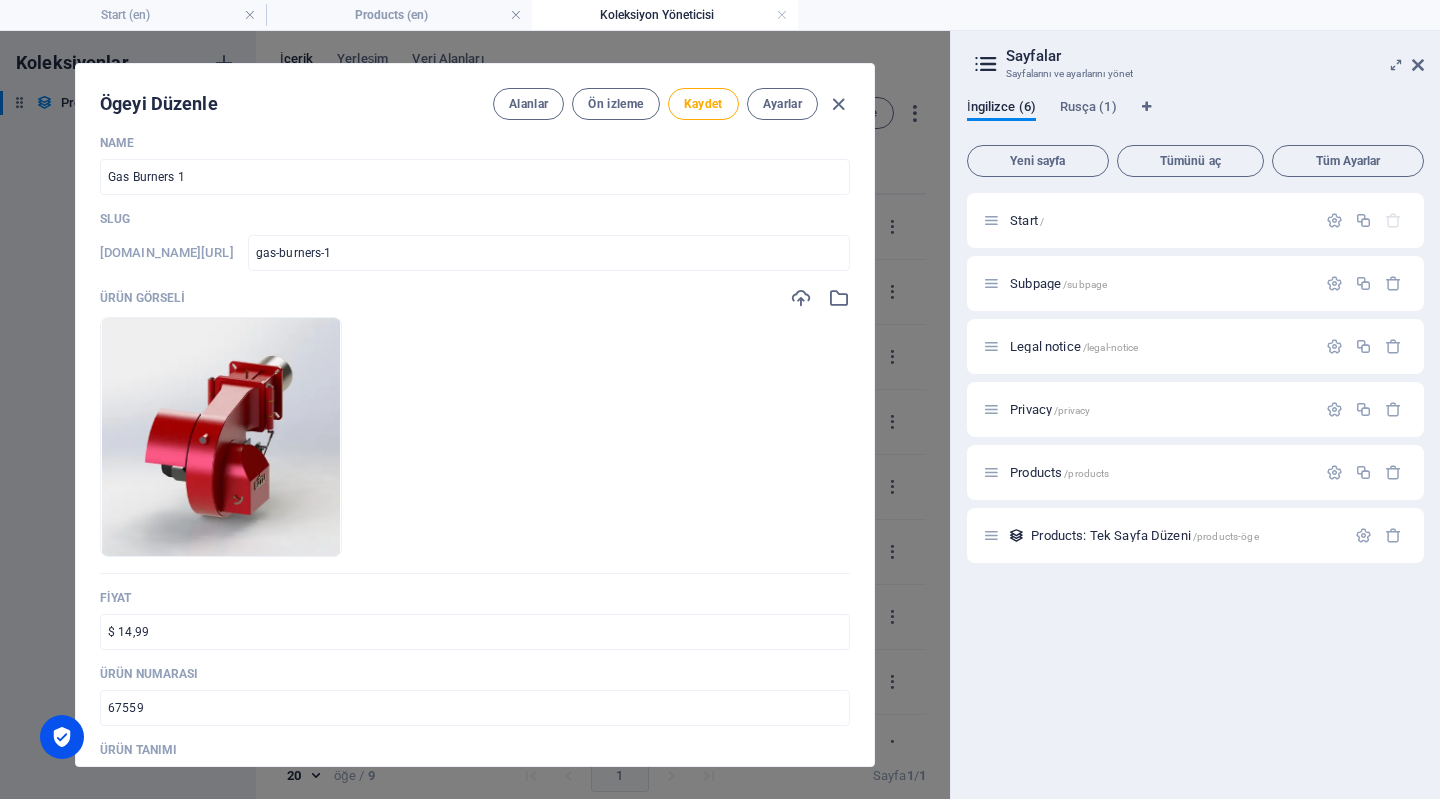 scroll, scrollTop: 0, scrollLeft: 0, axis: both 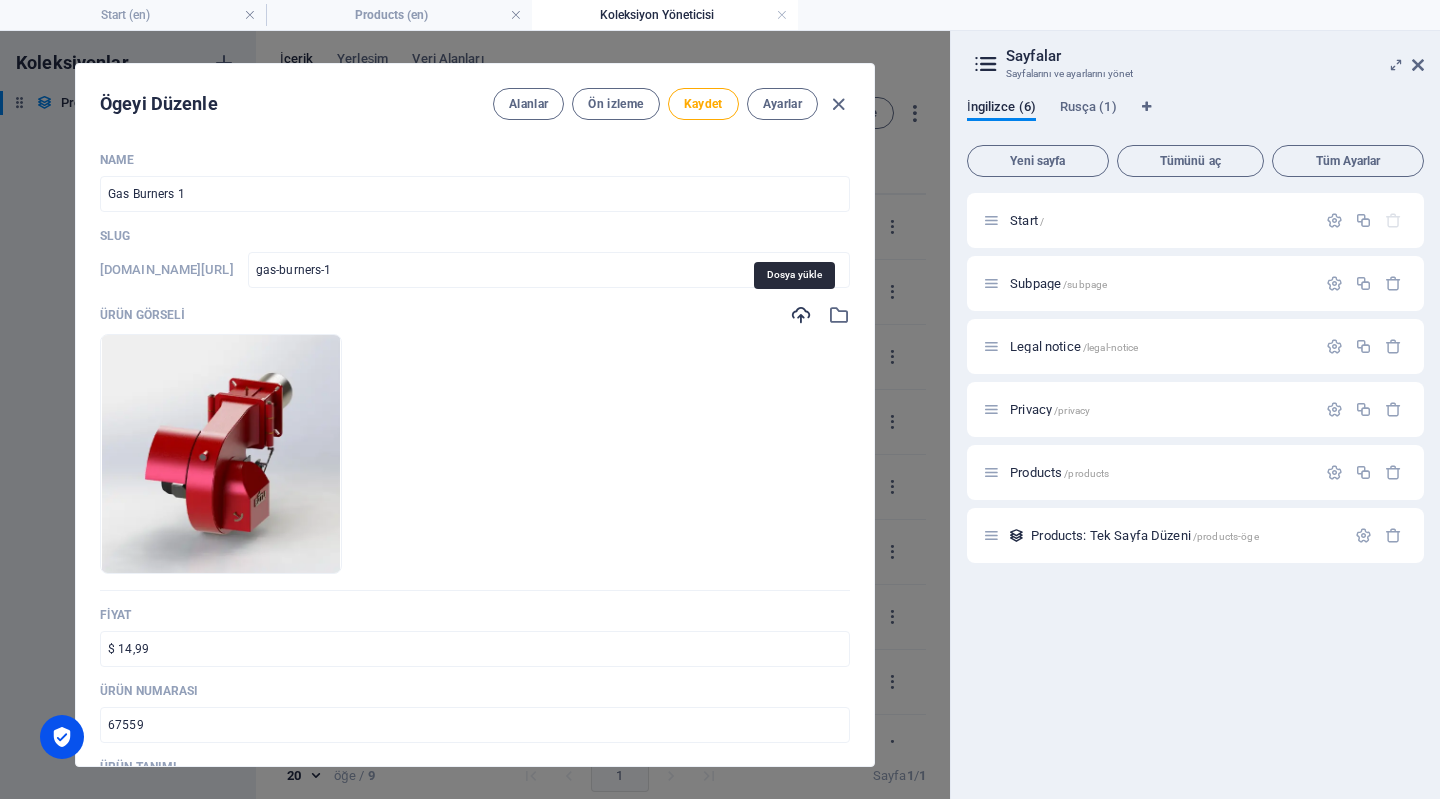 click at bounding box center (801, 315) 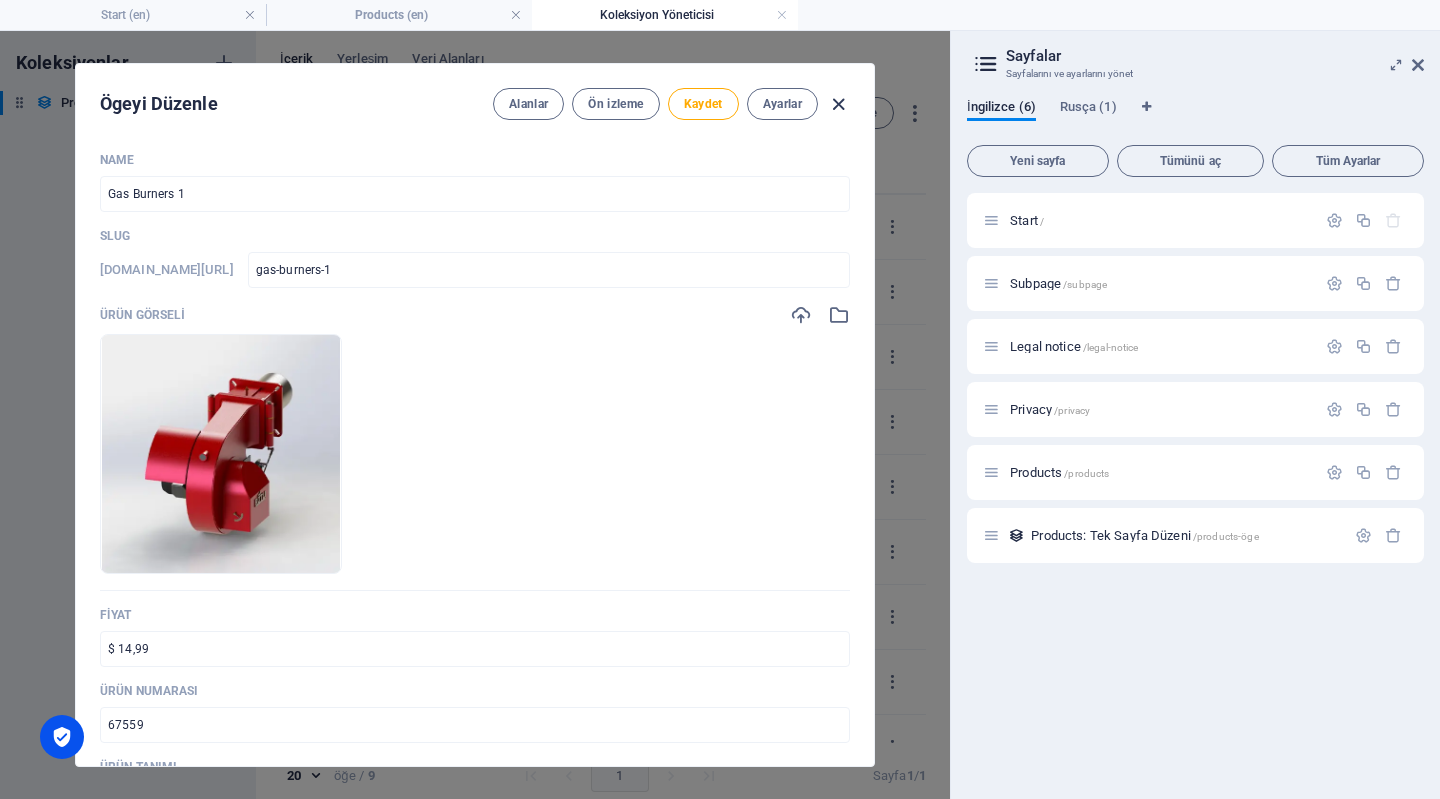 click at bounding box center [838, 104] 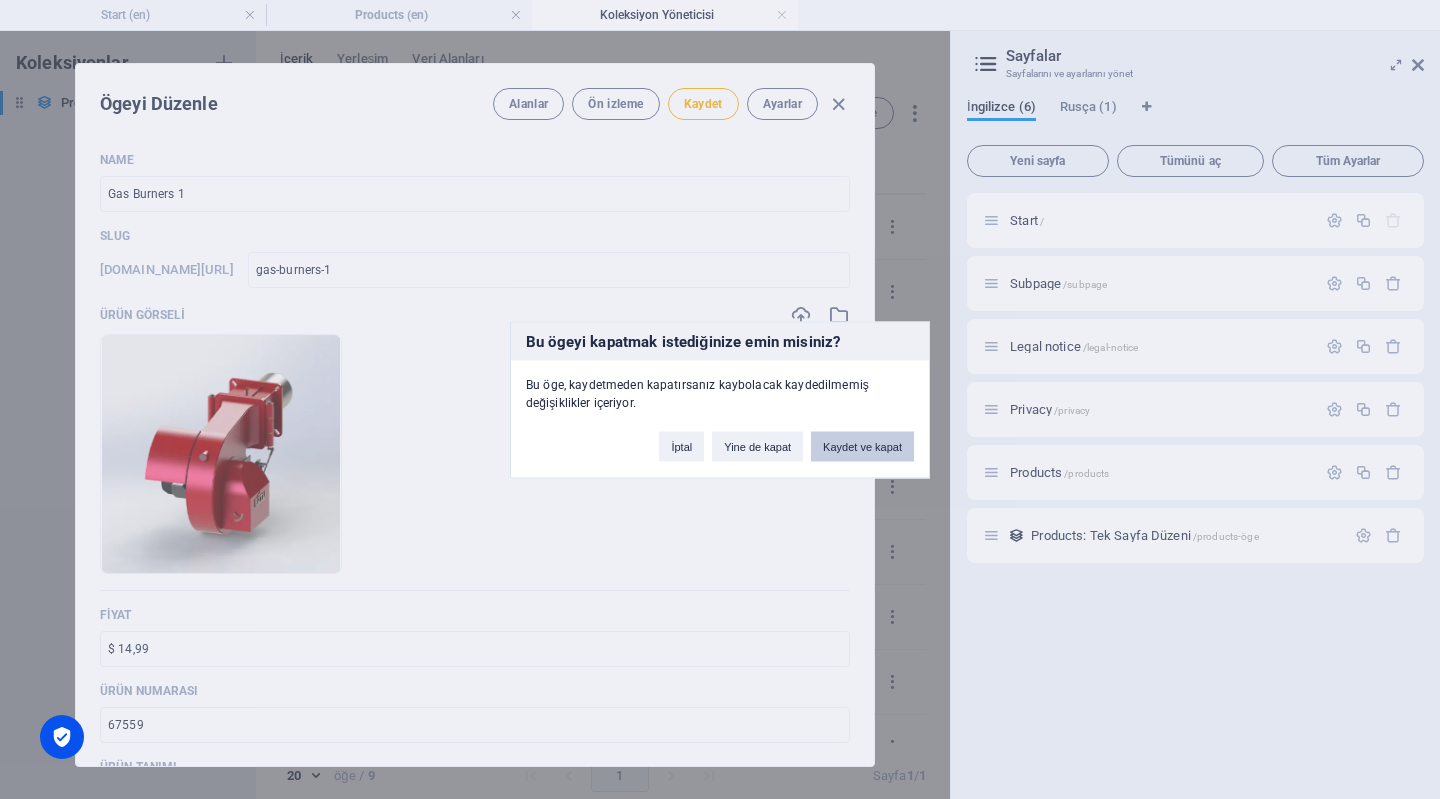 click on "Kaydet ve kapat" at bounding box center (862, 446) 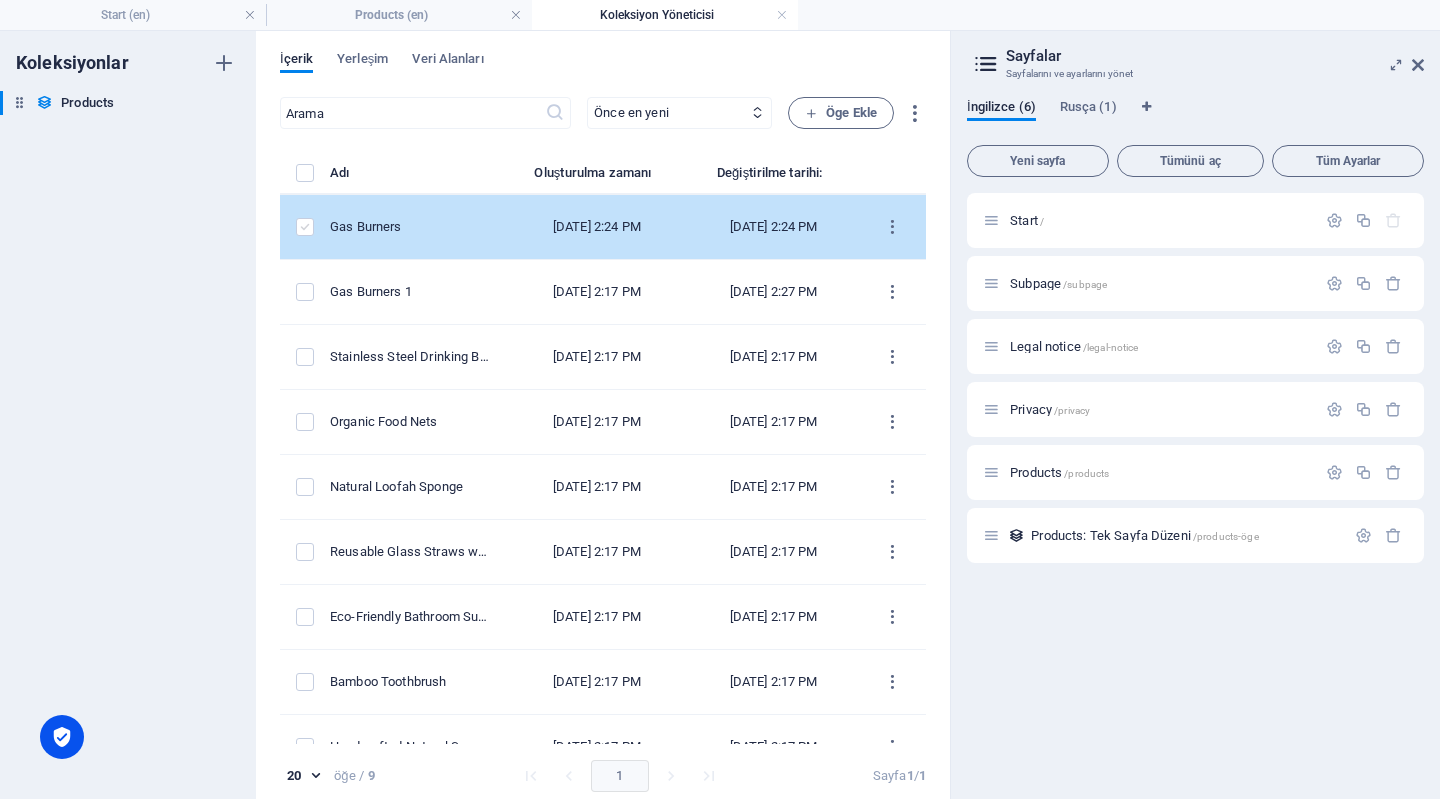 click at bounding box center (305, 227) 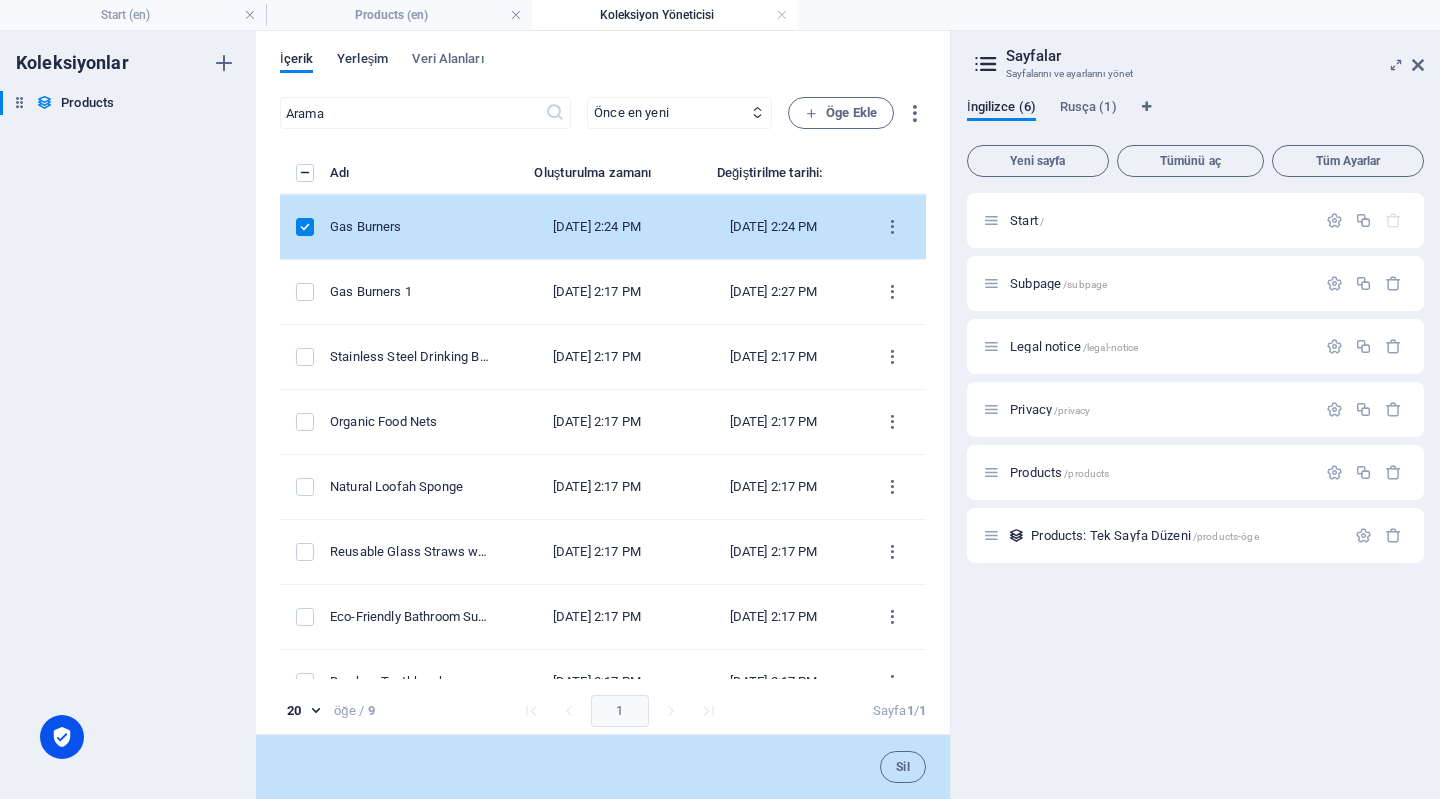 click on "Yerleşim" at bounding box center (362, 61) 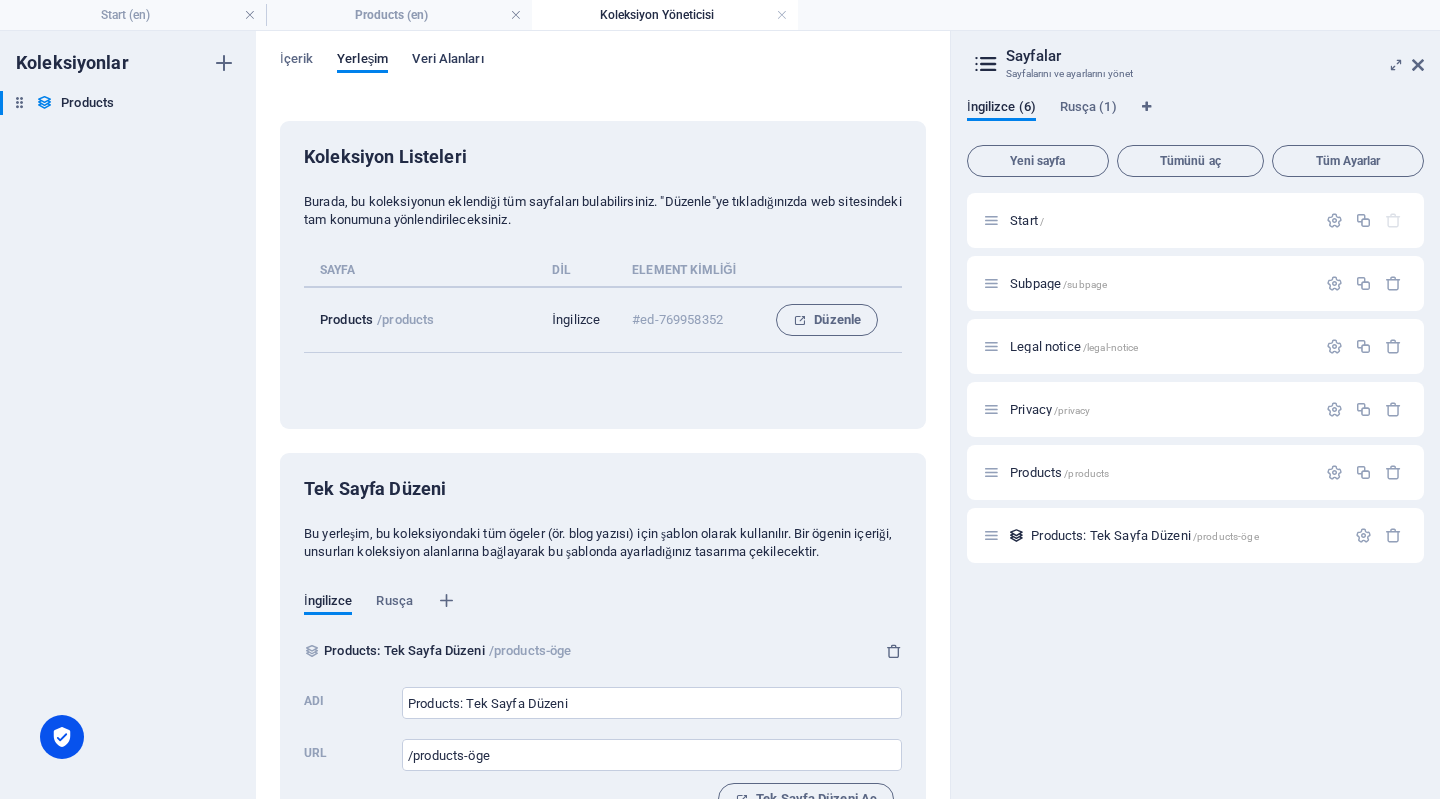 click on "Veri Alanları" at bounding box center (447, 61) 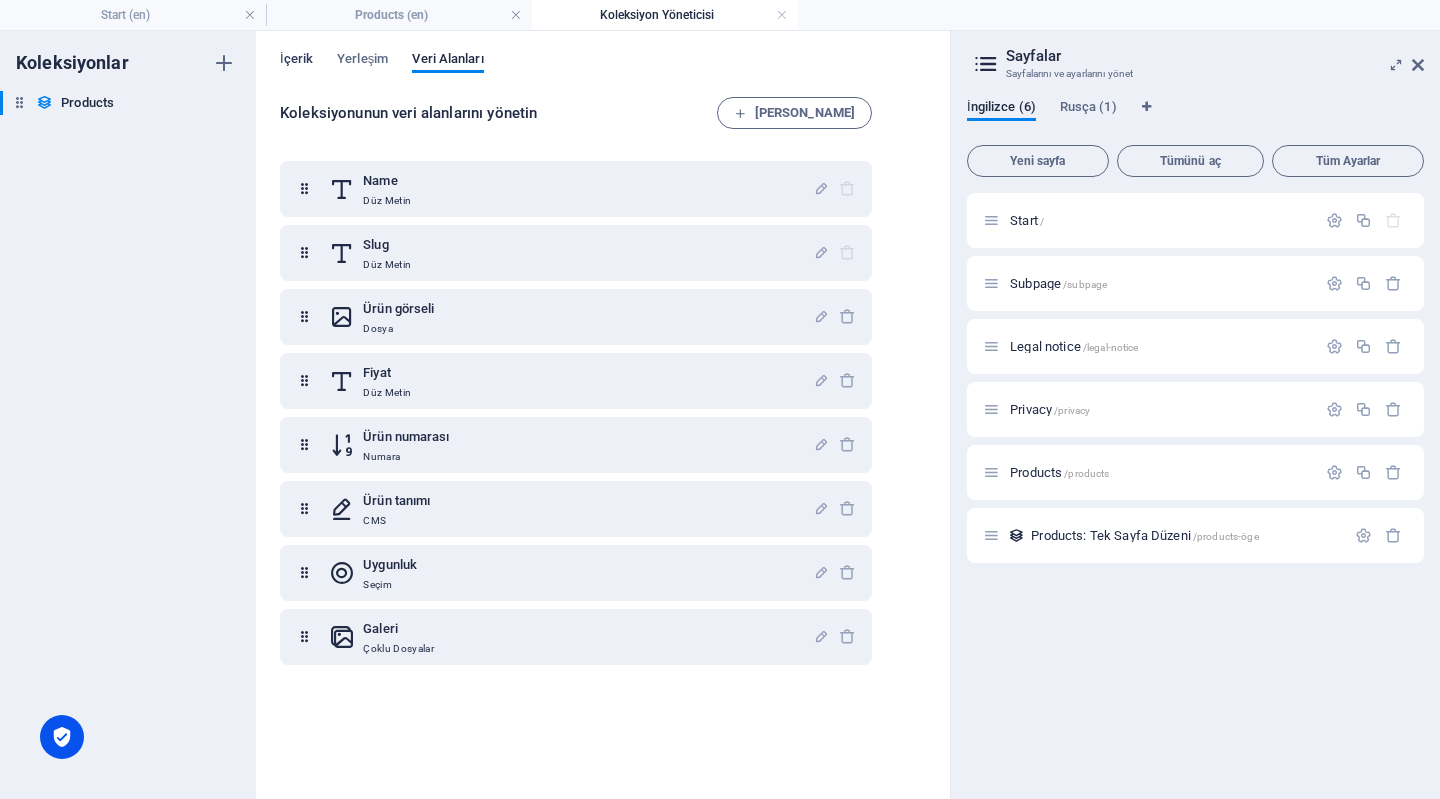 click on "İçerik" at bounding box center [296, 61] 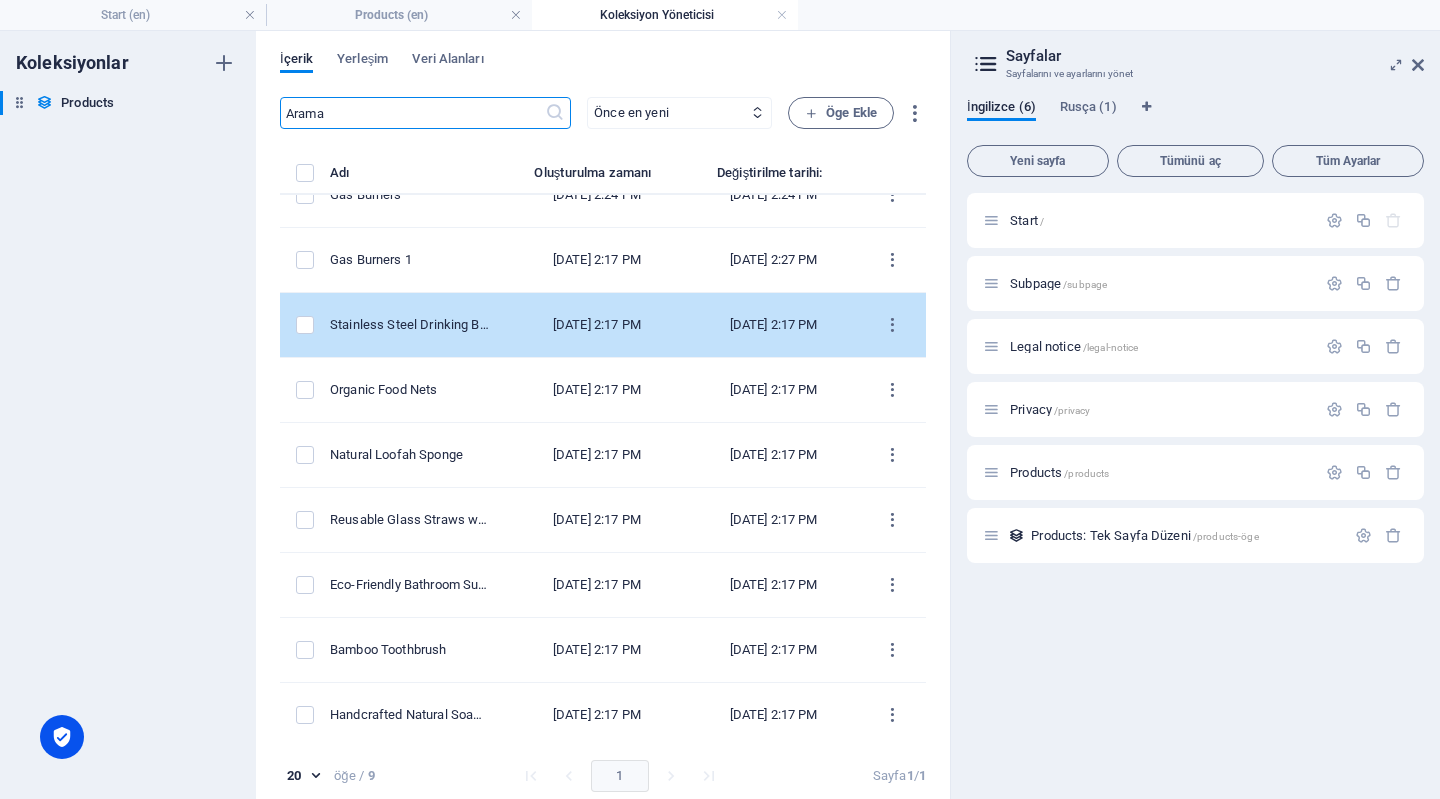 scroll, scrollTop: 0, scrollLeft: 0, axis: both 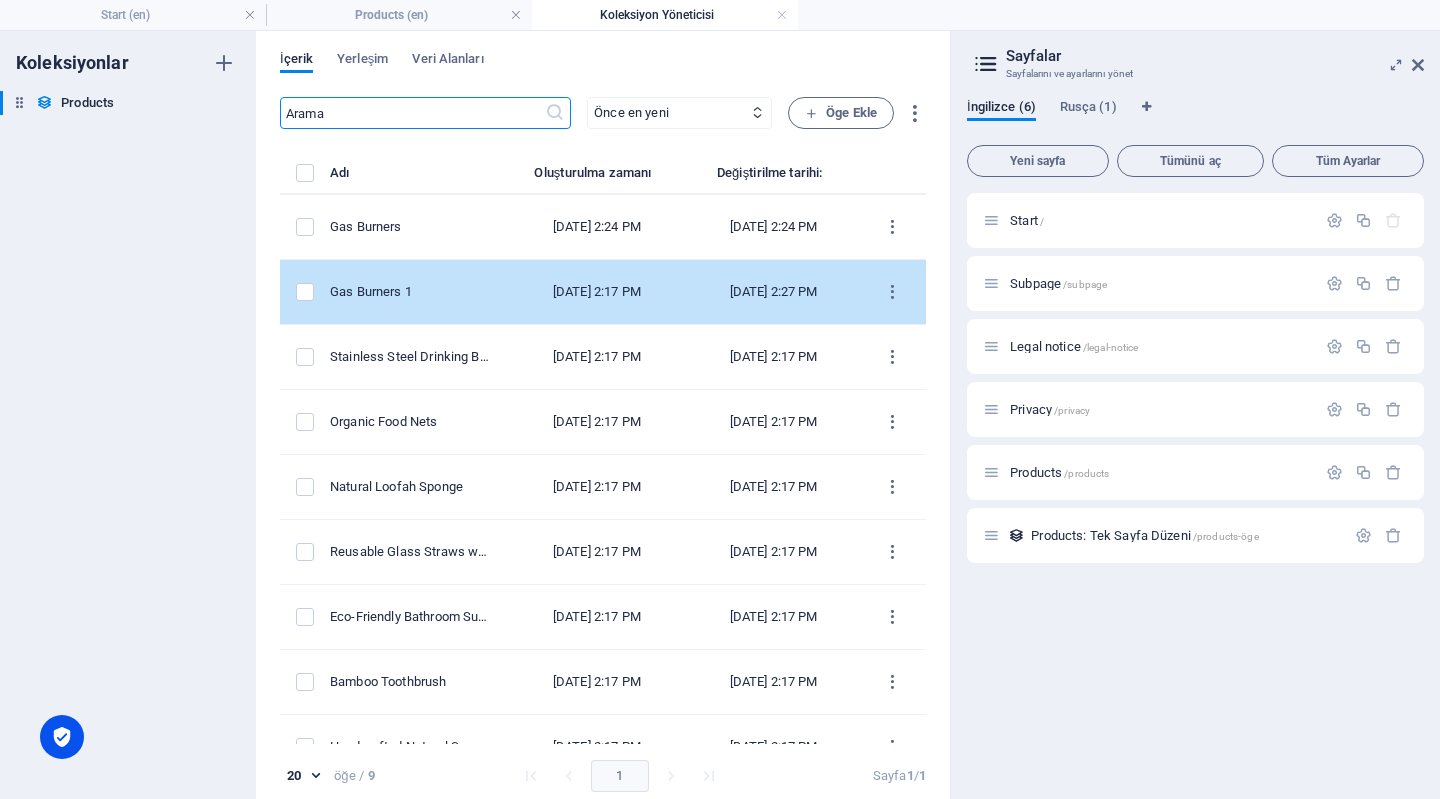 click on "Gas Burners 1" at bounding box center (409, 292) 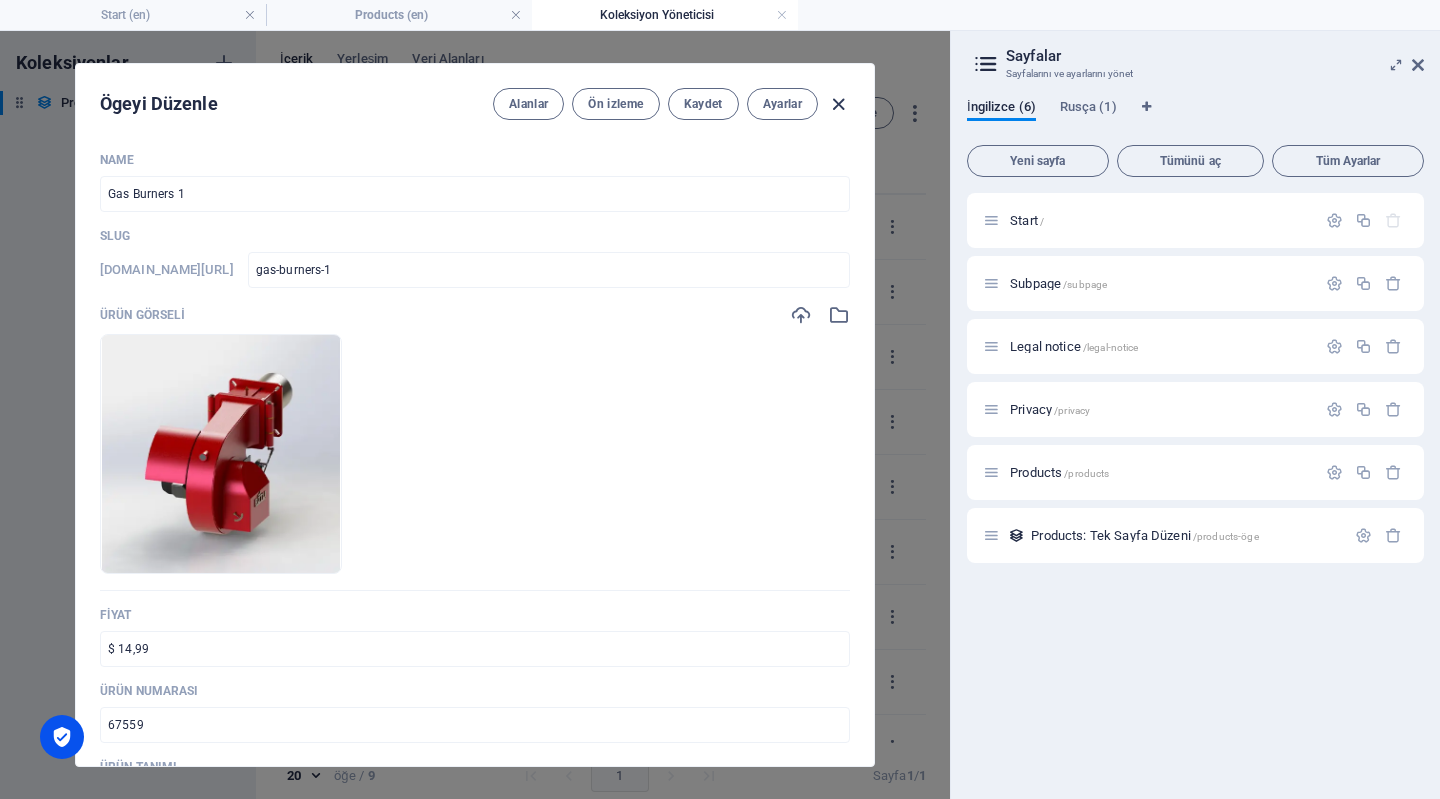 click at bounding box center (838, 104) 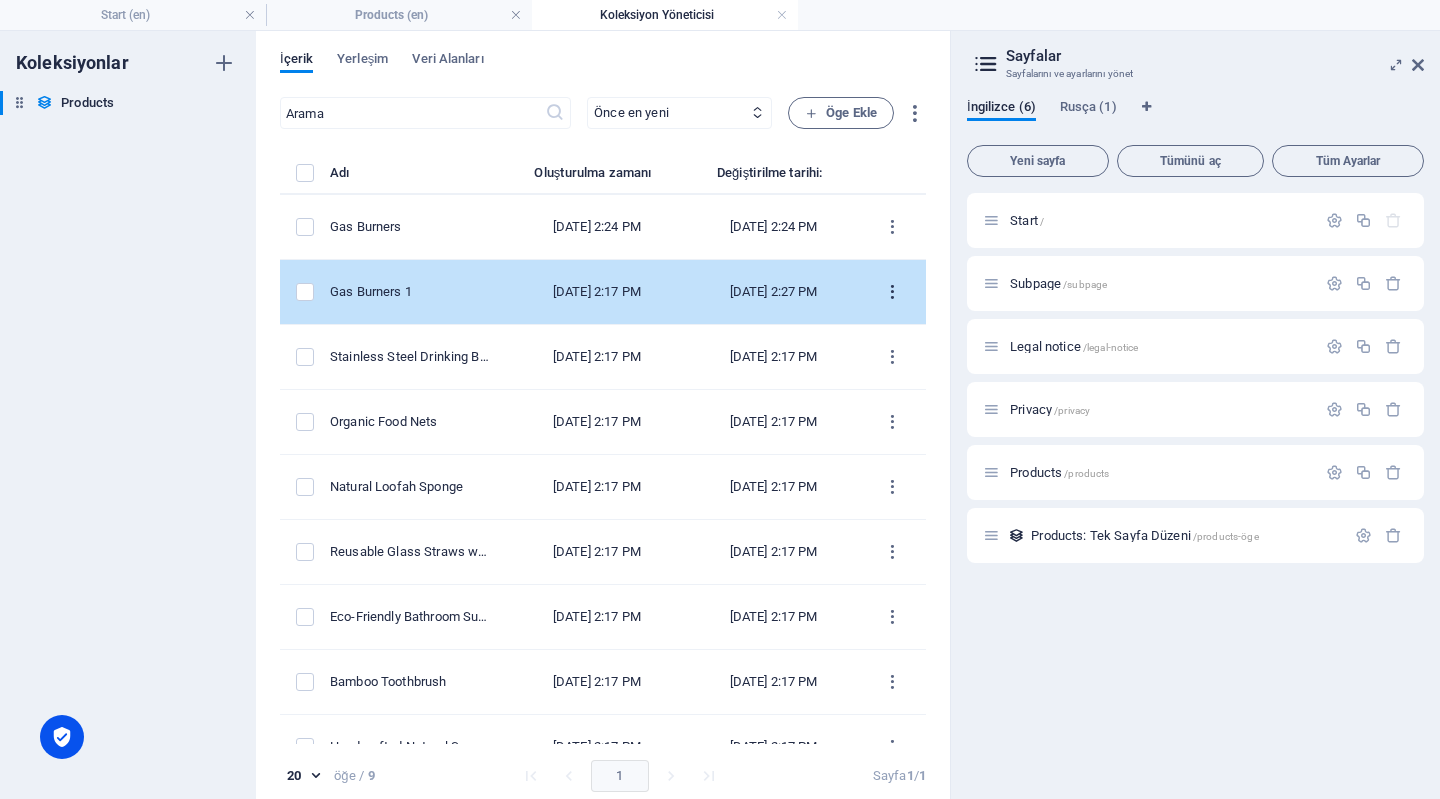 click at bounding box center [892, 292] 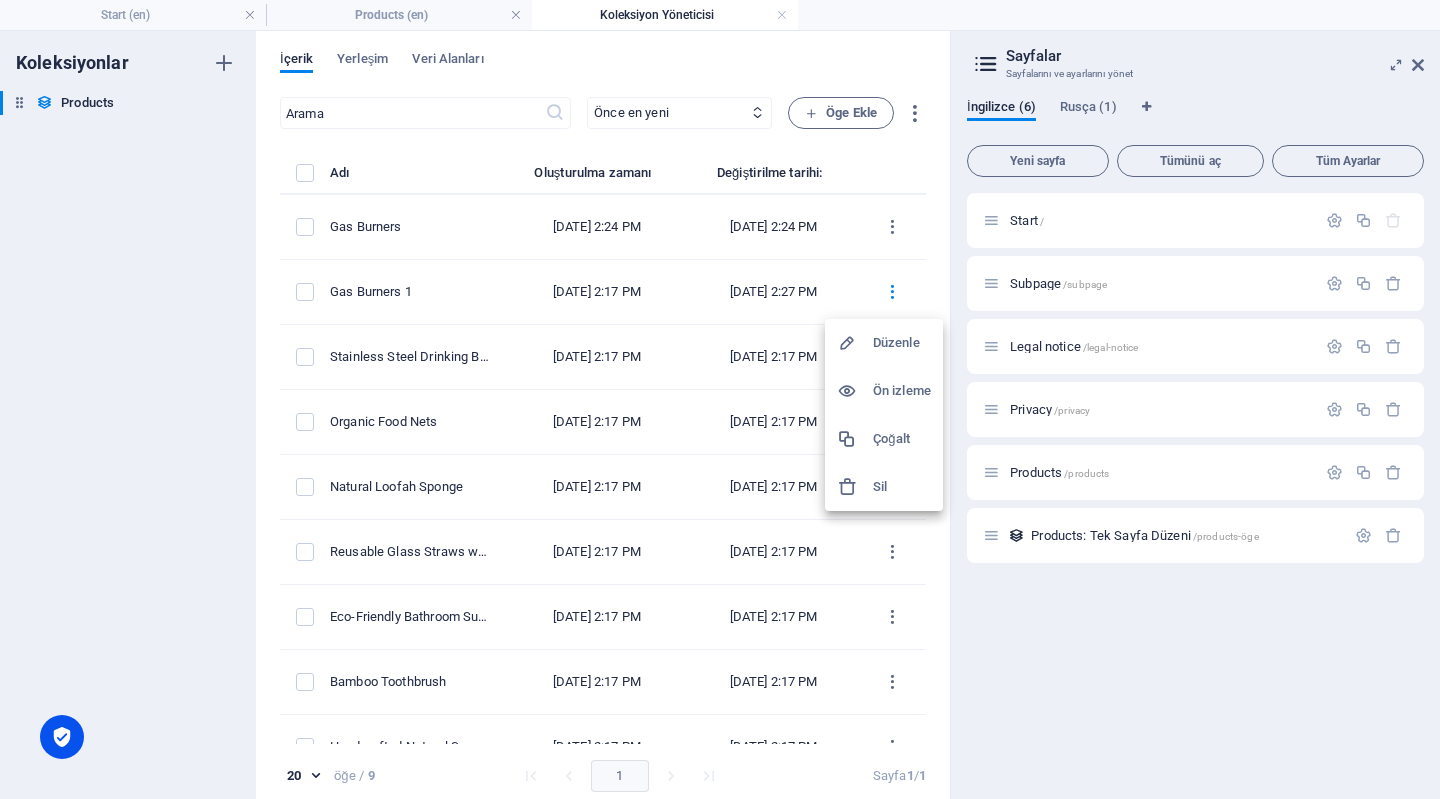 click on "Ön izleme" at bounding box center (902, 391) 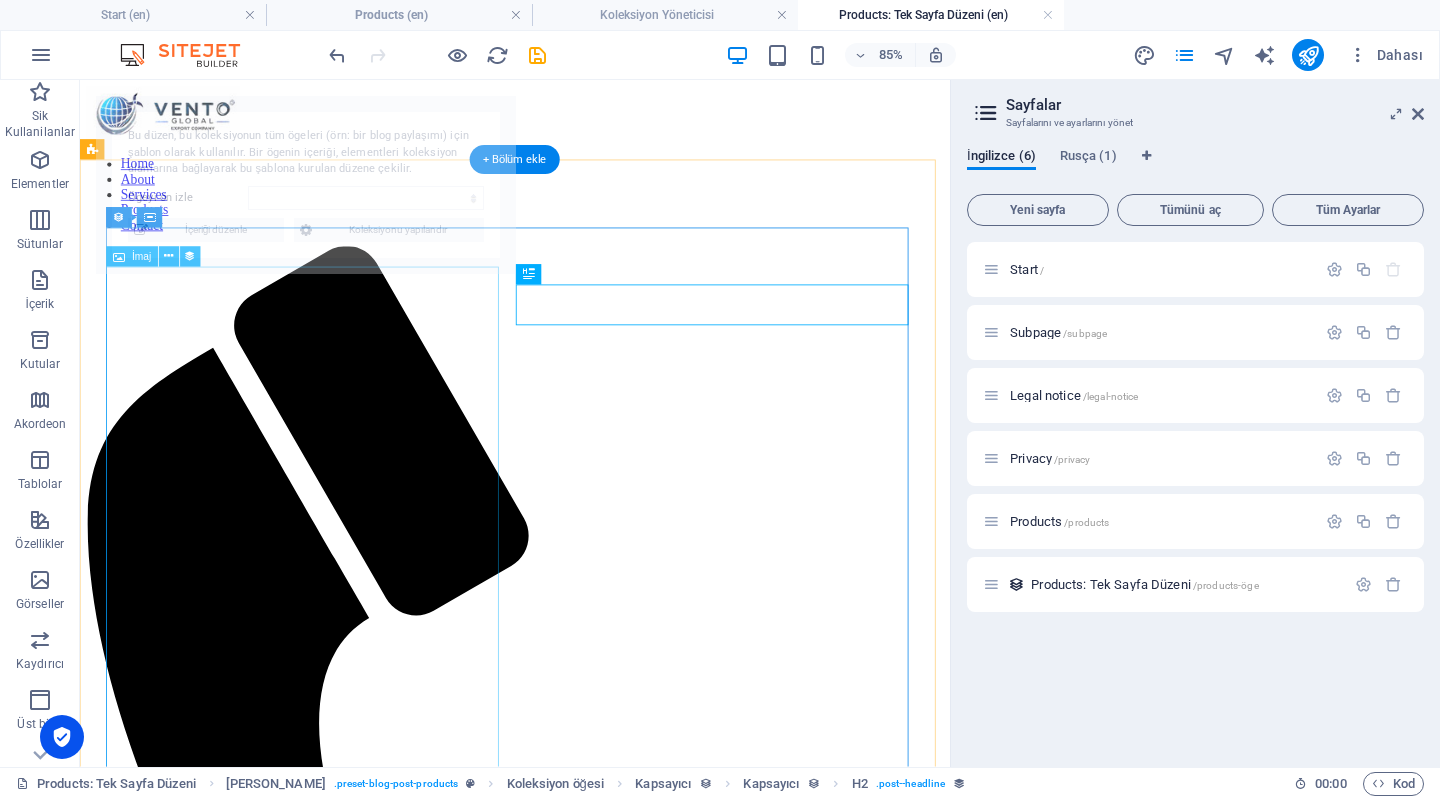 scroll, scrollTop: 0, scrollLeft: 0, axis: both 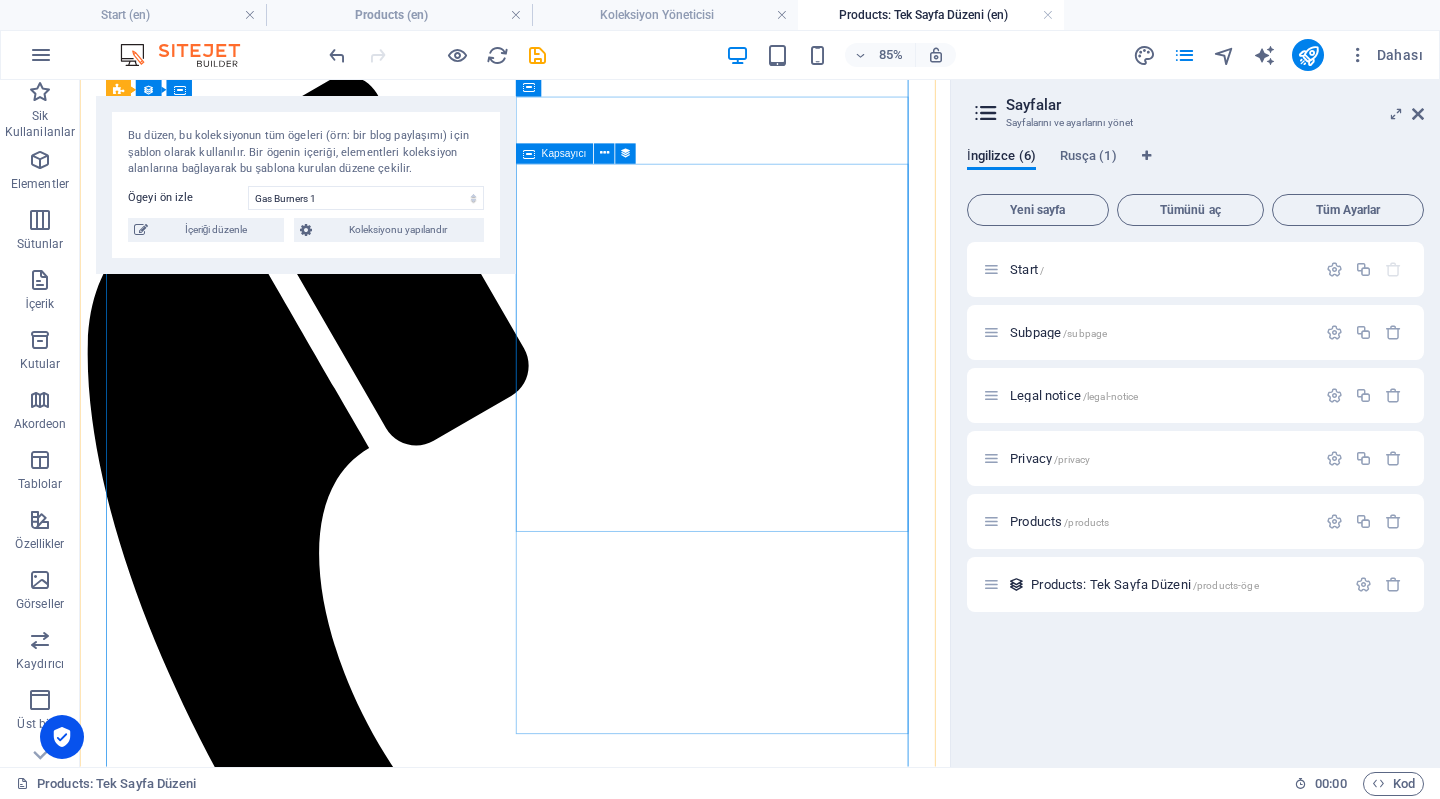 click on "Diam metus faucibus! Laoreet rhoncus facilisis cursus, condimentum platea rhoncus lacinia egestas? Sit interdum aenean ad platea. Nam enim quisque habitant, curabitur aptent sociosqu. Ipsum venenatis lacinia accumsan. Proin scelerisque arcu nullam elit. Varius mauris auctor cras morbi." at bounding box center (602, 2523) 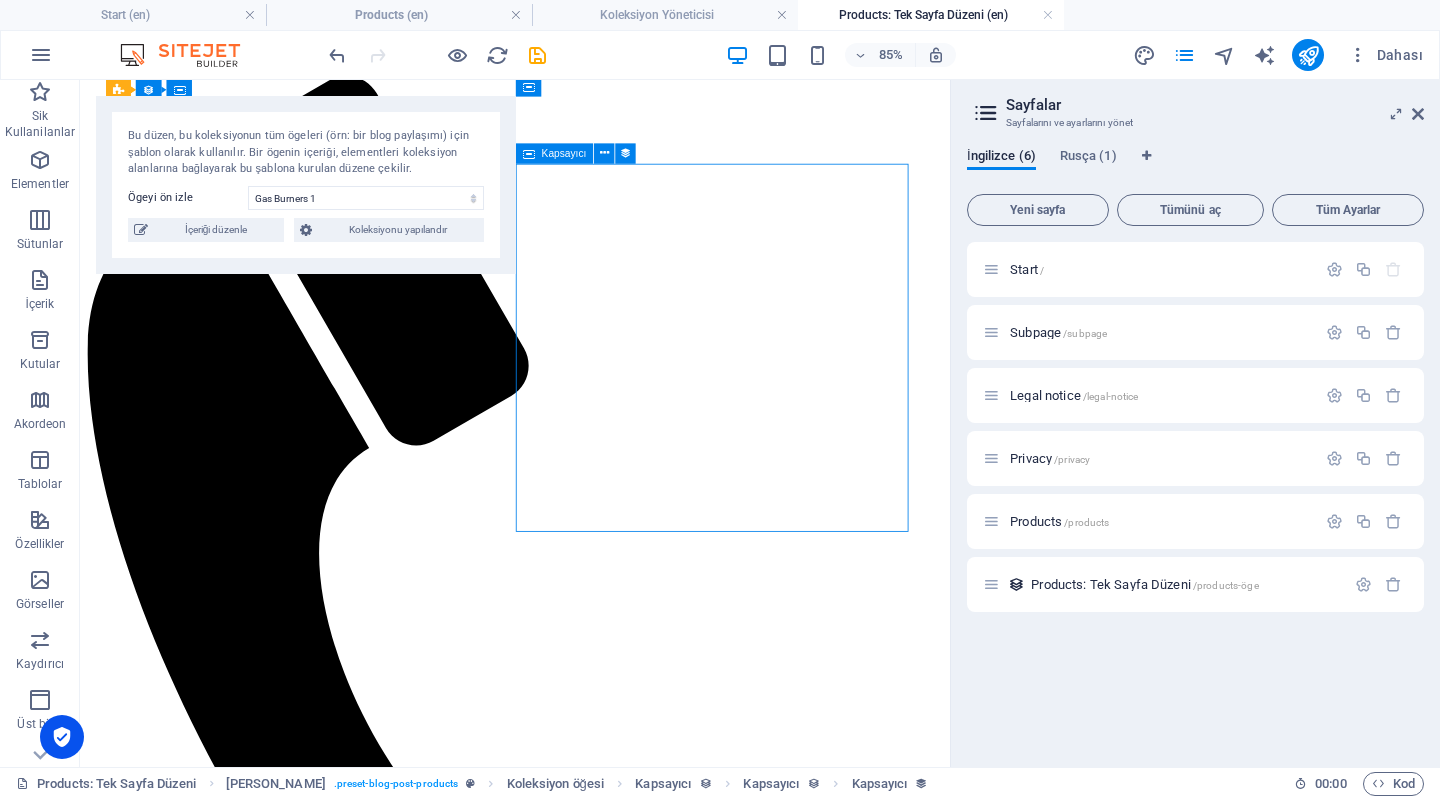 click on "Diam metus faucibus! Laoreet rhoncus facilisis cursus, condimentum platea rhoncus lacinia egestas? Sit interdum aenean ad platea. Nam enim quisque habitant, curabitur aptent sociosqu. Ipsum venenatis lacinia accumsan. Proin scelerisque arcu nullam elit. Varius mauris auctor cras morbi." at bounding box center [602, 2523] 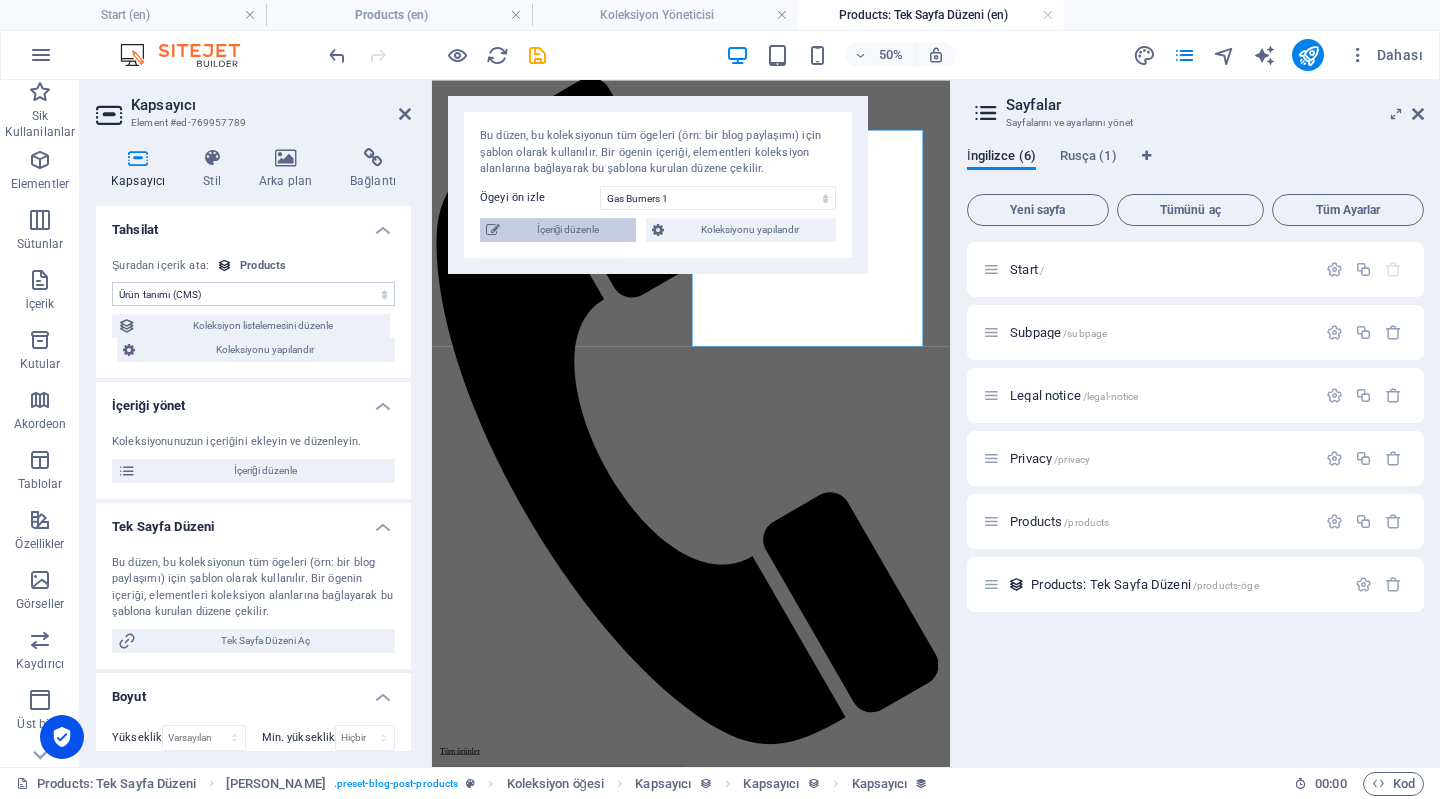 click on "İçeriği düzenle" at bounding box center (568, 230) 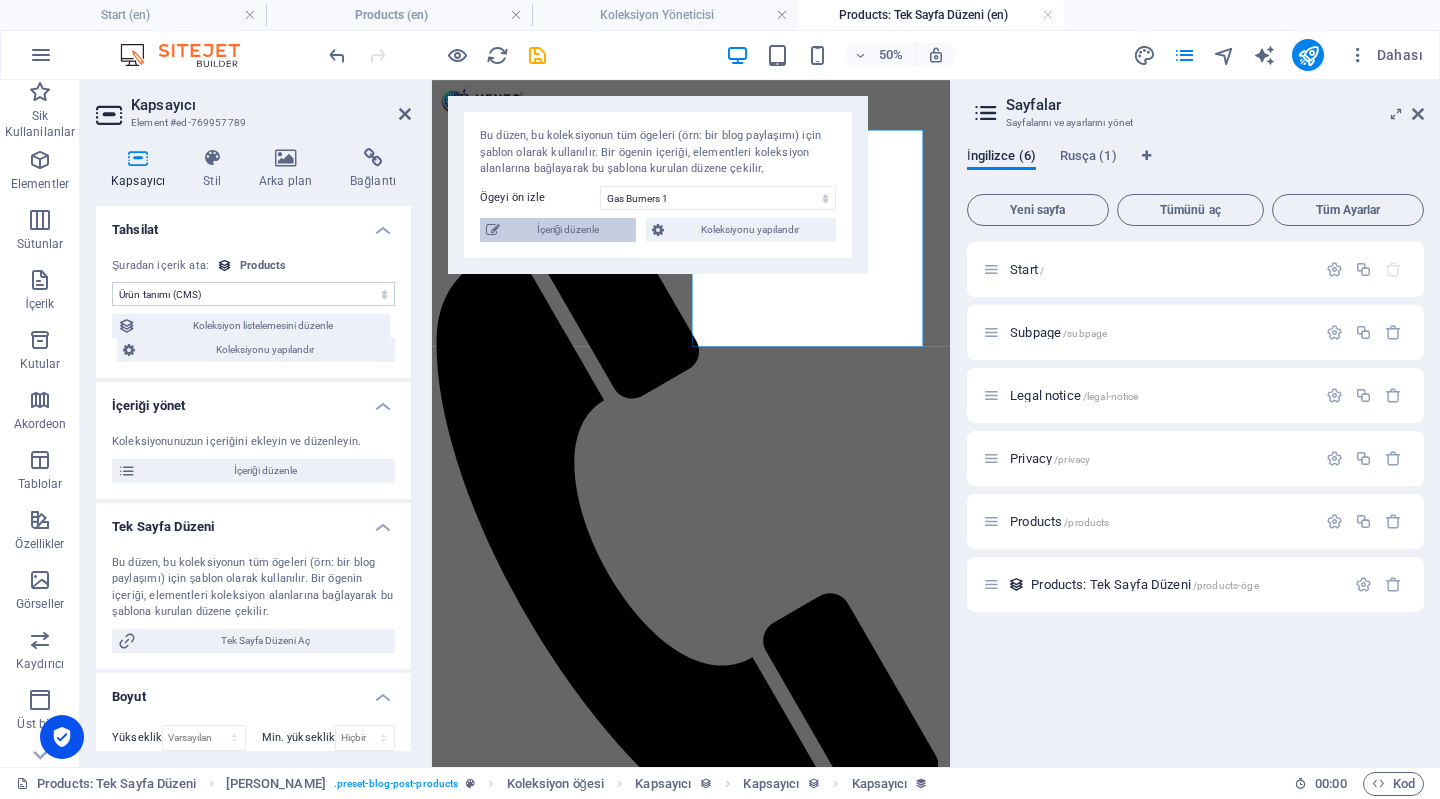 select on "Out of stock" 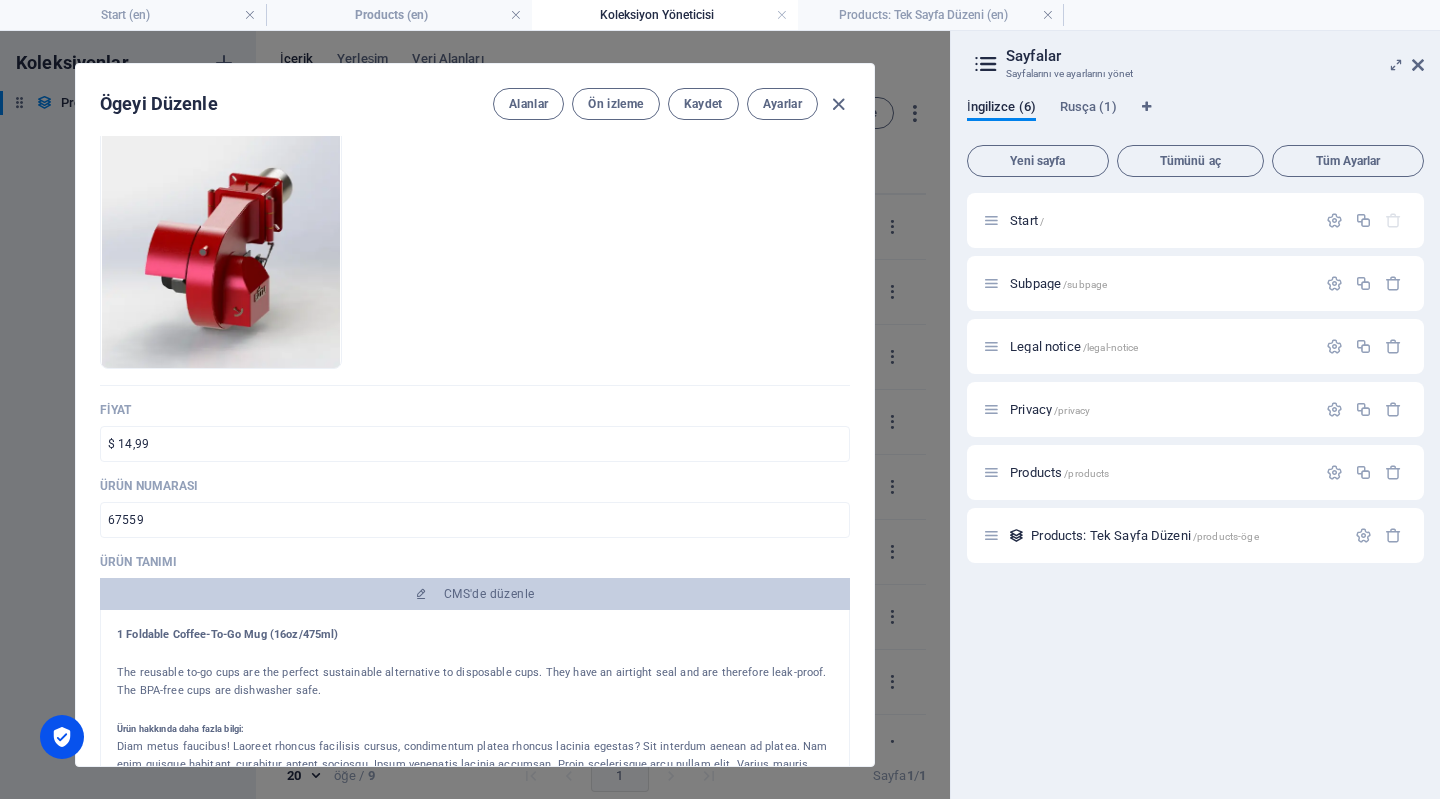 scroll, scrollTop: 500, scrollLeft: 0, axis: vertical 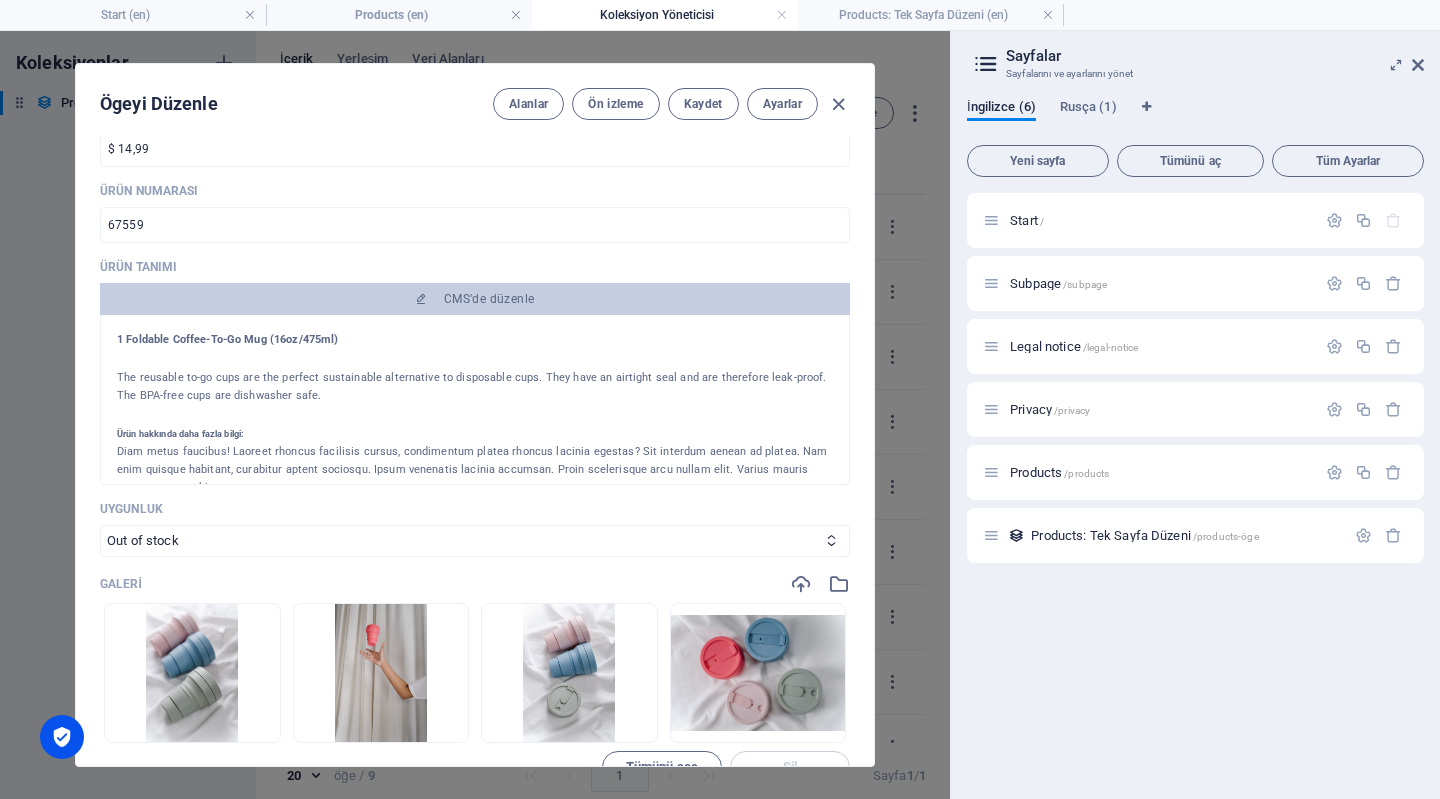 click on "Diam metus faucibus! Laoreet rhoncus facilisis cursus, condimentum platea rhoncus lacinia egestas? Sit interdum aenean ad platea. Nam enim quisque habitant, curabitur aptent sociosqu. Ipsum venenatis lacinia accumsan. Proin scelerisque arcu nullam elit. Varius mauris auctor cras morbi." at bounding box center (475, 470) 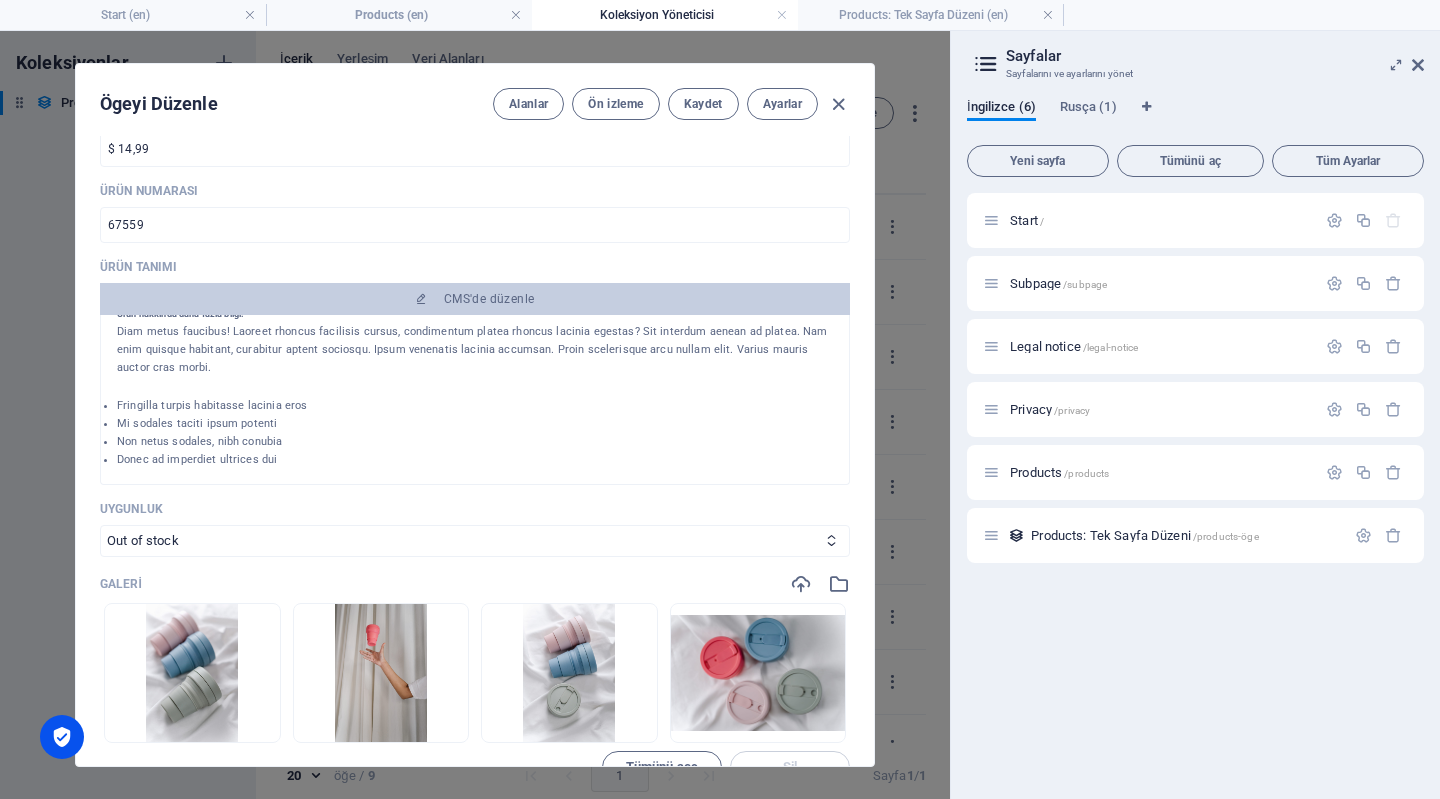 drag, startPoint x: 115, startPoint y: 338, endPoint x: 373, endPoint y: 485, distance: 296.9394 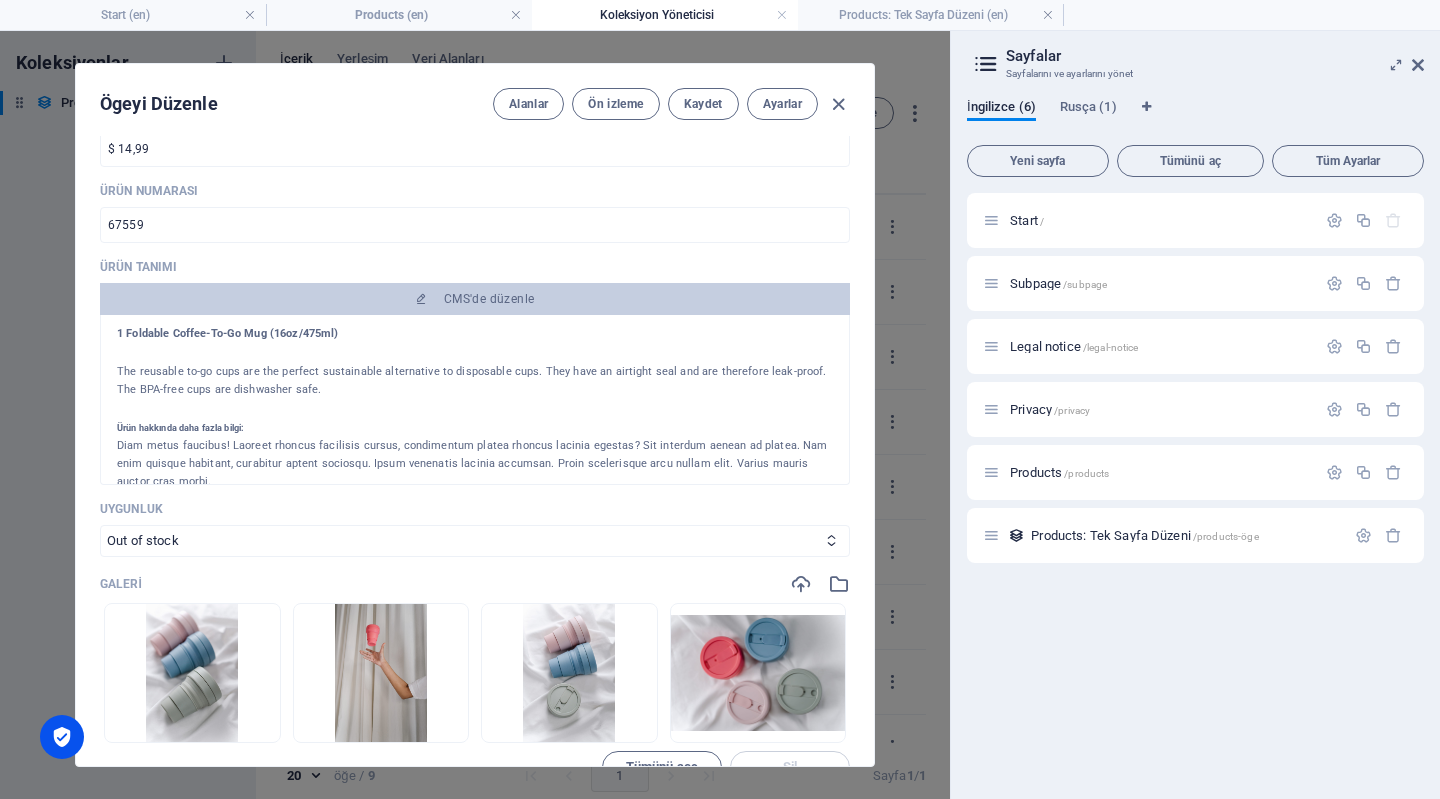 scroll, scrollTop: 0, scrollLeft: 0, axis: both 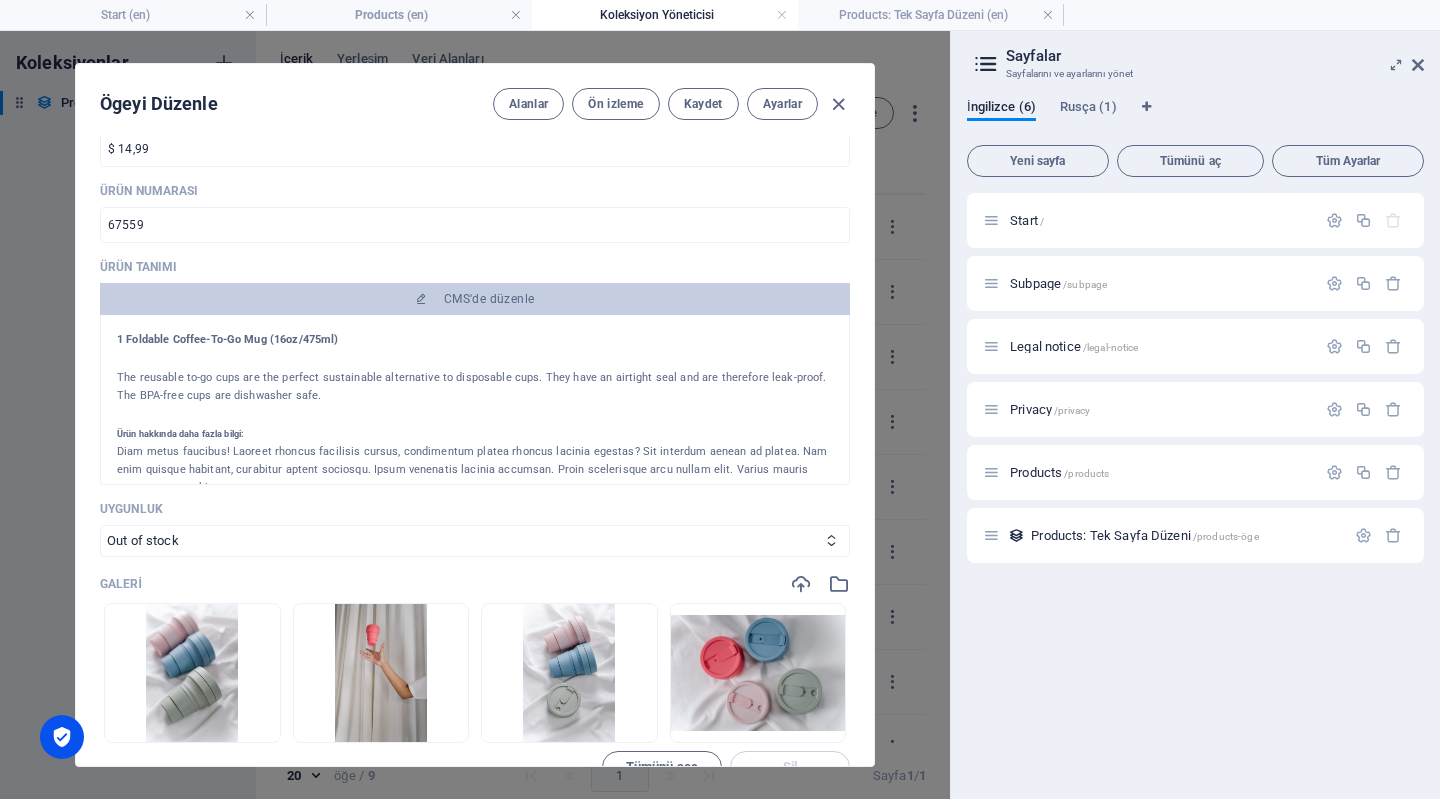 drag, startPoint x: 262, startPoint y: 375, endPoint x: 224, endPoint y: 404, distance: 47.801674 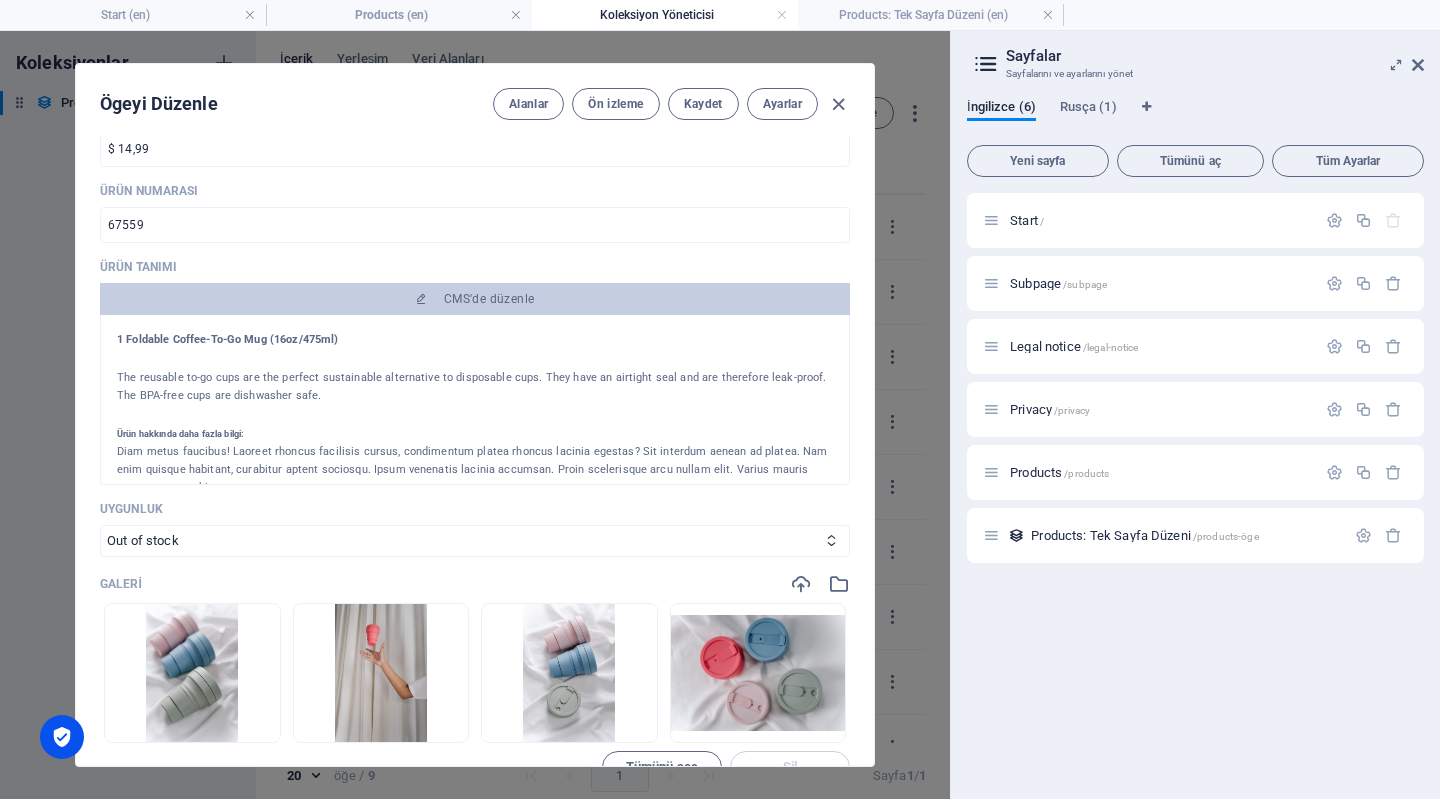 click on "Ürün hakkında daha fazla bilgi:" at bounding box center [475, 434] 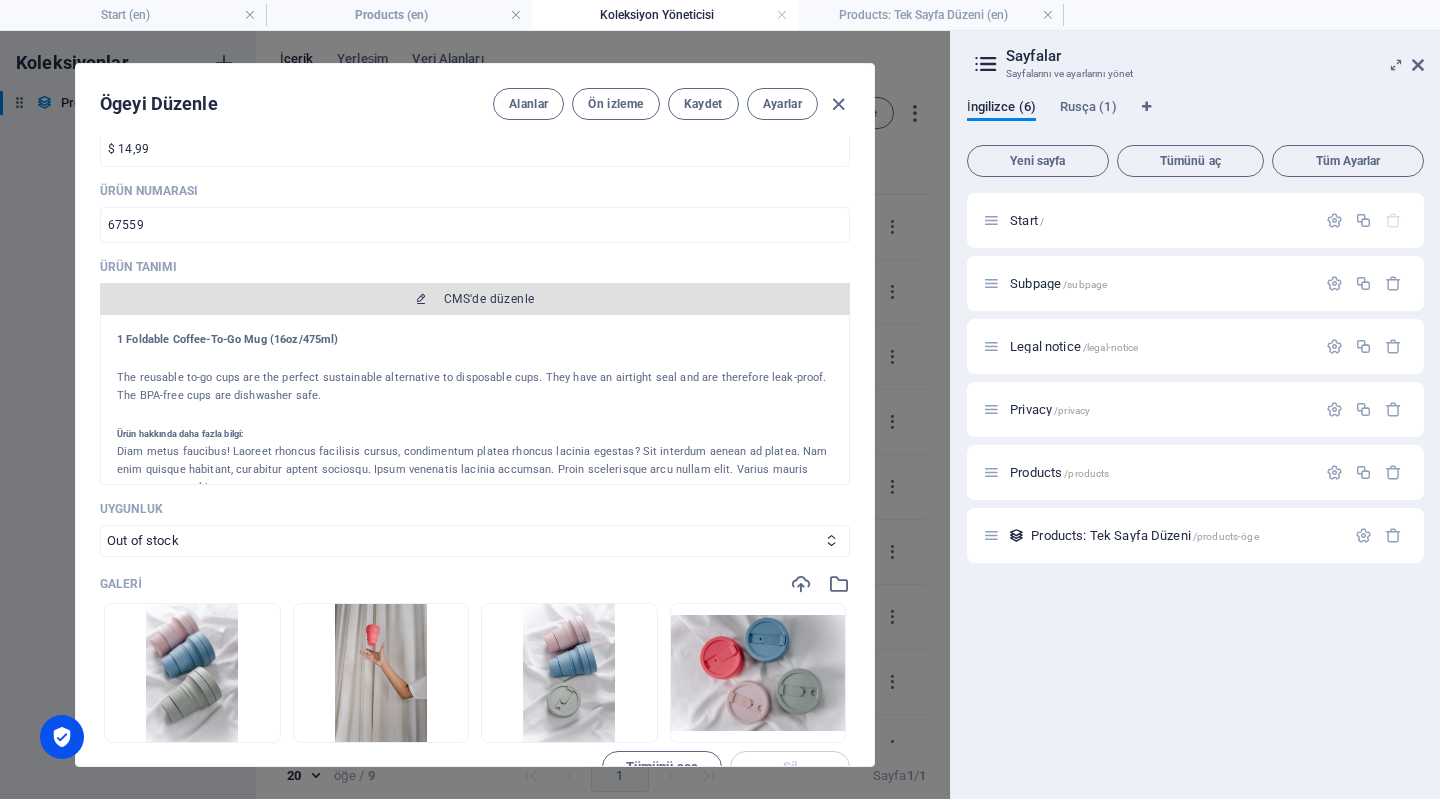 click on "CMS'de düzenle" at bounding box center (489, 299) 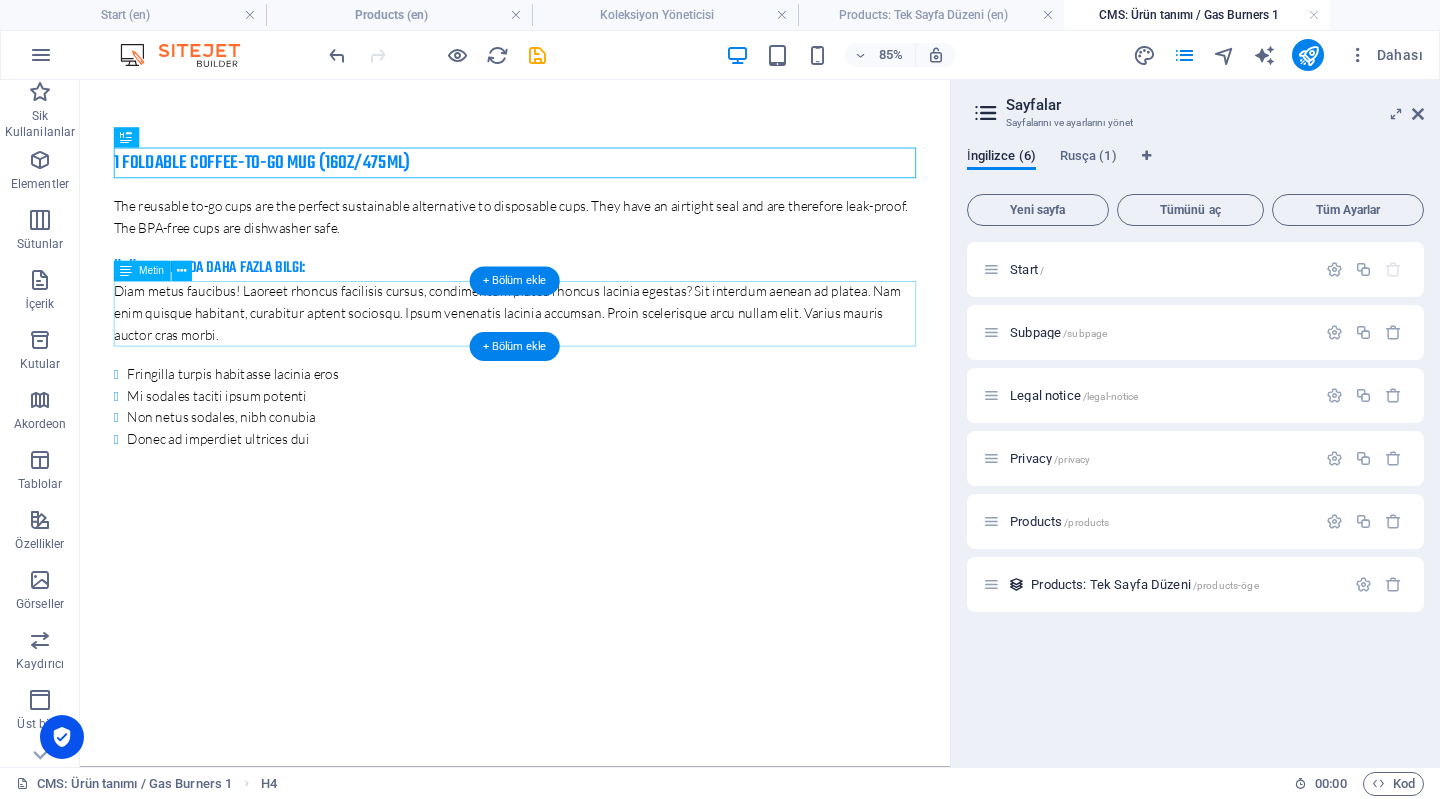 scroll, scrollTop: 0, scrollLeft: 0, axis: both 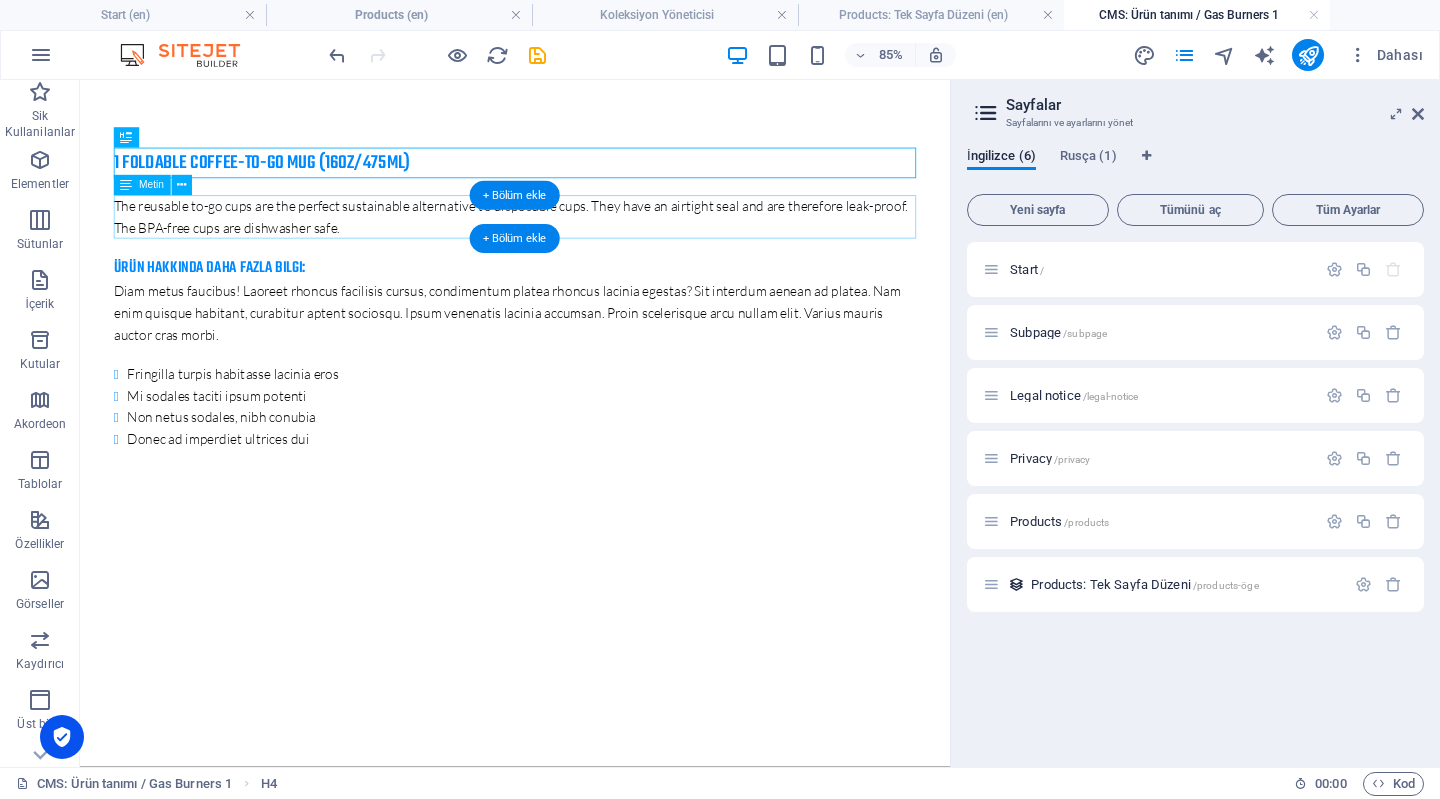 click on "The reusable to-go cups are the perfect sustainable alternative to disposable cups. They have an airtight seal and are therefore leak-proof. The BPA-free cups are dishwasher safe." at bounding box center (592, 241) 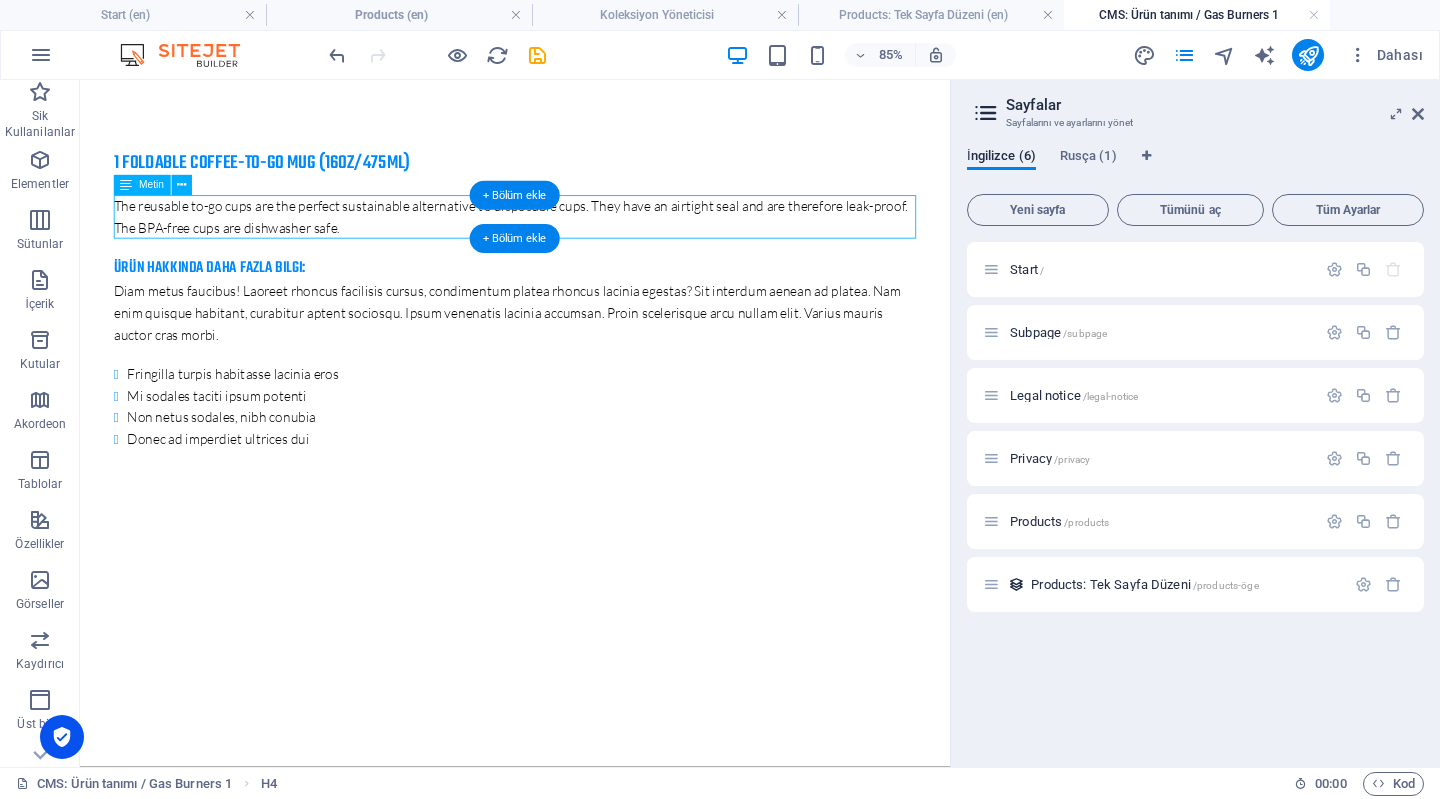 click on "The reusable to-go cups are the perfect sustainable alternative to disposable cups. They have an airtight seal and are therefore leak-proof. The BPA-free cups are dishwasher safe." at bounding box center (592, 241) 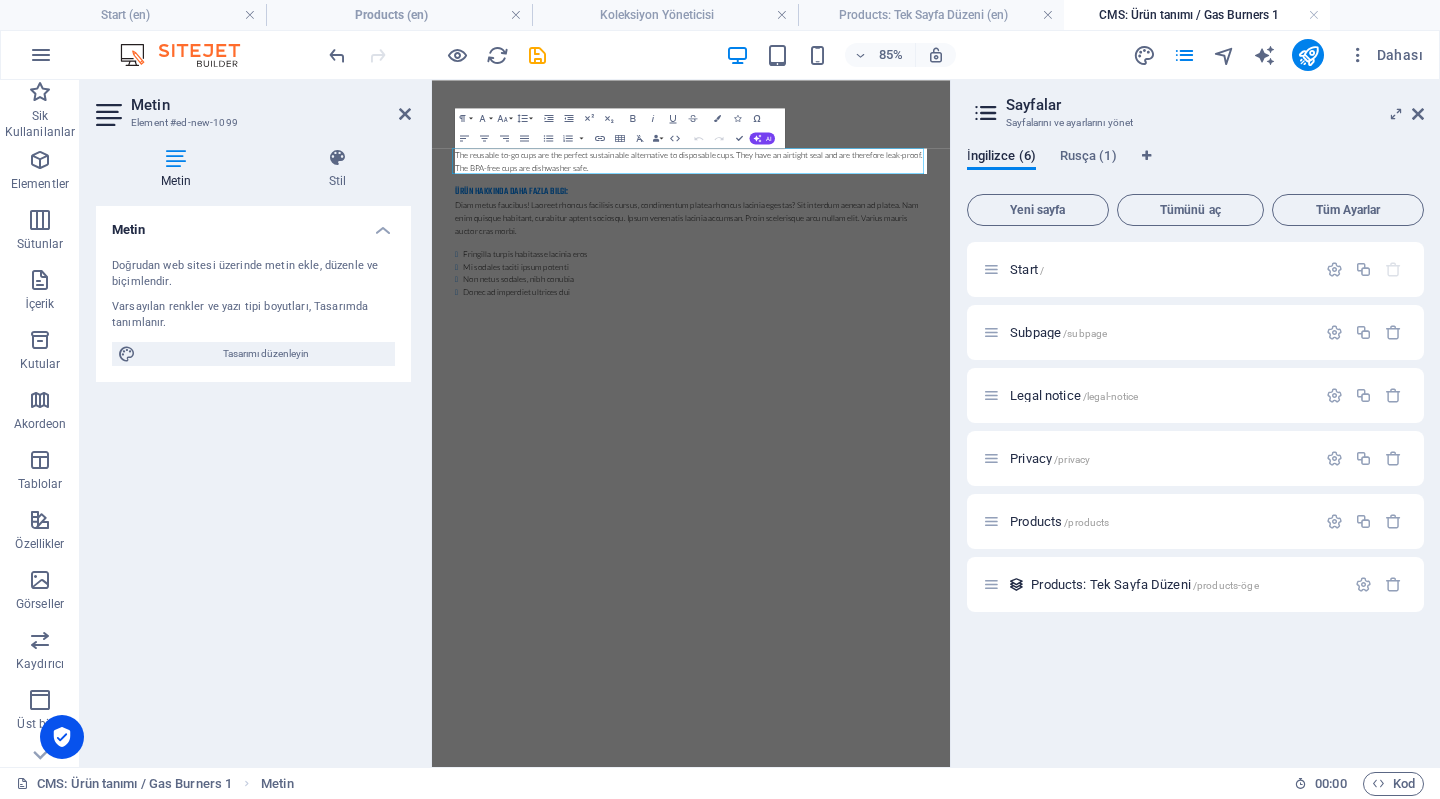 click on "Metin" at bounding box center [253, 224] 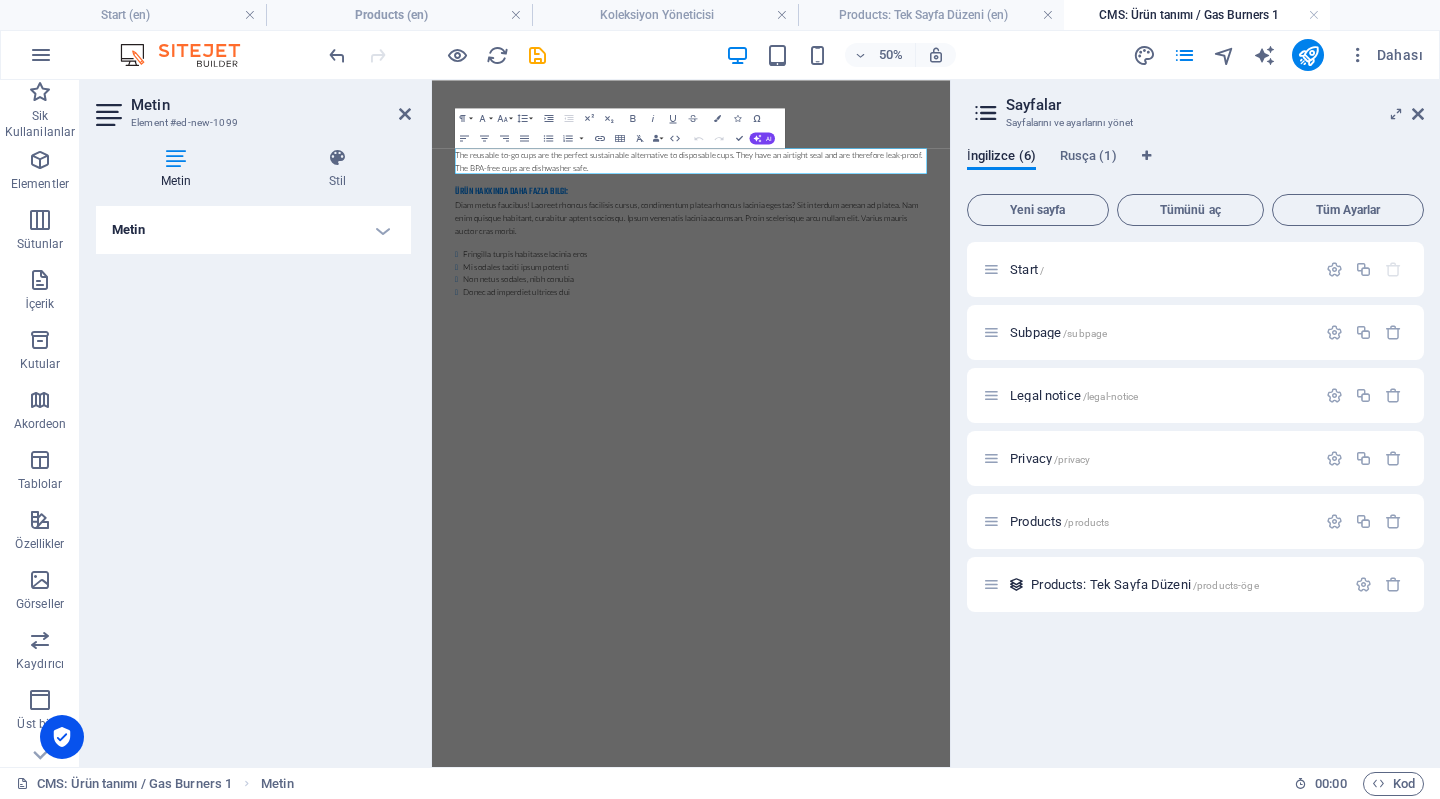 click on "Metin" at bounding box center [253, 230] 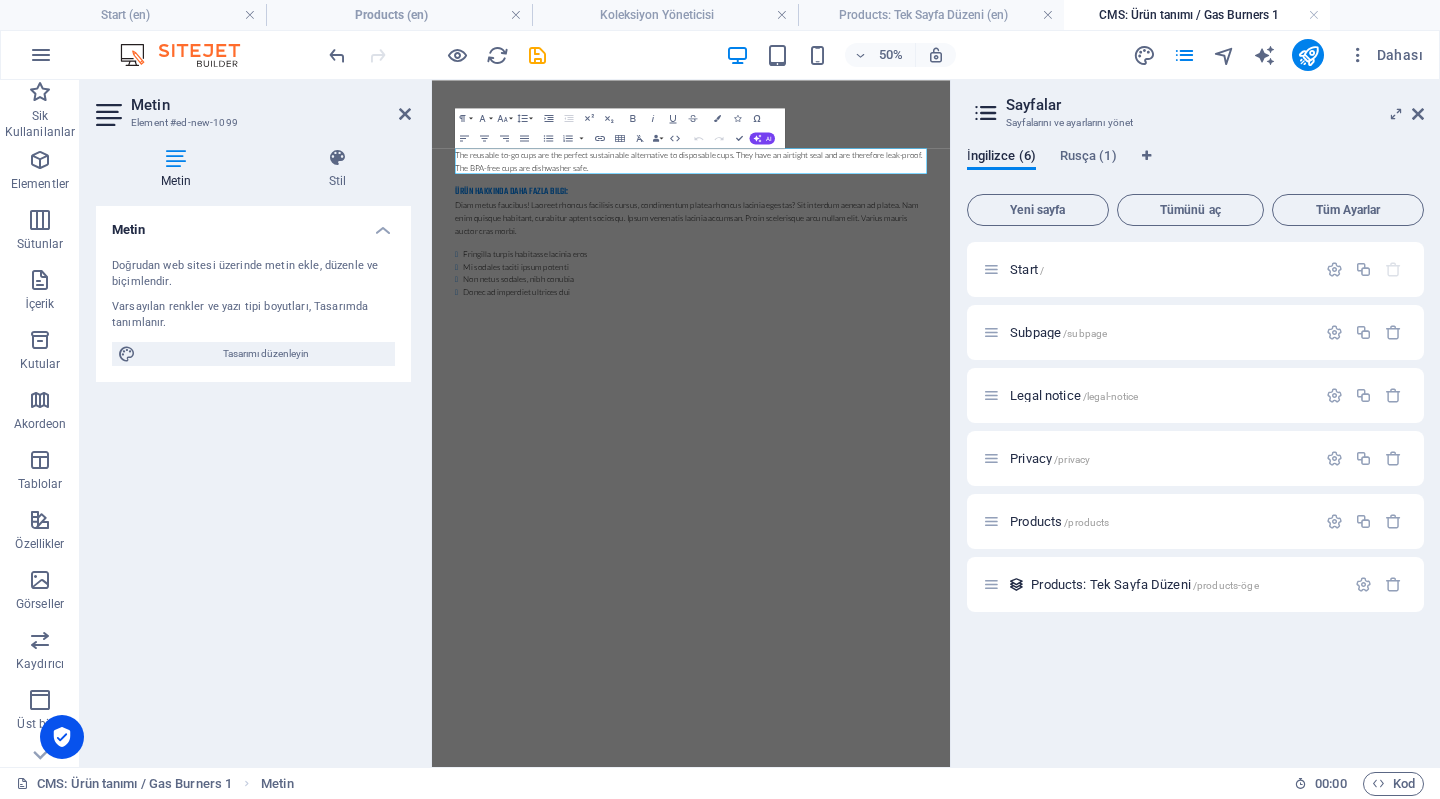 click on "Varsayılan renkler ve yazı tipi boyutları, Tasarımda tanımlanır." at bounding box center (253, 315) 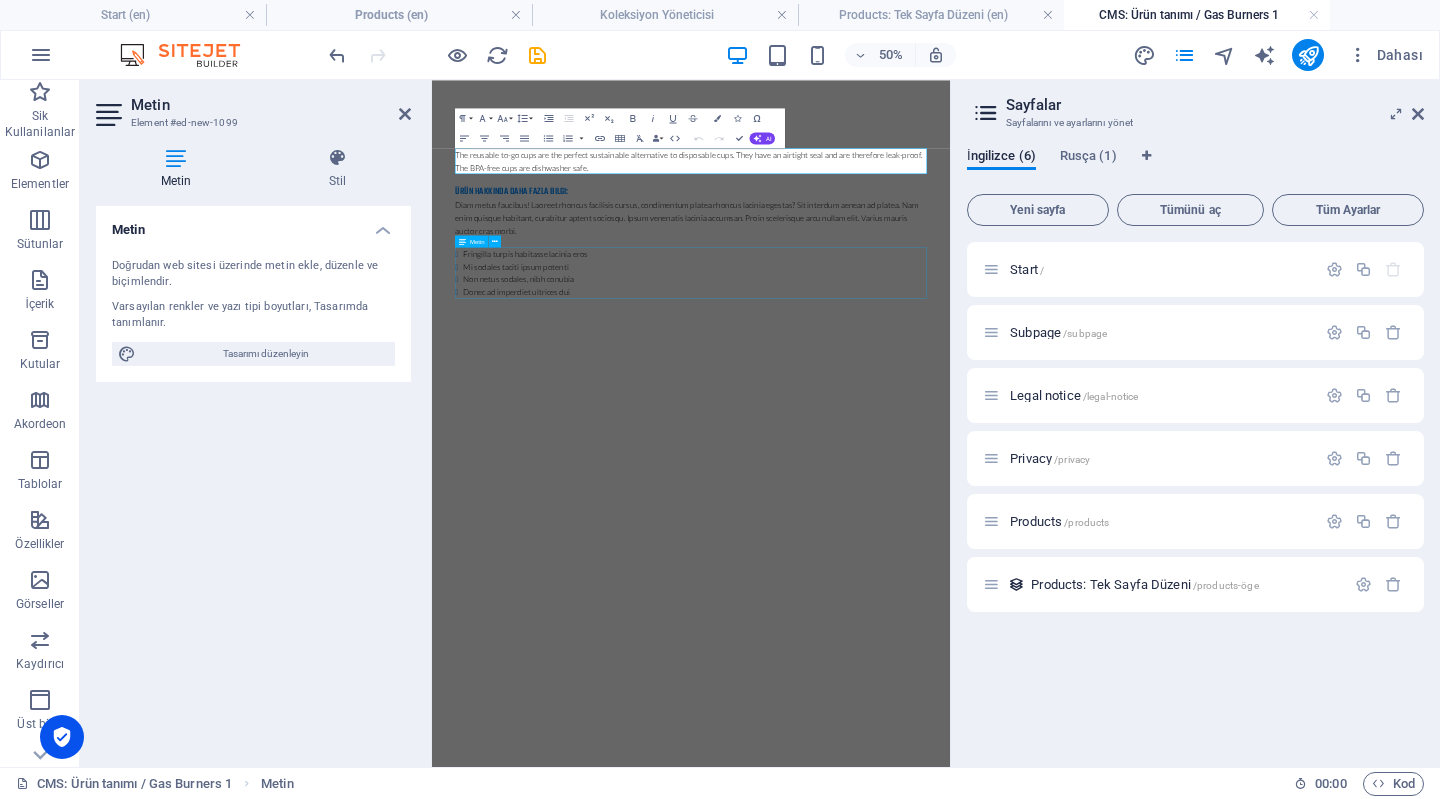 click on "Fringilla turpis habitasse lacinia eros
Mi sodales taciti ipsum potenti
Non netus sodales, nibh conubia
Donec ad imperdiet ultrices dui" at bounding box center [950, 465] 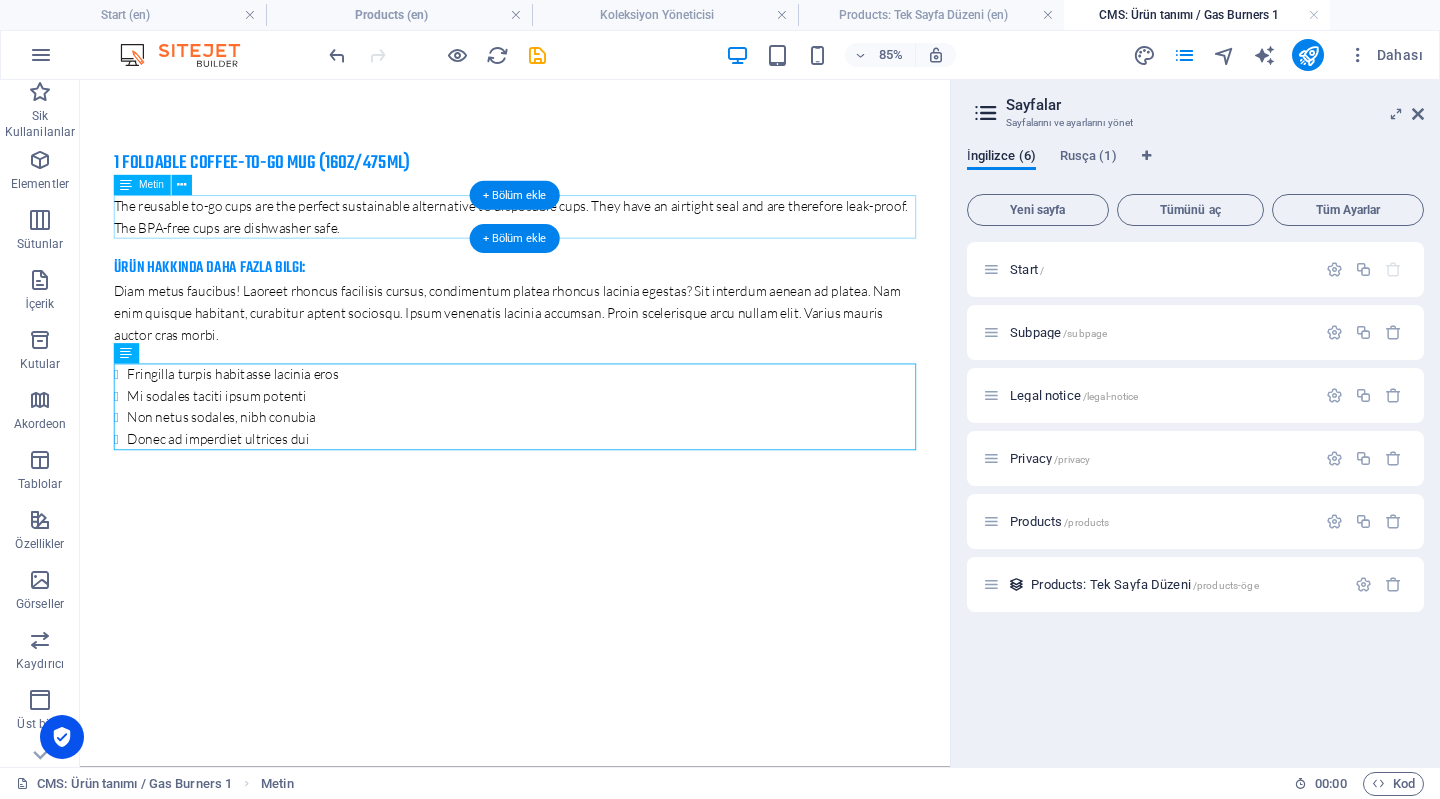 click on "The reusable to-go cups are the perfect sustainable alternative to disposable cups. They have an airtight seal and are therefore leak-proof. The BPA-free cups are dishwasher safe." at bounding box center (592, 241) 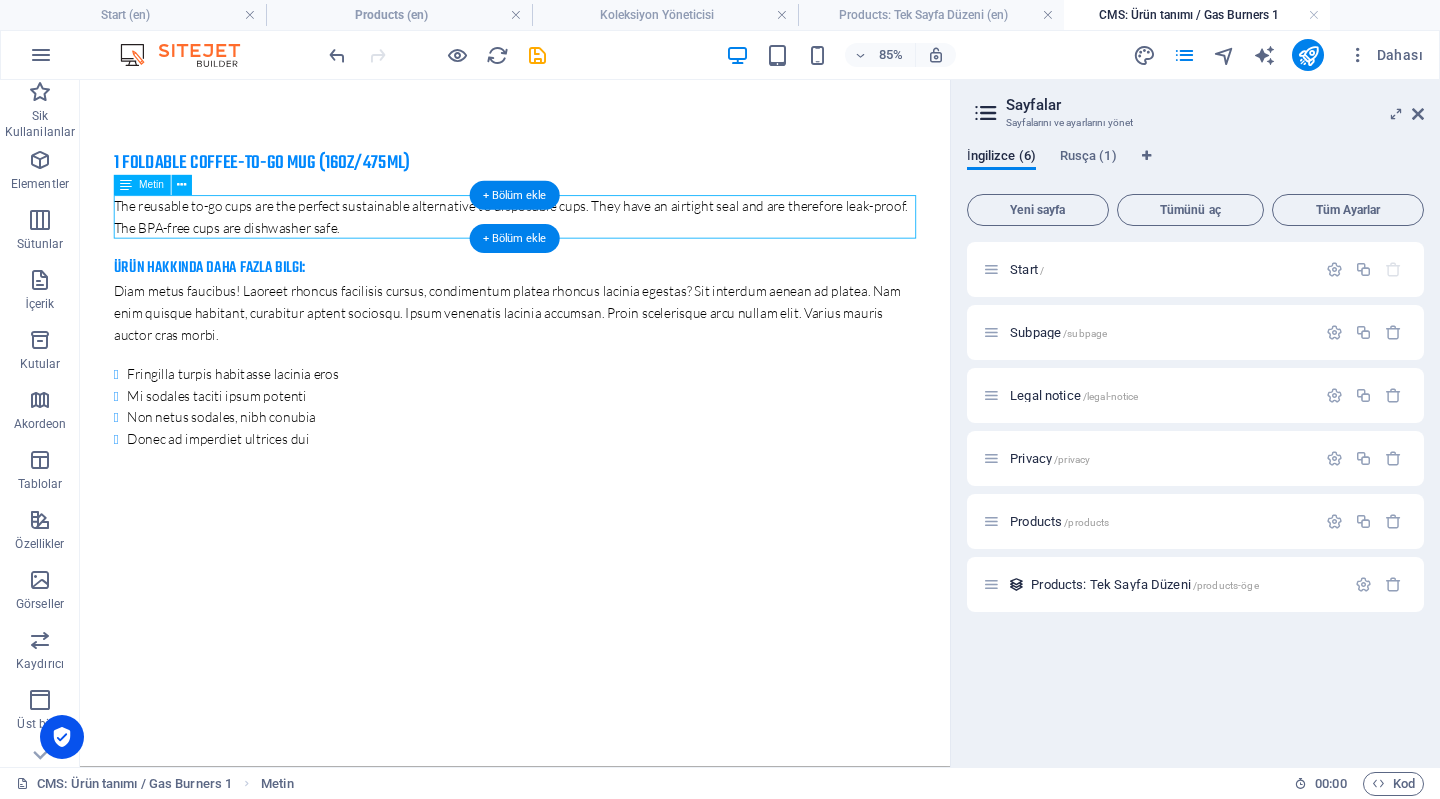 click on "The reusable to-go cups are the perfect sustainable alternative to disposable cups. They have an airtight seal and are therefore leak-proof. The BPA-free cups are dishwasher safe." at bounding box center (592, 241) 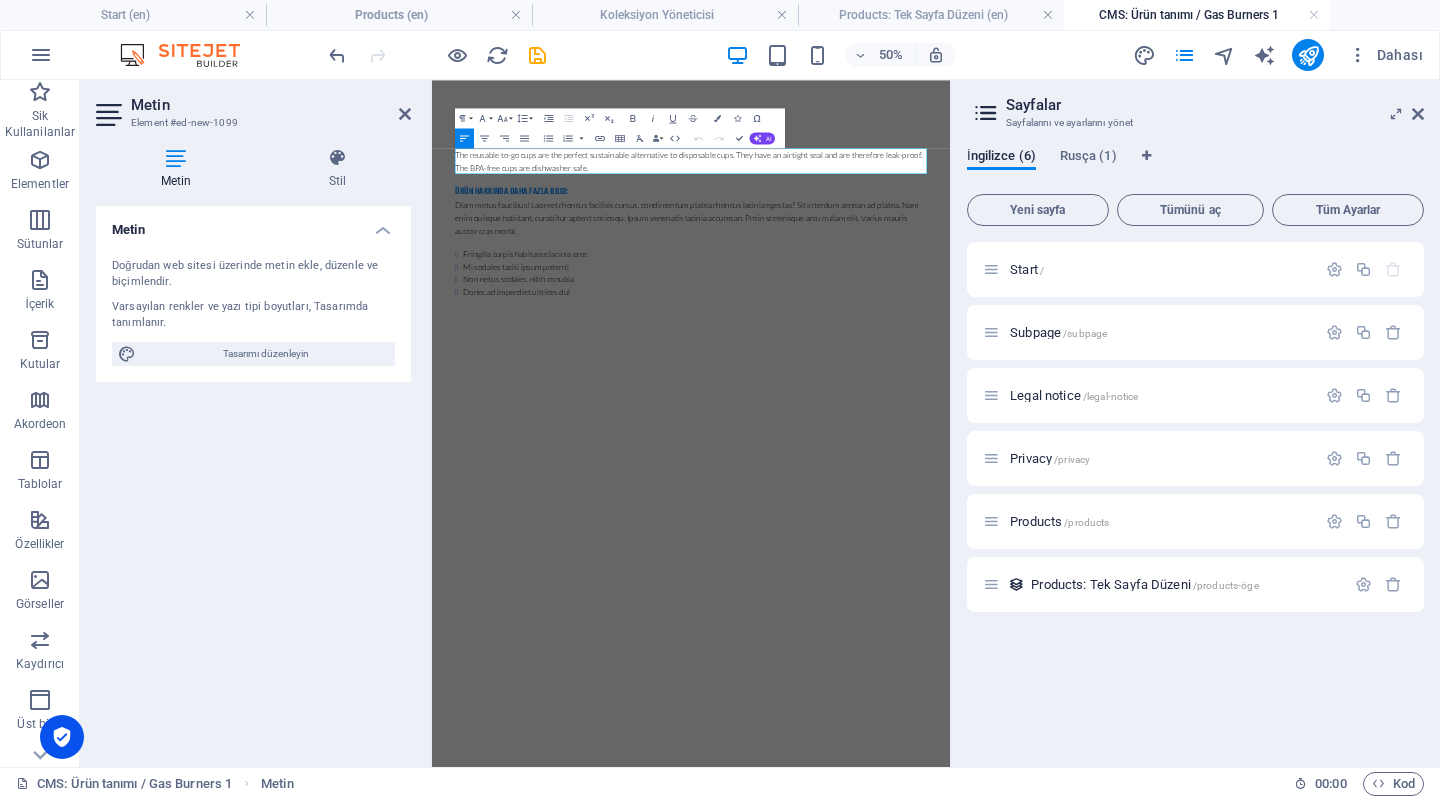 click on "The reusable to-go cups are the perfect sustainable alternative to disposable cups. They have an airtight seal and are therefore leak-proof. The BPA-free cups are dishwasher safe." at bounding box center [950, 241] 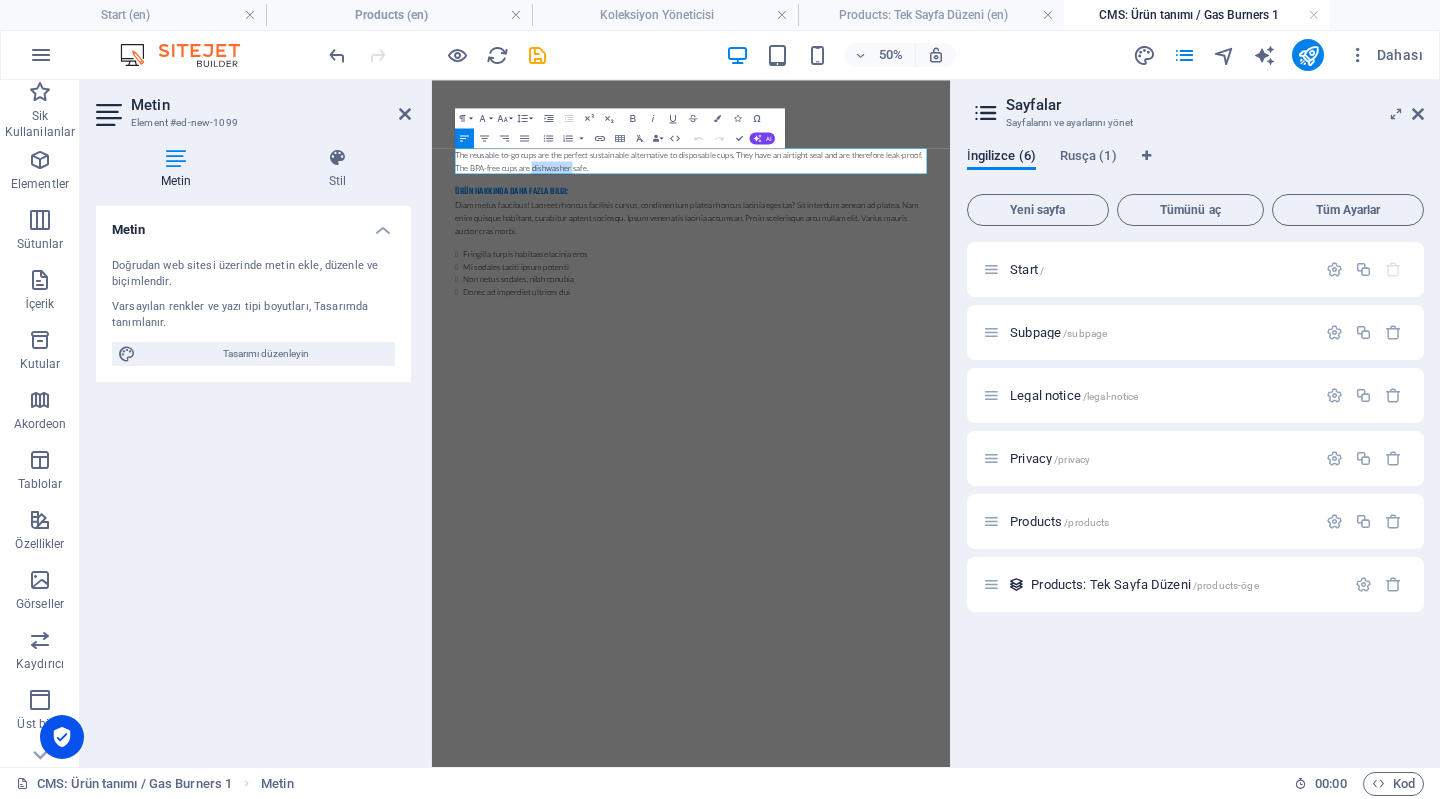 click on "The reusable to-go cups are the perfect sustainable alternative to disposable cups. They have an airtight seal and are therefore leak-proof. The BPA-free cups are dishwasher safe." at bounding box center [950, 241] 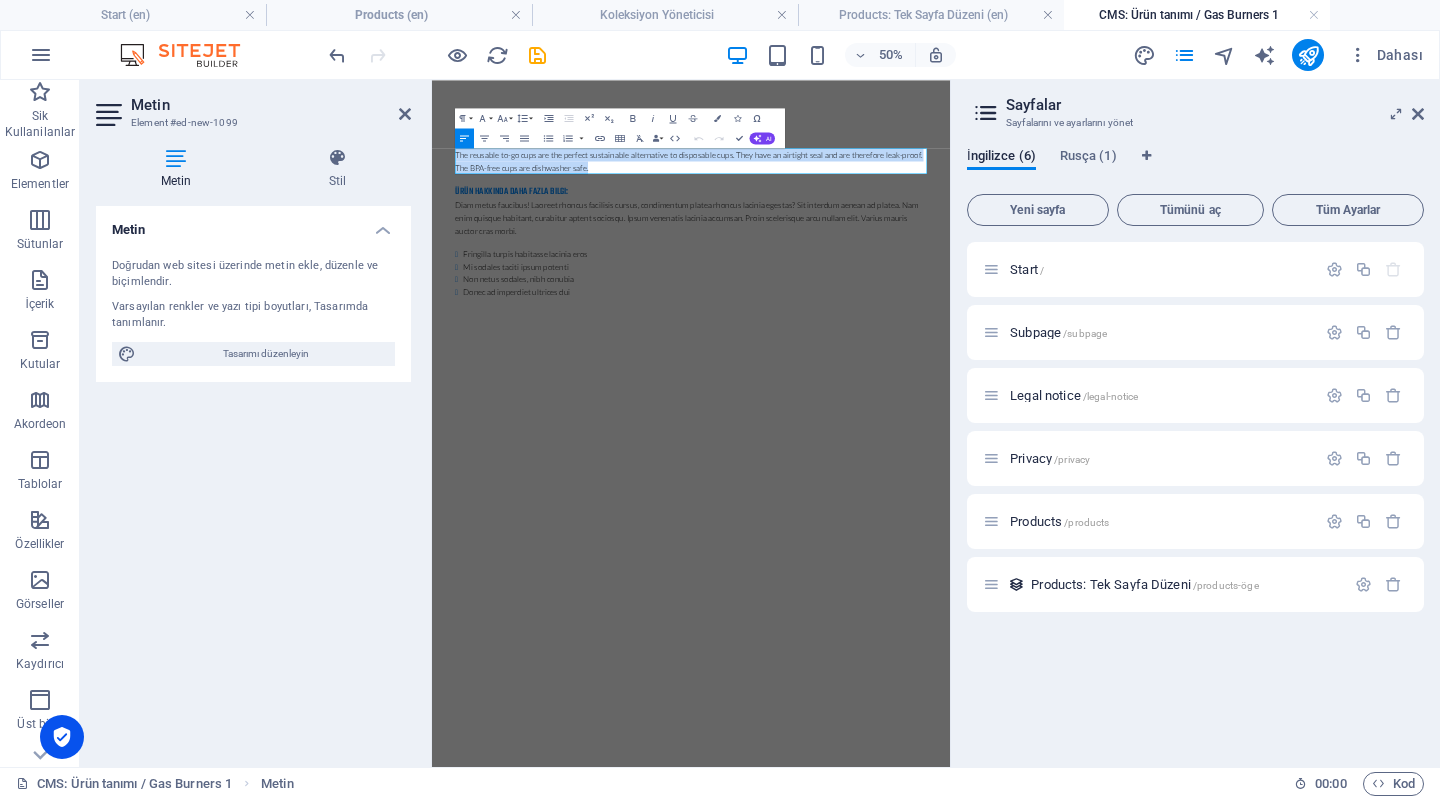 click on "The reusable to-go cups are the perfect sustainable alternative to disposable cups. They have an airtight seal and are therefore leak-proof. The BPA-free cups are dishwasher safe." at bounding box center (950, 241) 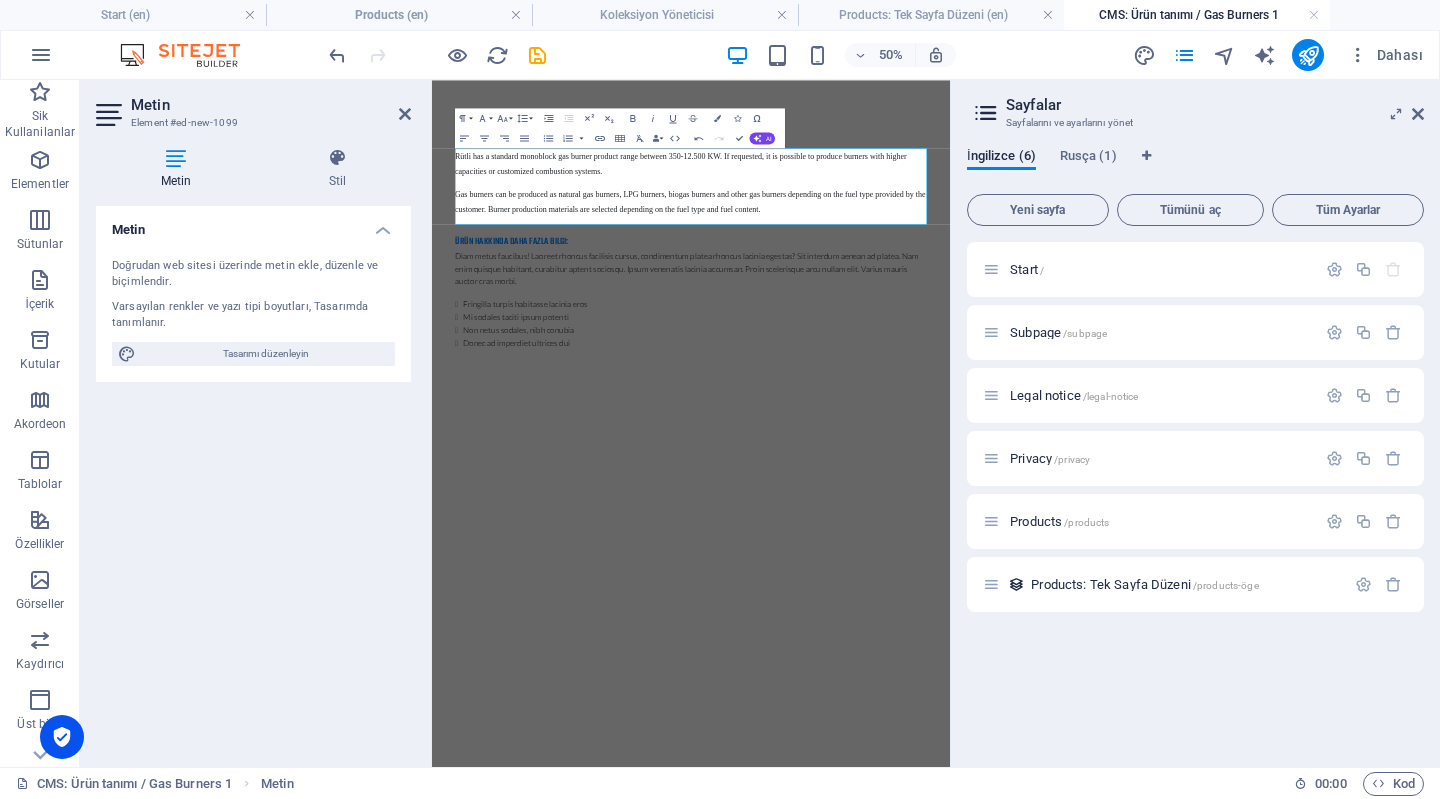 click on "1 Foldable Coffee-To-Go Mug (16oz/475ml) Rütli has a standard monoblock gas burner product range between 350-12.500 KW. If requested, it is possible to produce burners with higher capacities or customized combustion systems. Gas burners can be produced as natural gas burners, LPG burners, biogas burners and other gas burners depending on the fuel type provided by the customer. Burner production materials are selected depending on the fuel type and fuel content. Ürün hakkında daha fazla bilgi: Diam metus faucibus! Laoreet rhoncus facilisis cursus, condimentum platea rhoncus lacinia egestas? Sit interdum aenean ad platea. Nam enim quisque habitant, curabitur aptent sociosqu. Ipsum venenatis lacinia accumsan. Proin scelerisque arcu nullam elit. Varius mauris auctor cras morbi. Fringilla turpis habitasse lacinia eros
Mi sodales taciti ipsum potenti
Non netus sodales, nibh conubia
Donec ad imperdiet ultrices dui" at bounding box center (950, 388) 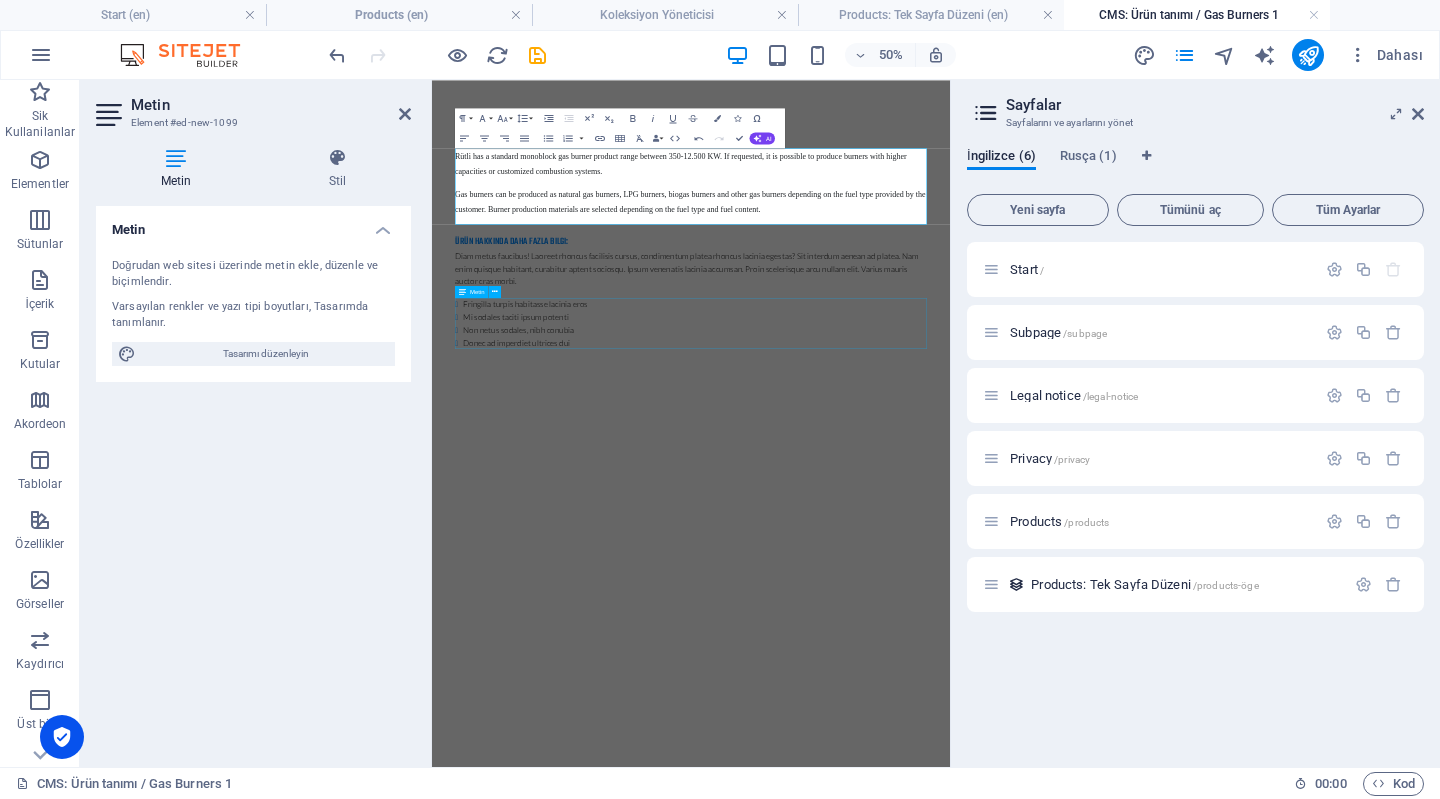 click on "Fringilla turpis habitasse lacinia eros
Mi sodales taciti ipsum potenti
Non netus sodales, nibh conubia
Donec ad imperdiet ultrices dui" at bounding box center [950, 566] 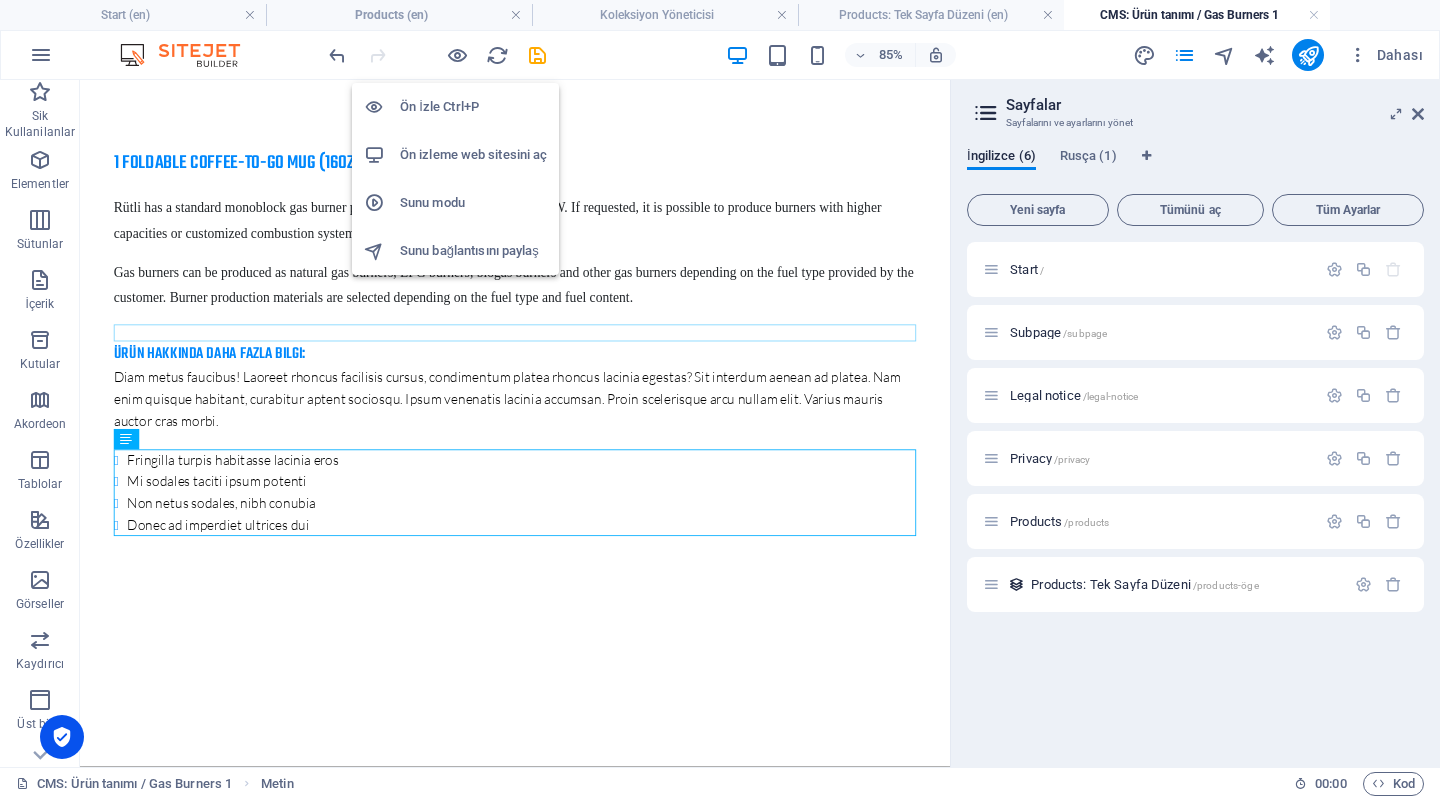 click on "Ön İzle Ctrl+P" at bounding box center (473, 107) 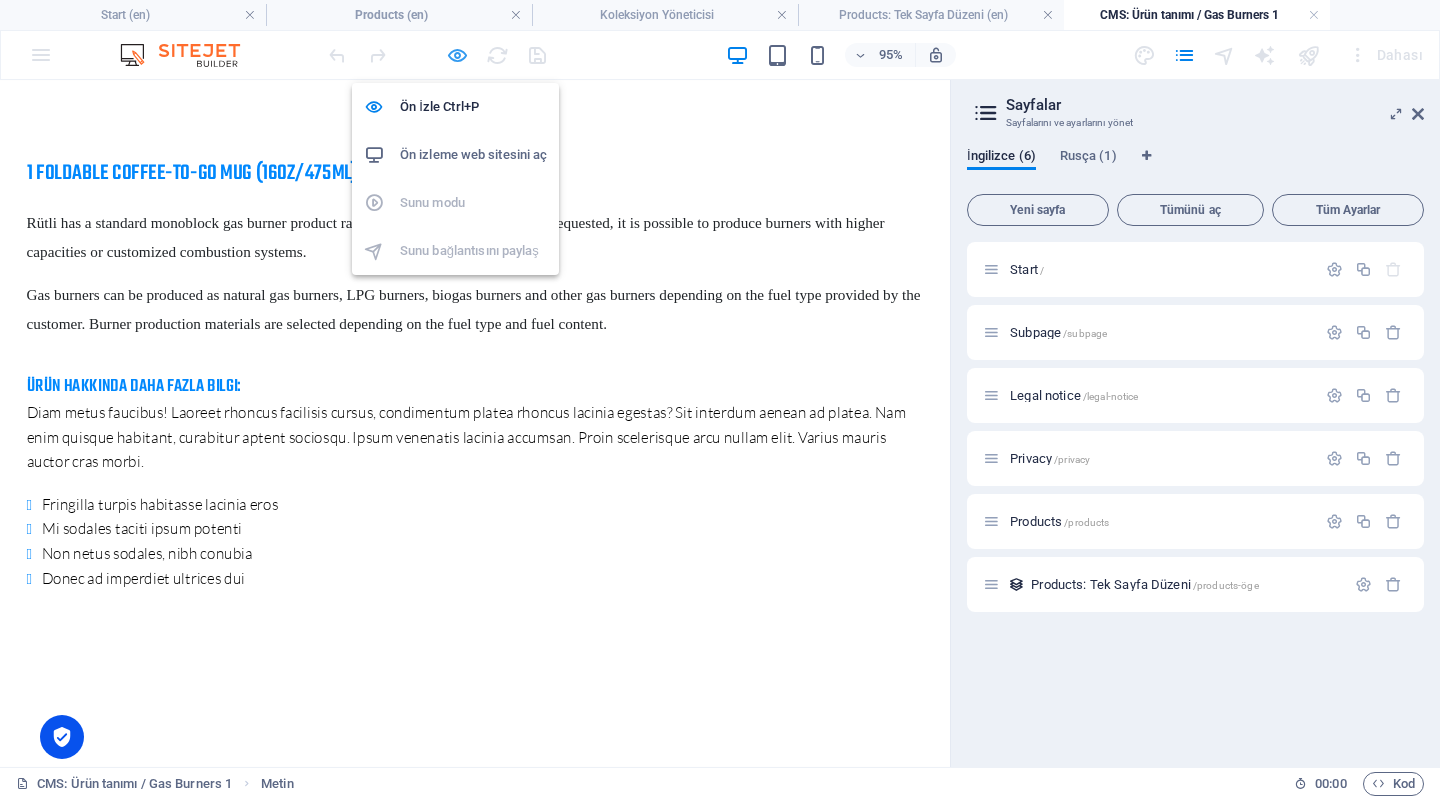 click at bounding box center (457, 55) 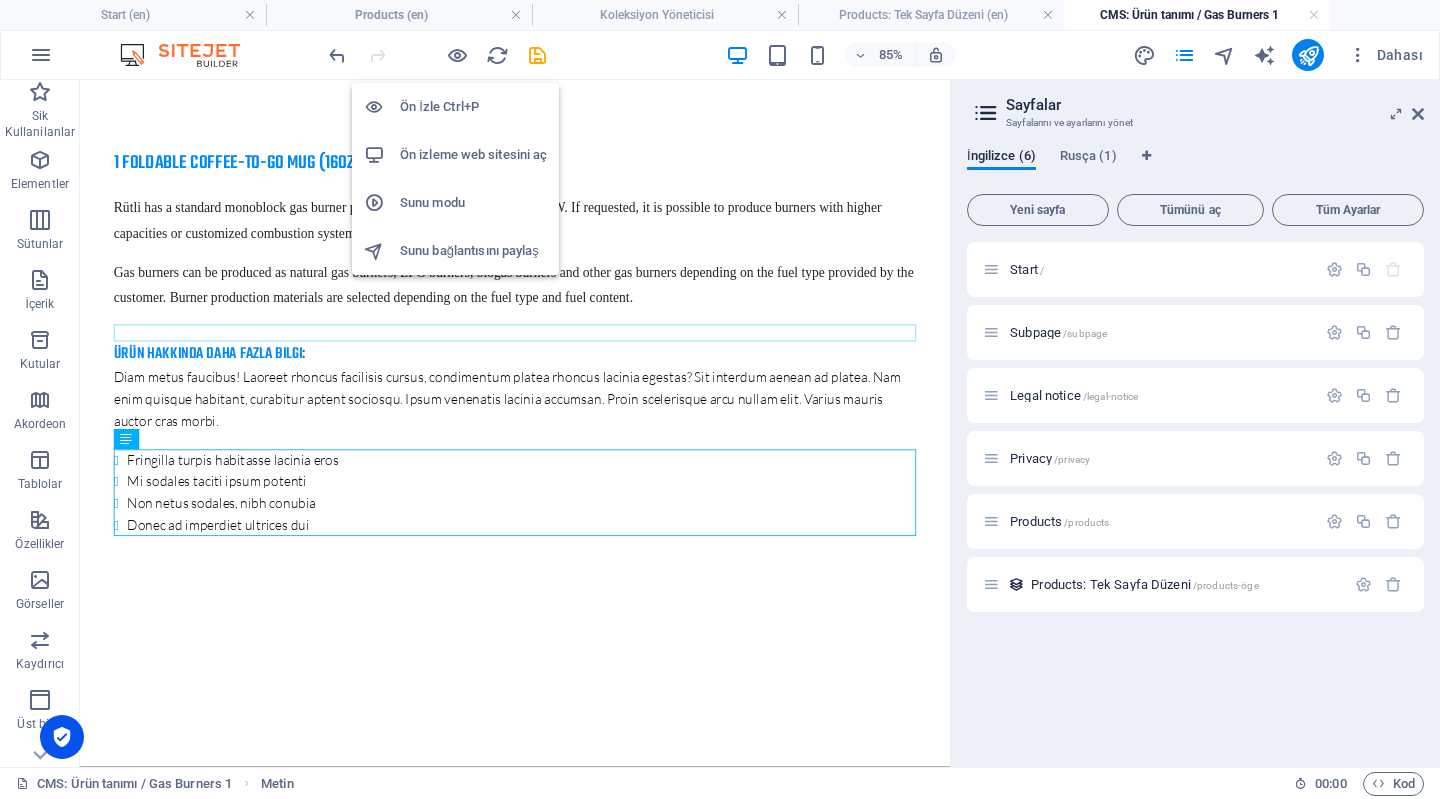 click on "Ön İzle Ctrl+P" at bounding box center (473, 107) 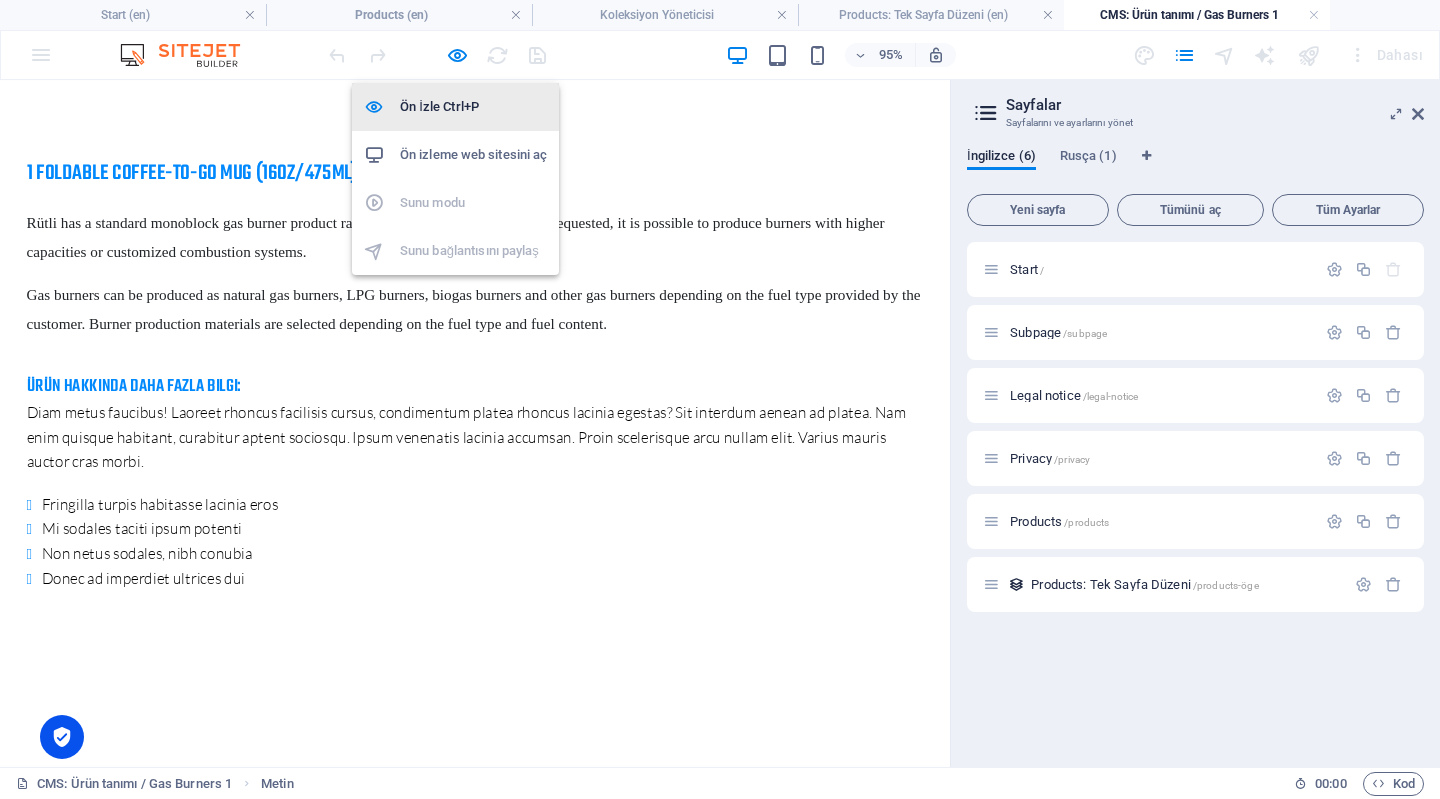 click on "Ön İzle Ctrl+P" at bounding box center [473, 107] 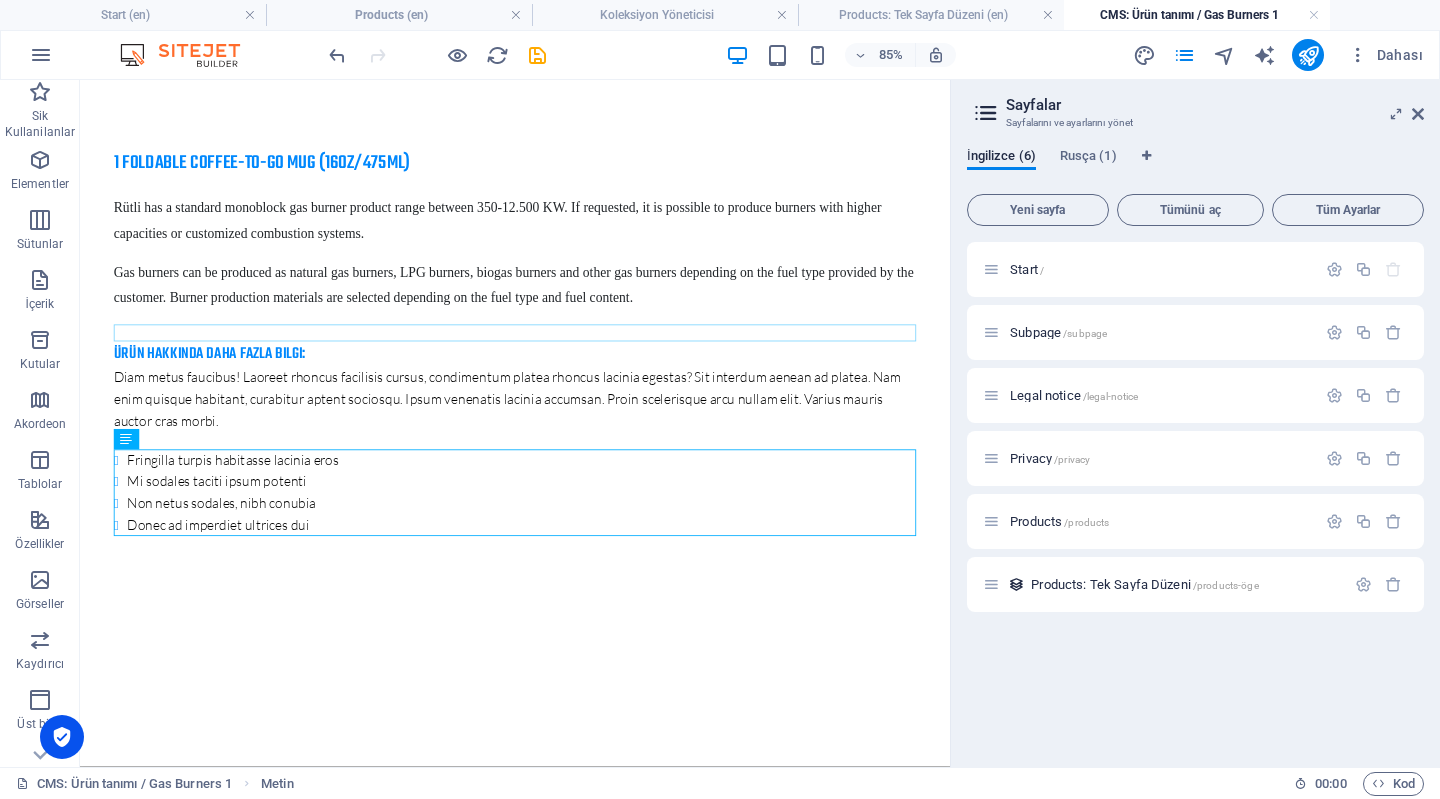 click on "1 Foldable Coffee-To-Go Mug (16oz/475ml) Rütli has a standard monoblock gas burner product range between 350-12.500 KW. If requested, it is possible to produce burners with higher capacities or customized combustion systems. Gas burners can be produced as natural gas burners, LPG burners, biogas burners and other gas burners depending on the fuel type provided by the customer. Burner production materials are selected depending on the fuel type and fuel content. Ürün hakkında daha fazla bilgi: Diam metus faucibus! Laoreet rhoncus facilisis cursus, condimentum platea rhoncus lacinia egestas? Sit interdum aenean ad platea. Nam enim quisque habitant, curabitur aptent sociosqu. Ipsum venenatis lacinia accumsan. Proin scelerisque arcu nullam elit. Varius mauris auctor cras morbi. Fringilla turpis habitasse lacinia eros
Mi sodales taciti ipsum potenti
Non netus sodales, nibh conubia
Donec ad imperdiet ultrices dui" at bounding box center [592, 388] 